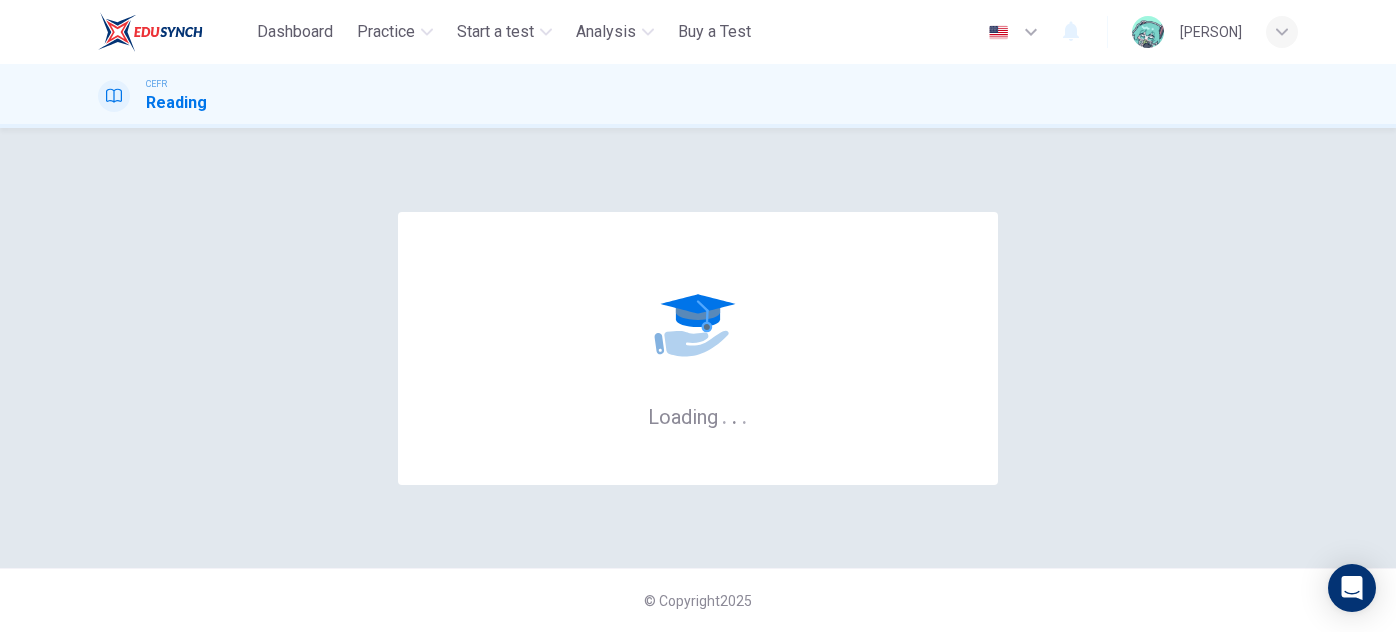 scroll, scrollTop: 0, scrollLeft: 0, axis: both 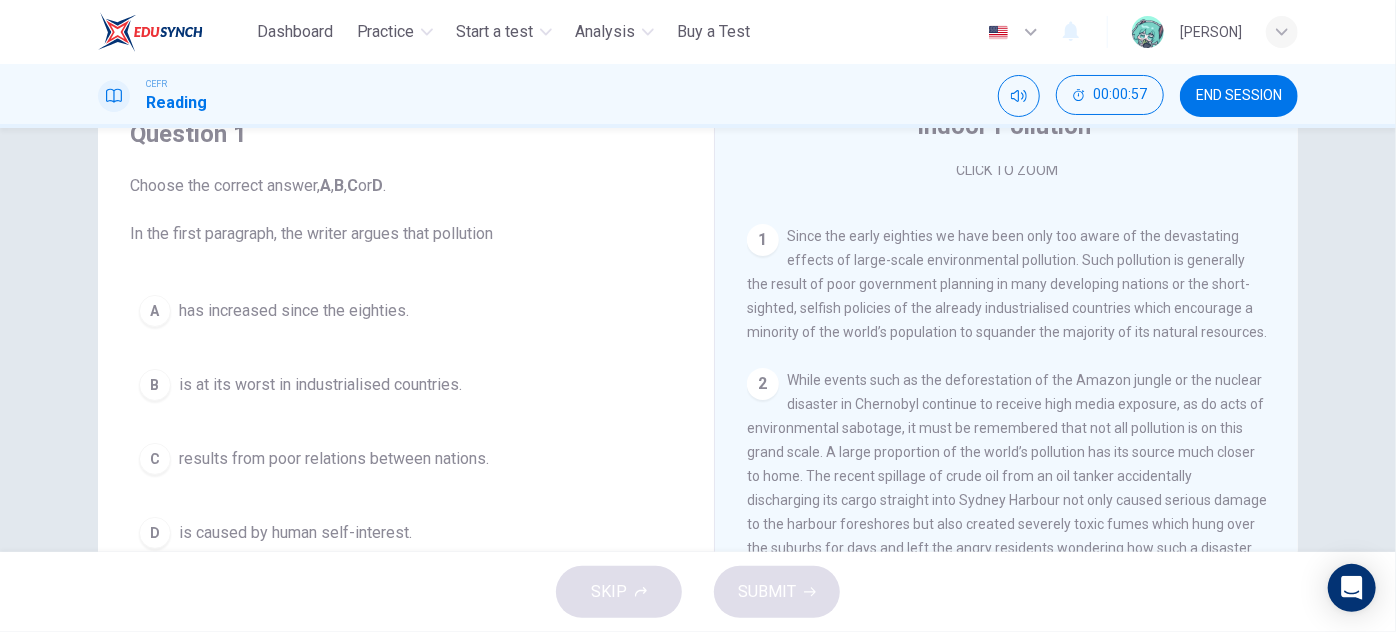 drag, startPoint x: 847, startPoint y: 242, endPoint x: 929, endPoint y: 263, distance: 84.646324 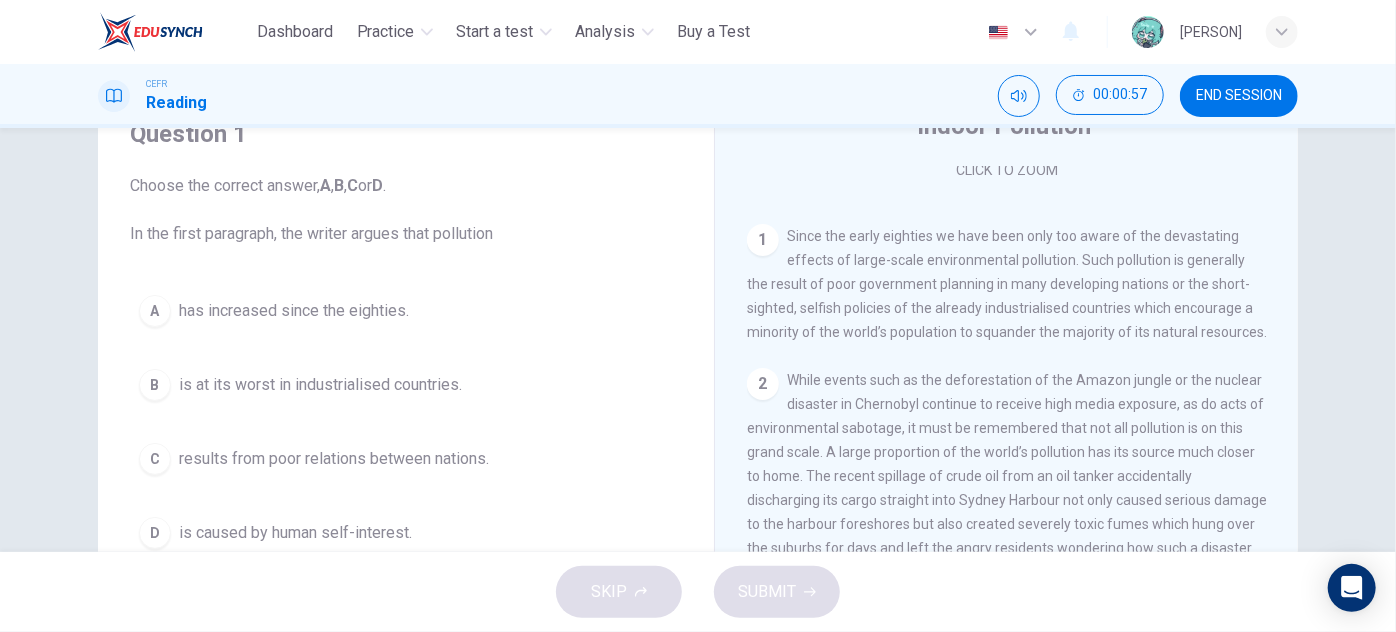 click on "Since the early eighties we have been only too aware of the devastating effects of large-scale environmental pollution. Such pollution is generally the result of poor government planning in many developing nations or the short-sighted, selfish policies of the already industrialised countries which encourage a minority of the world’s population to squander the majority of its natural resources." at bounding box center [1007, 284] 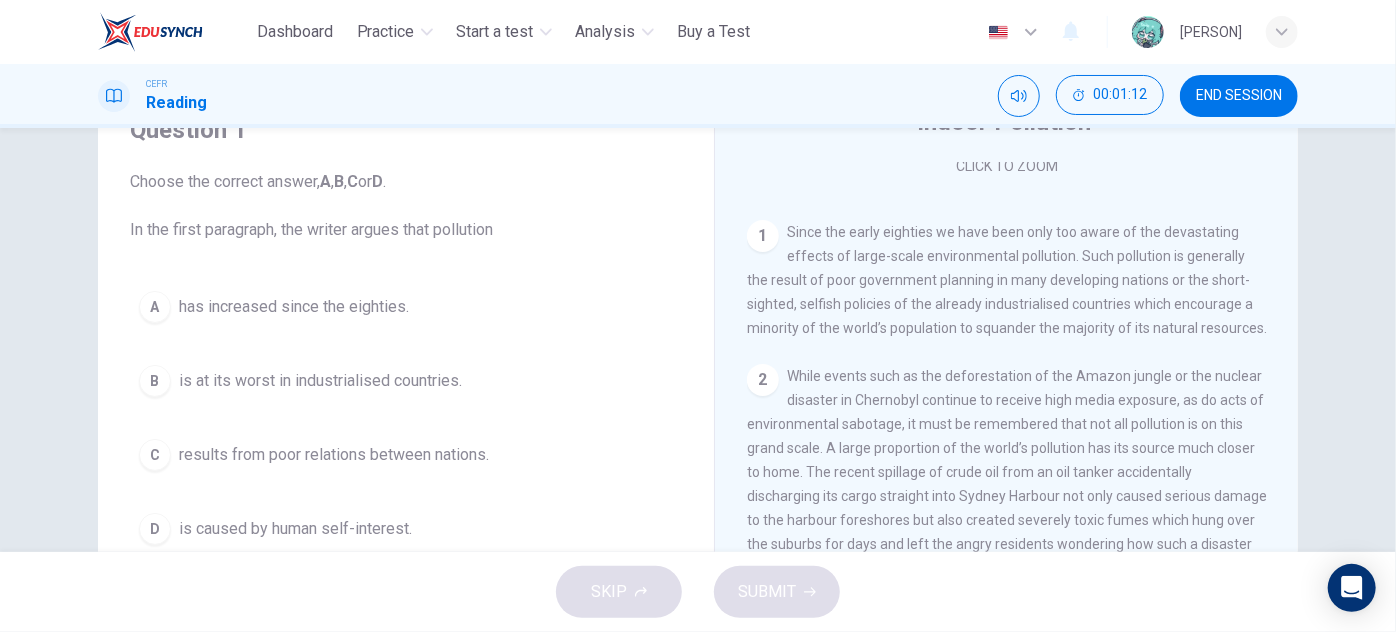 scroll, scrollTop: 90, scrollLeft: 0, axis: vertical 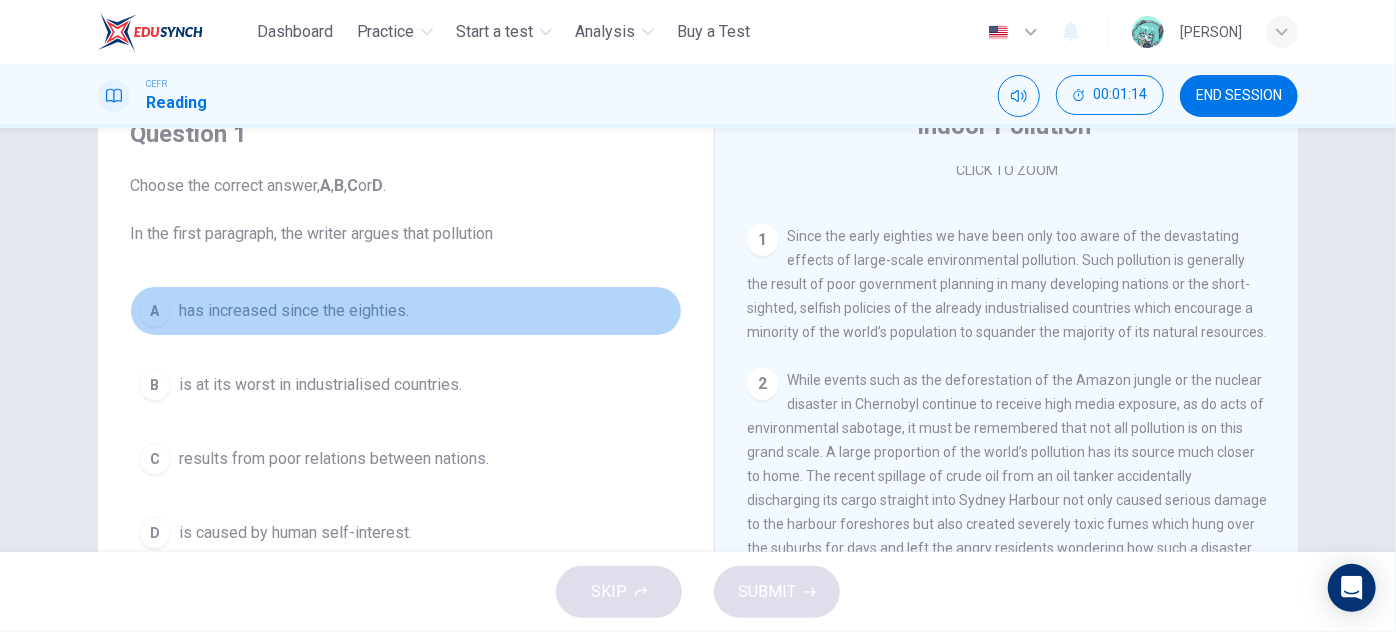 click on "has increased since the eighties." at bounding box center (294, 311) 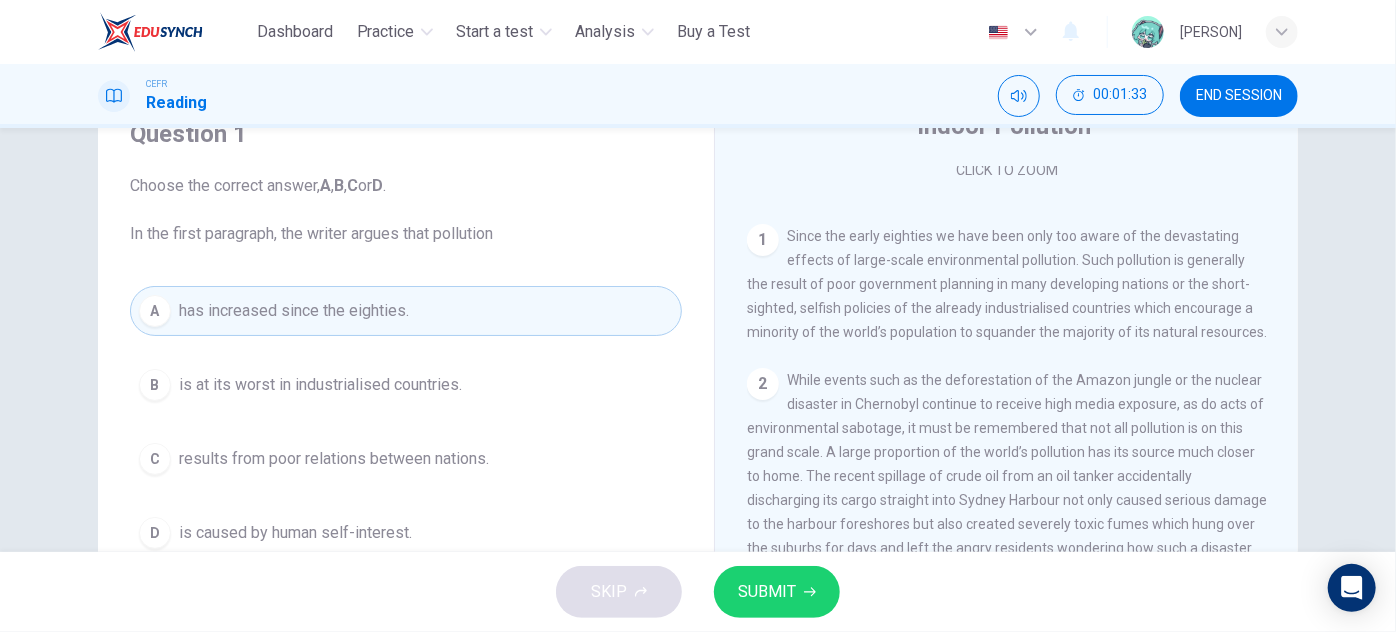 click on "A has increased since the eighties. B is at its worst in industrialised countries. C results from poor relations between nations. D is caused by human self-interest." at bounding box center [406, 422] 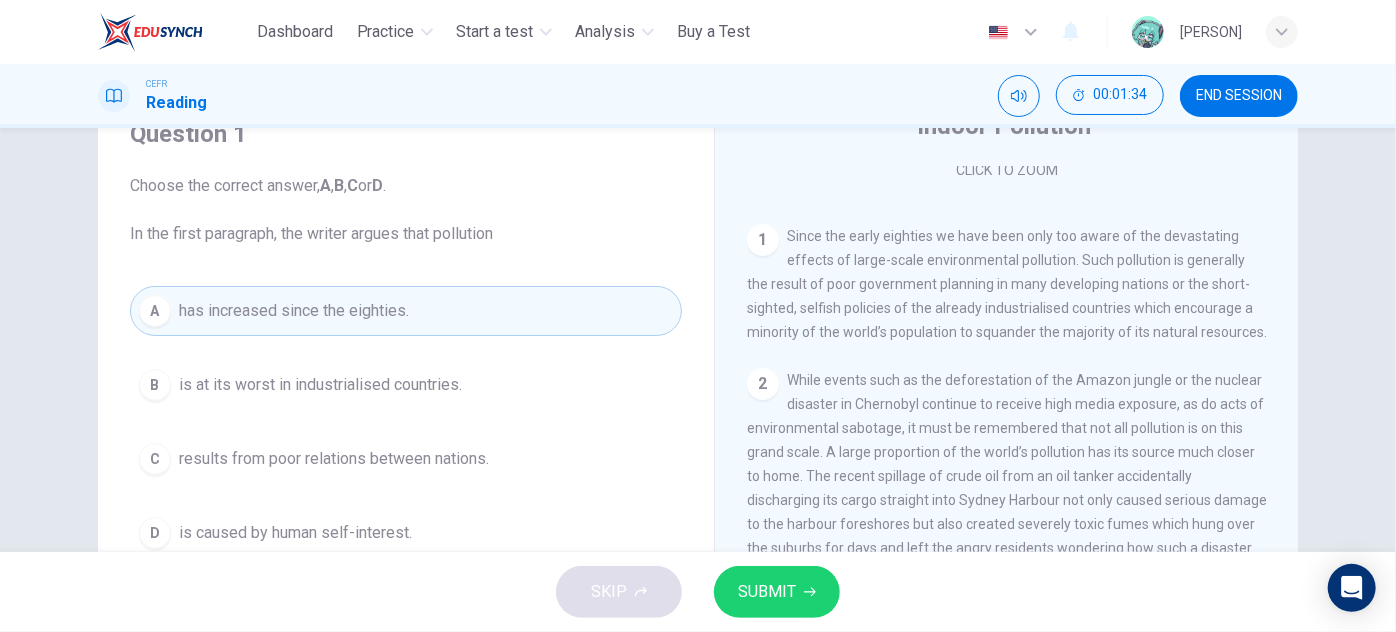 click on "A has increased since the eighties. B is at its worst in industrialised countries. C results from poor relations between nations. D is caused by human self-interest." at bounding box center (406, 422) 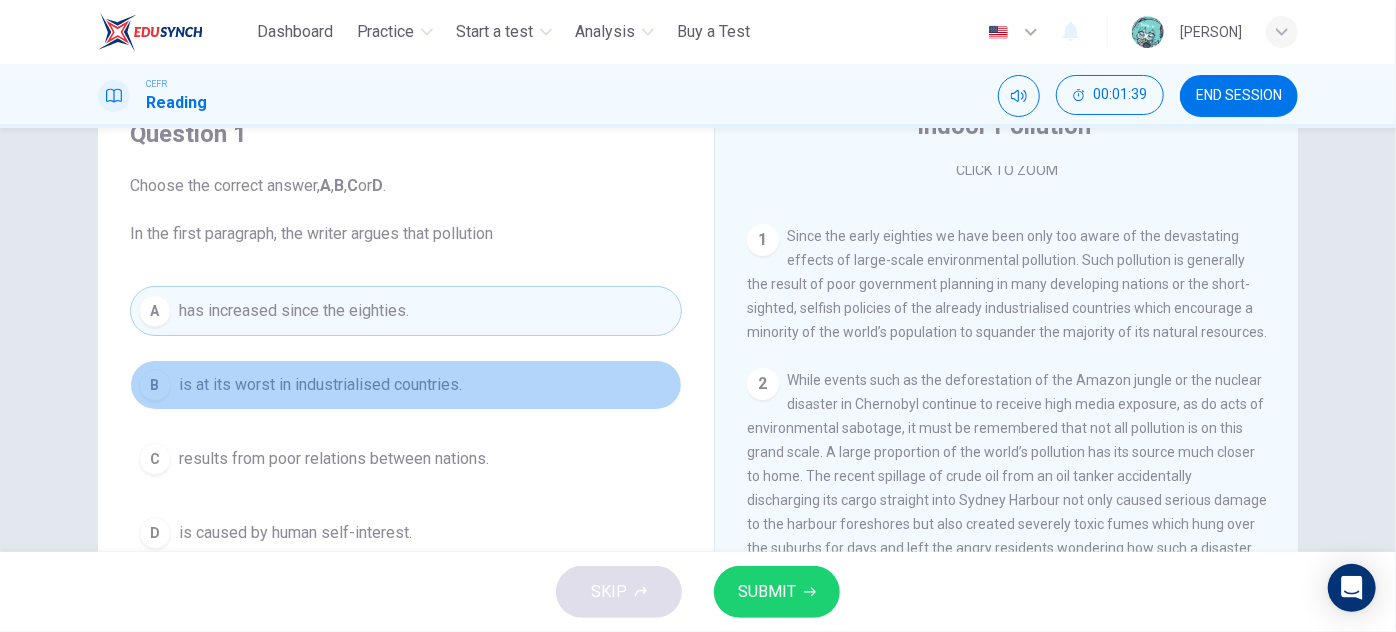 click on "is at its worst in industrialised countries." at bounding box center (320, 385) 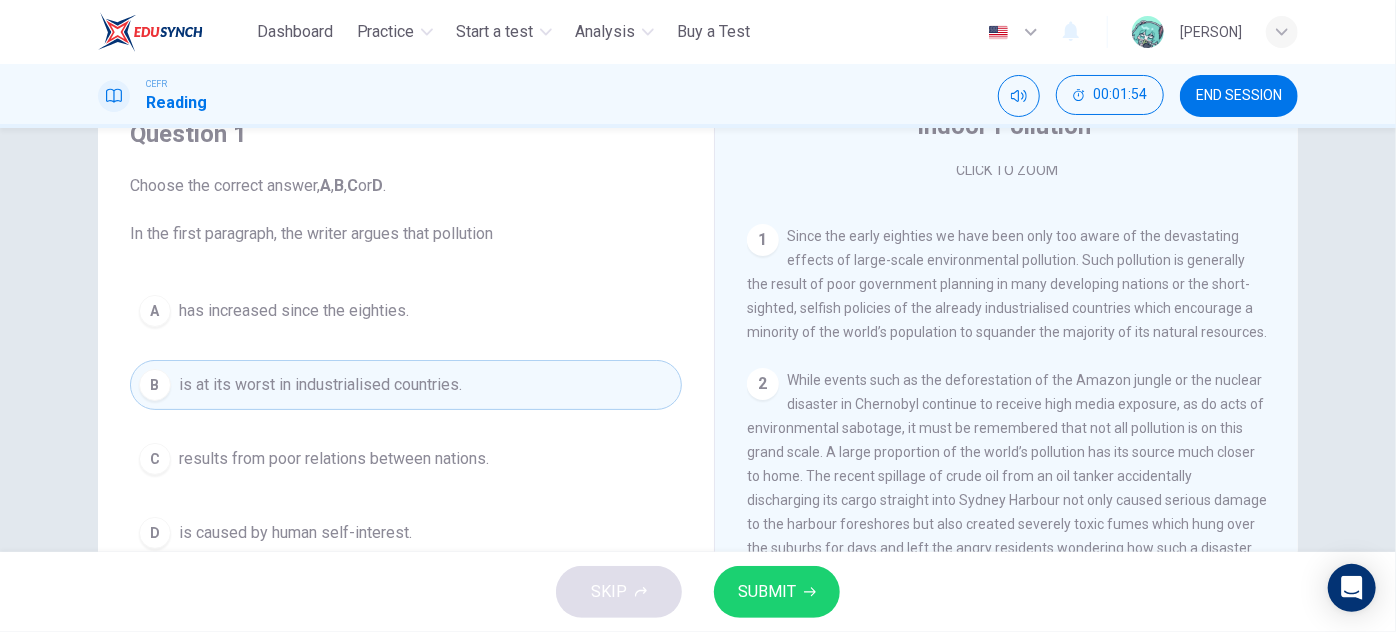 drag, startPoint x: 818, startPoint y: 244, endPoint x: 845, endPoint y: 285, distance: 49.09175 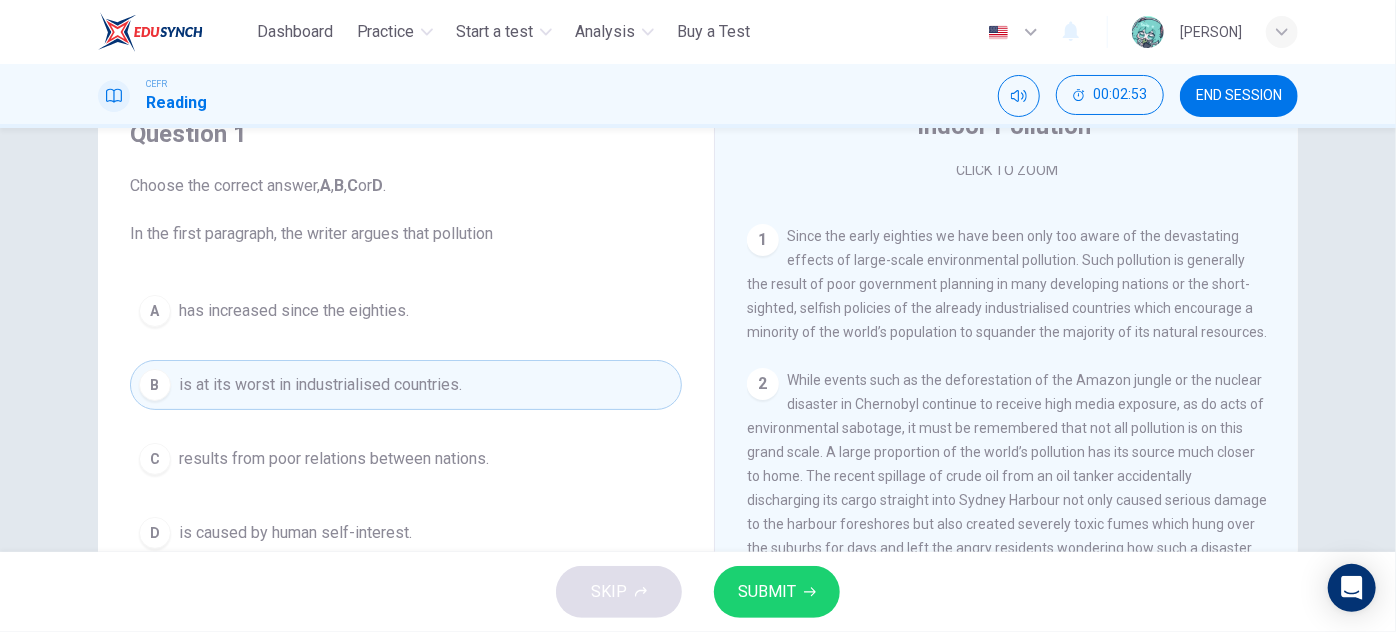 drag, startPoint x: 808, startPoint y: 239, endPoint x: 821, endPoint y: 242, distance: 13.341664 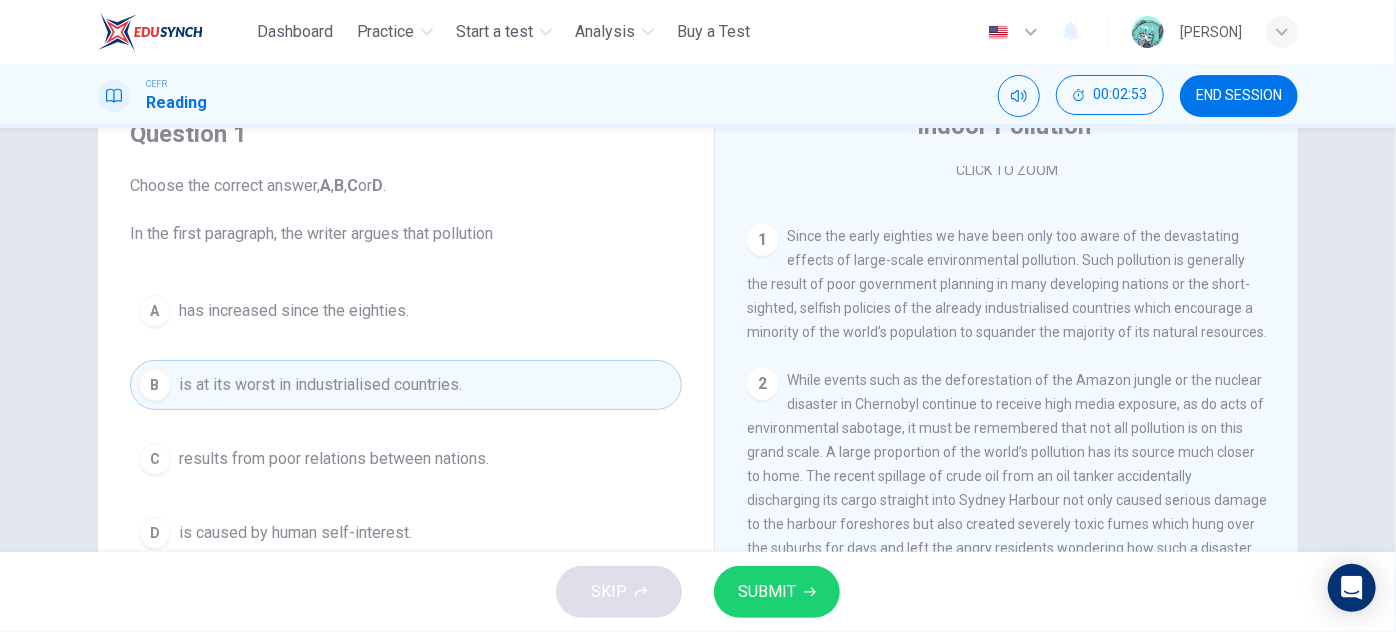 click on "Since the early eighties we have been only too aware of the devastating effects of large-scale environmental pollution. Such pollution is generally the result of poor government planning in many developing nations or the short-sighted, selfish policies of the already industrialised countries which encourage a minority of the world’s population to squander the majority of its natural resources." at bounding box center [1007, 284] 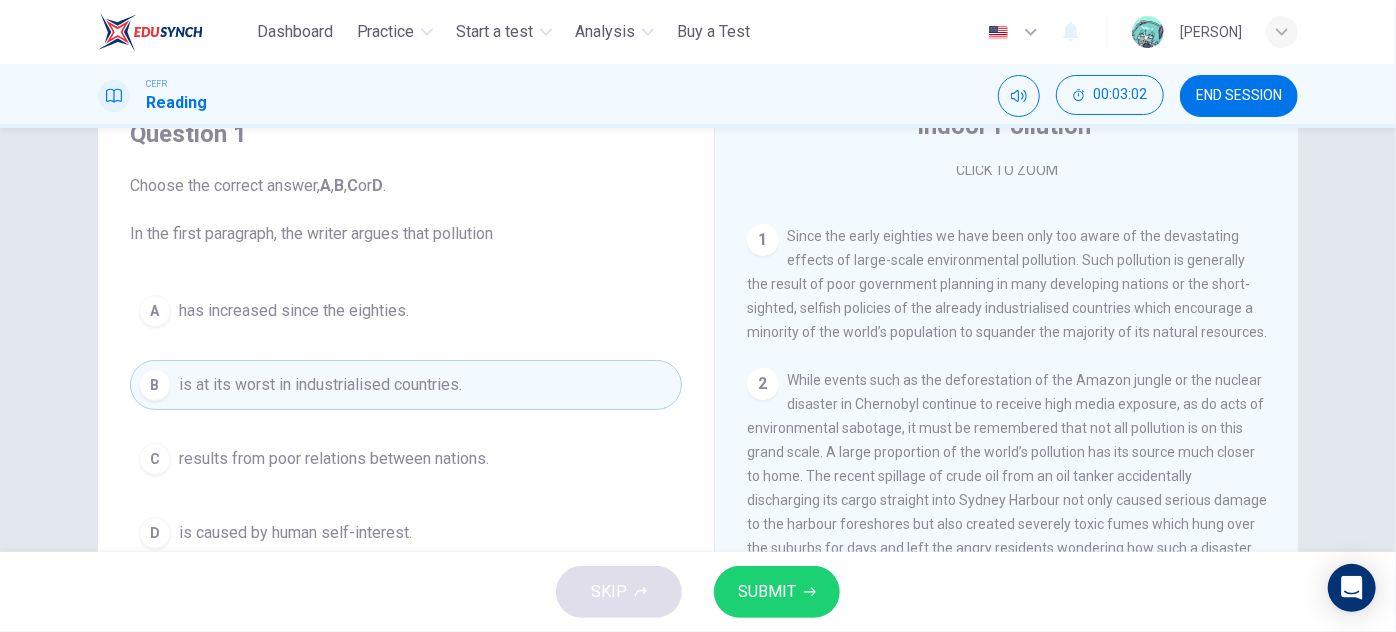 drag, startPoint x: 804, startPoint y: 233, endPoint x: 826, endPoint y: 243, distance: 24.166092 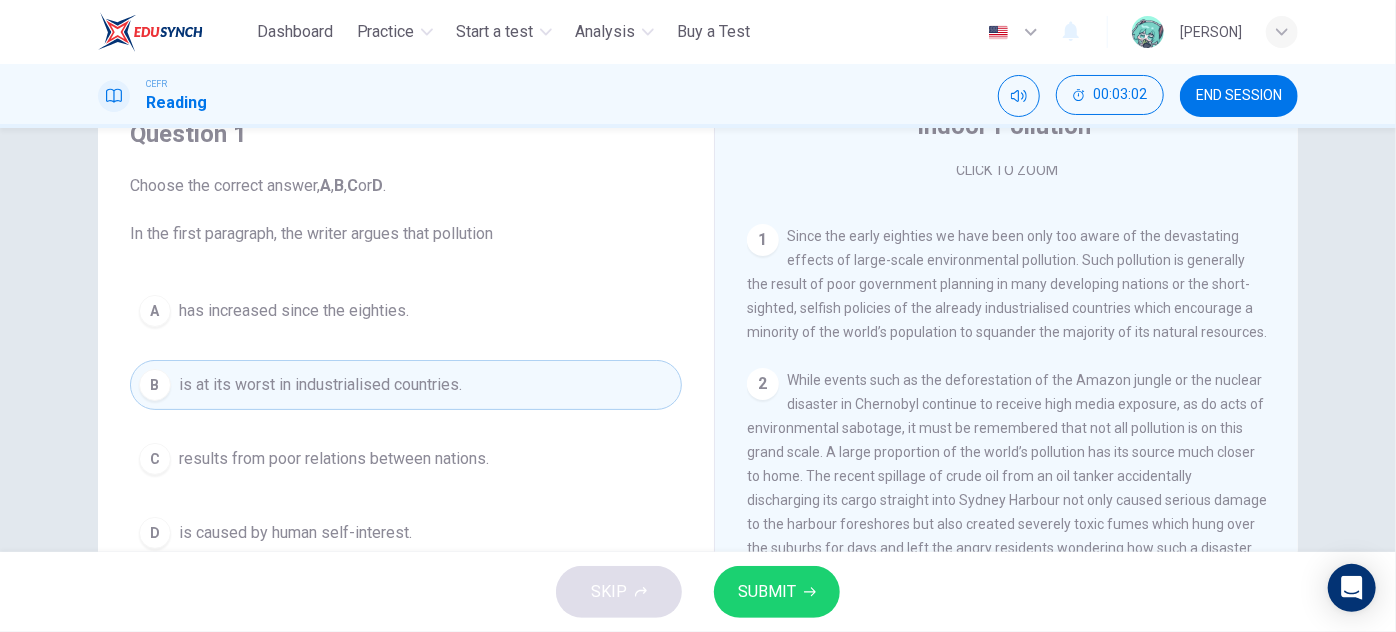 click on "Since the early eighties we have been only too aware of the devastating effects of large-scale environmental pollution. Such pollution is generally the result of poor government planning in many developing nations or the short-sighted, selfish policies of the already industrialised countries which encourage a minority of the world’s population to squander the majority of its natural resources." at bounding box center (1007, 284) 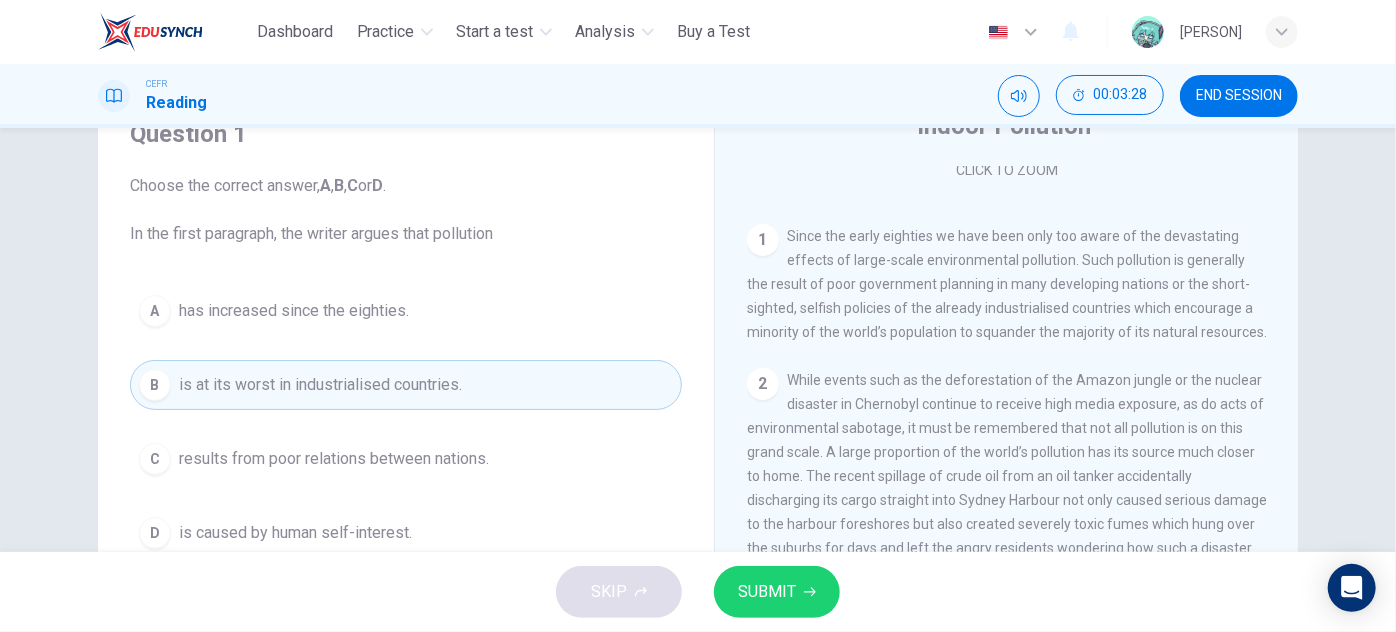 drag, startPoint x: 818, startPoint y: 242, endPoint x: 870, endPoint y: 271, distance: 59.5399 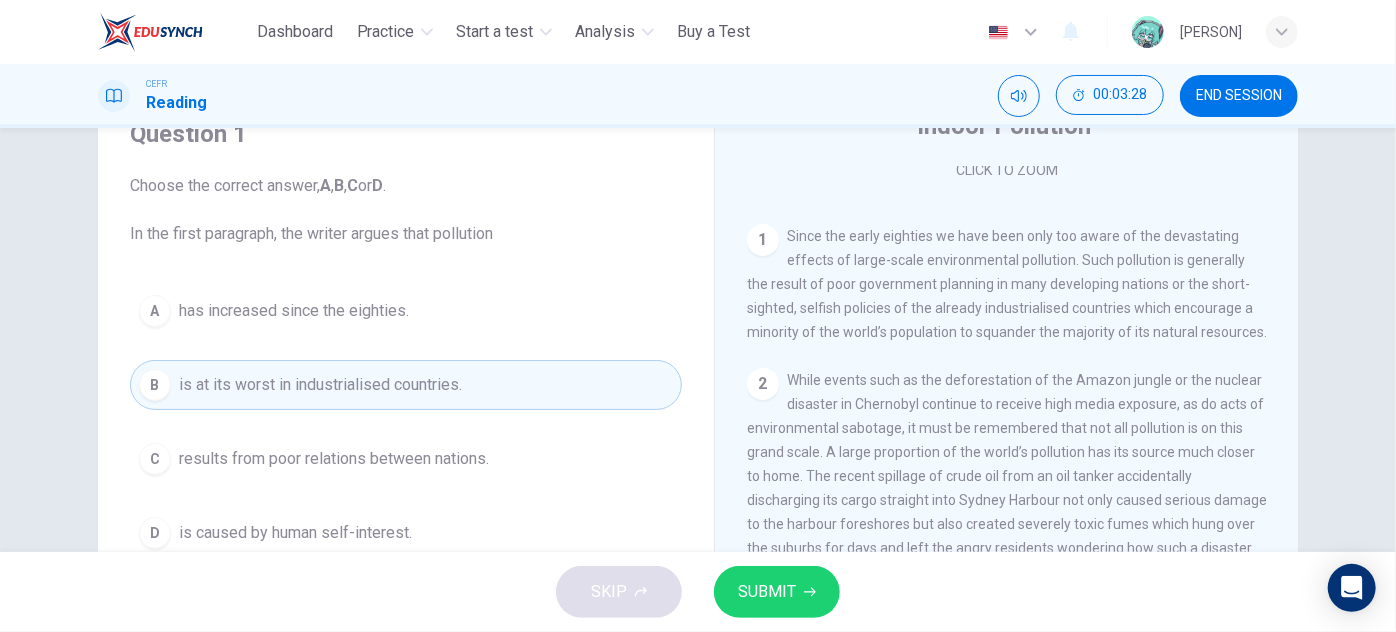 click on "Since the early eighties we have been only too aware of the devastating effects of large-scale environmental pollution. Such pollution is generally the result of poor government planning in many developing nations or the short-sighted, selfish policies of the already industrialised countries which encourage a minority of the world’s population to squander the majority of its natural resources." at bounding box center (1007, 284) 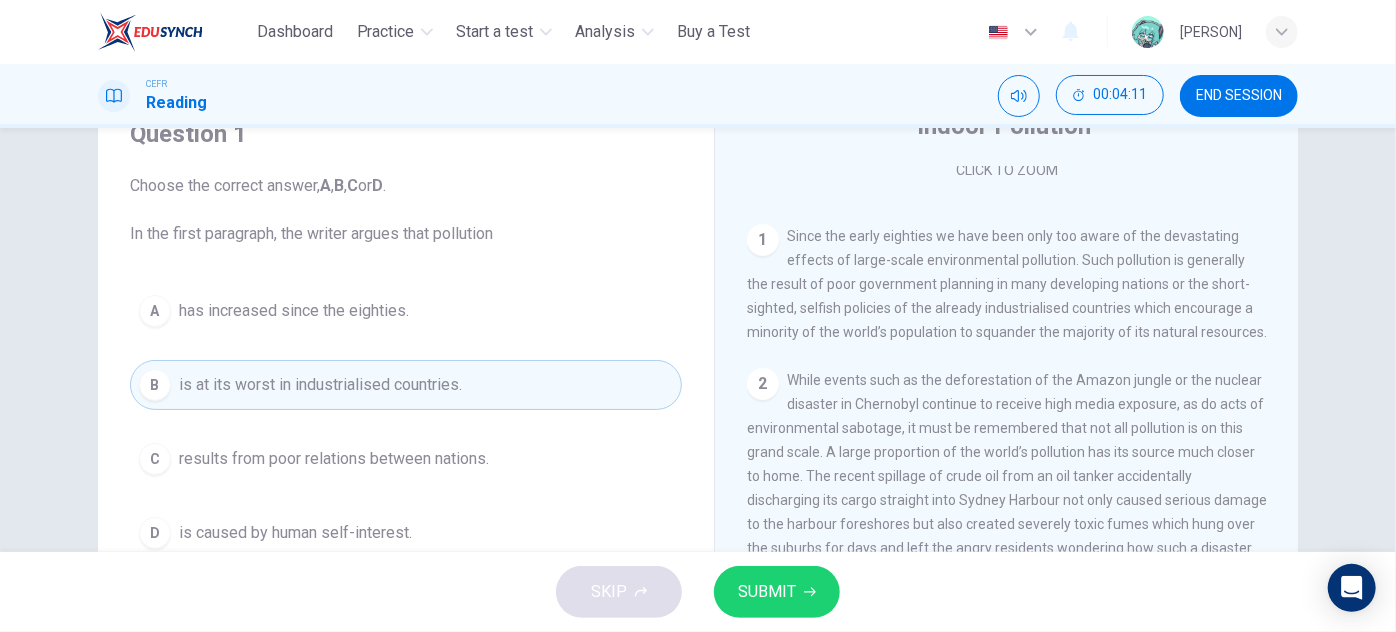 drag, startPoint x: 954, startPoint y: 304, endPoint x: 962, endPoint y: 320, distance: 17.888544 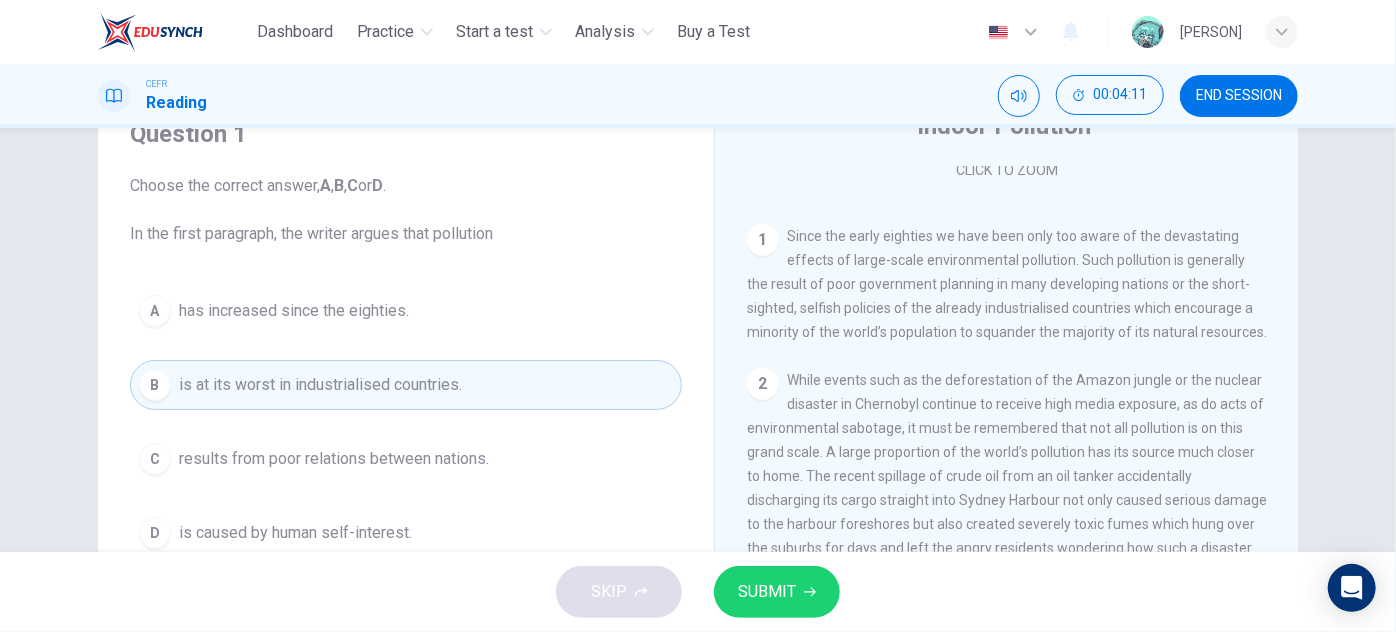 click on "1 Since the early eighties we have been only too aware of the devastating effects of large-scale environmental pollution. Such pollution is generally the result of poor government planning in many developing nations or the short-sighted, selfish policies of the already industrialised countries which encourage a minority of the world’s population to squander the majority of its natural resources." at bounding box center [1007, 284] 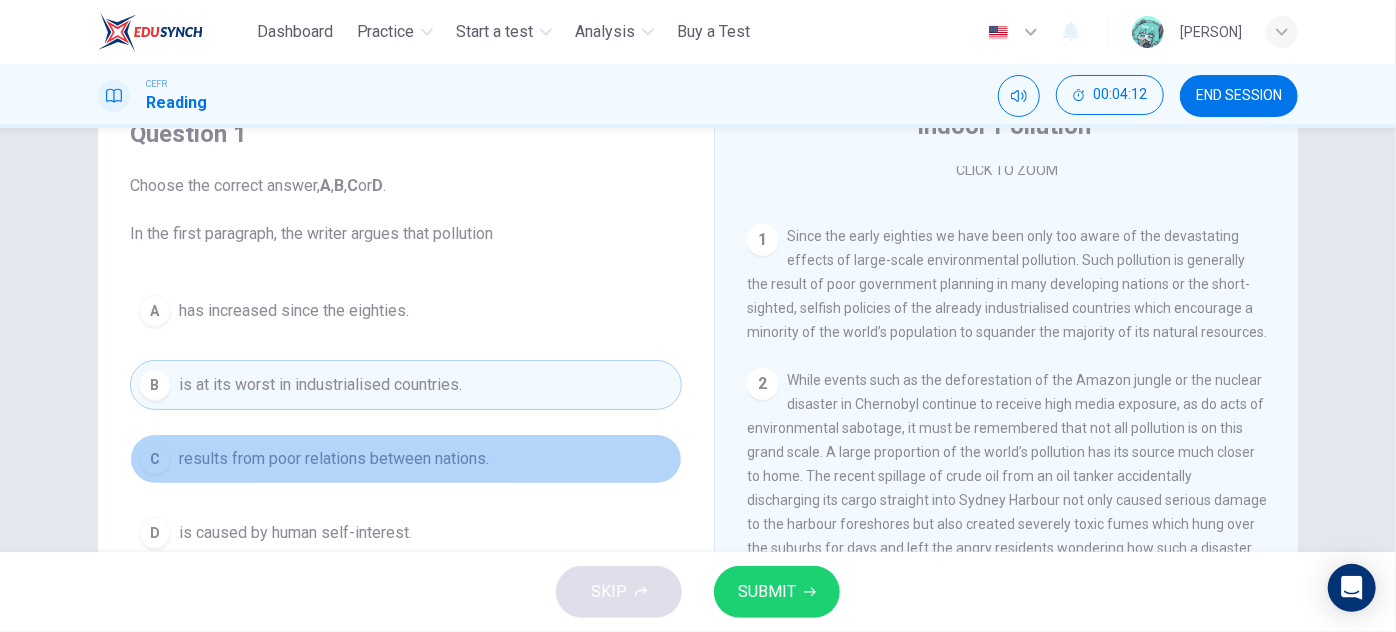 click on "C results from poor relations between nations." at bounding box center (406, 459) 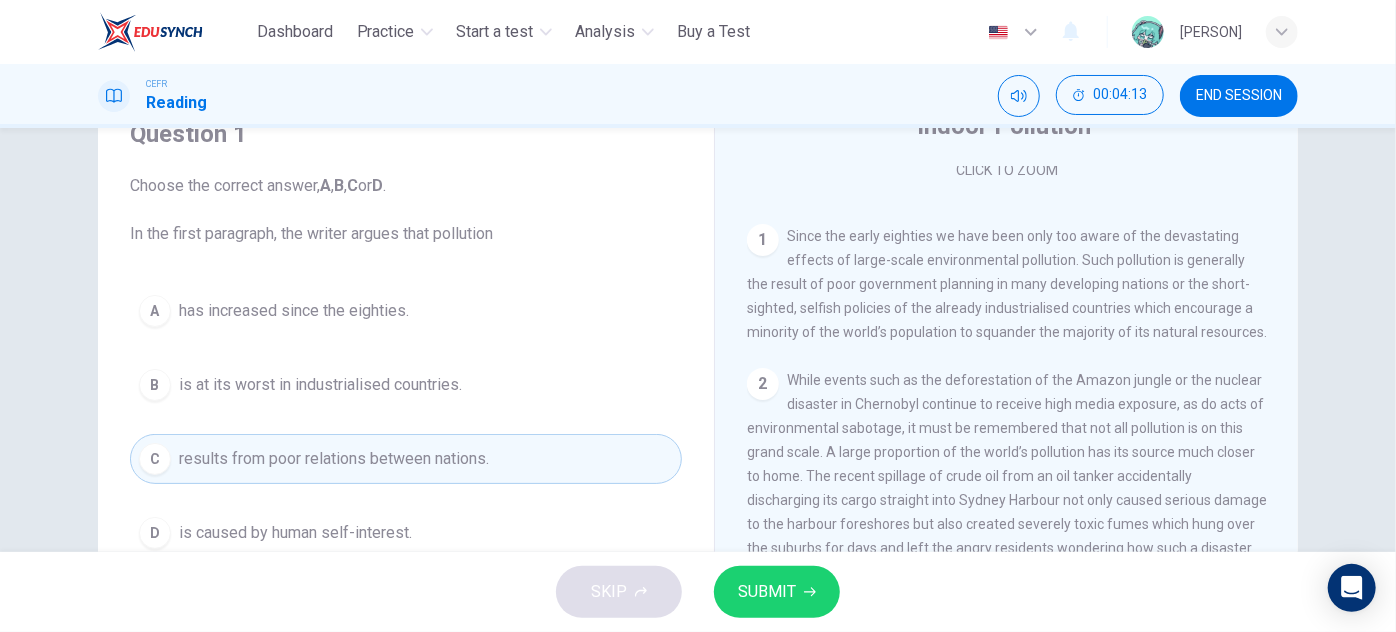 click on "B is at its worst in industrialised countries." at bounding box center [406, 385] 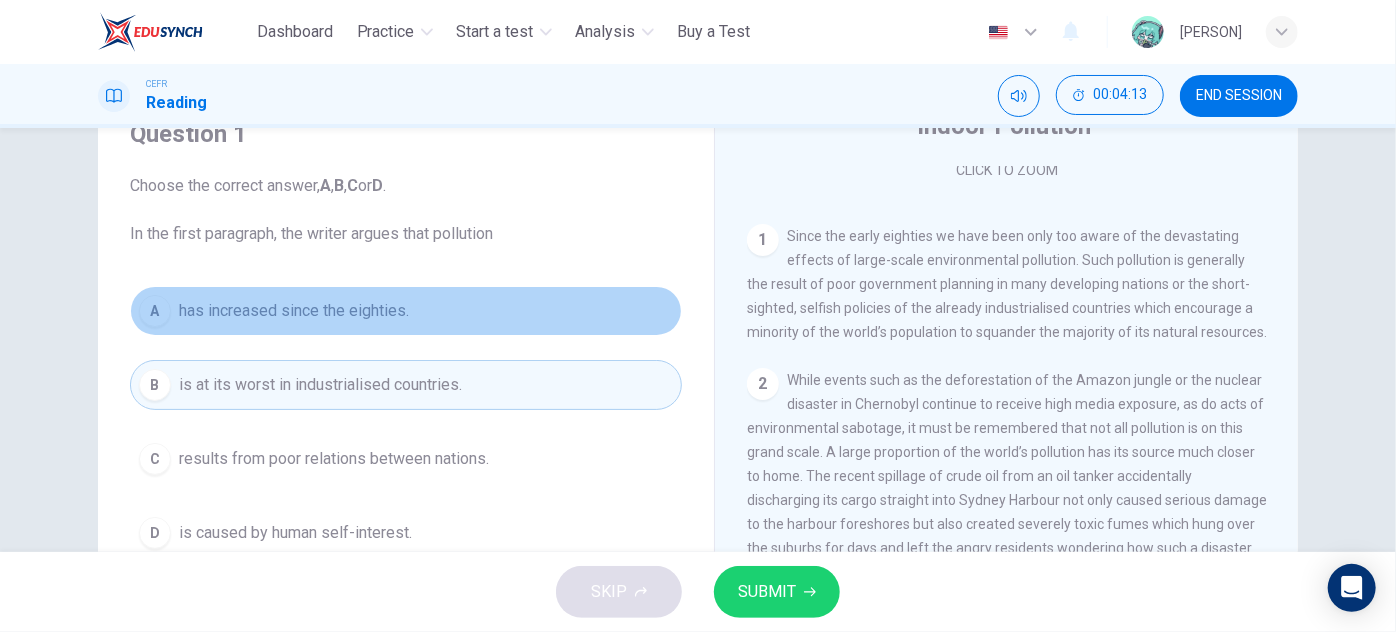 click on "A has increased since the eighties." at bounding box center (406, 311) 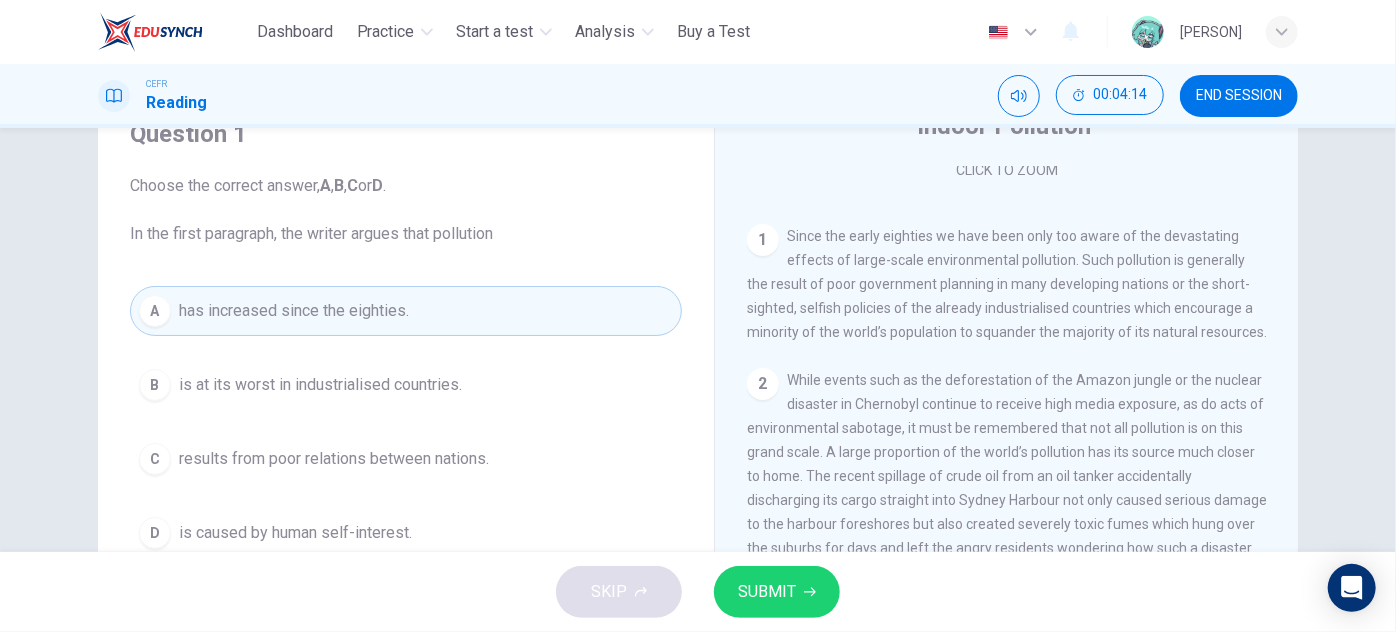 click on "A has increased since the eighties. B is at its worst in industrialised countries. C results from poor relations between nations. D is caused by human self-interest." at bounding box center (406, 422) 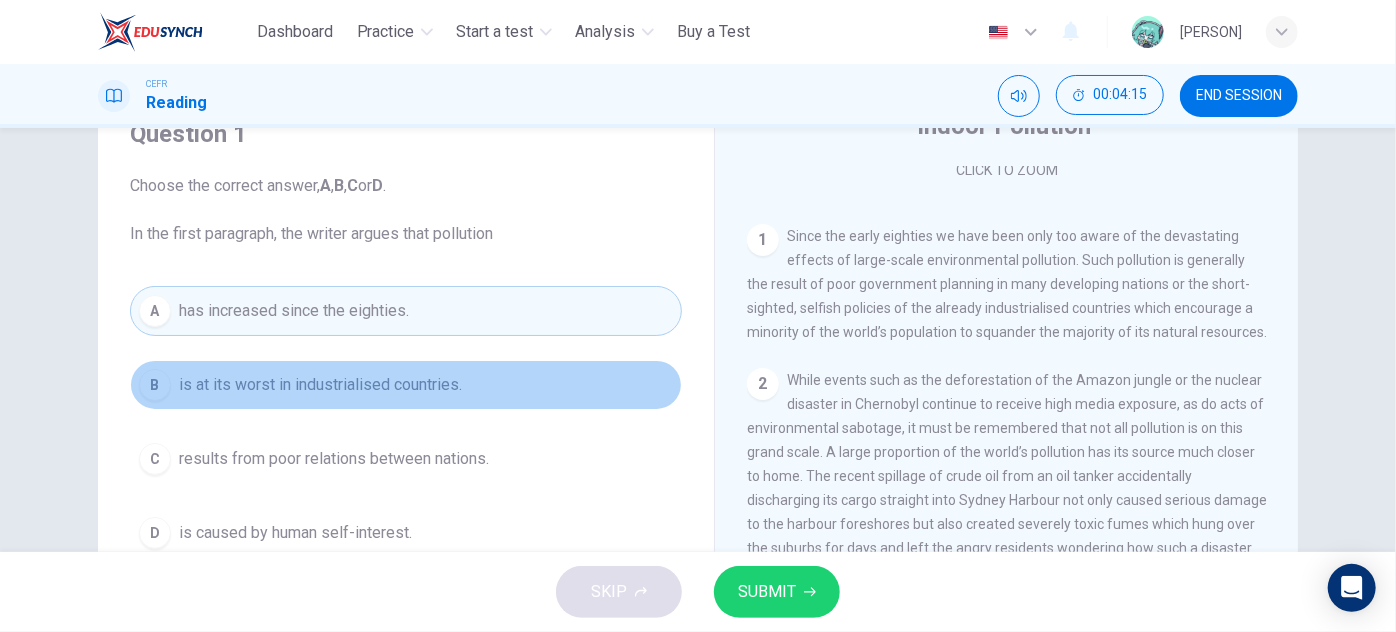 click on "B is at its worst in industrialised countries." at bounding box center (406, 385) 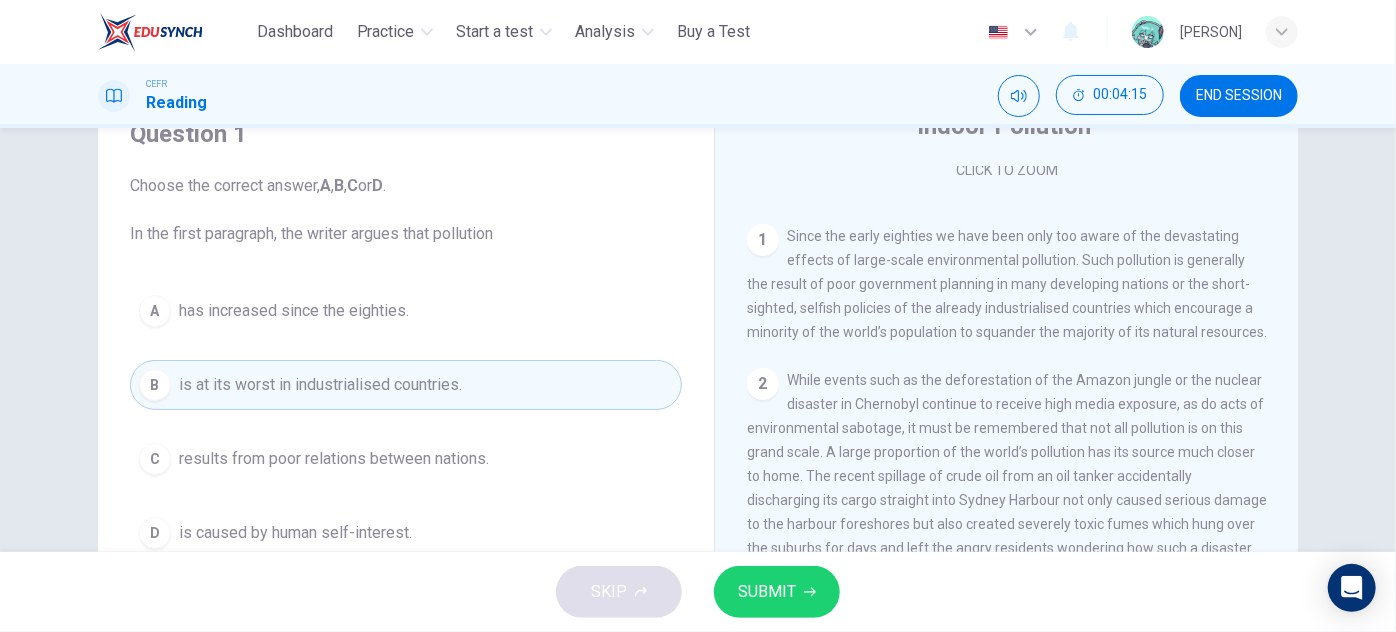 click on "C results from poor relations between nations." at bounding box center (406, 459) 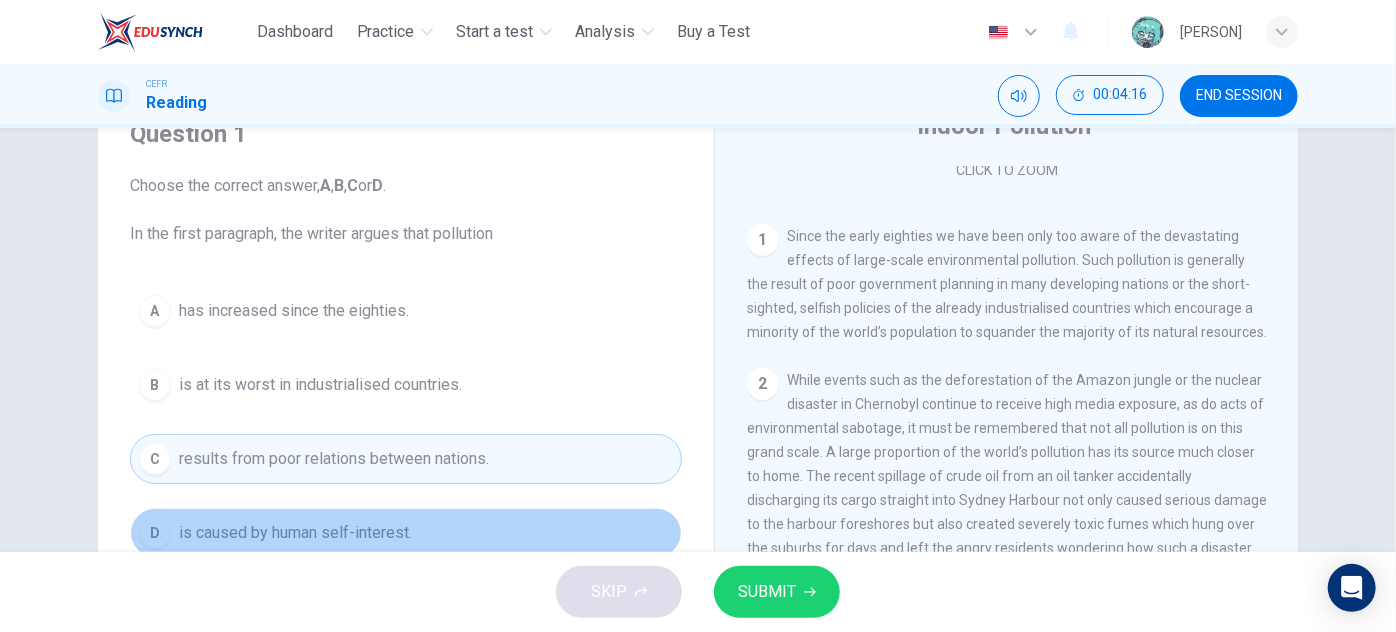 click on "D is caused by human self-interest." at bounding box center [406, 533] 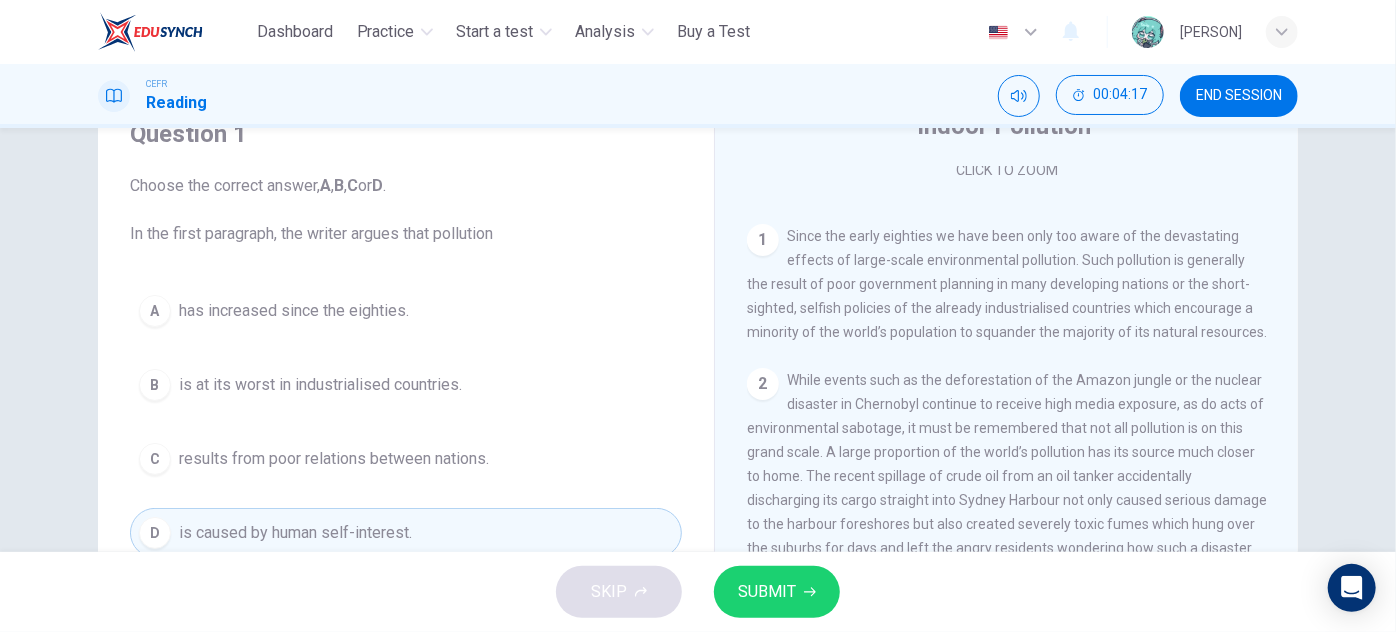 click on "C results from poor relations between nations." at bounding box center [406, 459] 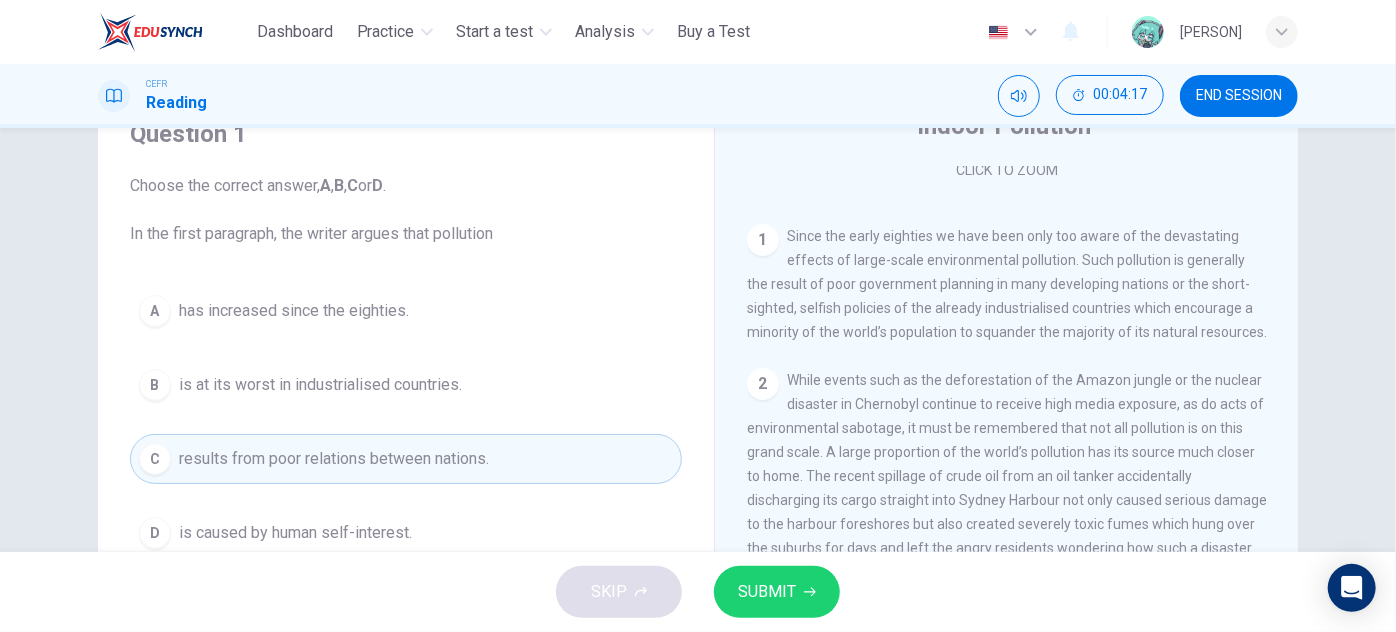click on "B is at its worst in industrialised countries." at bounding box center (406, 385) 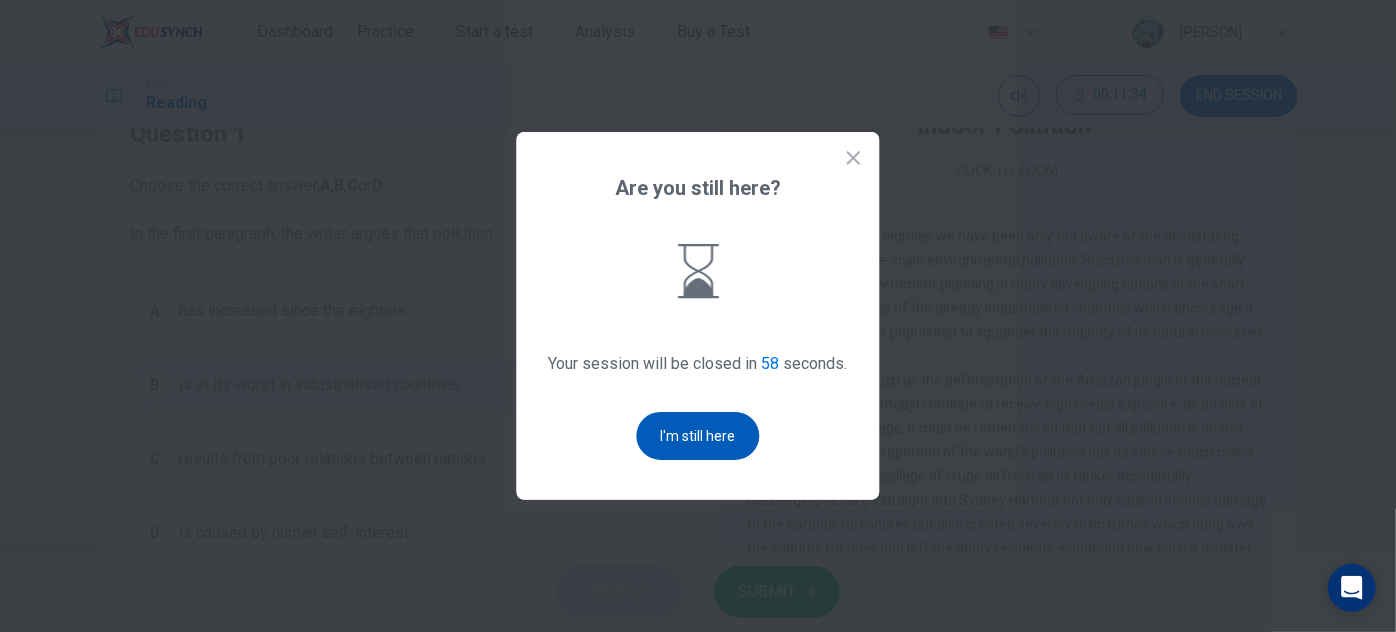 click on "I'm still here" at bounding box center [698, 436] 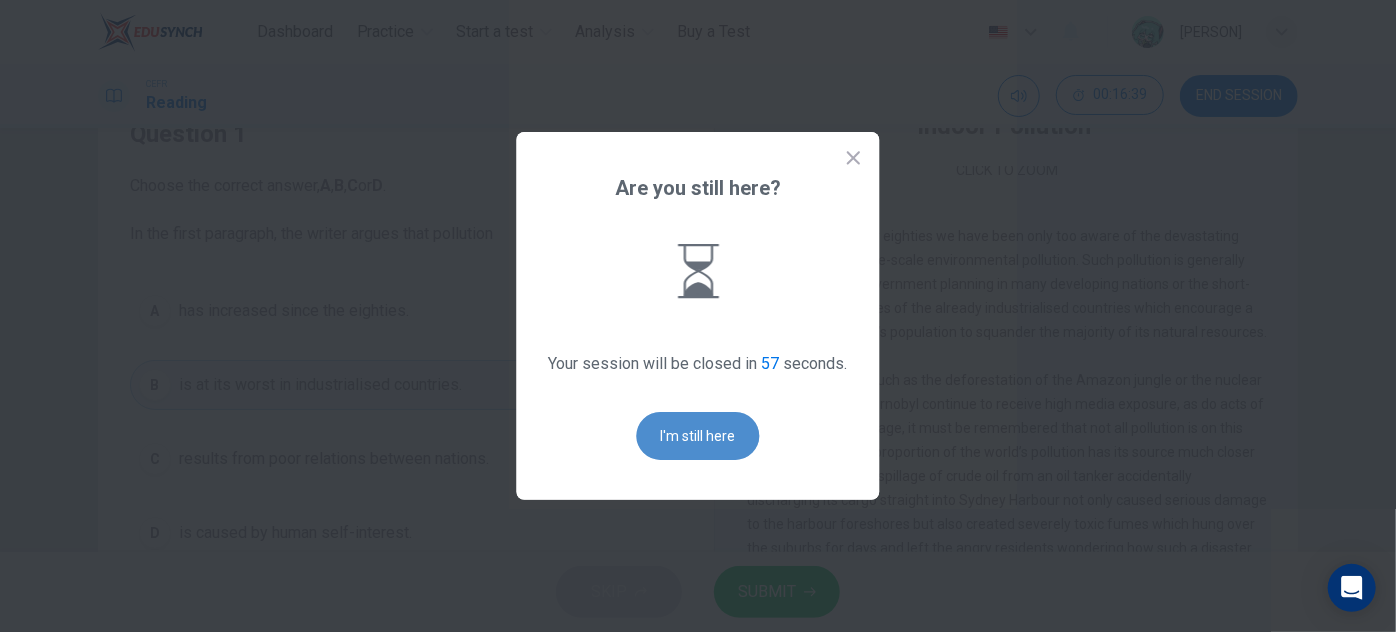 click on "I'm still here" at bounding box center [698, 436] 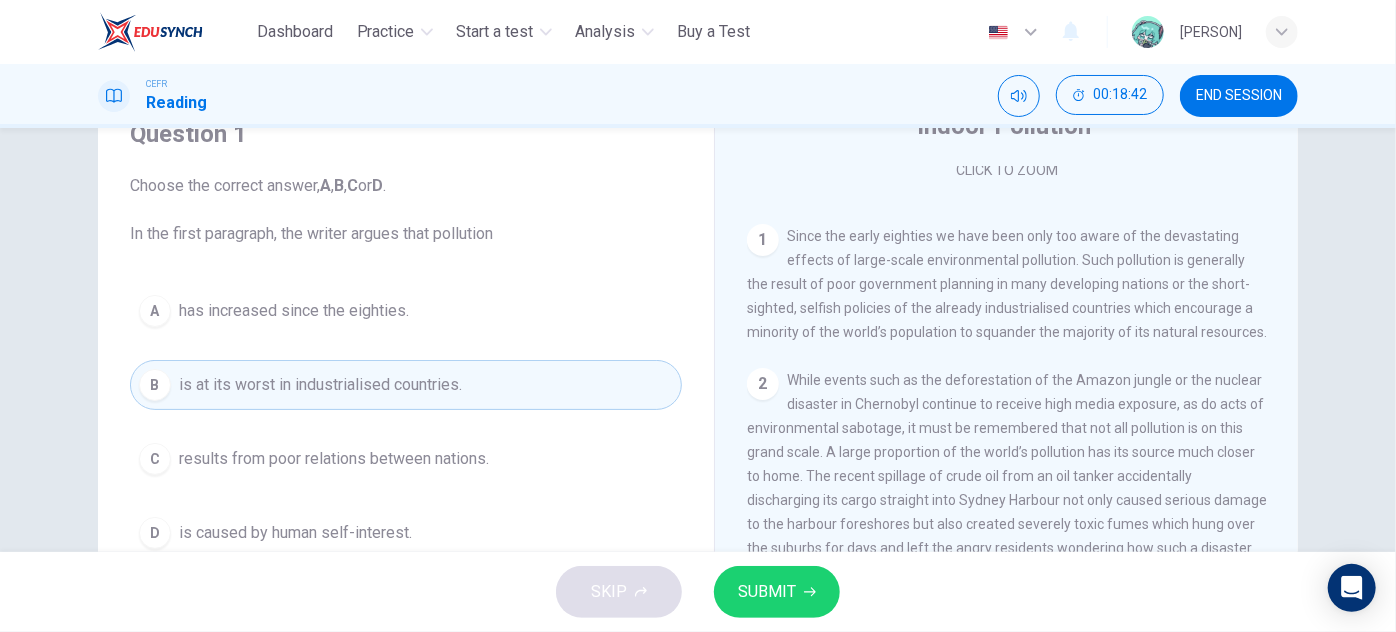 type 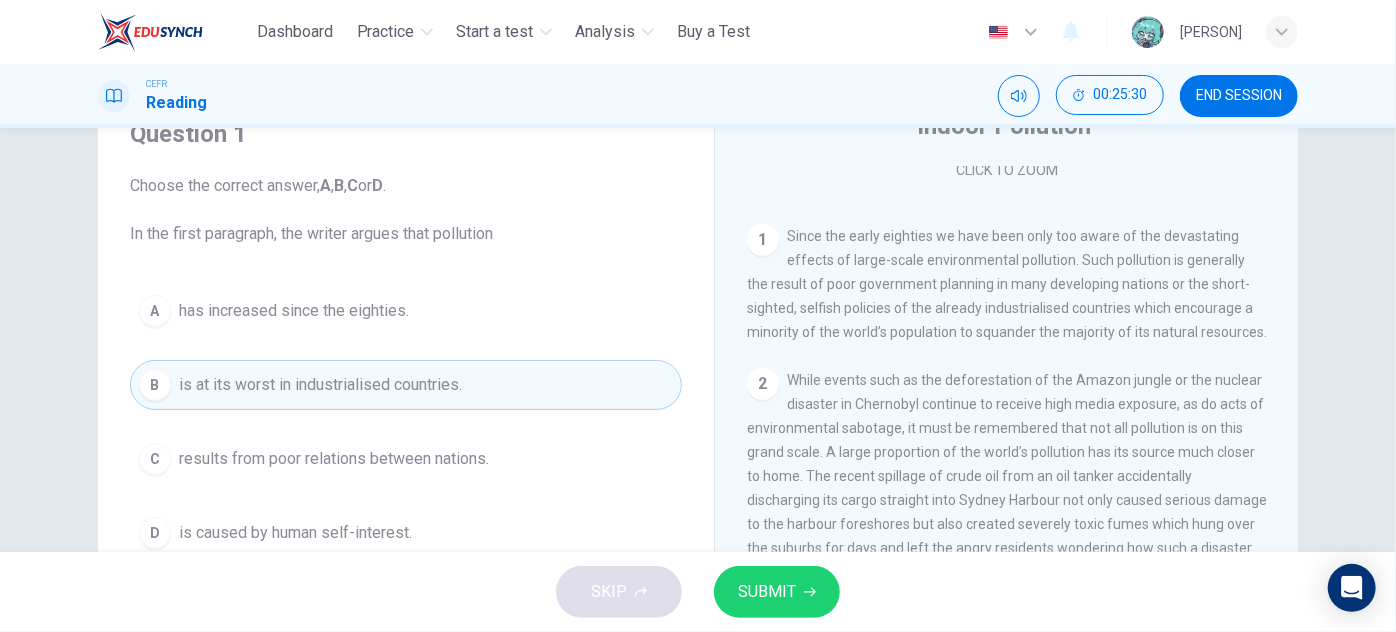 drag, startPoint x: 867, startPoint y: 306, endPoint x: 1036, endPoint y: 383, distance: 185.71483 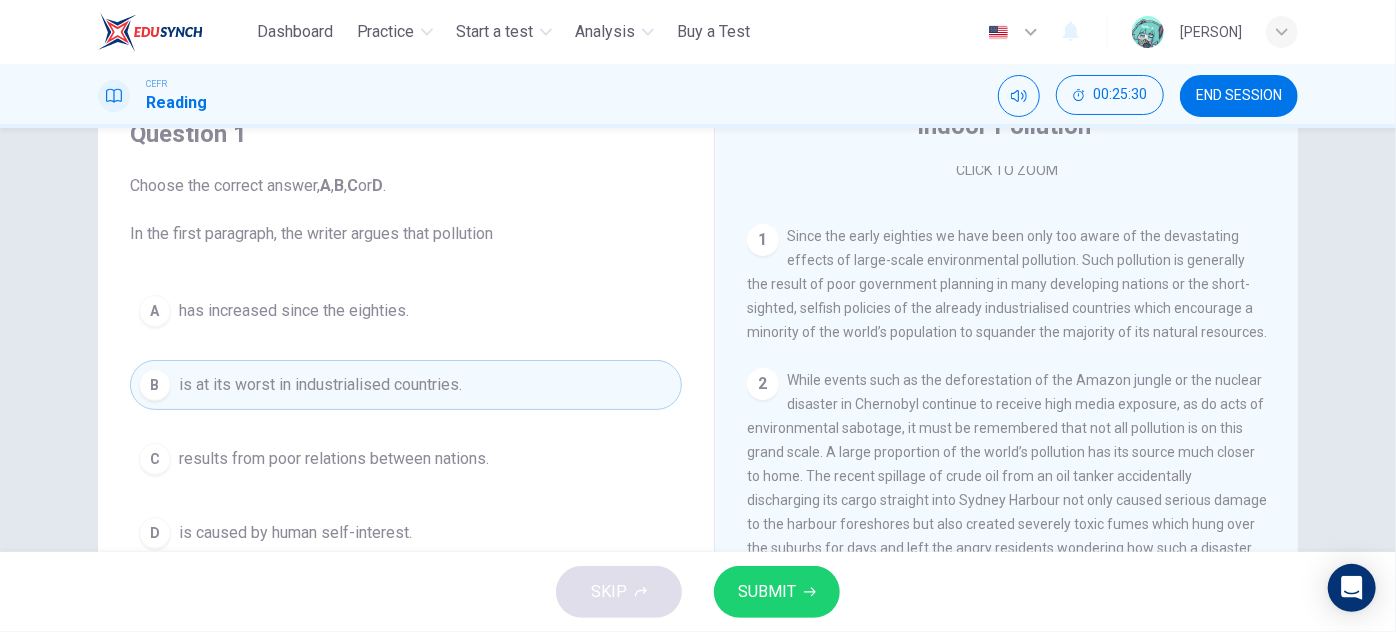 click on "CLICK TO ZOOM Click to Zoom 1 Since the early eighties we have been only too aware of the devastating effects of large-scale environmental pollution. Such pollution is generally the result of poor government planning in many developing nations or the short-sighted, selfish policies of the already industrialised countries which encourage a minority of the world’s population to squander the majority of its natural resources. 2 3 4 The latest study, conducted by two environmental engineers, Richard Corsi and Cynthia Howard-Reed, of the University of Texas in Austin, and published in Environmental Science and Technology, suggests that it is the process of keeping clean that may be making indoor pollution worse. The researchers found that baths, showers, dishwashers and washing machines can all be significant sources of indoor pollution, because they extract trace amounts of chemicals from the water that they use and transfer them to the air. 5 6 7 8 9 10" at bounding box center [1020, 469] 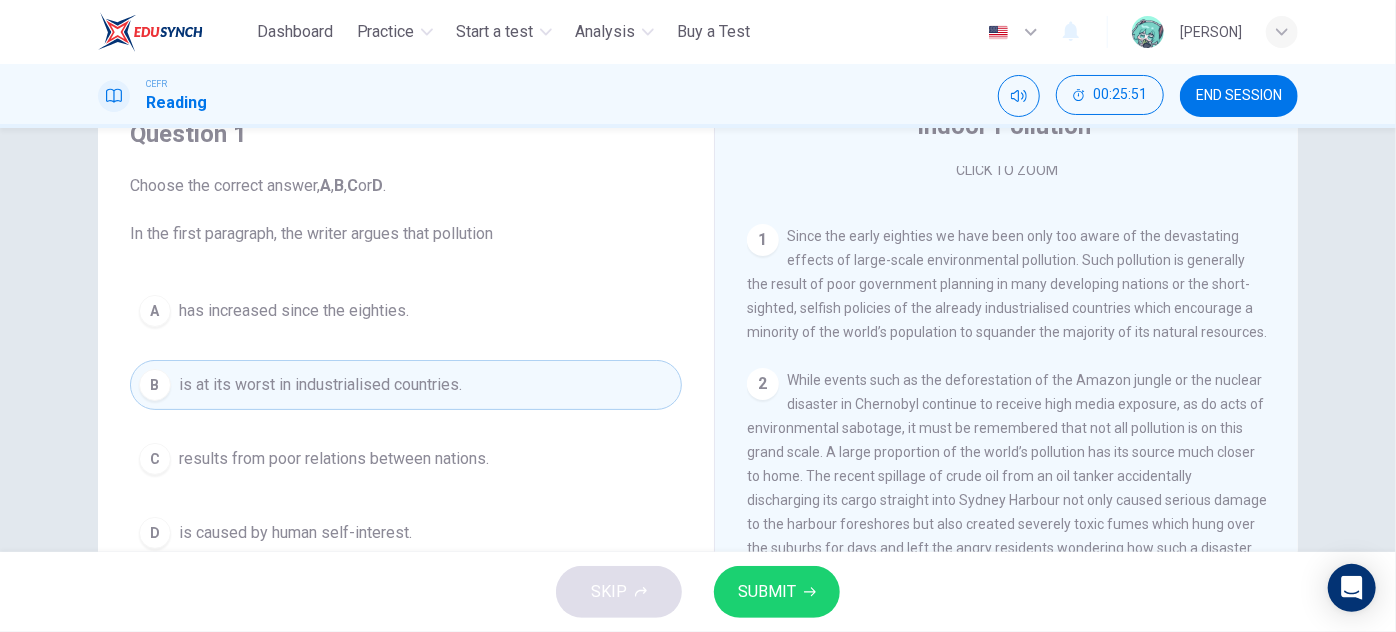drag, startPoint x: 1074, startPoint y: 263, endPoint x: 1042, endPoint y: 296, distance: 45.96738 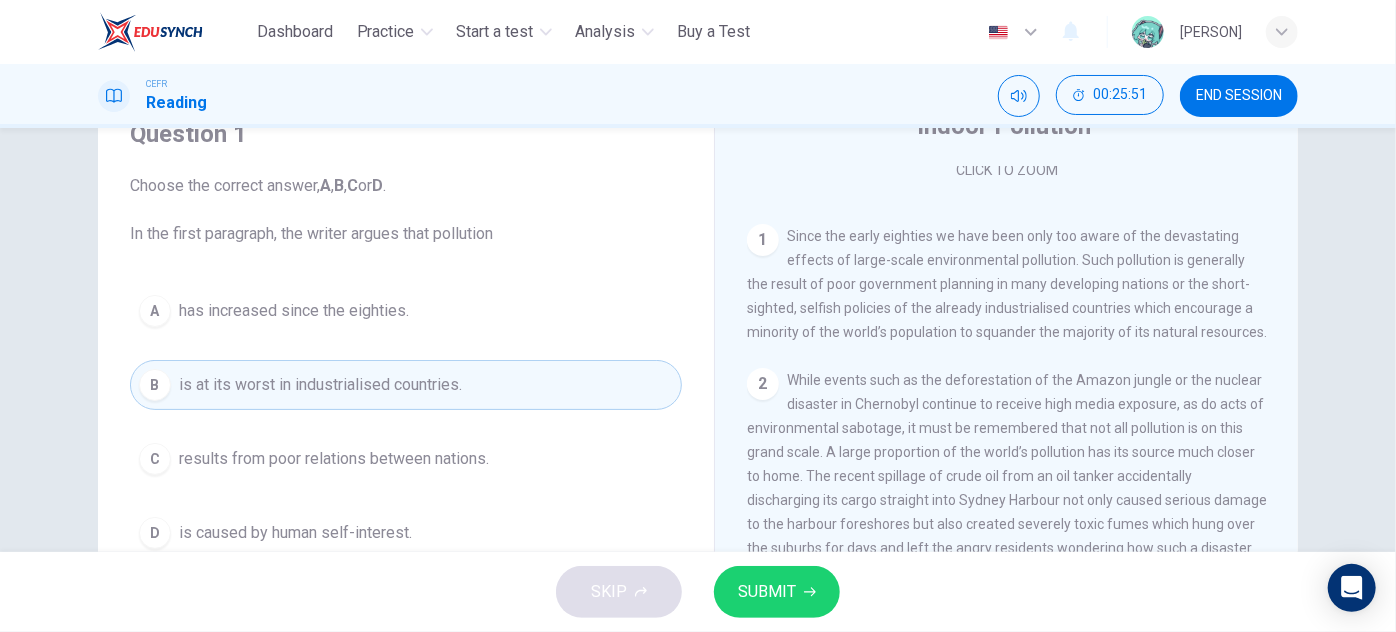 click on "Since the early eighties we have been only too aware of the devastating effects of large-scale environmental pollution. Such pollution is generally the result of poor government planning in many developing nations or the short-sighted, selfish policies of the already industrialised countries which encourage a minority of the world’s population to squander the majority of its natural resources." at bounding box center (1007, 284) 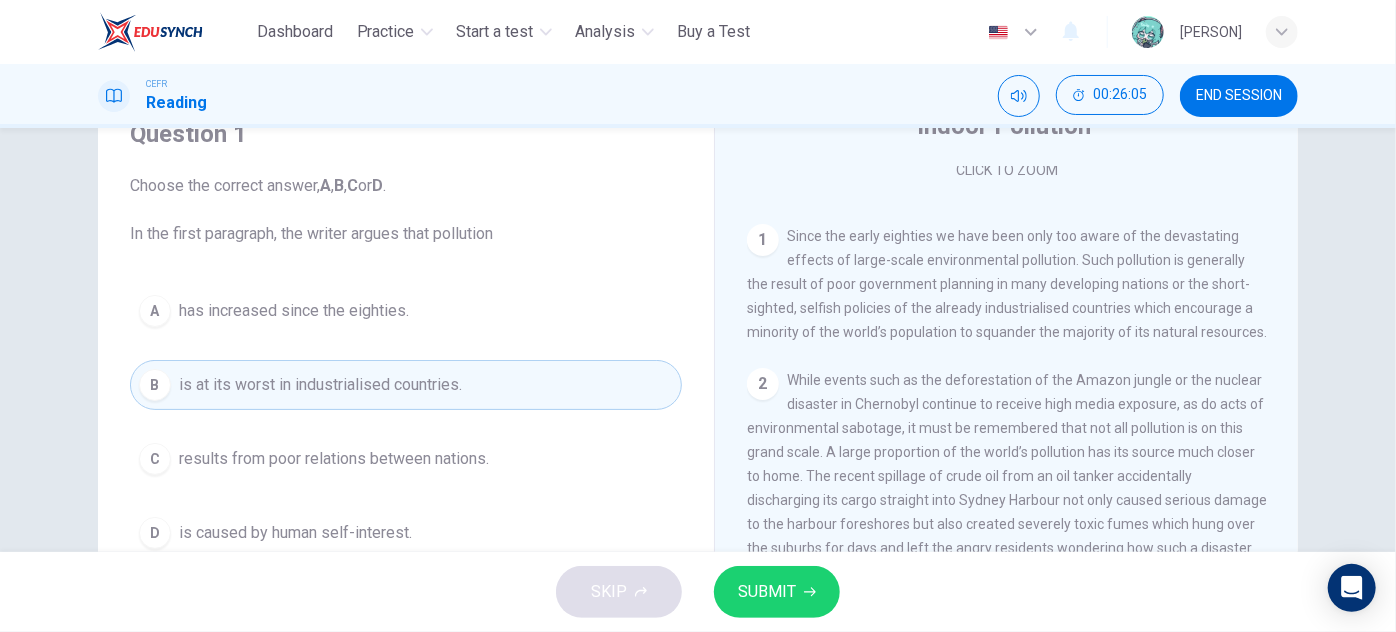 click on "A has increased since the eighties." at bounding box center (406, 311) 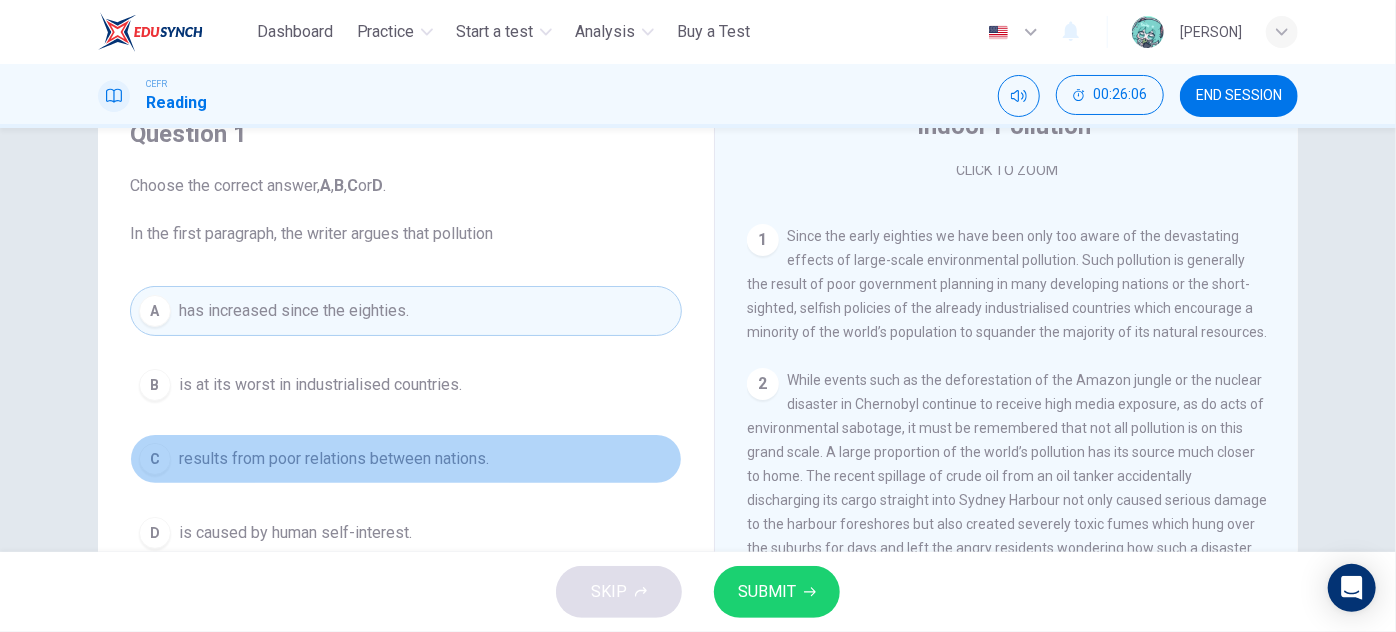 click on "C results from poor relations between nations." at bounding box center (406, 459) 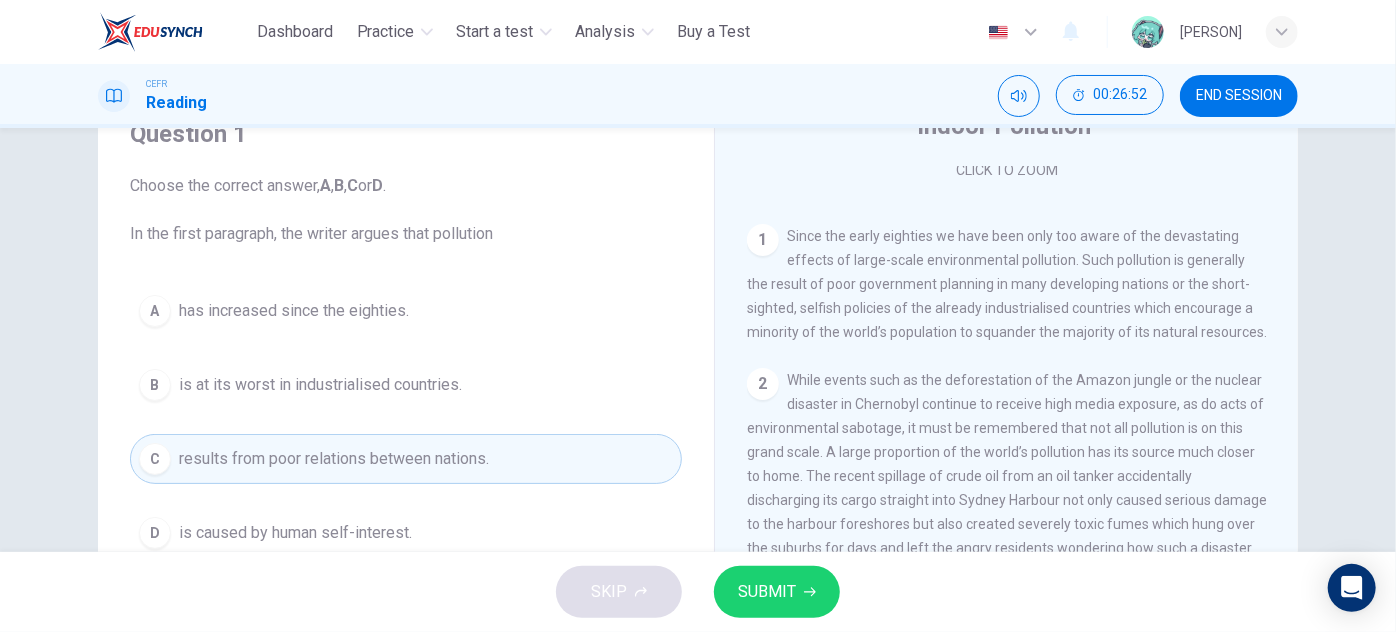 click on "SUBMIT" at bounding box center (767, 592) 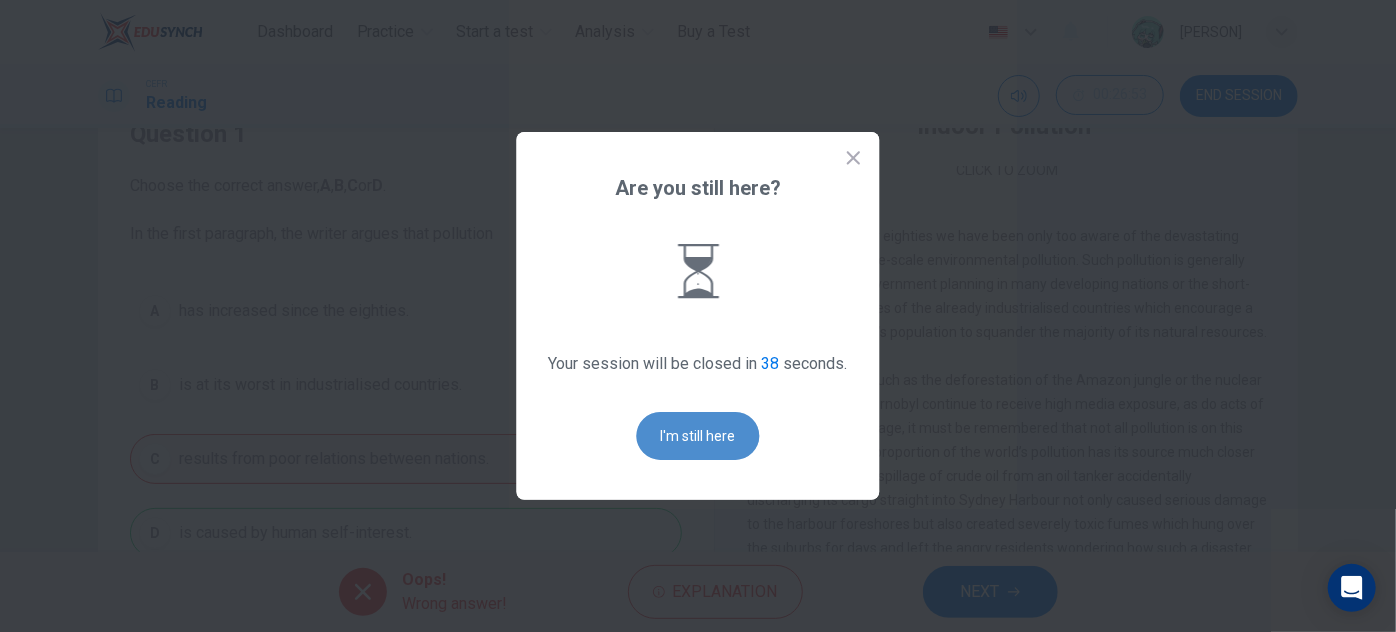 click on "I'm still here" at bounding box center [698, 436] 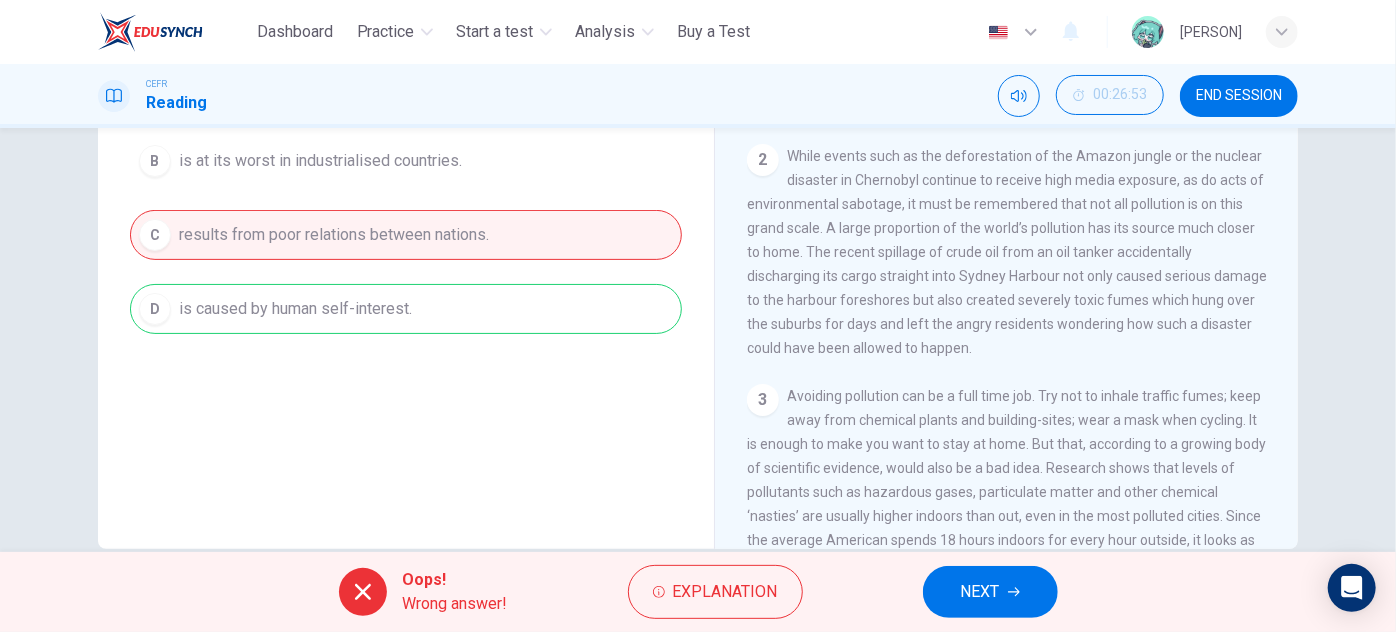 scroll, scrollTop: 351, scrollLeft: 0, axis: vertical 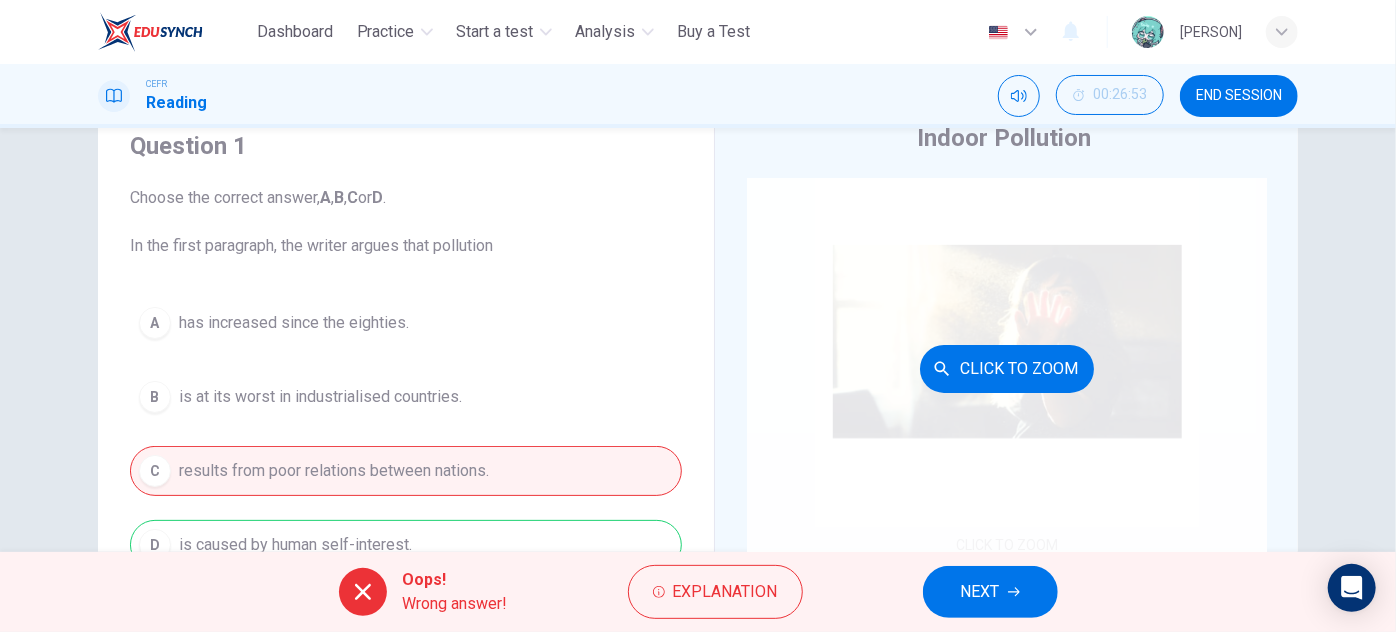 click on "Click to Zoom" at bounding box center [1007, 368] 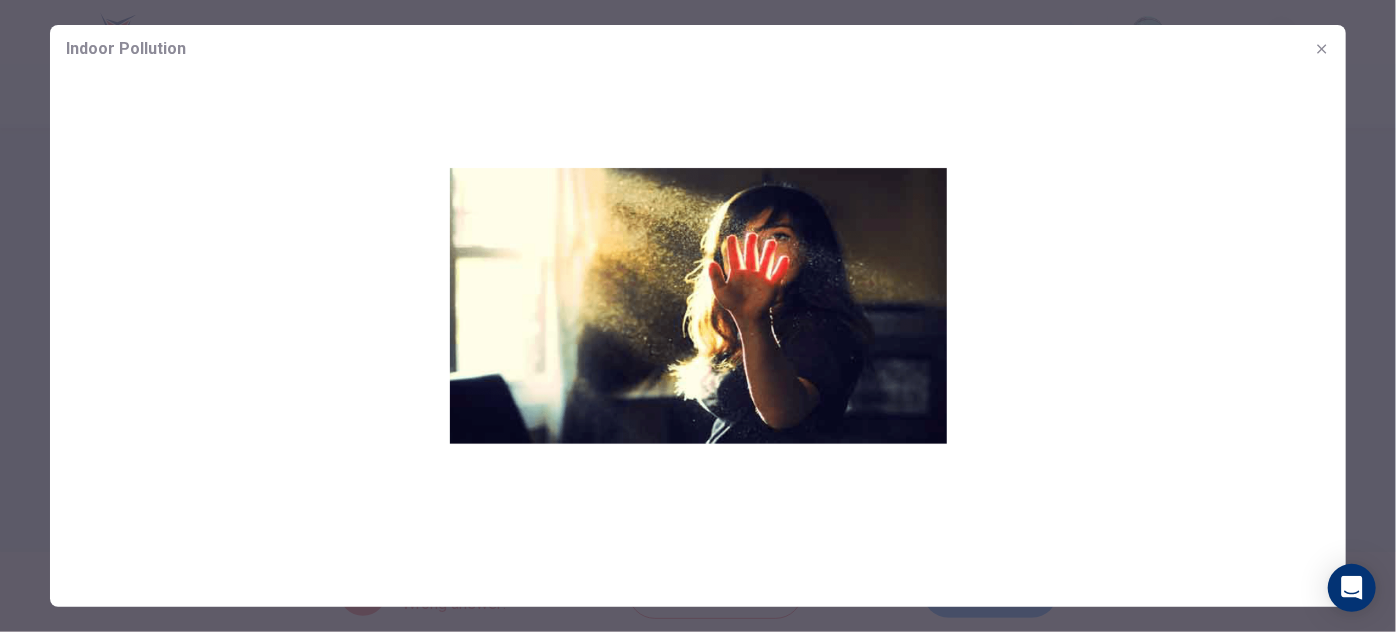 click 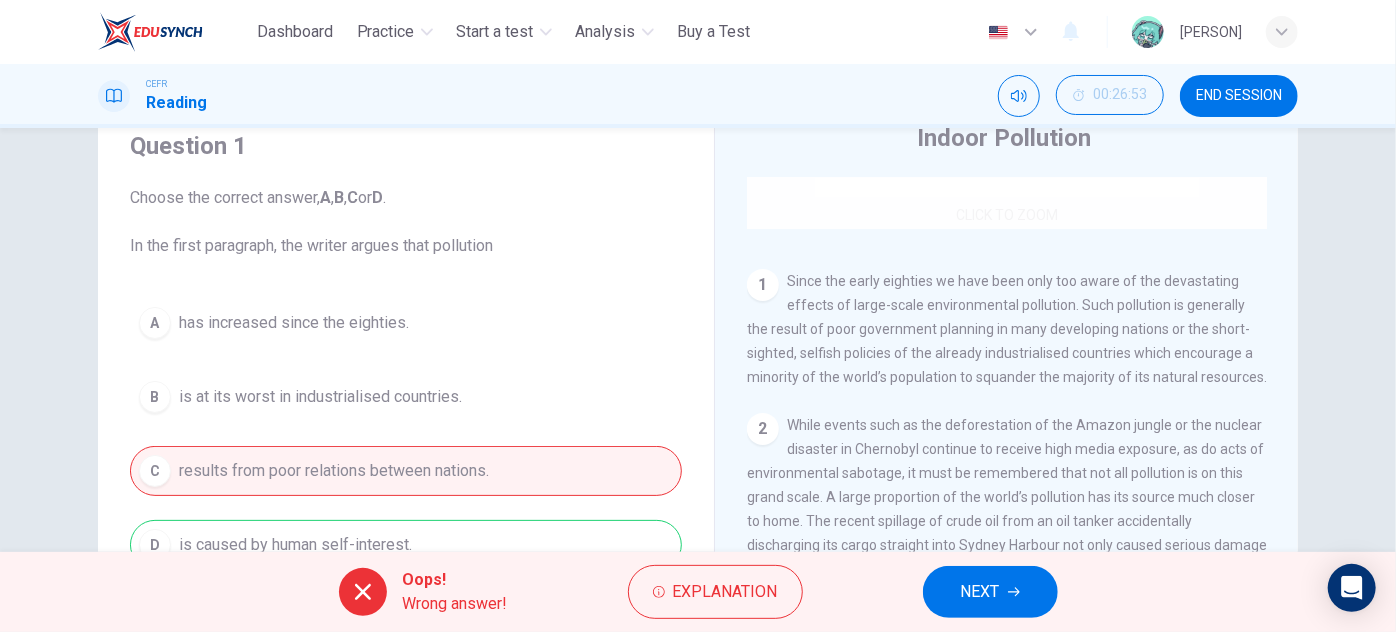 scroll, scrollTop: 363, scrollLeft: 0, axis: vertical 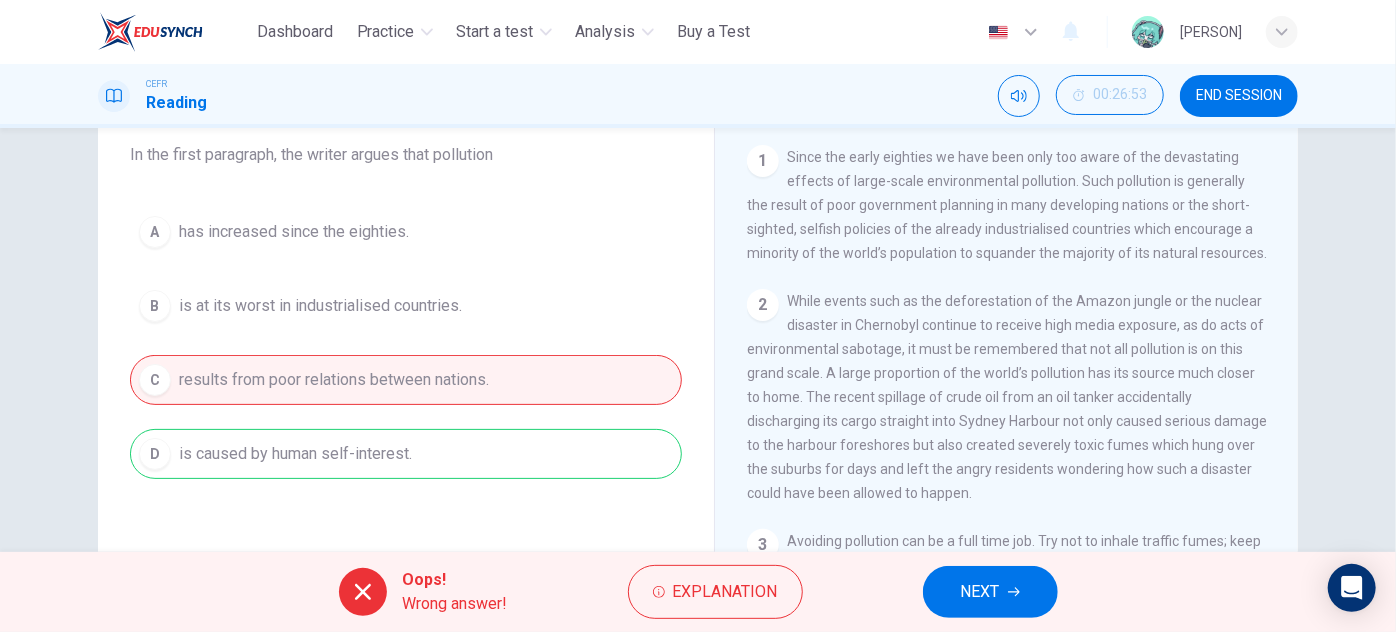 click on "NEXT" at bounding box center [990, 592] 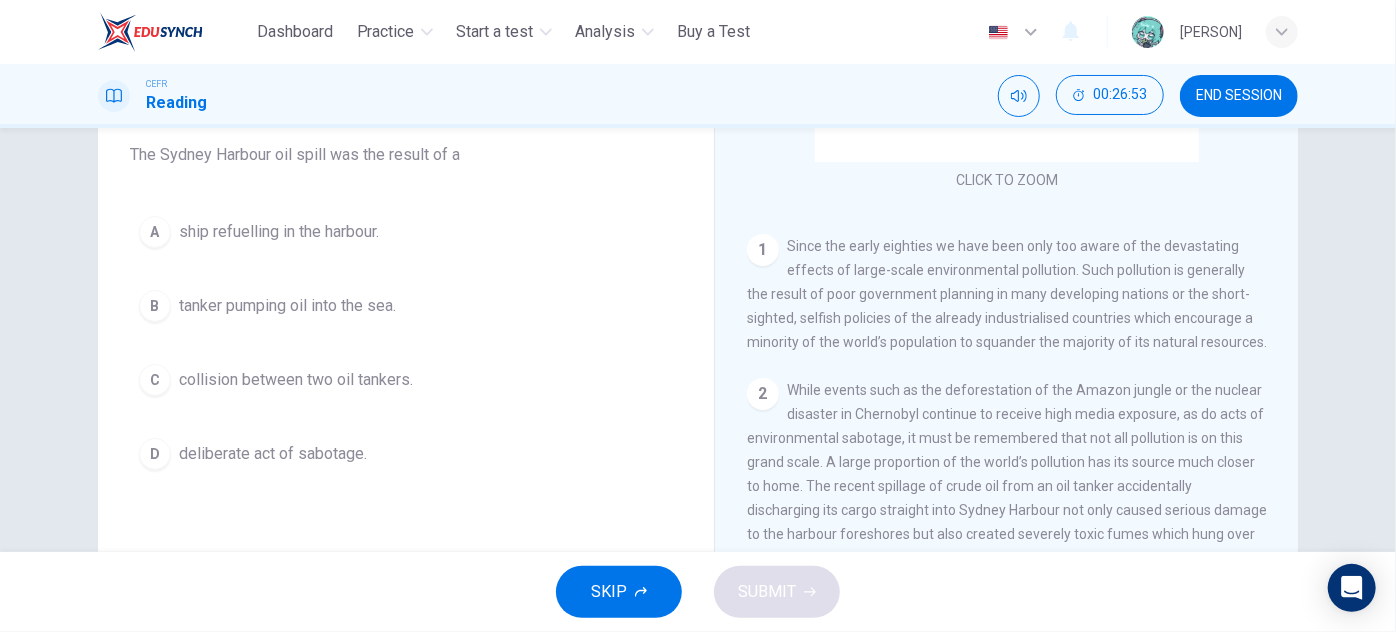 scroll, scrollTop: 272, scrollLeft: 0, axis: vertical 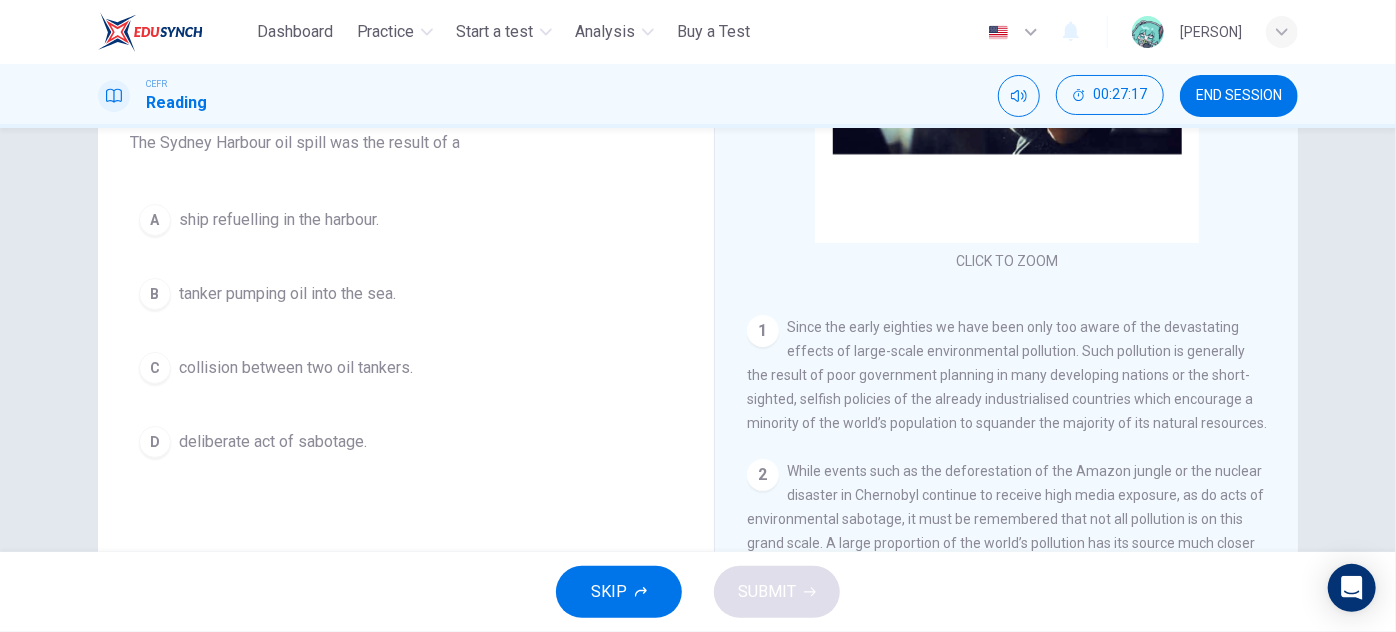 drag, startPoint x: 845, startPoint y: 330, endPoint x: 909, endPoint y: 386, distance: 85.04117 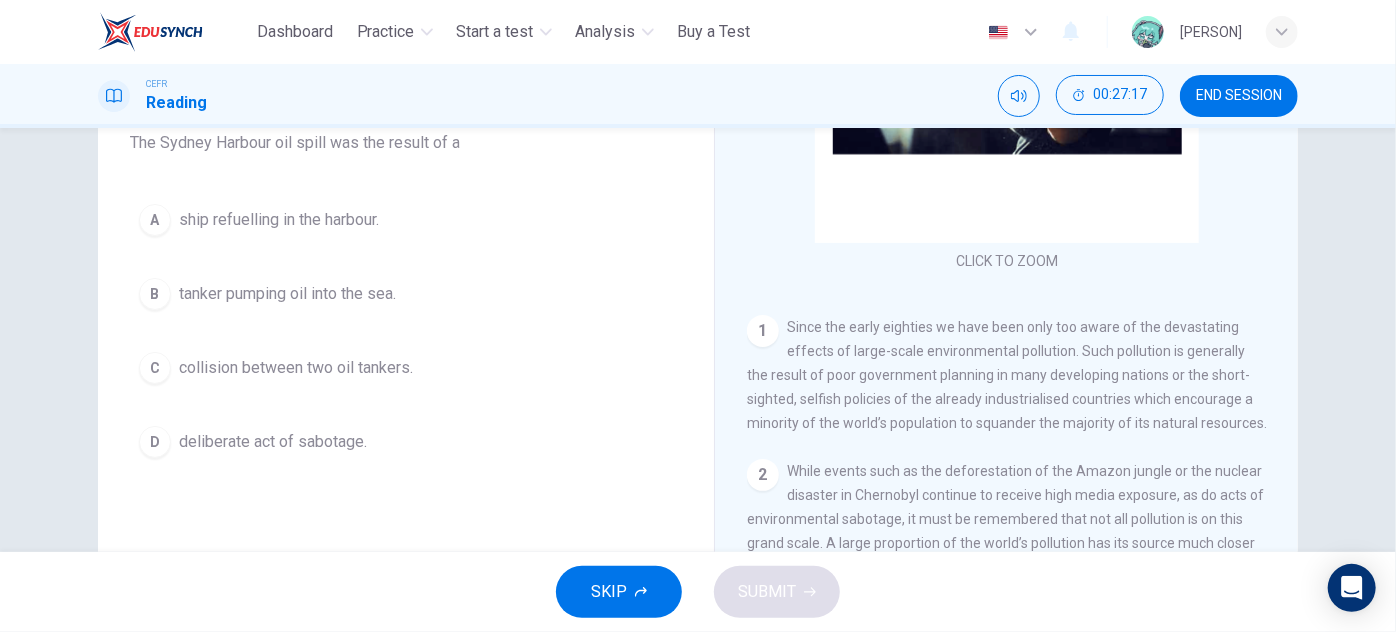 click on "Since the early eighties we have been only too aware of the devastating effects of large-scale environmental pollution. Such pollution is generally the result of poor government planning in many developing nations or the short-sighted, selfish policies of the already industrialised countries which encourage a minority of the world’s population to squander the majority of its natural resources." at bounding box center [1007, 375] 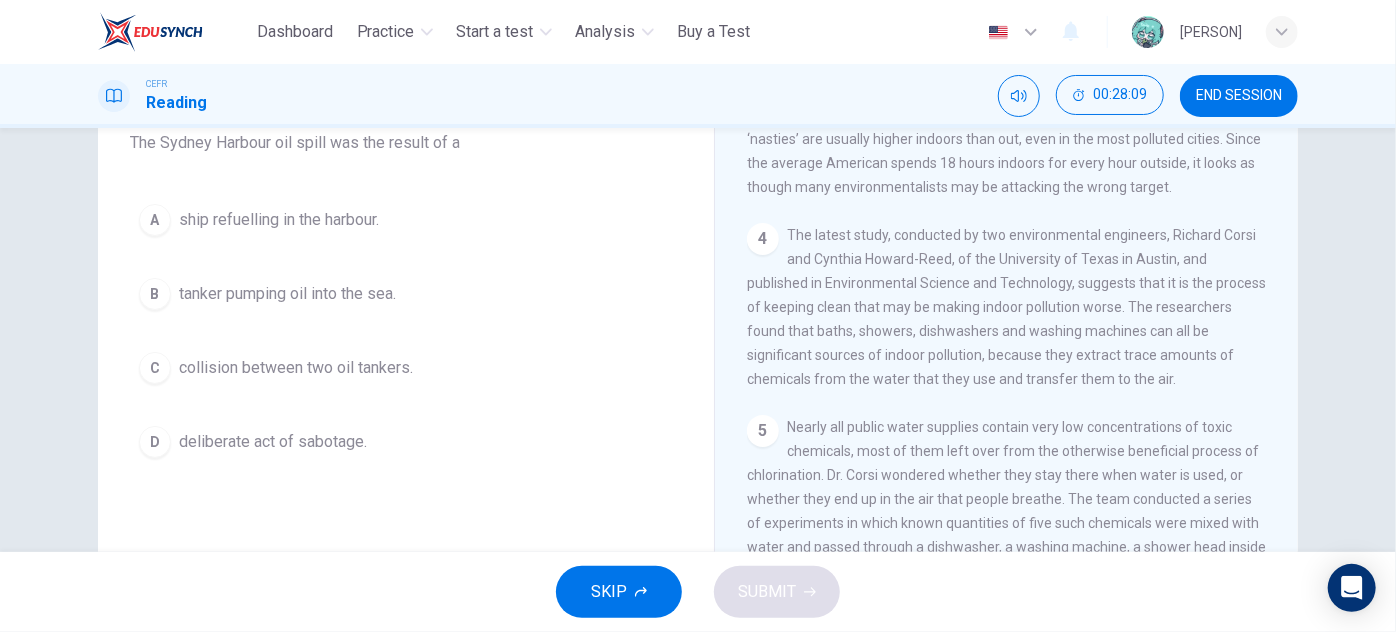 scroll, scrollTop: 818, scrollLeft: 0, axis: vertical 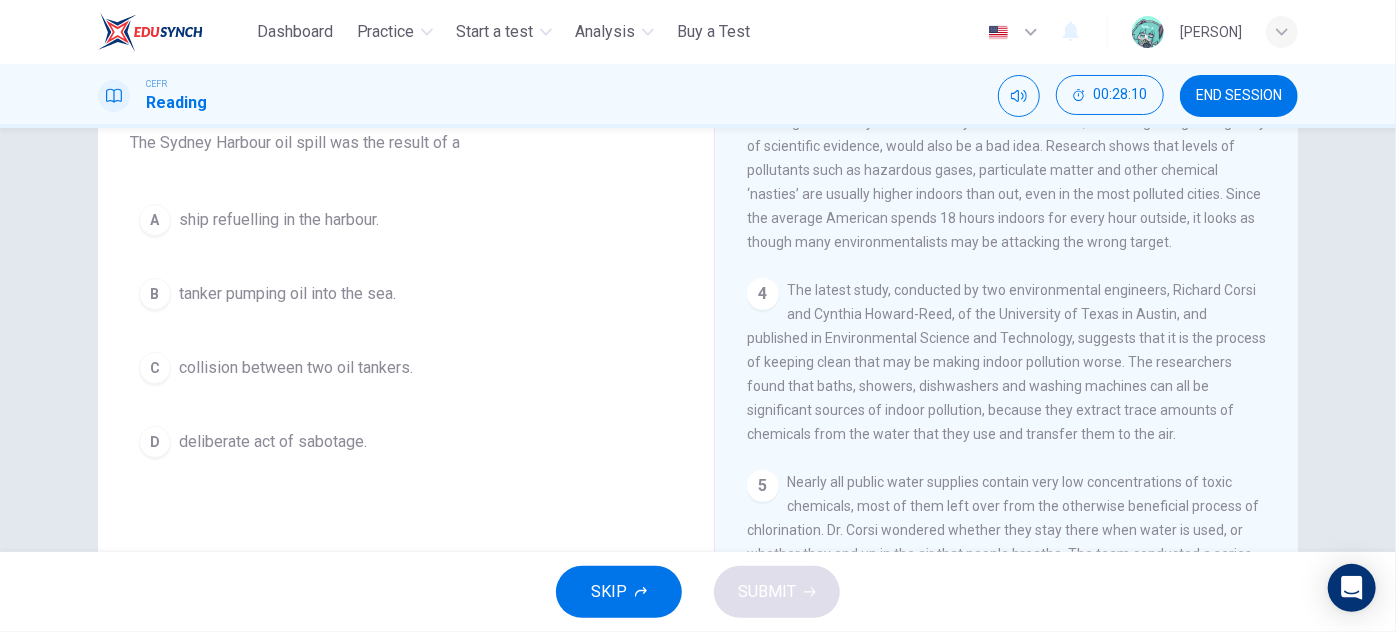drag, startPoint x: 840, startPoint y: 436, endPoint x: 1028, endPoint y: 463, distance: 189.92894 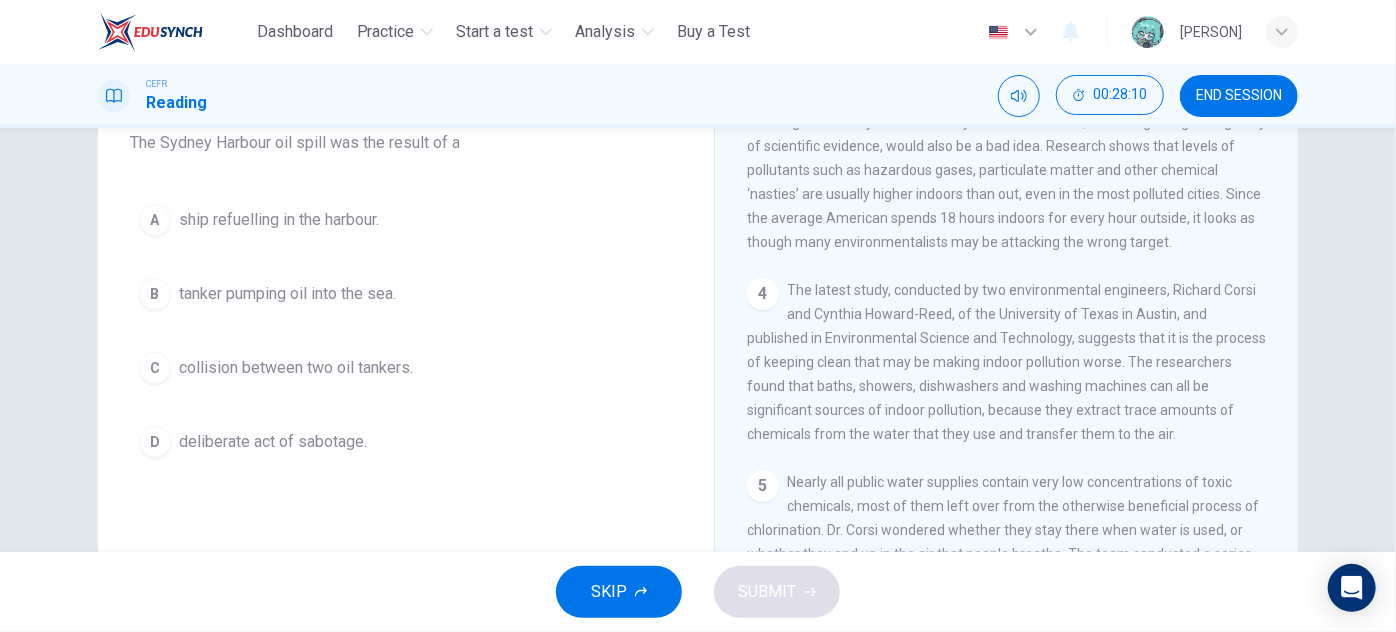 click on "4 The latest study, conducted by two environmental engineers, Richard Corsi and Cynthia Howard-Reed, of the University of Texas in Austin, and published in Environmental Science and Technology, suggests that it is the process of keeping clean that may be making indoor pollution worse. The researchers found that baths, showers, dishwashers and washing machines can all be significant sources of indoor pollution, because they extract trace amounts of chemicals from the water that they use and transfer them to the air." at bounding box center [1007, 362] 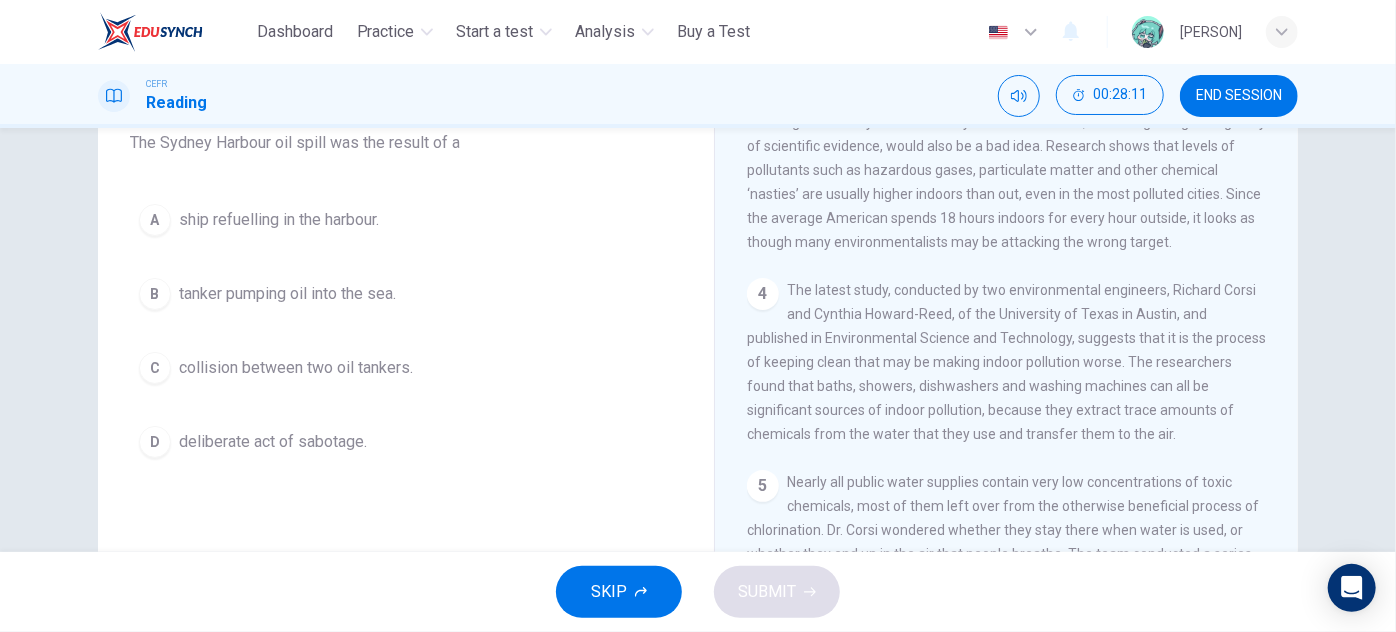 drag, startPoint x: 1029, startPoint y: 474, endPoint x: 1090, endPoint y: 498, distance: 65.551506 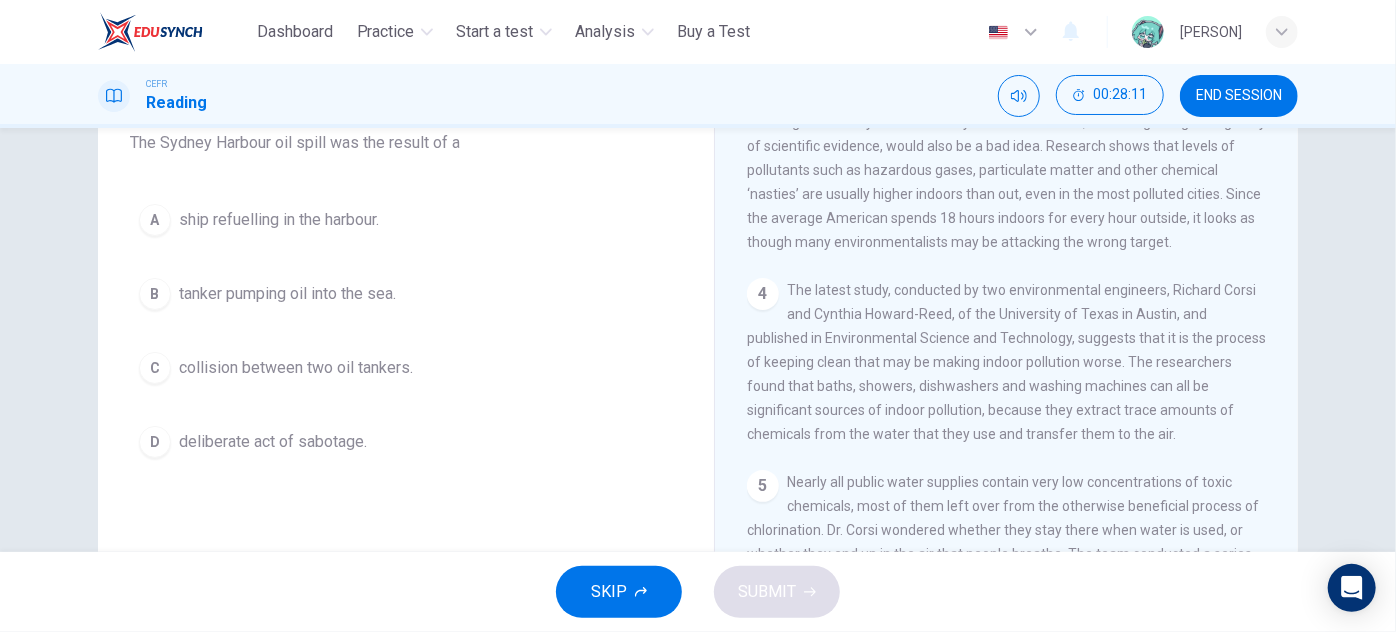 click on "The latest study, conducted by two environmental engineers, Richard Corsi and Cynthia Howard-Reed, of the University of Texas in Austin, and published in Environmental Science and Technology, suggests that it is the process of keeping clean that may be making indoor pollution worse. The researchers found that baths, showers, dishwashers and washing machines can all be significant sources of indoor pollution, because they extract trace amounts of chemicals from the water that they use and transfer them to the air." at bounding box center [1006, 362] 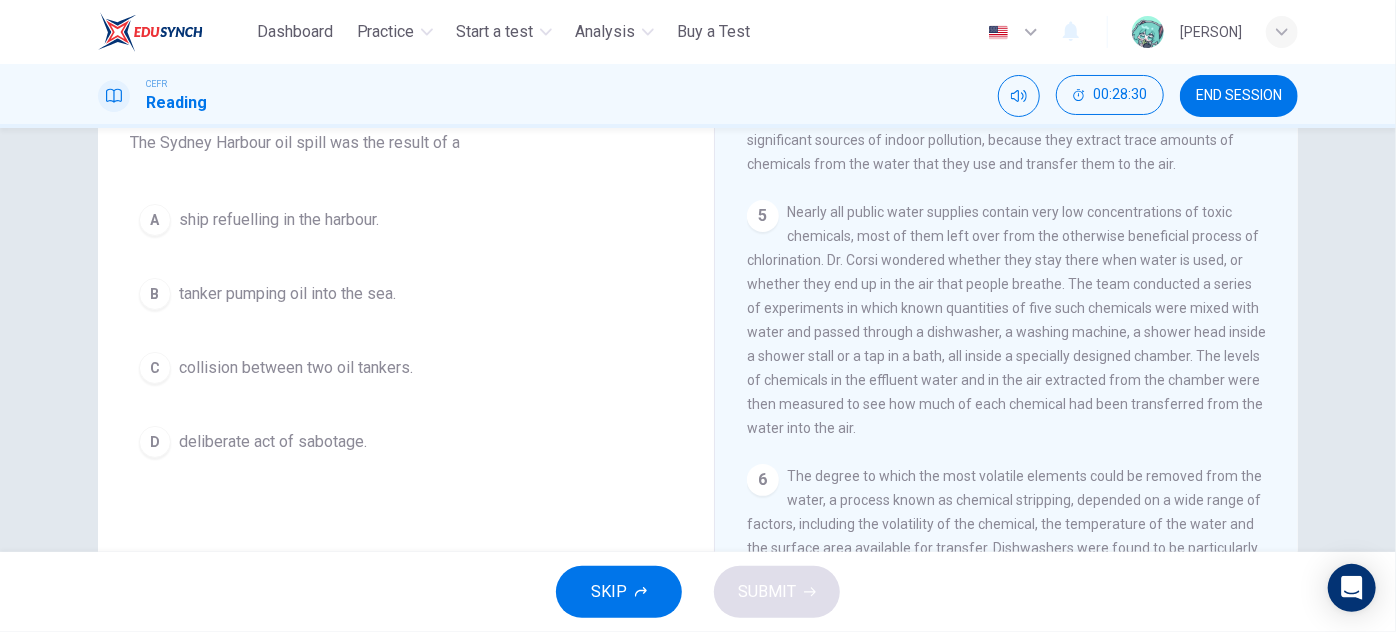 scroll, scrollTop: 1090, scrollLeft: 0, axis: vertical 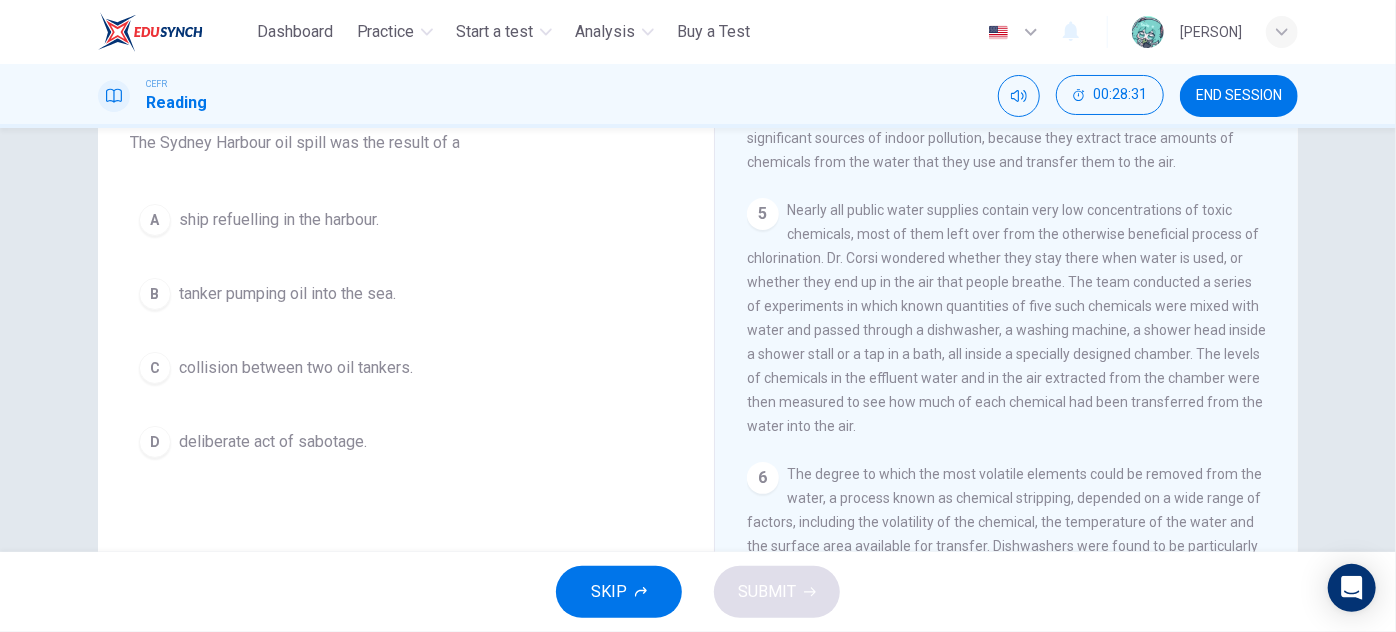 drag, startPoint x: 794, startPoint y: 261, endPoint x: 989, endPoint y: 338, distance: 209.6521 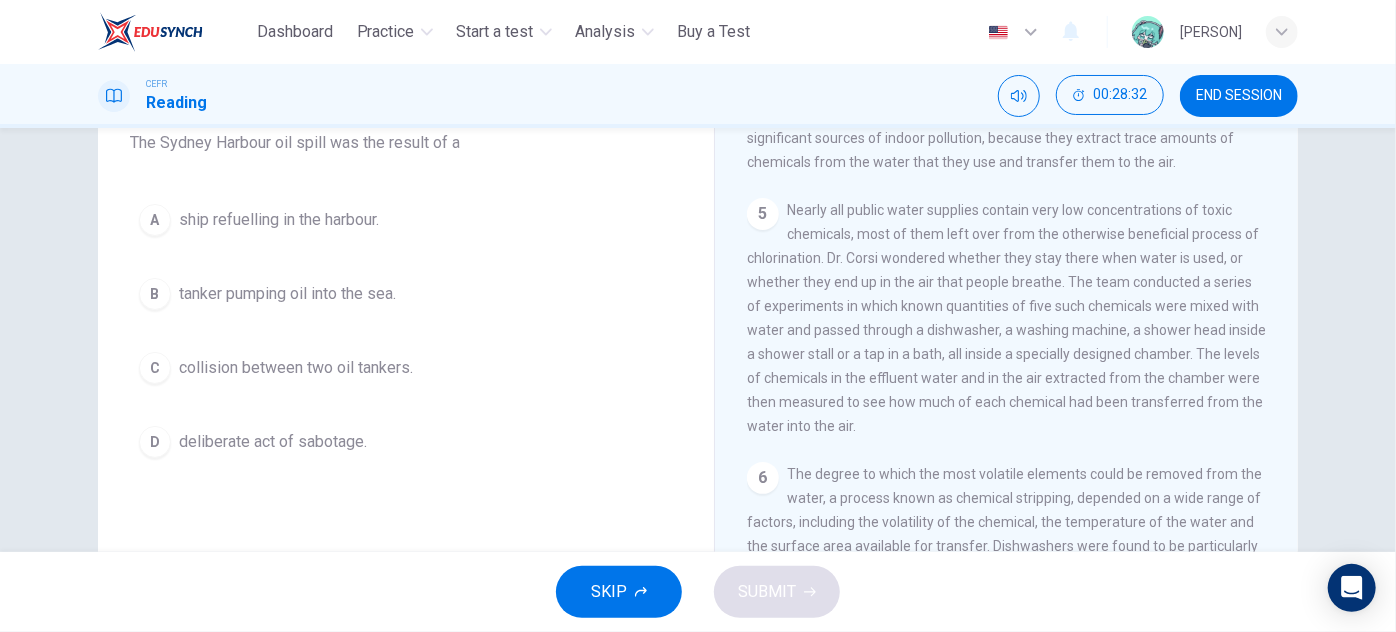 drag, startPoint x: 1056, startPoint y: 422, endPoint x: 979, endPoint y: 389, distance: 83.773506 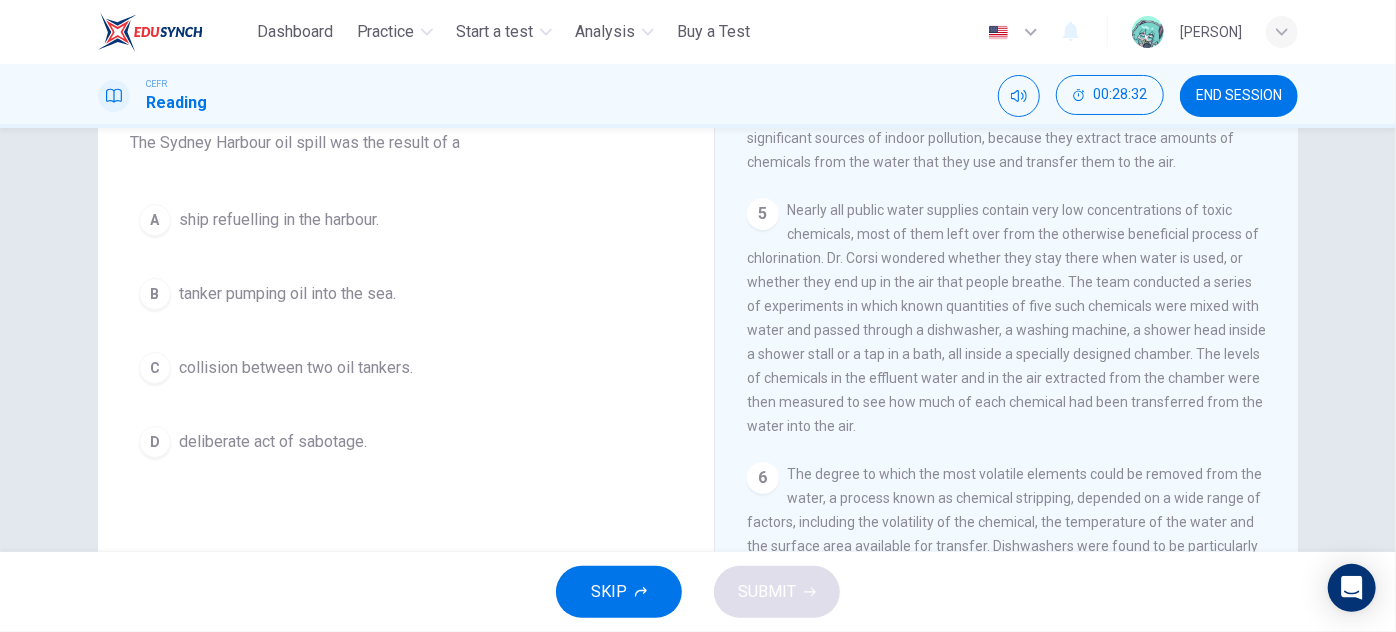 click on "5 Nearly all public water supplies contain very low concentrations of toxic chemicals, most of them left over from the otherwise beneficial process of chlorination. Dr. Corsi wondered whether they stay there when water is used, or whether they end up in the air that people breathe. The team conducted a series of experiments in which known quantities of five such chemicals were mixed with water and passed through a dishwasher, a washing machine, a shower head inside a shower stall or a tap in a bath, all inside a specially designed chamber. The levels of chemicals in the effluent water and in the air extracted from the chamber were then measured to see how much of each chemical had been transferred from the water into the air." at bounding box center (1007, 318) 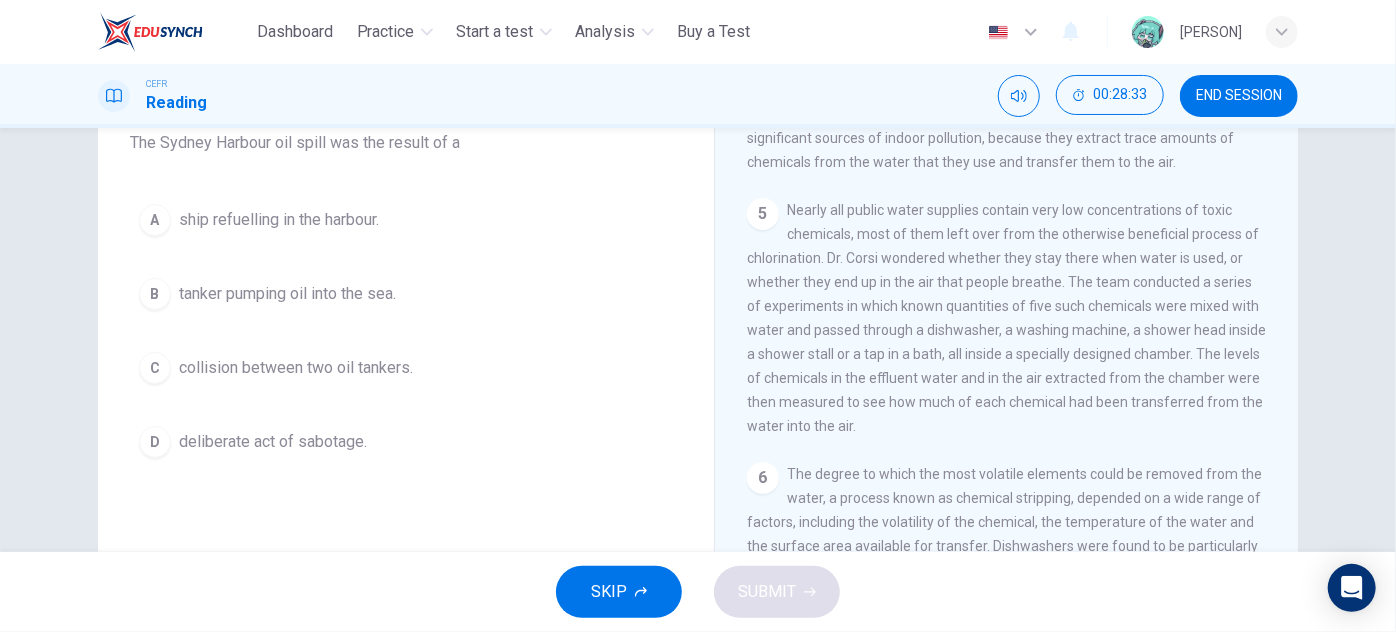 drag, startPoint x: 981, startPoint y: 378, endPoint x: 930, endPoint y: 308, distance: 86.608315 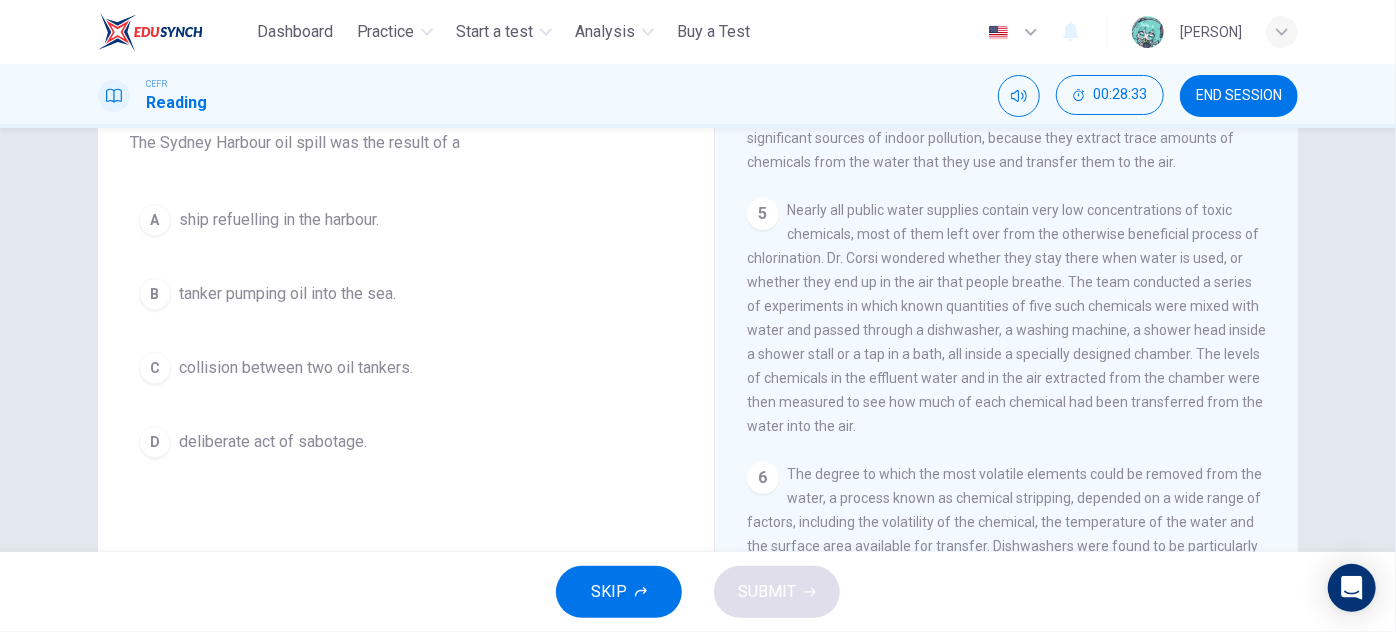 click on "Nearly all public water supplies contain very low concentrations of toxic chemicals, most of them left over from the otherwise beneficial process of chlorination. Dr. Corsi wondered whether they stay there when water is used, or whether they end up in the air that people breathe. The team conducted a series of experiments in which known quantities of five such chemicals were mixed with water and passed through a dishwasher, a washing machine, a shower head inside a shower stall or a tap in a bath, all inside a specially designed chamber. The levels of chemicals in the effluent water and in the air extracted from the chamber were then measured to see how much of each chemical had been transferred from the water into the air." at bounding box center [1006, 318] 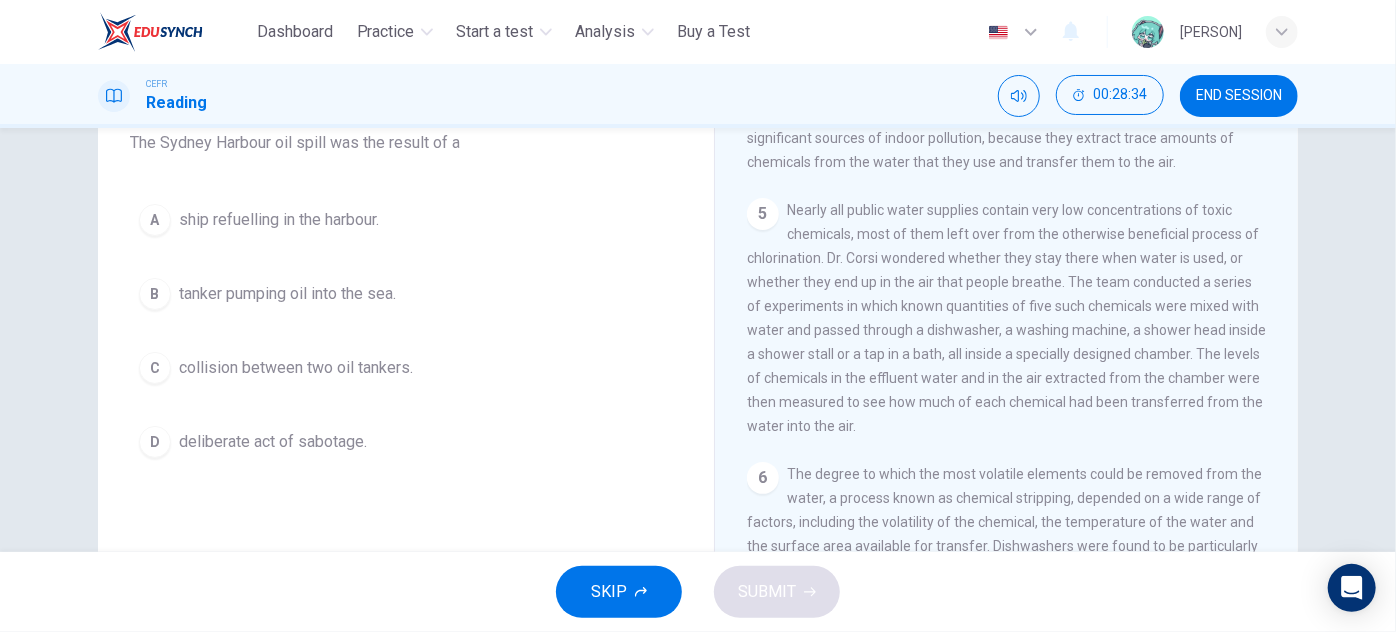 drag, startPoint x: 812, startPoint y: 253, endPoint x: 1022, endPoint y: 325, distance: 222 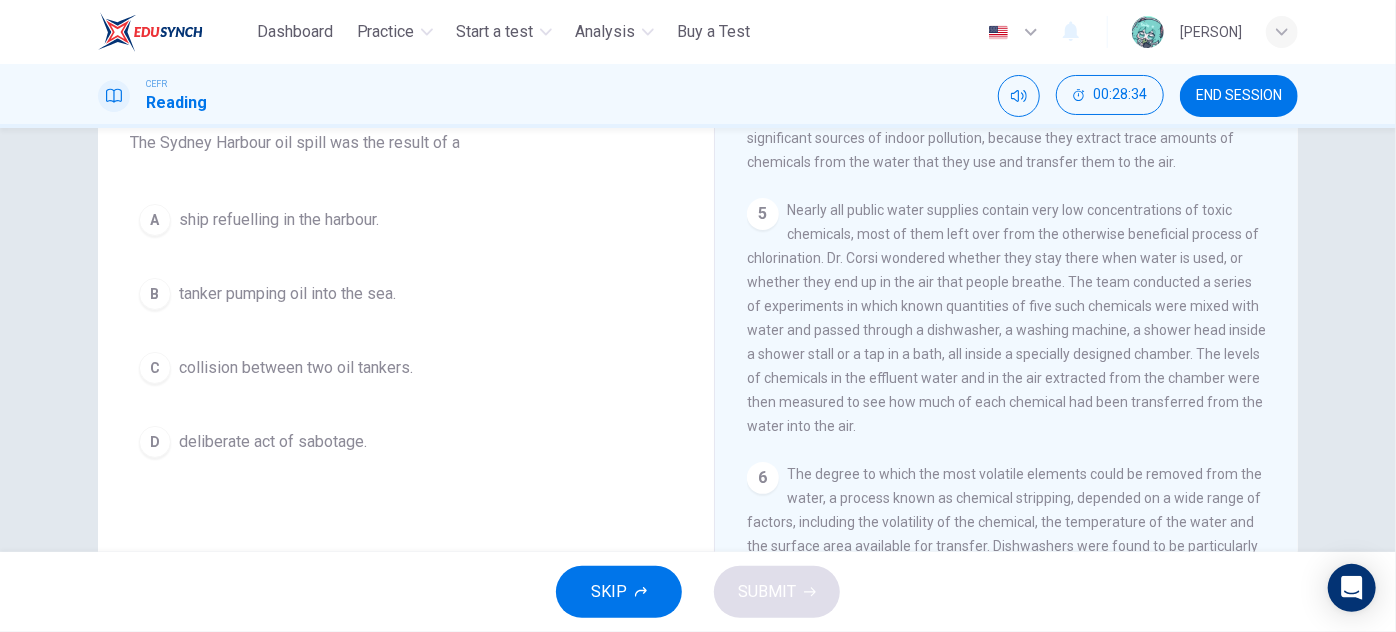 click on "5 Nearly all public water supplies contain very low concentrations of toxic chemicals, most of them left over from the otherwise beneficial process of chlorination. Dr. Corsi wondered whether they stay there when water is used, or whether they end up in the air that people breathe. The team conducted a series of experiments in which known quantities of five such chemicals were mixed with water and passed through a dishwasher, a washing machine, a shower head inside a shower stall or a tap in a bath, all inside a specially designed chamber. The levels of chemicals in the effluent water and in the air extracted from the chamber were then measured to see how much of each chemical had been transferred from the water into the air." at bounding box center (1007, 318) 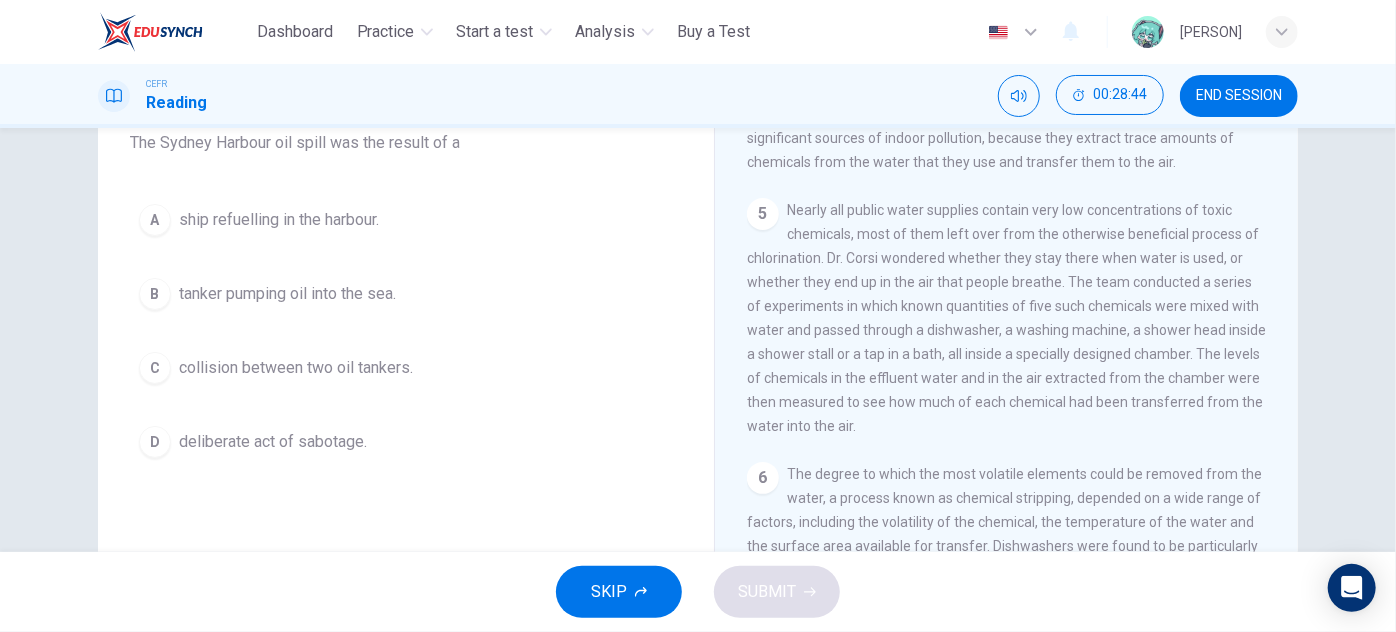 drag, startPoint x: 973, startPoint y: 324, endPoint x: 1015, endPoint y: 343, distance: 46.09772 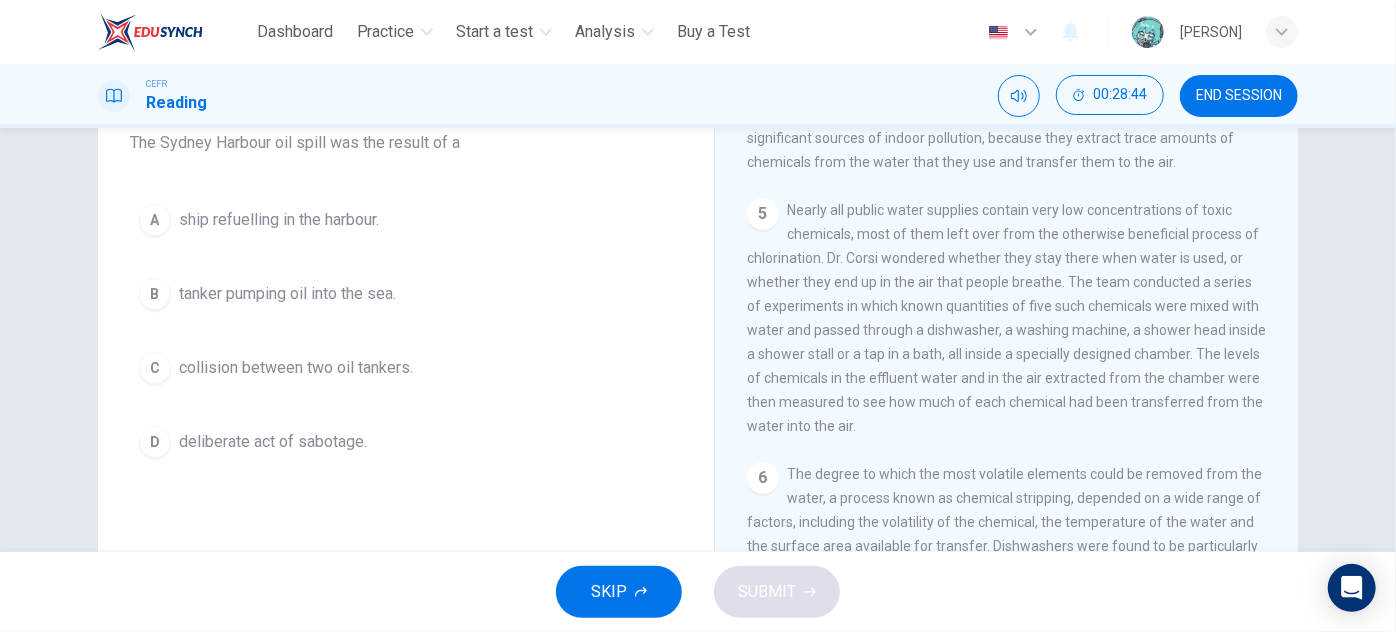 click on "5 Nearly all public water supplies contain very low concentrations of toxic chemicals, most of them left over from the otherwise beneficial process of chlorination. Dr. Corsi wondered whether they stay there when water is used, or whether they end up in the air that people breathe. The team conducted a series of experiments in which known quantities of five such chemicals were mixed with water and passed through a dishwasher, a washing machine, a shower head inside a shower stall or a tap in a bath, all inside a specially designed chamber. The levels of chemicals in the effluent water and in the air extracted from the chamber were then measured to see how much of each chemical had been transferred from the water into the air." at bounding box center [1007, 318] 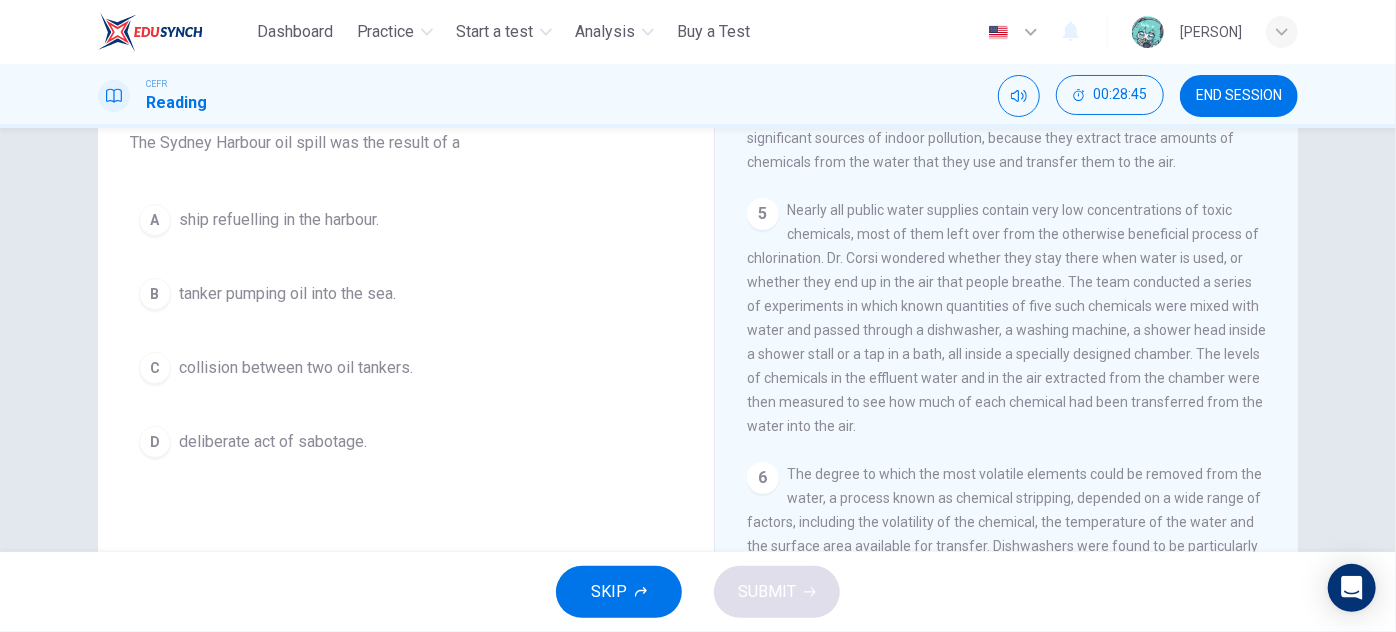 click on "5 Nearly all public water supplies contain very low concentrations of toxic chemicals, most of them left over from the otherwise beneficial process of chlorination. Dr. Corsi wondered whether they stay there when water is used, or whether they end up in the air that people breathe. The team conducted a series of experiments in which known quantities of five such chemicals were mixed with water and passed through a dishwasher, a washing machine, a shower head inside a shower stall or a tap in a bath, all inside a specially designed chamber. The levels of chemicals in the effluent water and in the air extracted from the chamber were then measured to see how much of each chemical had been transferred from the water into the air." at bounding box center (1007, 318) 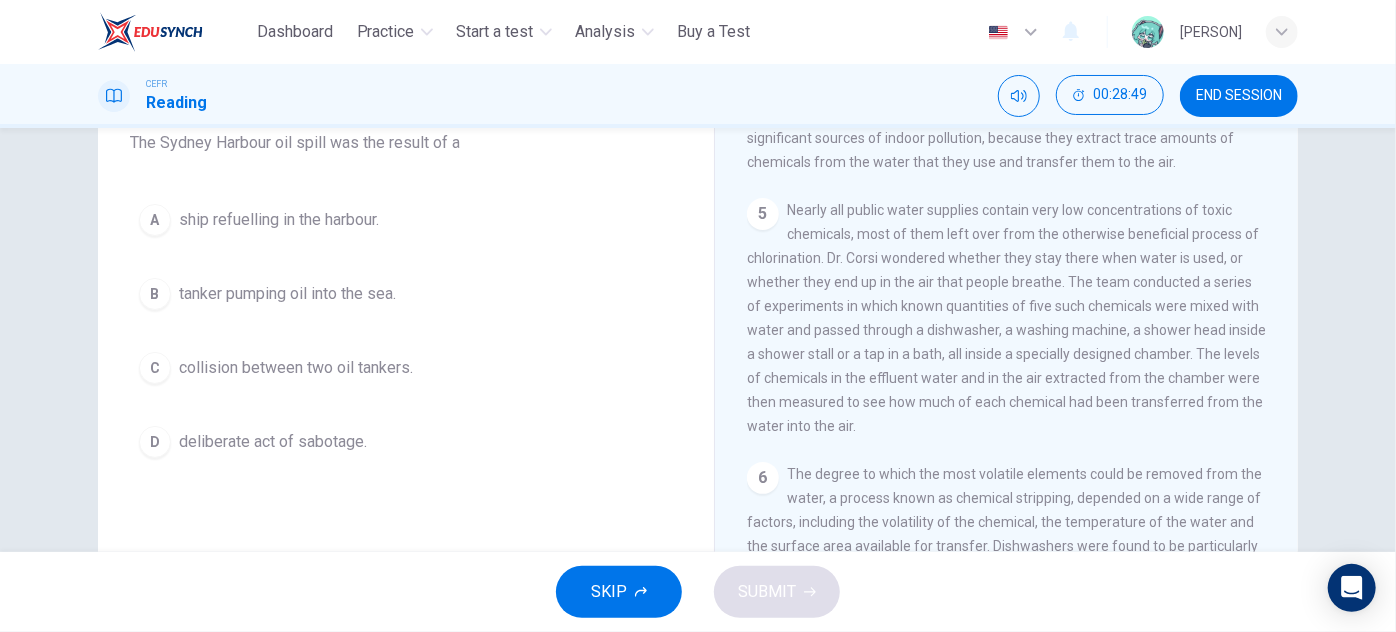 drag, startPoint x: 999, startPoint y: 412, endPoint x: 1013, endPoint y: 419, distance: 15.652476 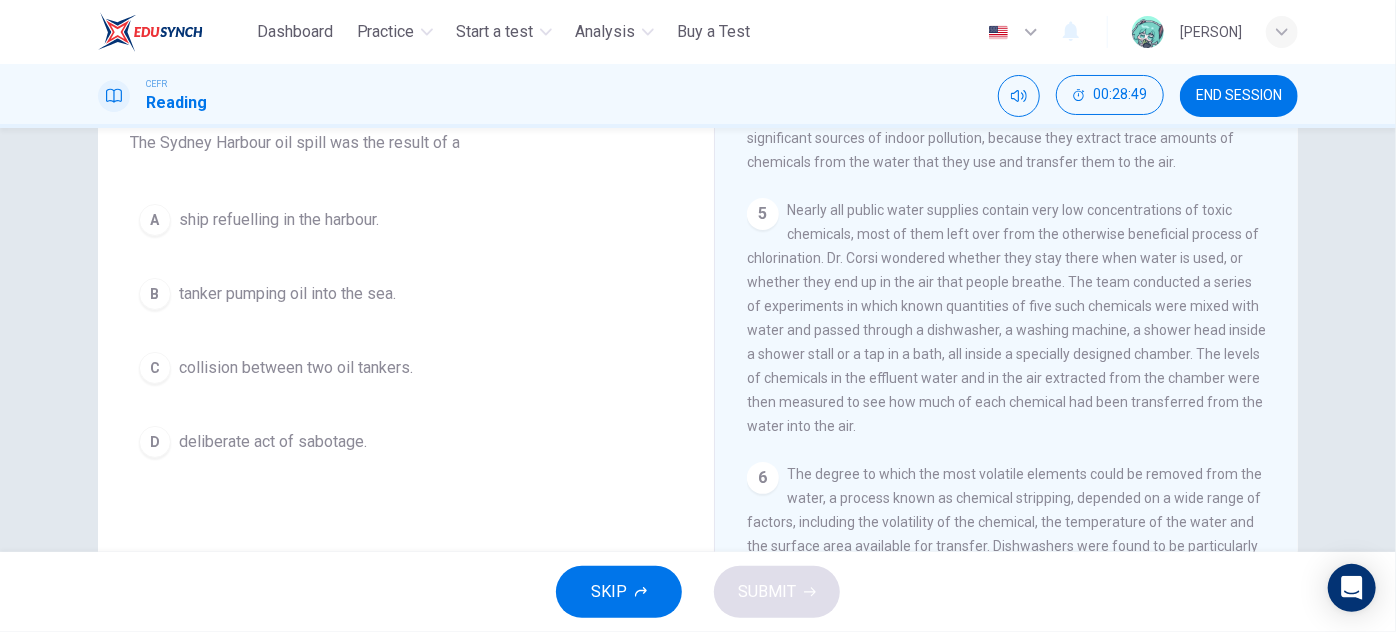 click on "Nearly all public water supplies contain very low concentrations of toxic chemicals, most of them left over from the otherwise beneficial process of chlorination. Dr. Corsi wondered whether they stay there when water is used, or whether they end up in the air that people breathe. The team conducted a series of experiments in which known quantities of five such chemicals were mixed with water and passed through a dishwasher, a washing machine, a shower head inside a shower stall or a tap in a bath, all inside a specially designed chamber. The levels of chemicals in the effluent water and in the air extracted from the chamber were then measured to see how much of each chemical had been transferred from the water into the air." at bounding box center (1006, 318) 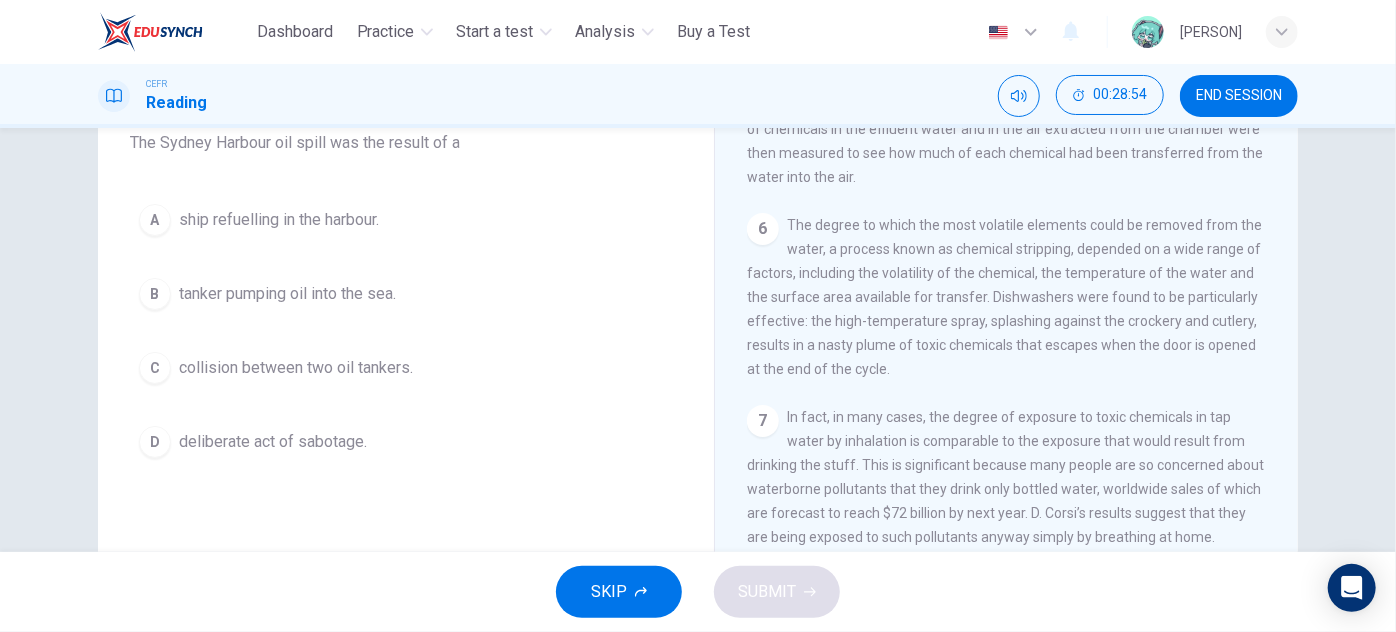 scroll, scrollTop: 1363, scrollLeft: 0, axis: vertical 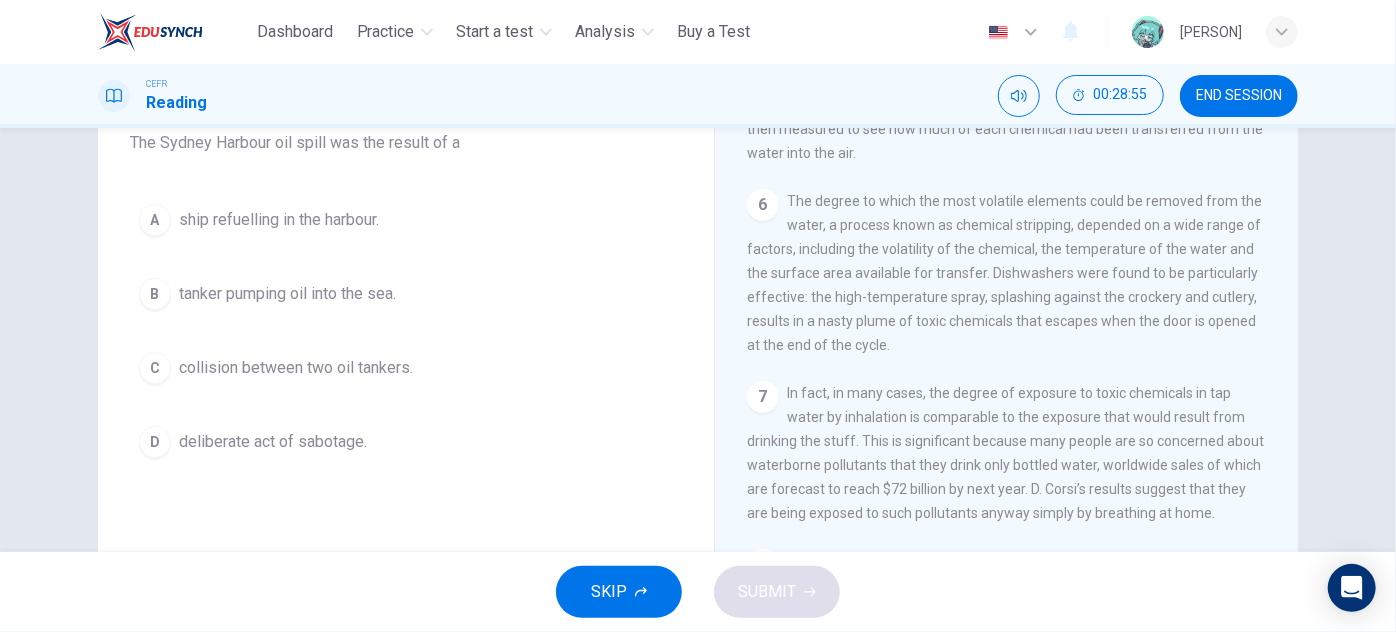drag, startPoint x: 818, startPoint y: 266, endPoint x: 1094, endPoint y: 319, distance: 281.0427 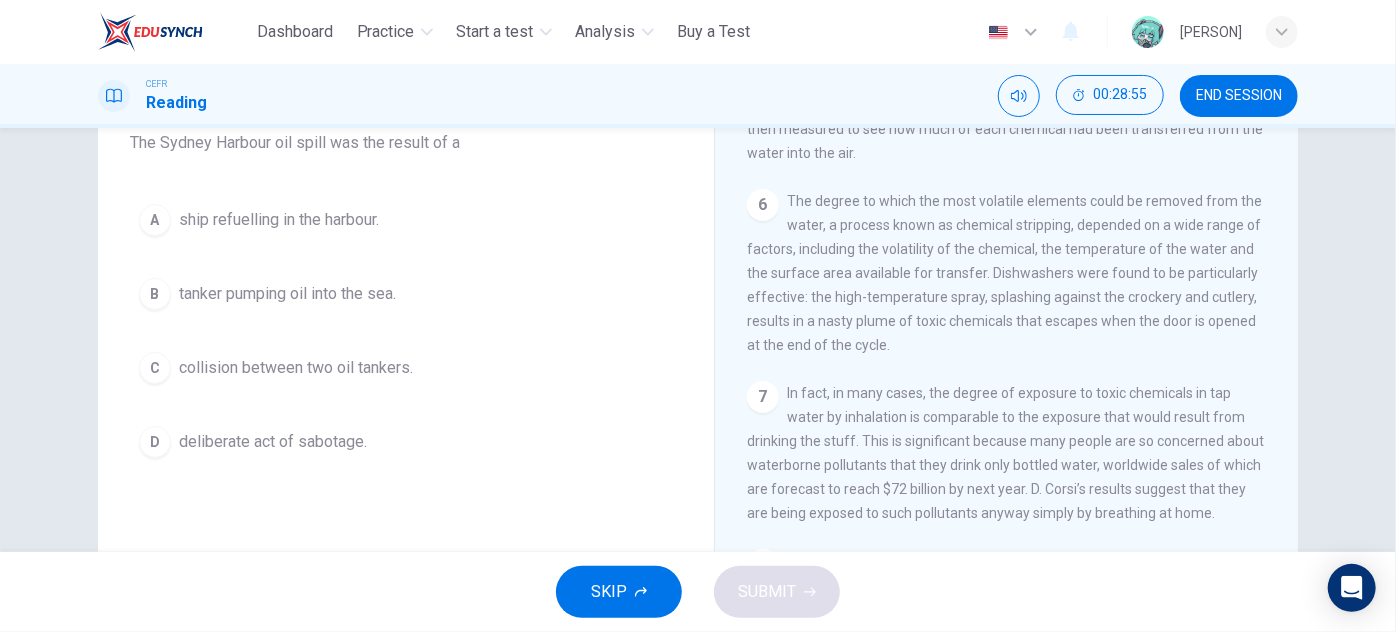 click on "6 The degree to which the most volatile elements could be removed from the water, a process known as chemical stripping, depended on a wide range of factors, including the volatility of the chemical, the temperature of the water and the surface area available for transfer. Dishwashers were found to be particularly effective: the high-temperature spray, splashing against the crockery and cutlery, results in a nasty plume of toxic chemicals that escapes when the door is opened at the end of the cycle." at bounding box center (1007, 273) 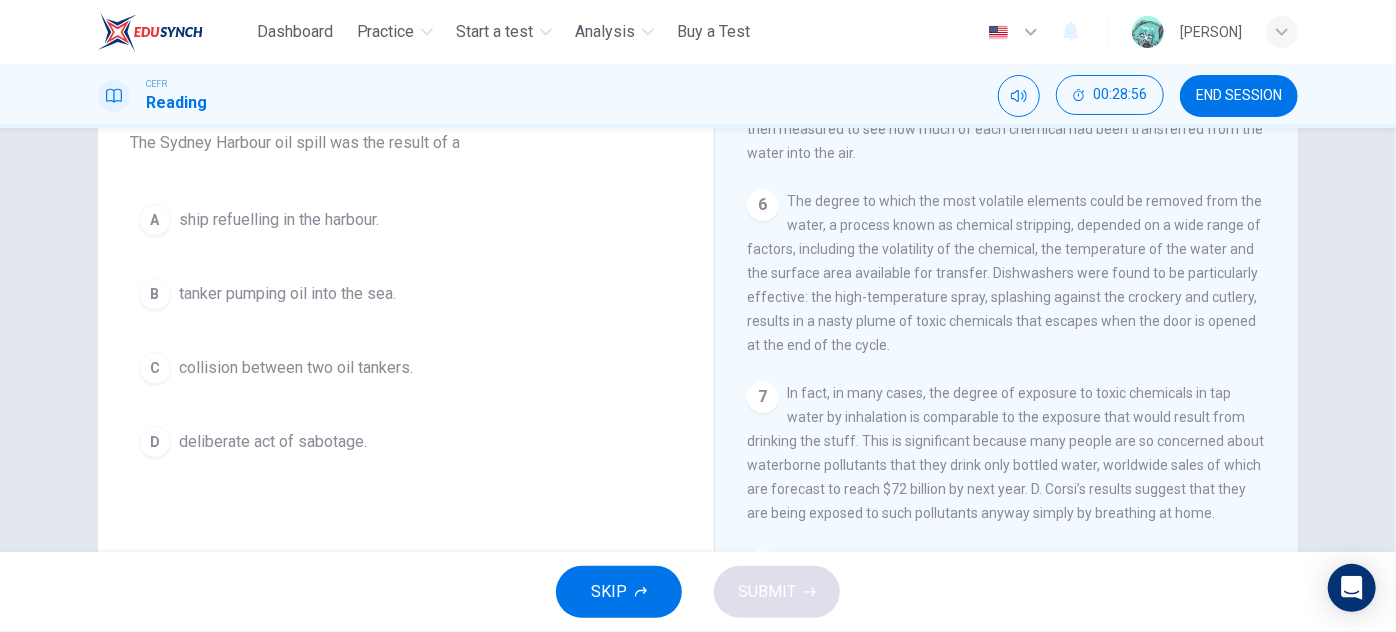 click on "The degree to which the most volatile elements could be removed from the water, a process known as chemical stripping, depended on a wide range of factors, including the volatility of the chemical, the temperature of the water and the surface area available for transfer. Dishwashers were found to be particularly effective: the high-temperature spray, splashing against the crockery and cutlery, results in a nasty plume of toxic chemicals that escapes when the door is opened at the end of the cycle." at bounding box center (1004, 273) 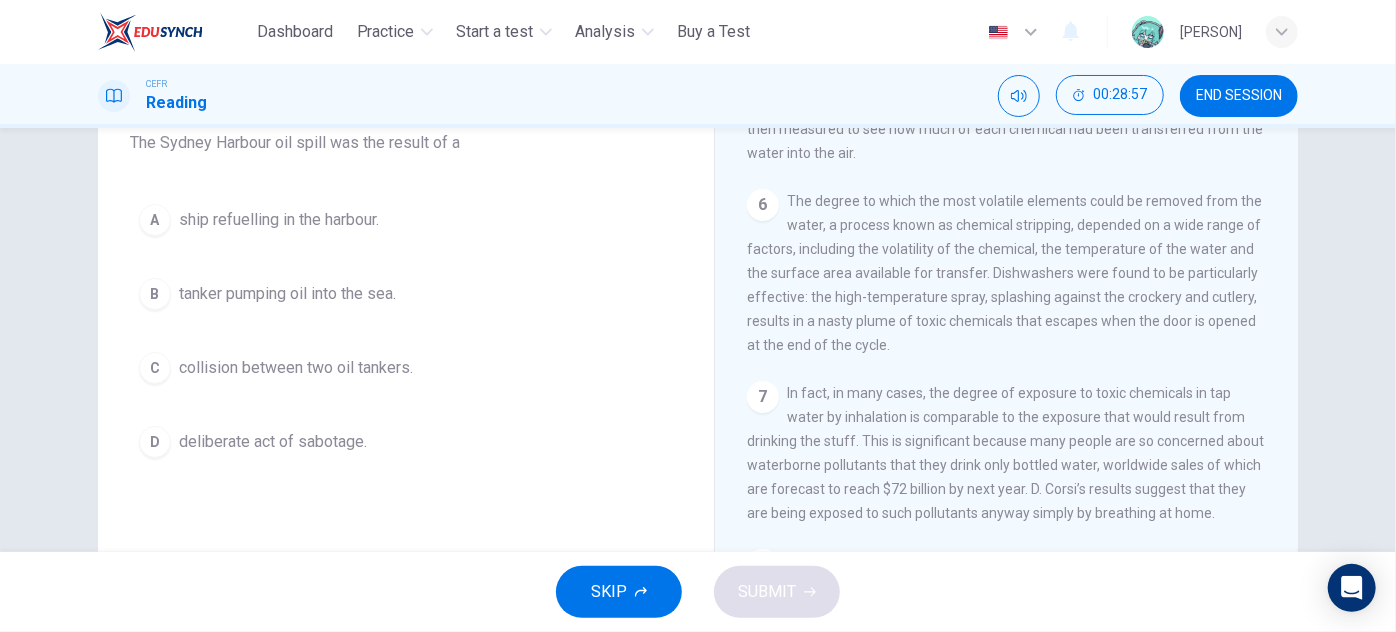 drag, startPoint x: 784, startPoint y: 275, endPoint x: 1028, endPoint y: 281, distance: 244.07376 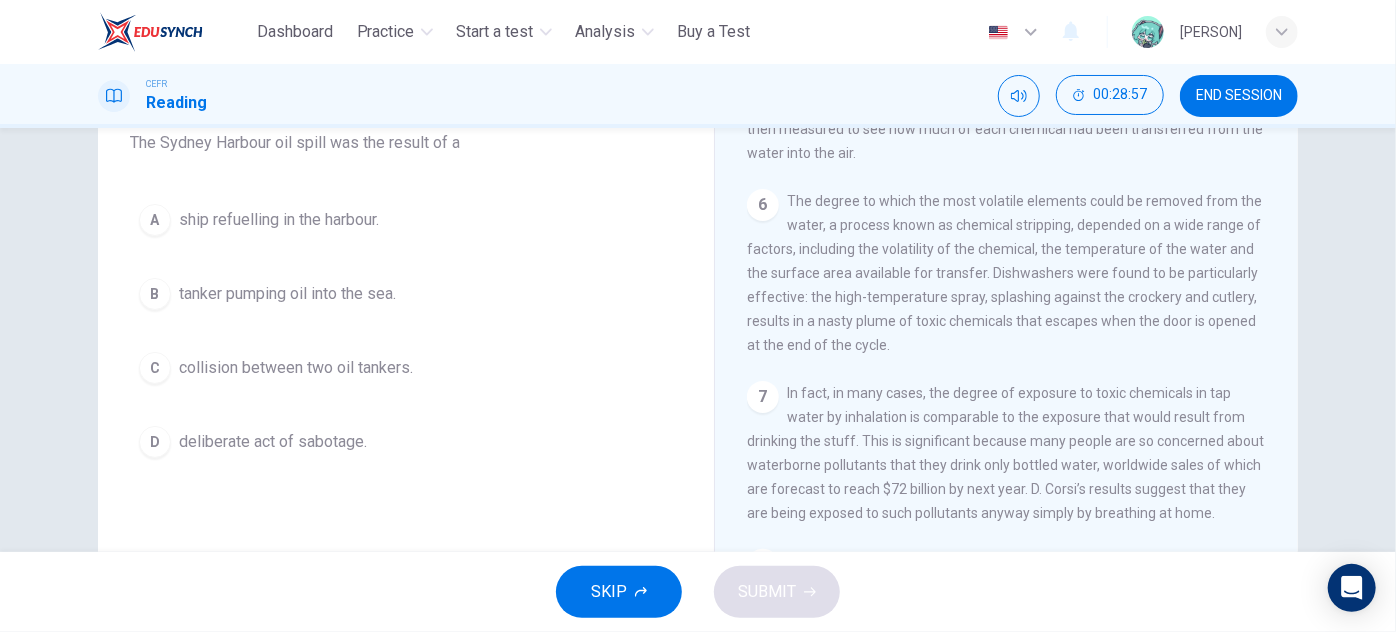 click on "6 The degree to which the most volatile elements could be removed from the water, a process known as chemical stripping, depended on a wide range of factors, including the volatility of the chemical, the temperature of the water and the surface area available for transfer. Dishwashers were found to be particularly effective: the high-temperature spray, splashing against the crockery and cutlery, results in a nasty plume of toxic chemicals that escapes when the door is opened at the end of the cycle." at bounding box center (1007, 273) 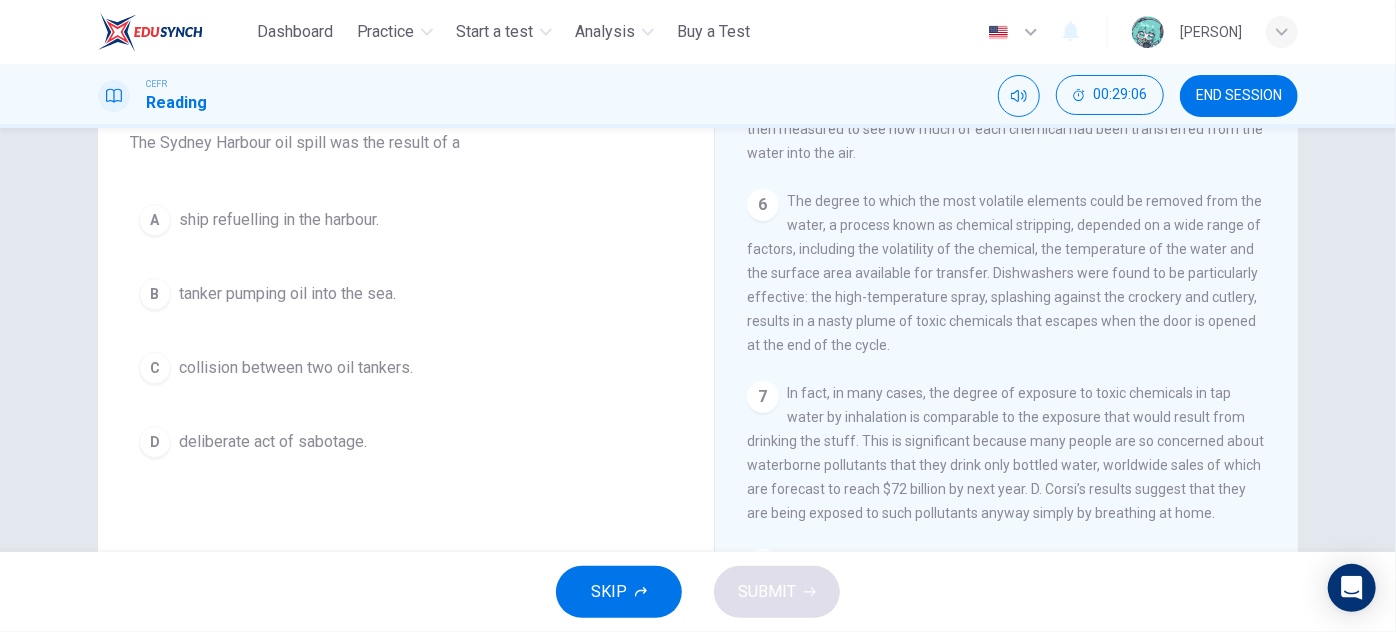 click on "6 The degree to which the most volatile elements could be removed from the water, a process known as chemical stripping, depended on a wide range of factors, including the volatility of the chemical, the temperature of the water and the surface area available for transfer. Dishwashers were found to be particularly effective: the high-temperature spray, splashing against the crockery and cutlery, results in a nasty plume of toxic chemicals that escapes when the door is opened at the end of the cycle." at bounding box center (1007, 273) 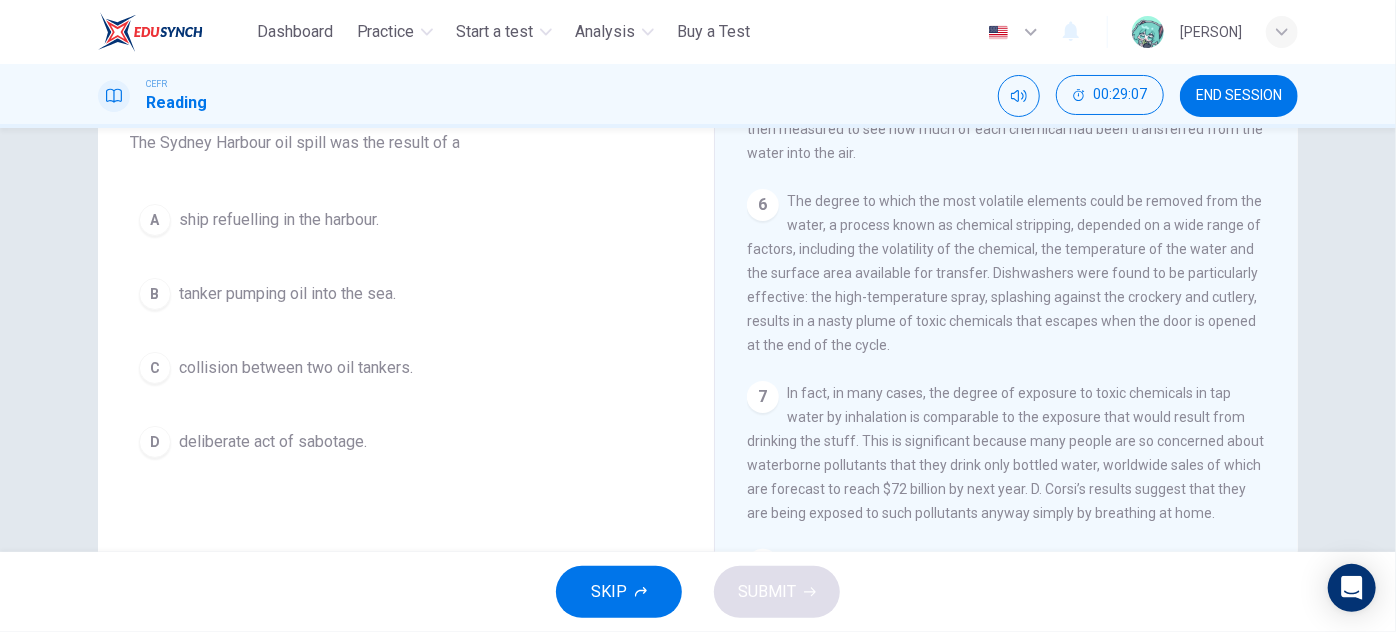 drag, startPoint x: 872, startPoint y: 276, endPoint x: 930, endPoint y: 326, distance: 76.57676 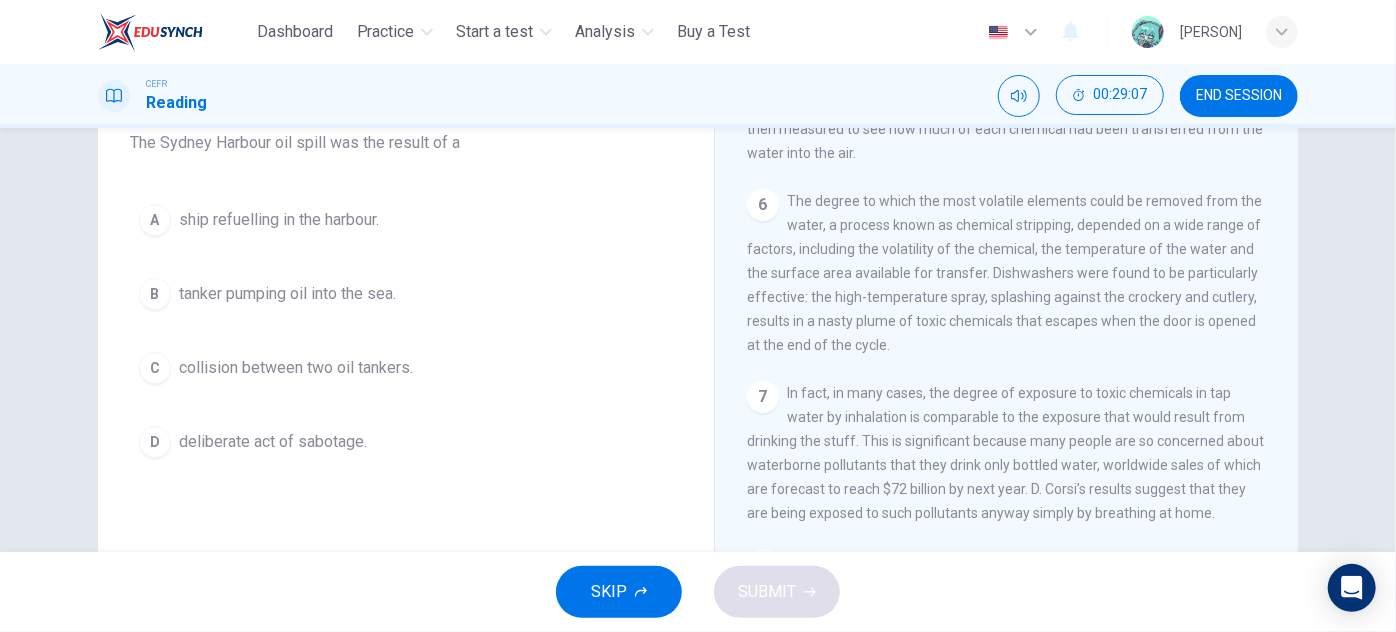 click on "The degree to which the most volatile elements could be removed from the water, a process known as chemical stripping, depended on a wide range of factors, including the volatility of the chemical, the temperature of the water and the surface area available for transfer. Dishwashers were found to be particularly effective: the high-temperature spray, splashing against the crockery and cutlery, results in a nasty plume of toxic chemicals that escapes when the door is opened at the end of the cycle." at bounding box center (1004, 273) 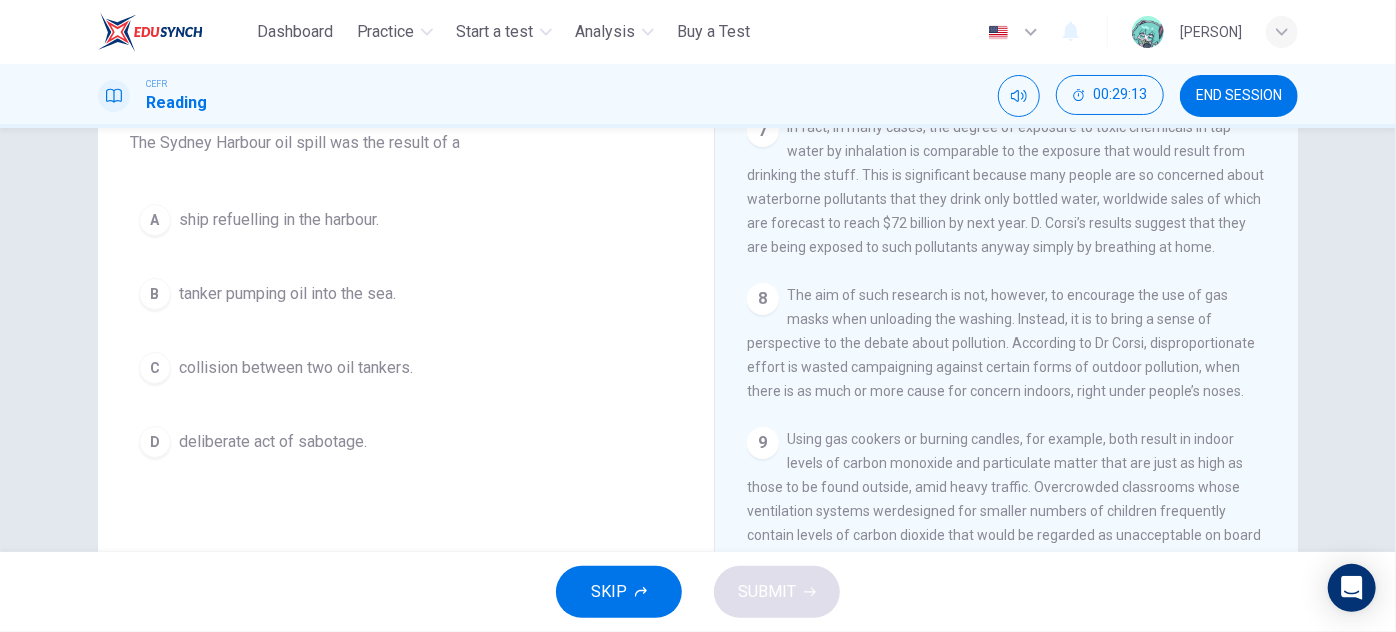 scroll, scrollTop: 1636, scrollLeft: 0, axis: vertical 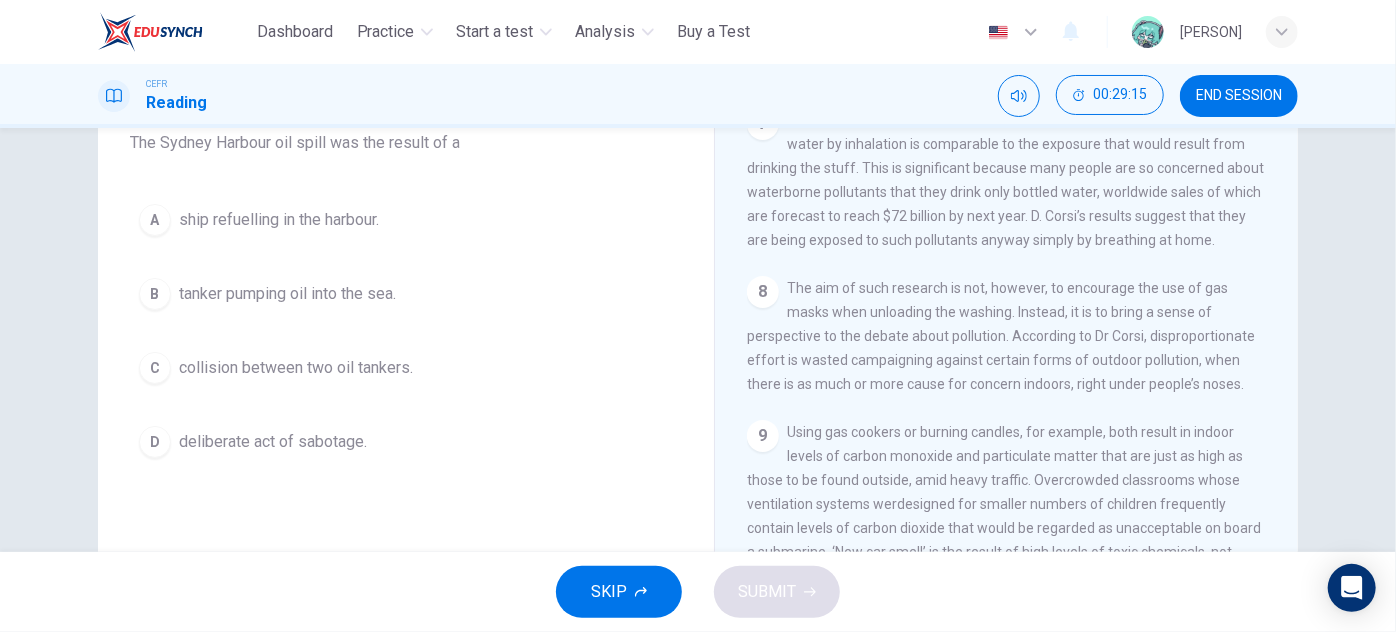 drag, startPoint x: 817, startPoint y: 204, endPoint x: 960, endPoint y: 266, distance: 155.86212 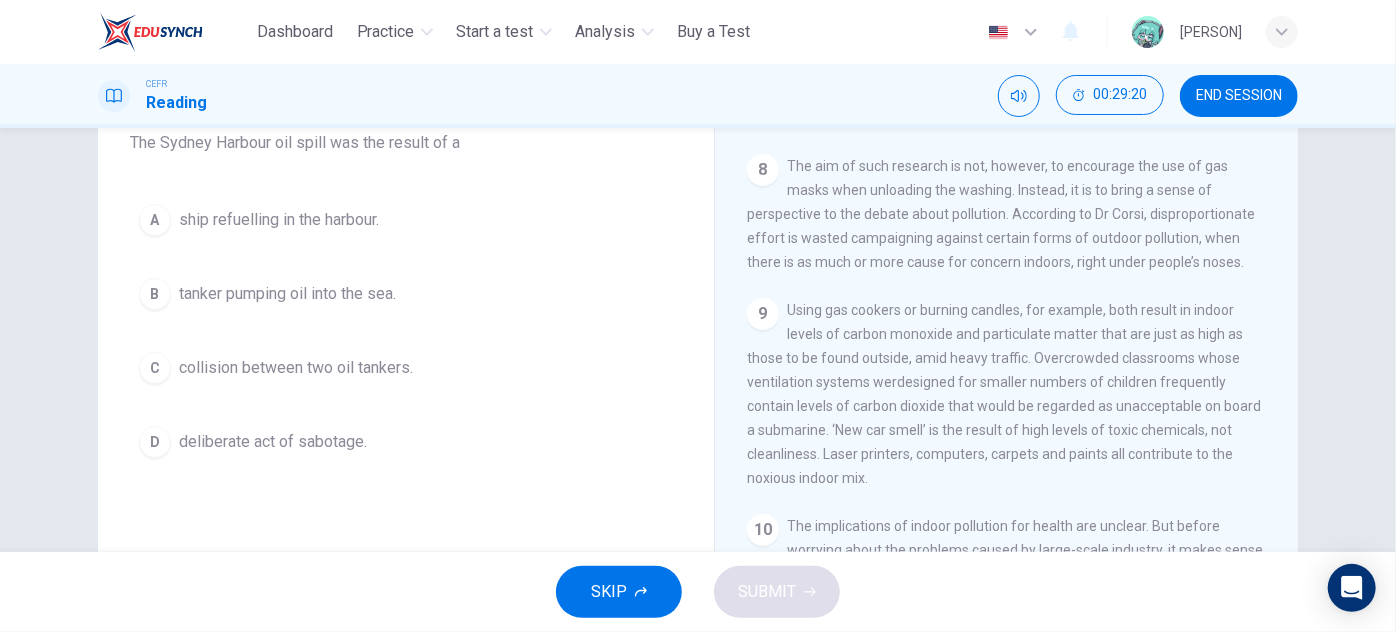 scroll, scrollTop: 1834, scrollLeft: 0, axis: vertical 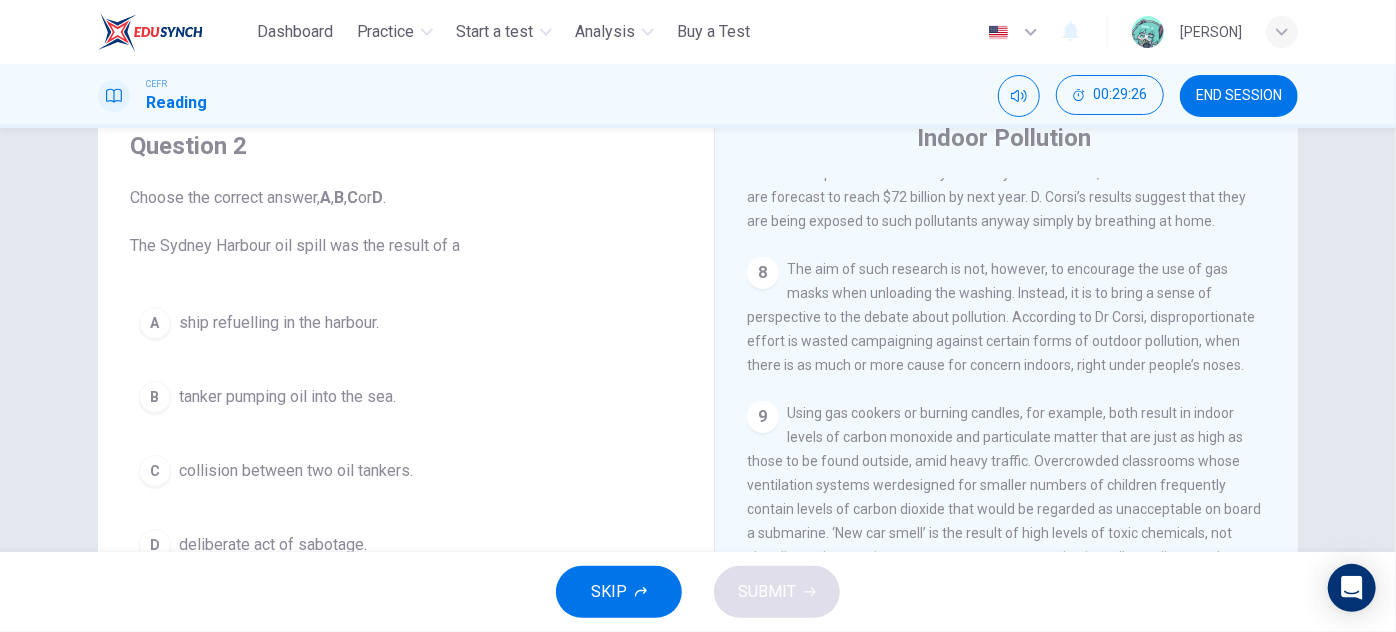 click on "The aim of such research is not, however, to encourage the use of gas masks when unloading the washing. Instead, it is to bring a sense of perspective to the debate about pollution. According to Dr Corsi, disproportionate effort is wasted campaigning against certain forms of outdoor pollution, when there is as much or more cause for concern indoors, right under people’s noses." at bounding box center [1001, 317] 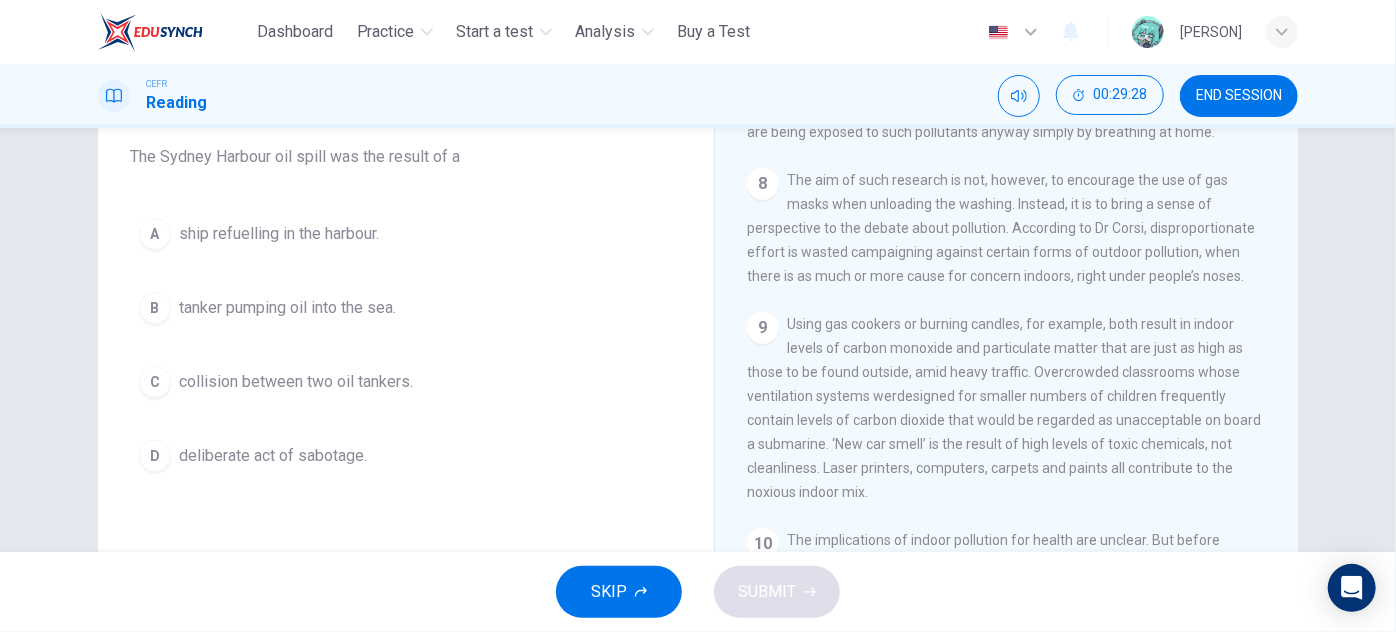 scroll, scrollTop: 169, scrollLeft: 0, axis: vertical 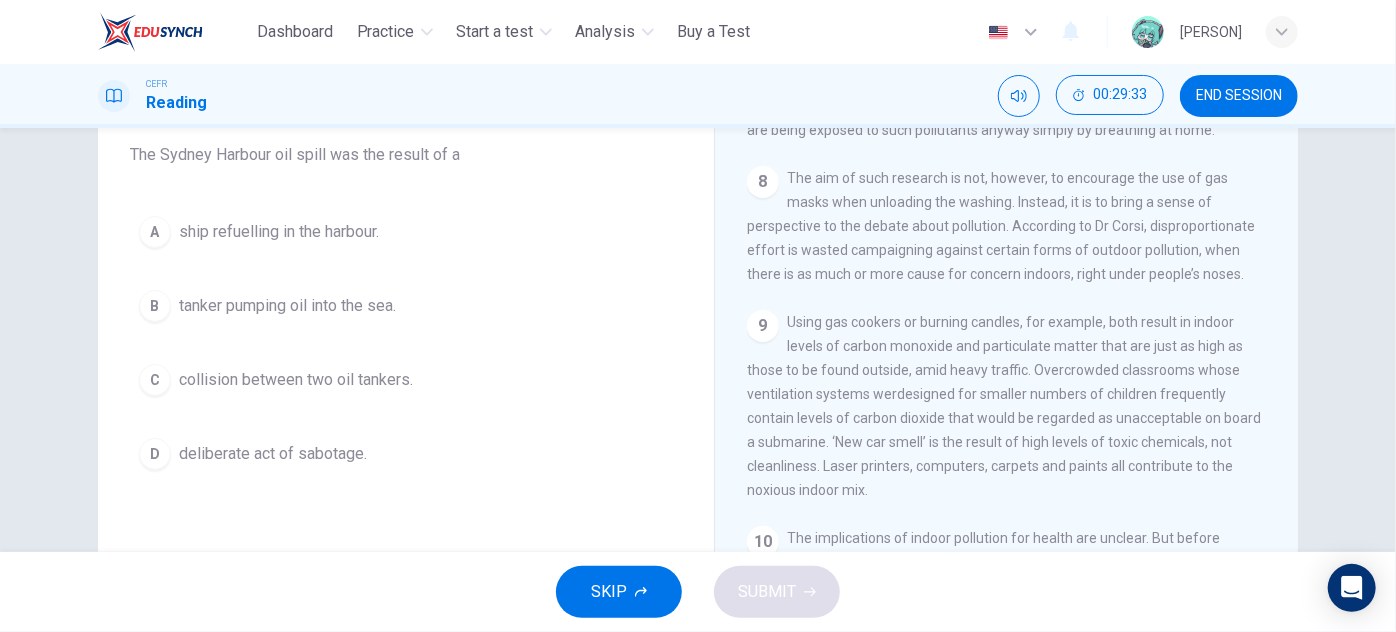 click on "Using gas cookers or burning candles, for example, both result in indoor levels of carbon monoxide and particulate matter that are just as high as those to be found outside, amid heavy traffic. Overcrowded classrooms whose ventilation systems werdesigned for smaller numbers of children frequently contain levels of carbon dioxide that would be regarded as unacceptable on board a submarine. ‘New car smell’ is the result of high levels of toxic chemicals, not cleanliness. Laser printers, computers, carpets and paints all contribute to the noxious indoor mix." at bounding box center [1004, 406] 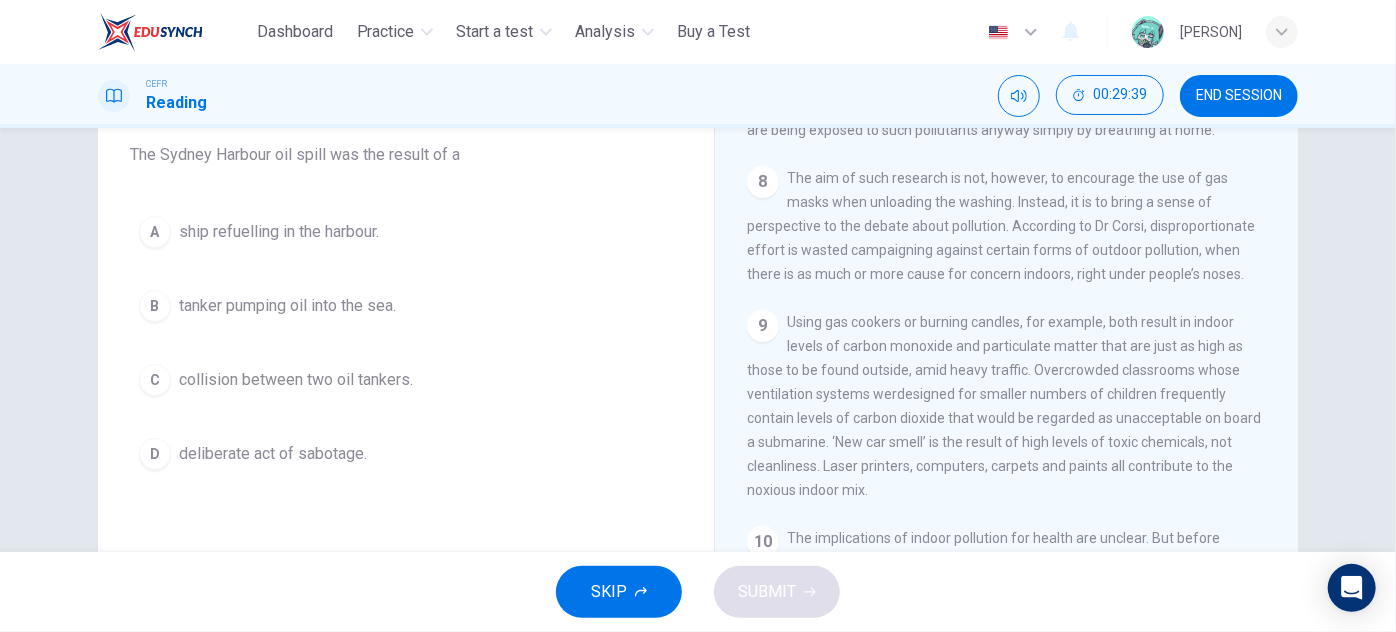 drag, startPoint x: 883, startPoint y: 384, endPoint x: 1069, endPoint y: 388, distance: 186.043 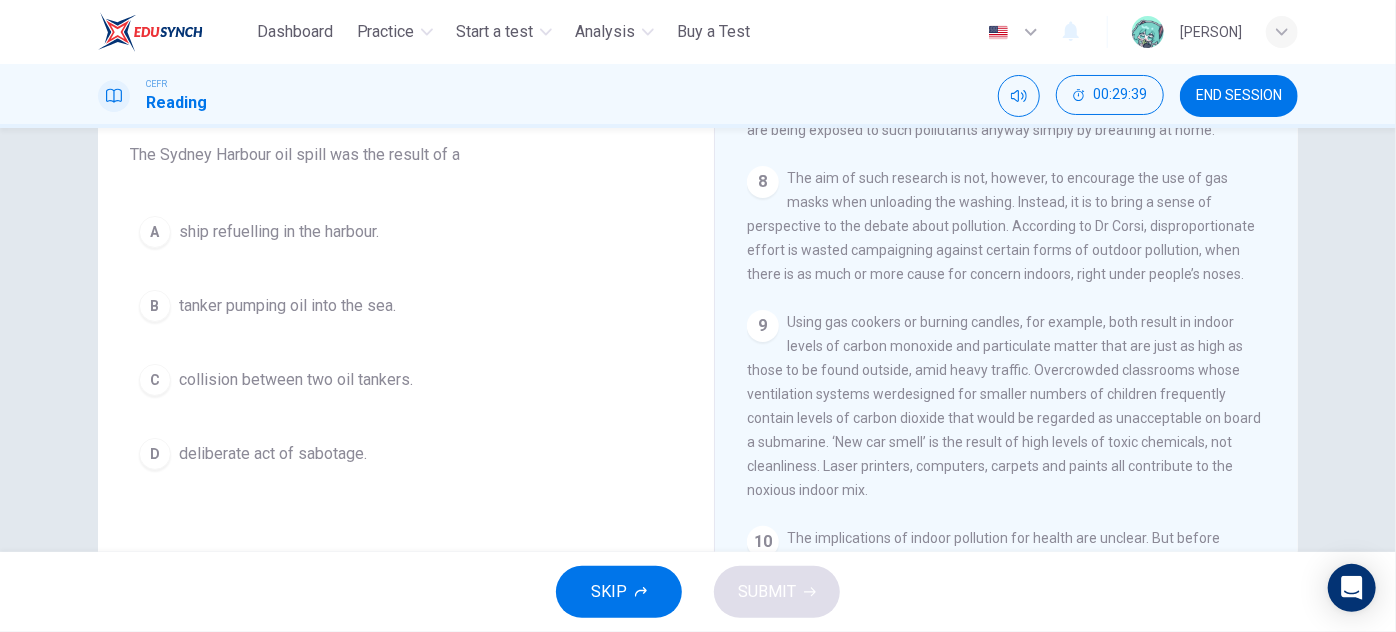 click on "Using gas cookers or burning candles, for example, both result in indoor levels of carbon monoxide and particulate matter that are just as high as those to be found outside, amid heavy traffic. Overcrowded classrooms whose ventilation systems werdesigned for smaller numbers of children frequently contain levels of carbon dioxide that would be regarded as unacceptable on board a submarine. ‘New car smell’ is the result of high levels of toxic chemicals, not cleanliness. Laser printers, computers, carpets and paints all contribute to the noxious indoor mix." at bounding box center (1004, 406) 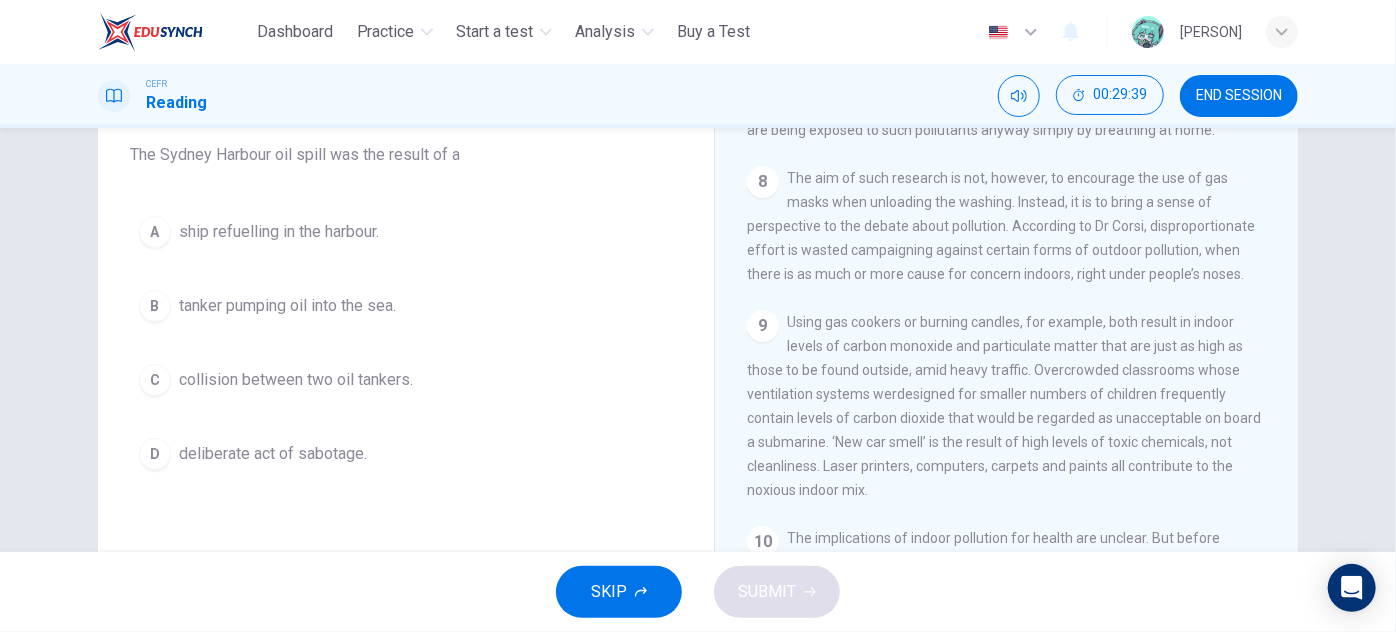 drag, startPoint x: 984, startPoint y: 390, endPoint x: 1215, endPoint y: 404, distance: 231.42386 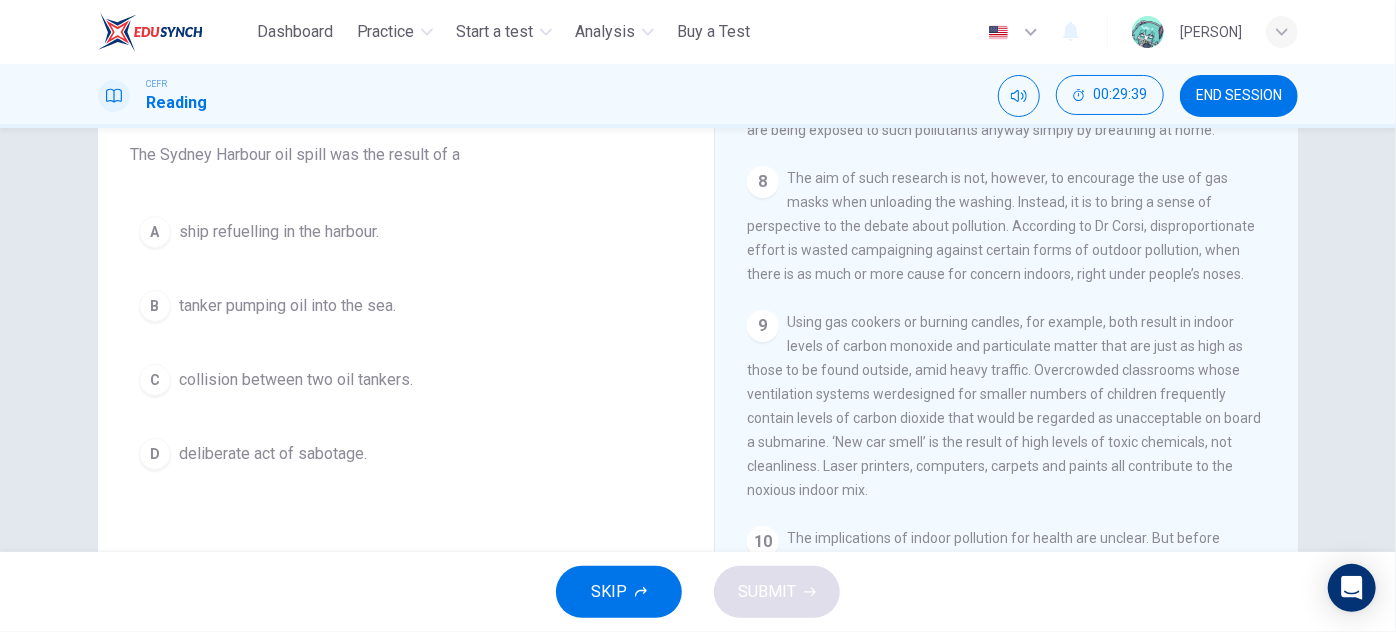 click on "Using gas cookers or burning candles, for example, both result in indoor levels of carbon monoxide and particulate matter that are just as high as those to be found outside, amid heavy traffic. Overcrowded classrooms whose ventilation systems werdesigned for smaller numbers of children frequently contain levels of carbon dioxide that would be regarded as unacceptable on board a submarine. ‘New car smell’ is the result of high levels of toxic chemicals, not cleanliness. Laser printers, computers, carpets and paints all contribute to the noxious indoor mix." at bounding box center [1004, 406] 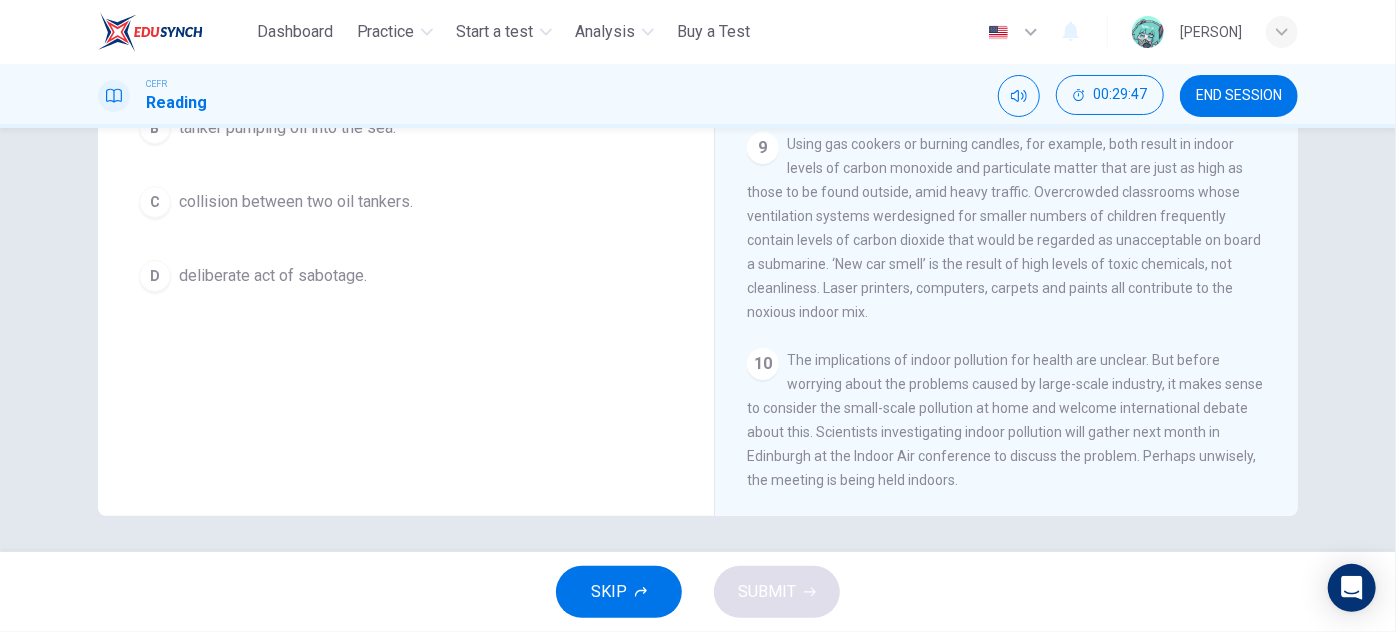 scroll, scrollTop: 351, scrollLeft: 0, axis: vertical 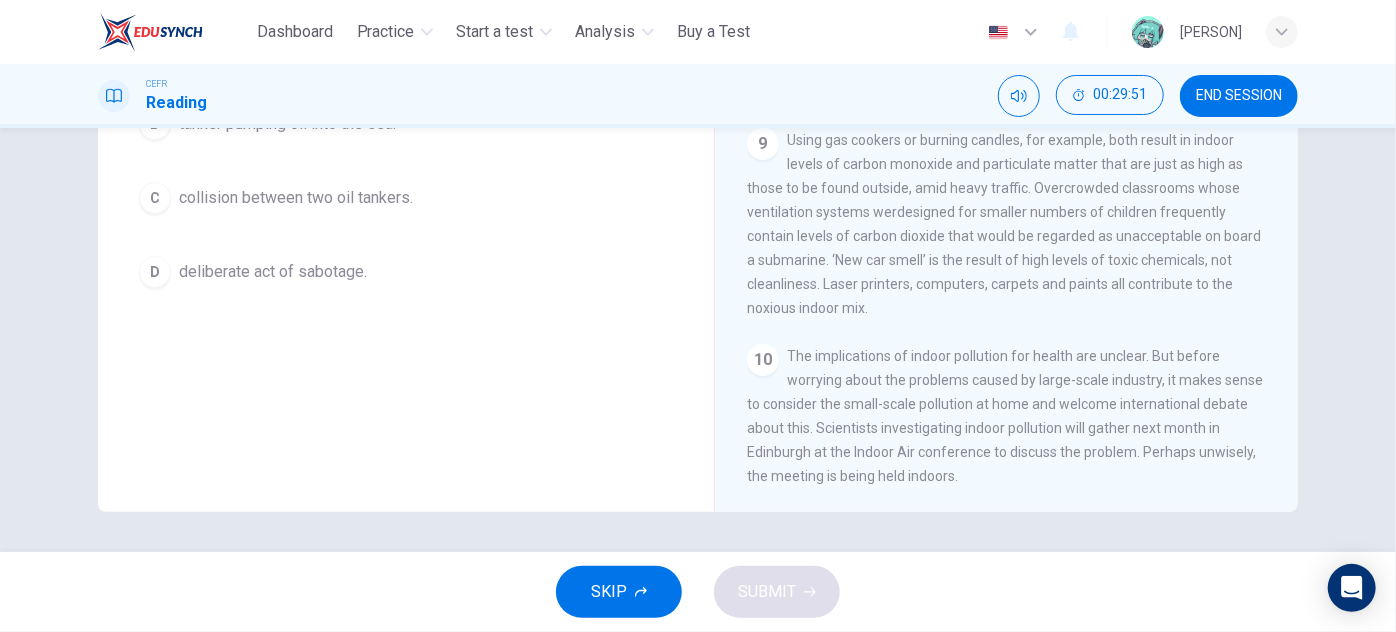 drag, startPoint x: 841, startPoint y: 367, endPoint x: 1176, endPoint y: 362, distance: 335.03732 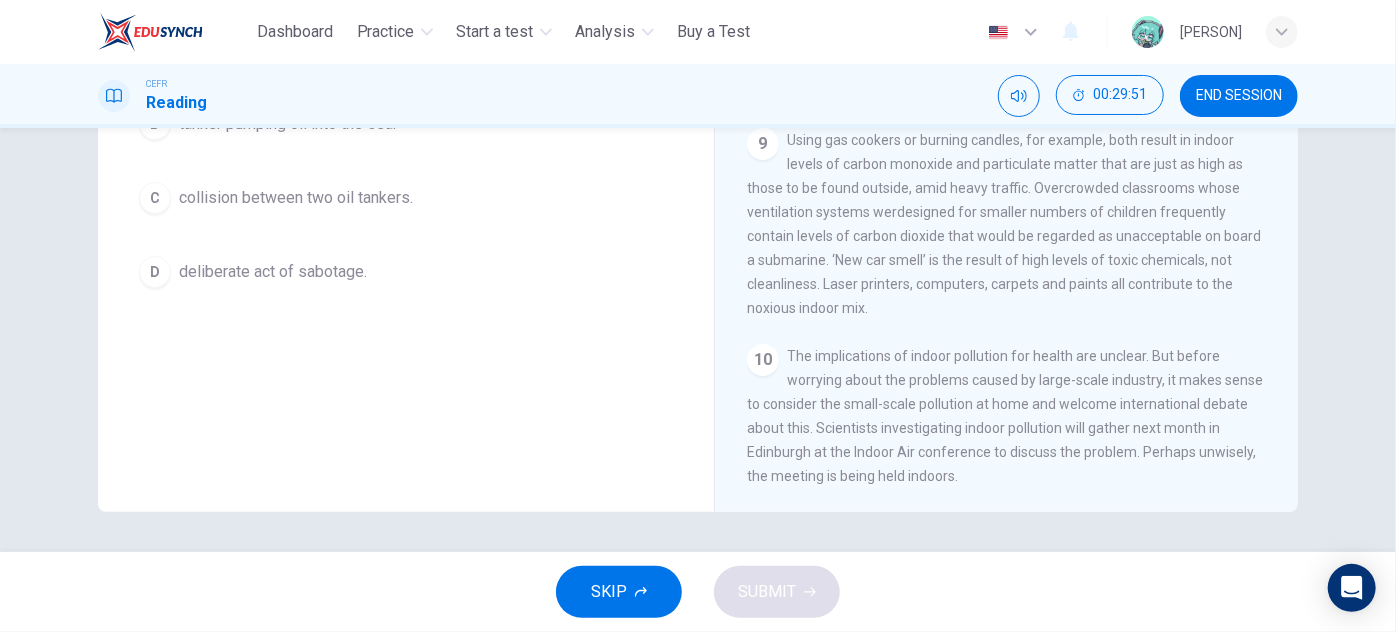 click on "10 The implications of indoor pollution for health are unclear. But before worrying about the problems caused by large-scale industry, it makes sense to consider the small-scale pollution at home and welcome international debate about this. Scientists investigating indoor pollution will gather next month in Edinburgh at the Indoor Air conference to discuss the problem. Perhaps unwisely, the meeting is being held indoors." at bounding box center (1007, 416) 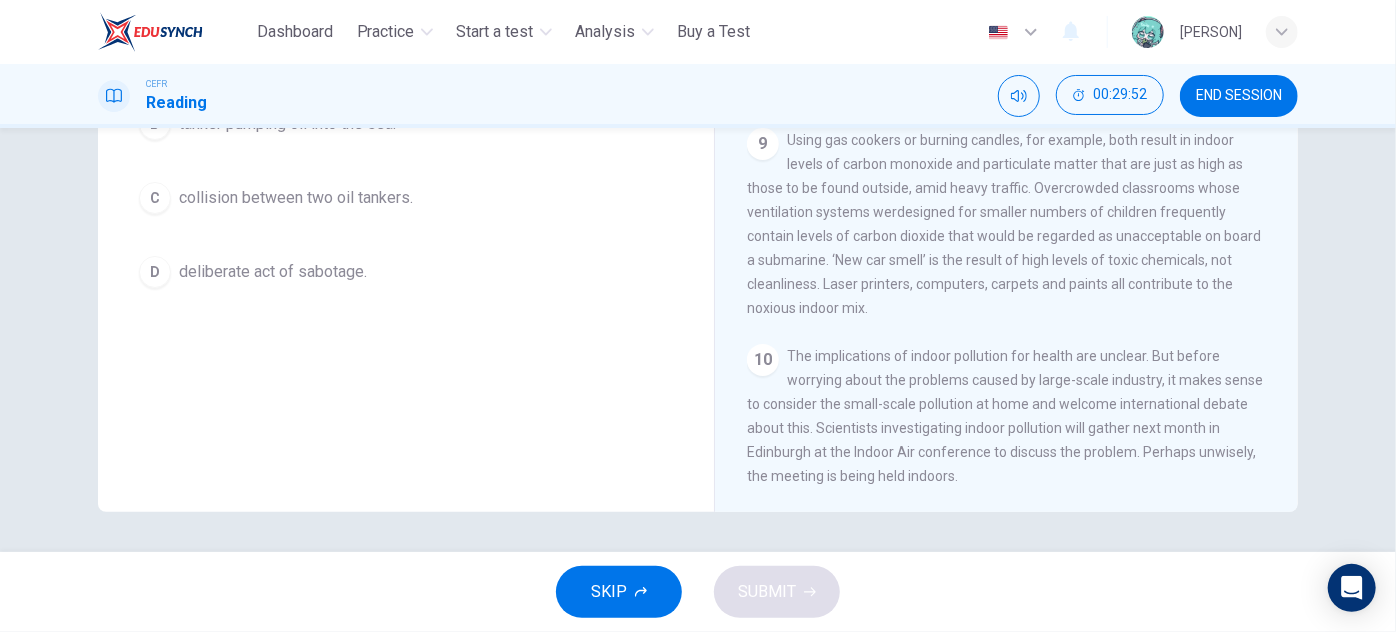 drag, startPoint x: 816, startPoint y: 389, endPoint x: 1032, endPoint y: 389, distance: 216 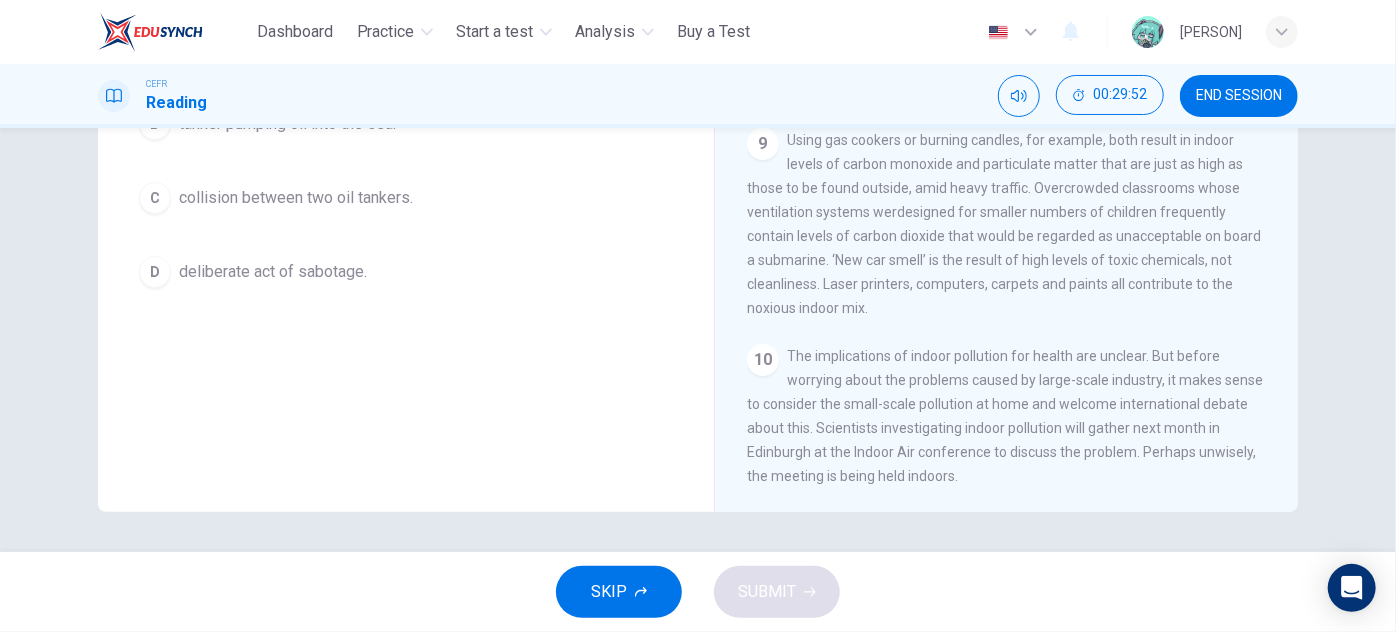 click on "10 The implications of indoor pollution for health are unclear. But before worrying about the problems caused by large-scale industry, it makes sense to consider the small-scale pollution at home and welcome international debate about this. Scientists investigating indoor pollution will gather next month in Edinburgh at the Indoor Air conference to discuss the problem. Perhaps unwisely, the meeting is being held indoors." at bounding box center [1007, 416] 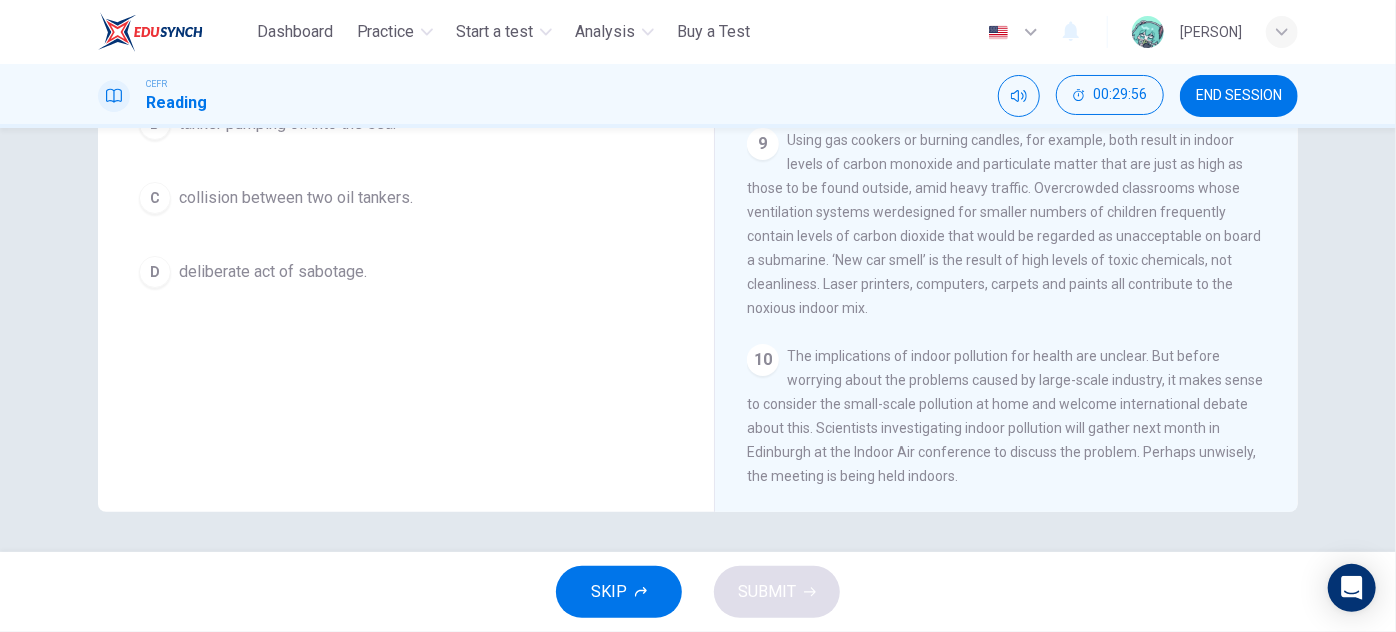 click on "10 The implications of indoor pollution for health are unclear. But before worrying about the problems caused by large-scale industry, it makes sense to consider the small-scale pollution at home and welcome international debate about this. Scientists investigating indoor pollution will gather next month in Edinburgh at the Indoor Air conference to discuss the problem. Perhaps unwisely, the meeting is being held indoors." at bounding box center [1007, 416] 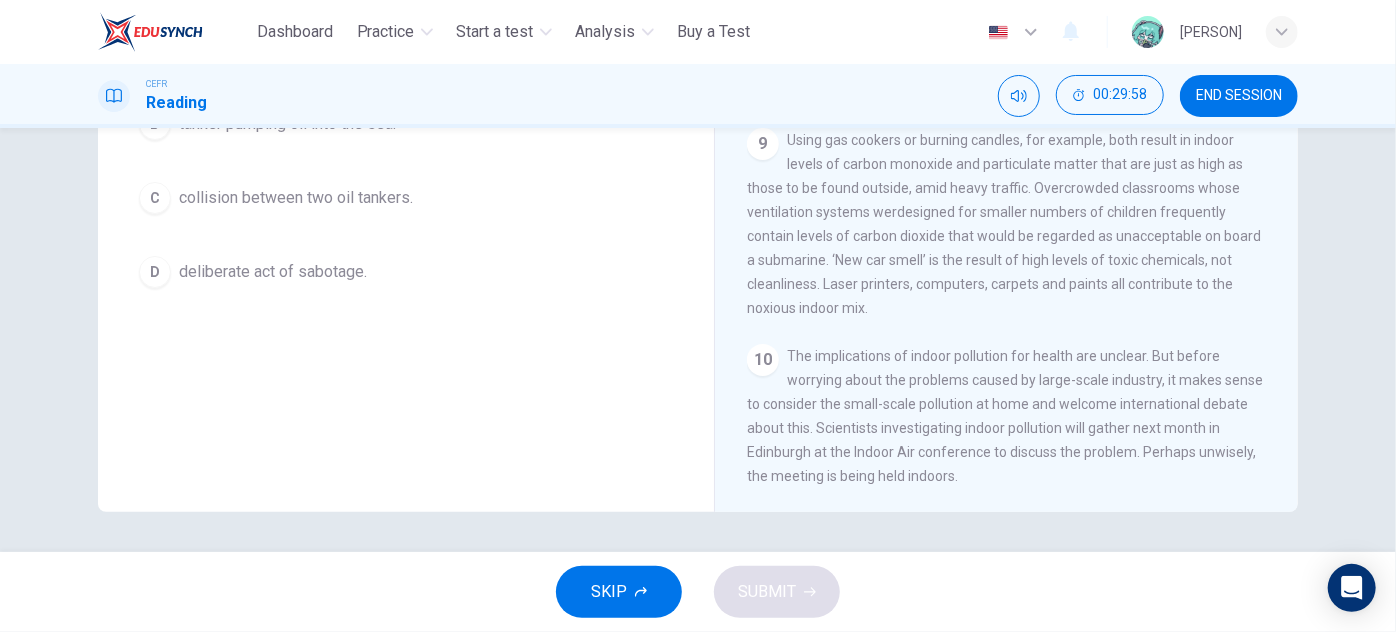 drag, startPoint x: 774, startPoint y: 410, endPoint x: 888, endPoint y: 408, distance: 114.01754 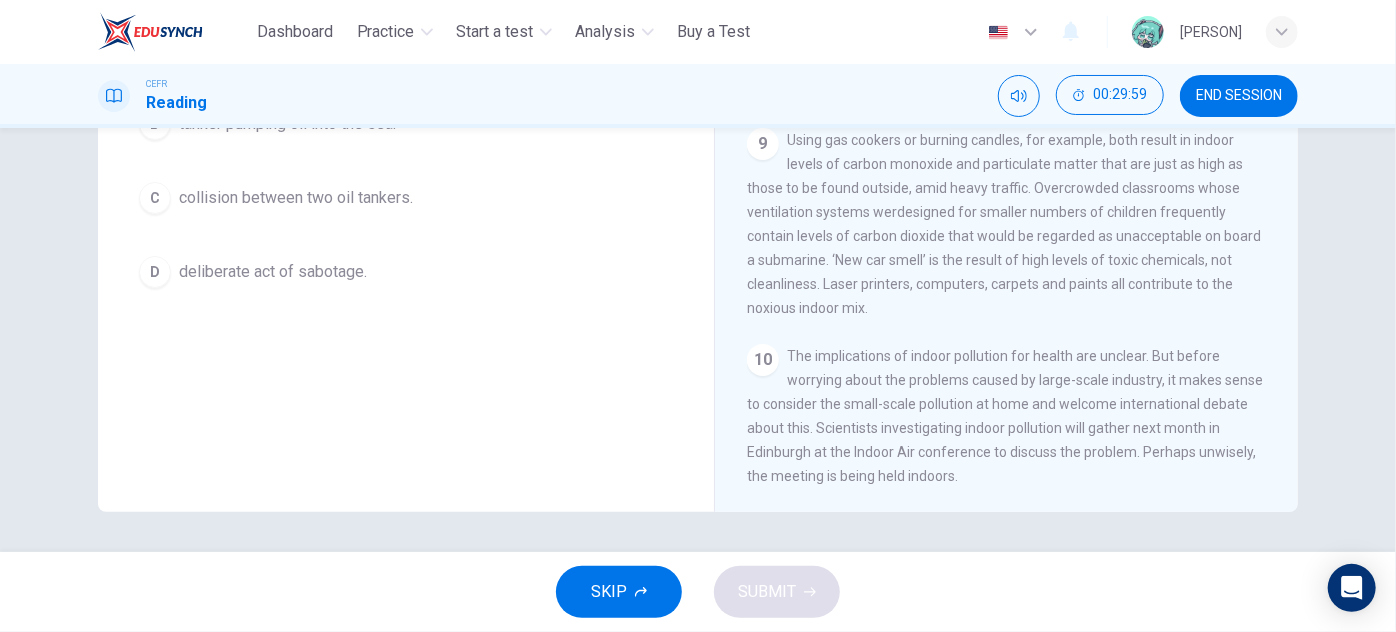 drag, startPoint x: 932, startPoint y: 408, endPoint x: 1098, endPoint y: 408, distance: 166 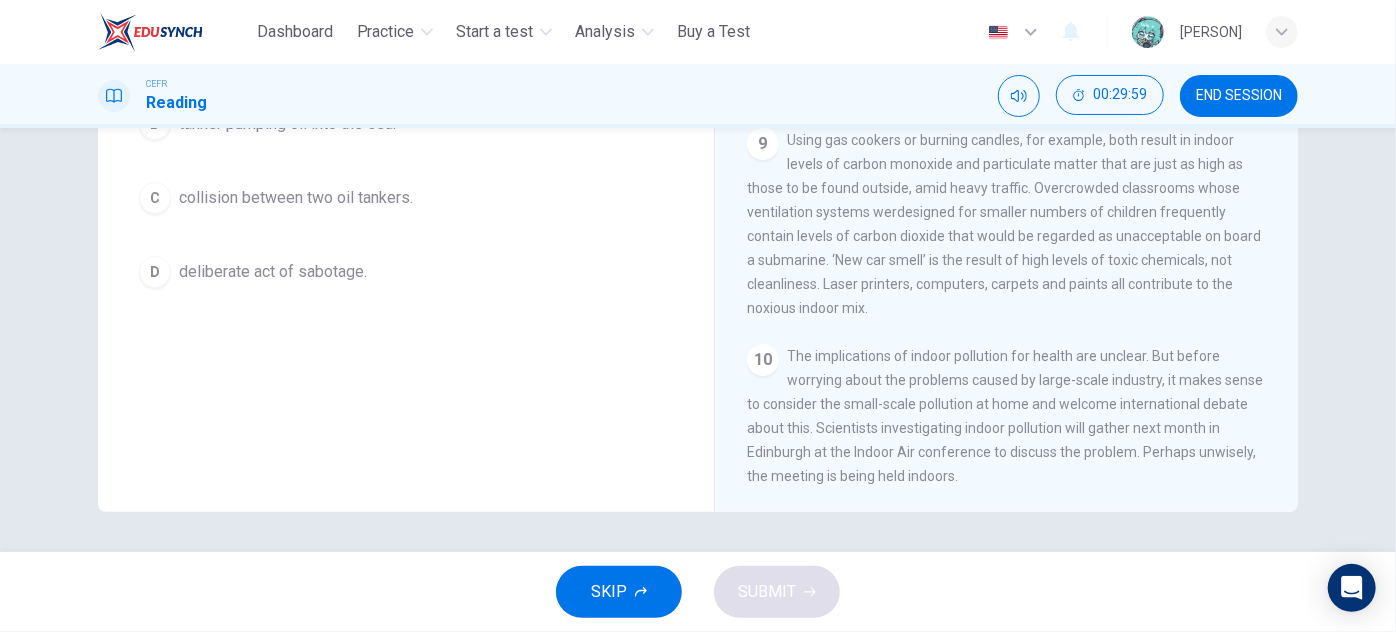 click on "The implications of indoor pollution for health are unclear. But before worrying about the problems caused by large-scale industry, it makes sense to consider the small-scale pollution at home and welcome international debate about this. Scientists investigating indoor pollution will gather next month in Edinburgh at the Indoor Air conference to discuss the problem. Perhaps unwisely, the meeting is being held indoors." at bounding box center (1005, 416) 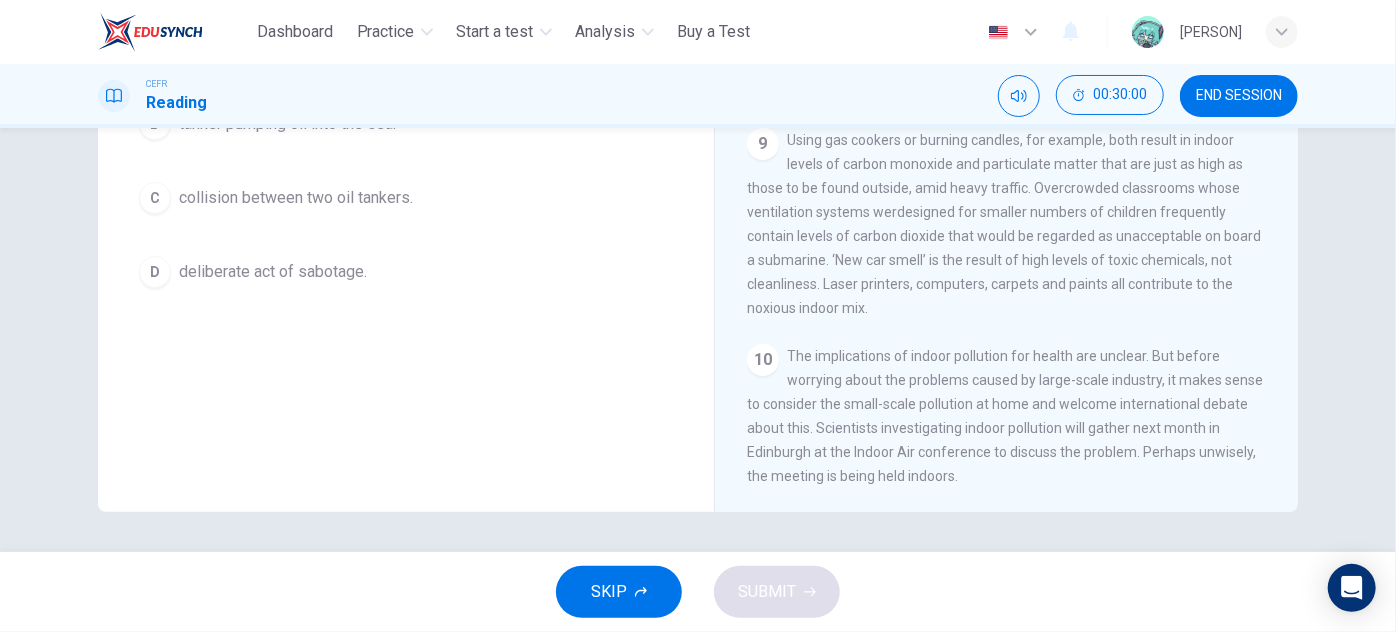 click on "10 The implications of indoor pollution for health are unclear. But before worrying about the problems caused by large-scale industry, it makes sense to consider the small-scale pollution at home and welcome international debate about this. Scientists investigating indoor pollution will gather next month in Edinburgh at the Indoor Air conference to discuss the problem. Perhaps unwisely, the meeting is being held indoors." at bounding box center (1007, 416) 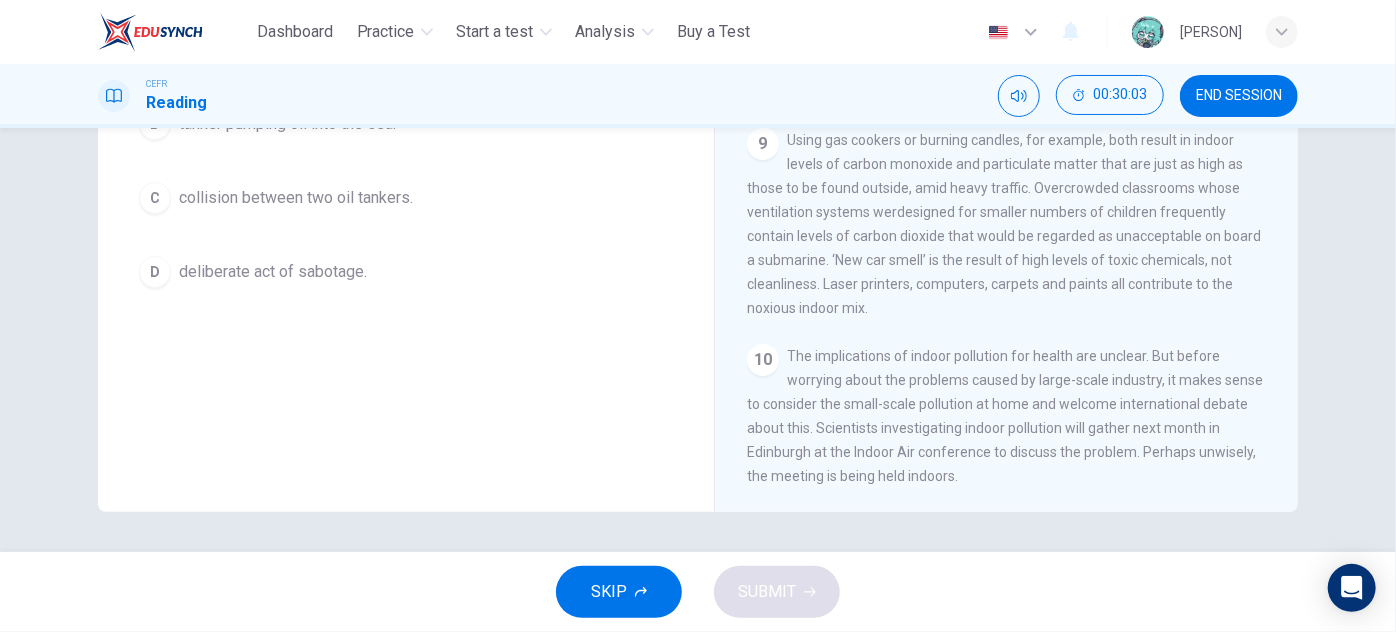 drag, startPoint x: 770, startPoint y: 436, endPoint x: 1021, endPoint y: 431, distance: 251.04979 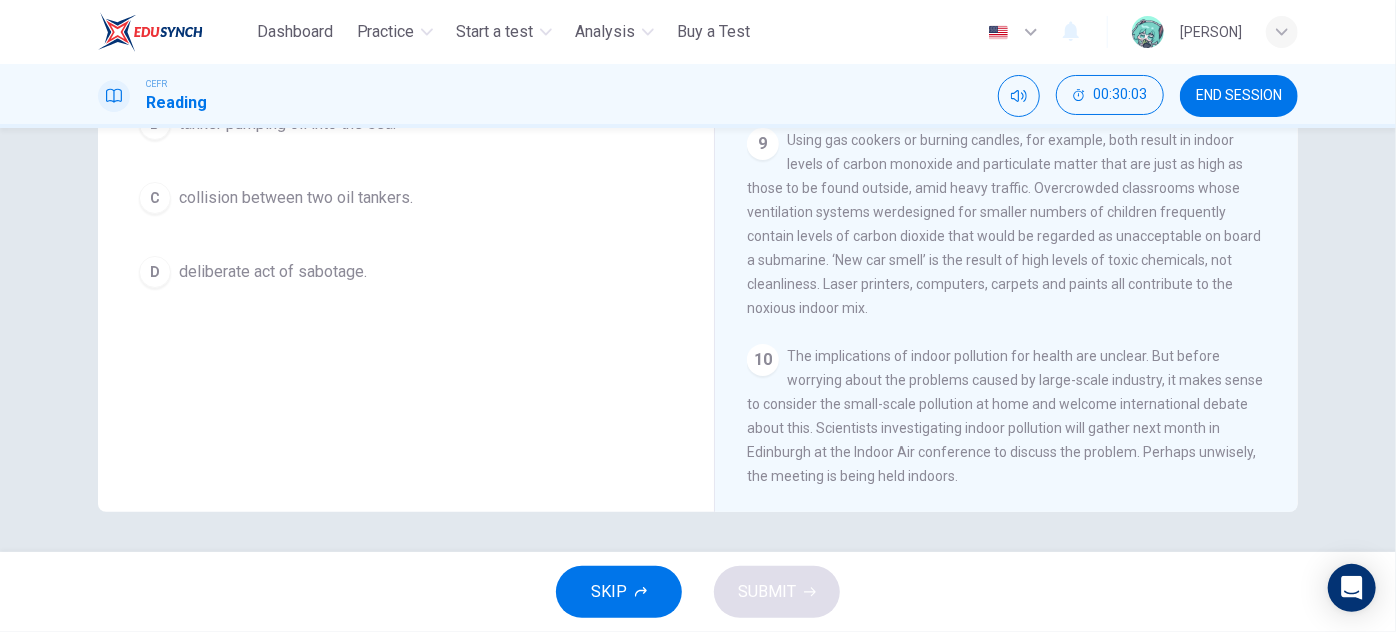 click on "10 The implications of indoor pollution for health are unclear. But before worrying about the problems caused by large-scale industry, it makes sense to consider the small-scale pollution at home and welcome international debate about this. Scientists investigating indoor pollution will gather next month in Edinburgh at the Indoor Air conference to discuss the problem. Perhaps unwisely, the meeting is being held indoors." at bounding box center [1007, 416] 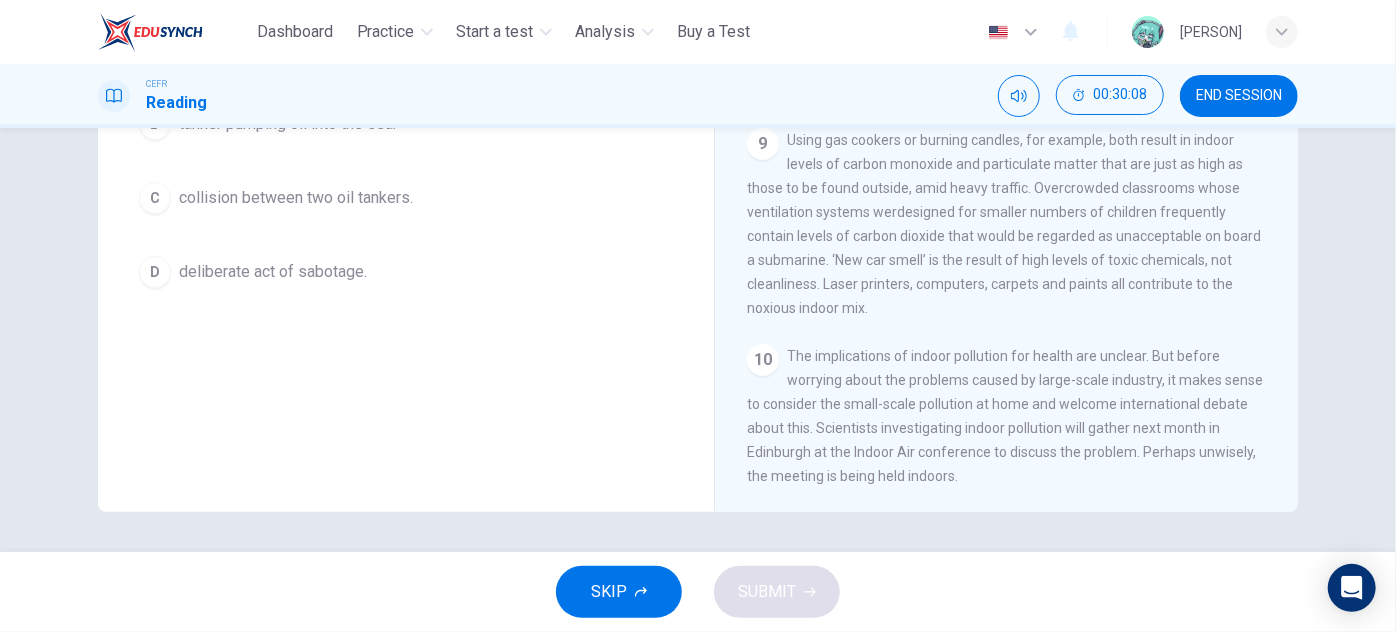 drag, startPoint x: 777, startPoint y: 461, endPoint x: 1226, endPoint y: 466, distance: 449.02783 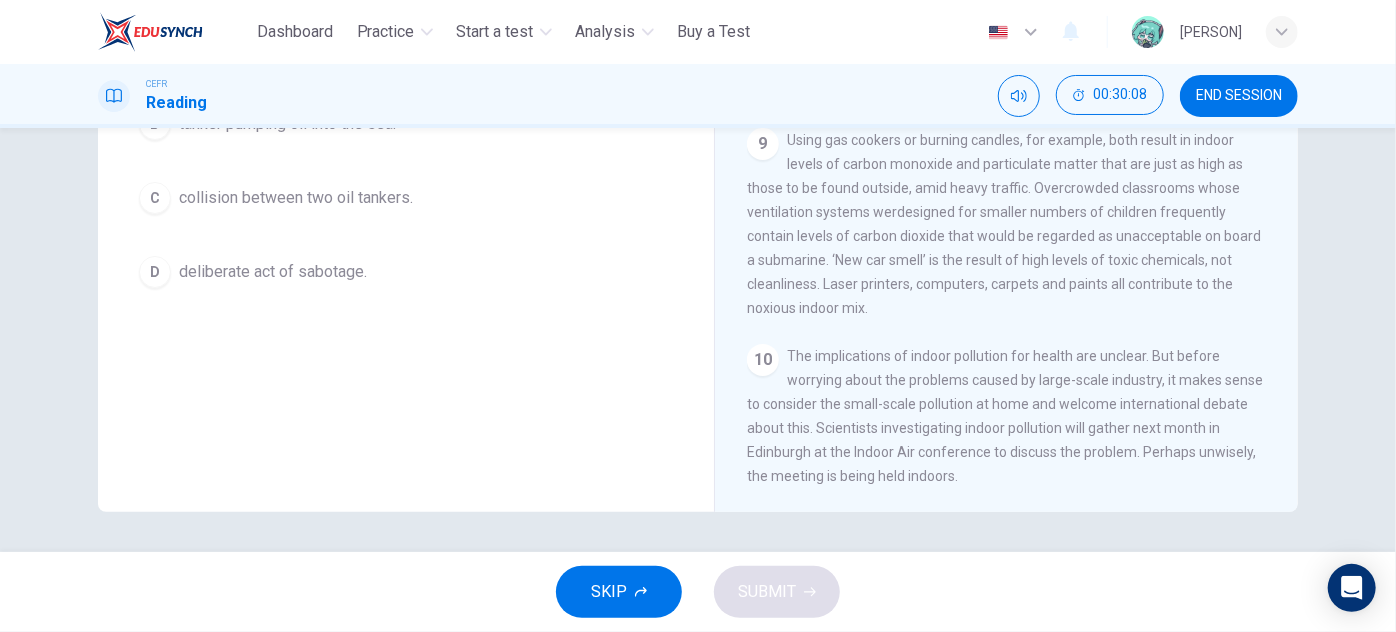 click on "10 The implications of indoor pollution for health are unclear. But before worrying about the problems caused by large-scale industry, it makes sense to consider the small-scale pollution at home and welcome international debate about this. Scientists investigating indoor pollution will gather next month in Edinburgh at the Indoor Air conference to discuss the problem. Perhaps unwisely, the meeting is being held indoors." at bounding box center (1007, 416) 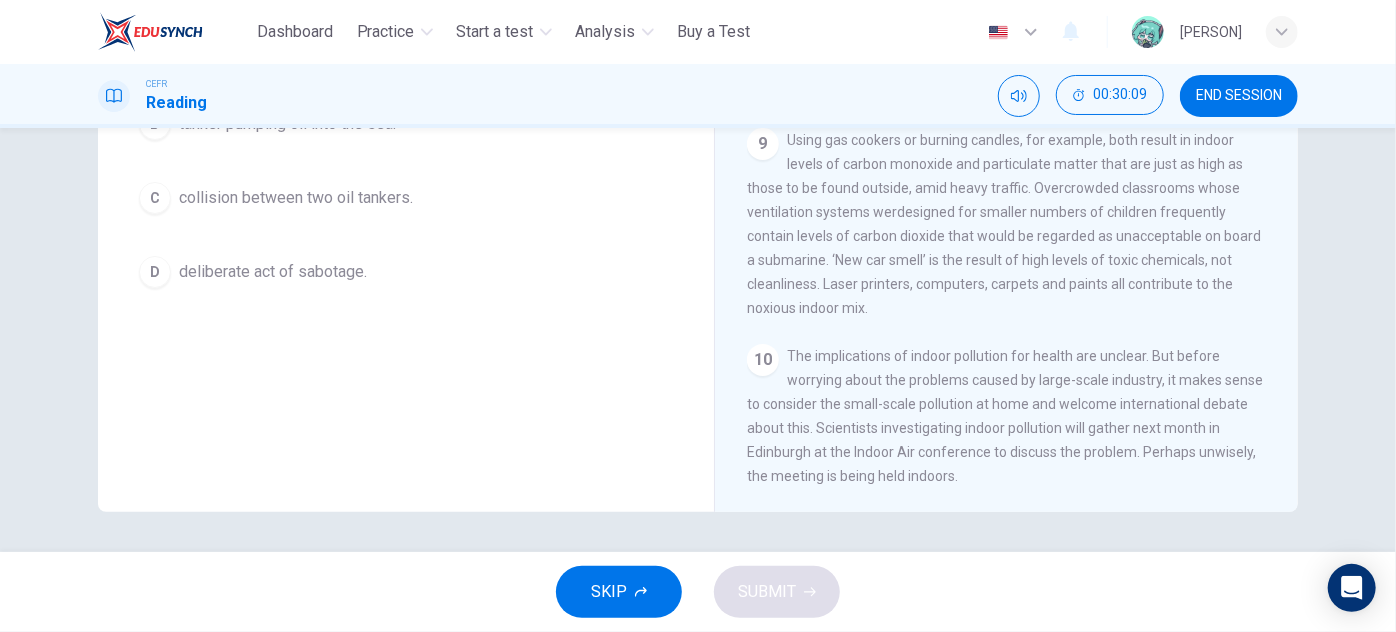 drag, startPoint x: 834, startPoint y: 482, endPoint x: 893, endPoint y: 482, distance: 59 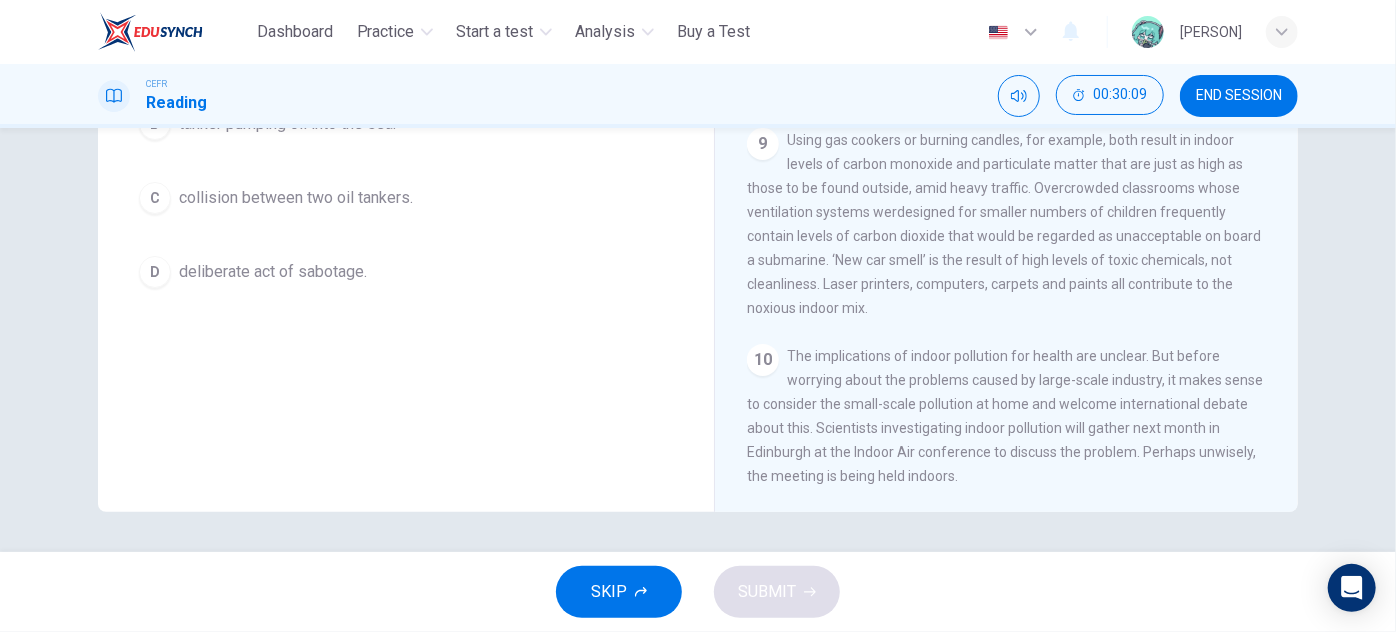 click on "CLICK TO ZOOM Click to Zoom 1 Since the early eighties we have been only too aware of the devastating effects of large-scale environmental pollution. Such pollution is generally the result of poor government planning in many developing nations or the short-sighted, selfish policies of the already industrialised countries which encourage a minority of the world’s population to squander the majority of its natural resources. 2 3 4 The latest study, conducted by two environmental engineers, Richard Corsi and Cynthia Howard-Reed, of the University of Texas in Austin, and published in Environmental Science and Technology, suggests that it is the process of keeping clean that may be making indoor pollution worse. The researchers found that baths, showers, dishwashers and washing machines can all be significant sources of indoor pollution, because they extract trace amounts of chemicals from the water that they use and transfer them to the air. 5 6 7 8 9 10" at bounding box center [1020, 208] 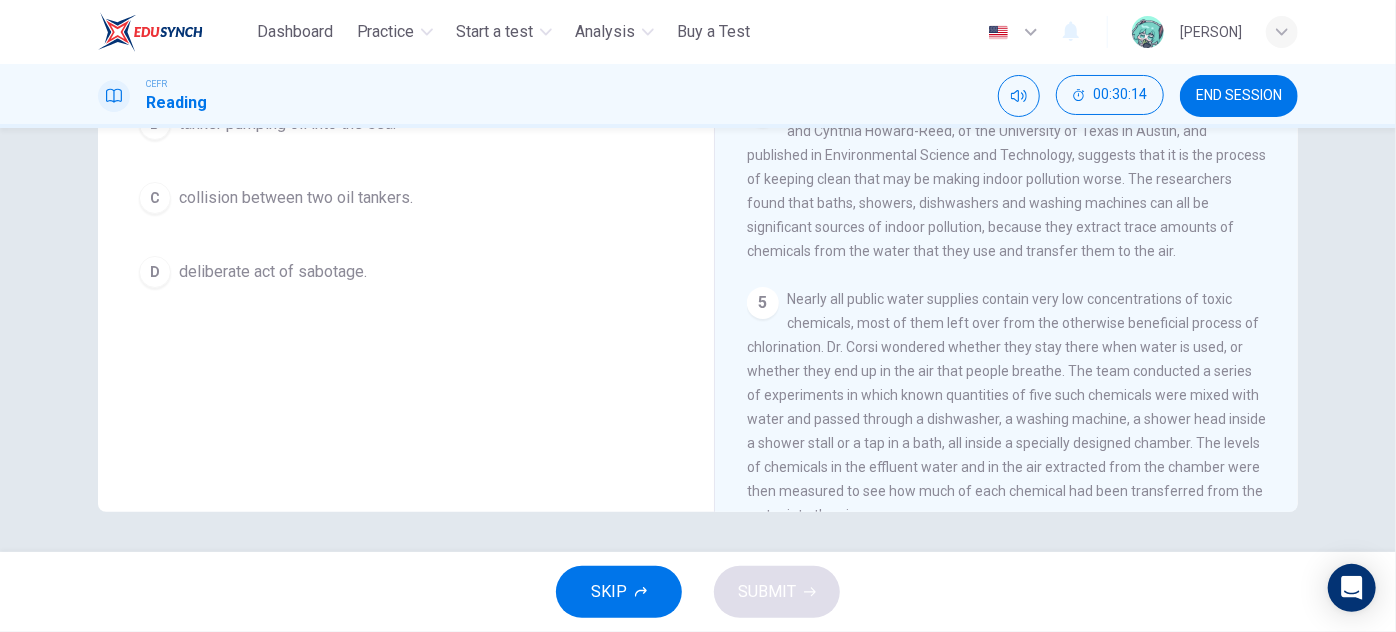 scroll, scrollTop: 561, scrollLeft: 0, axis: vertical 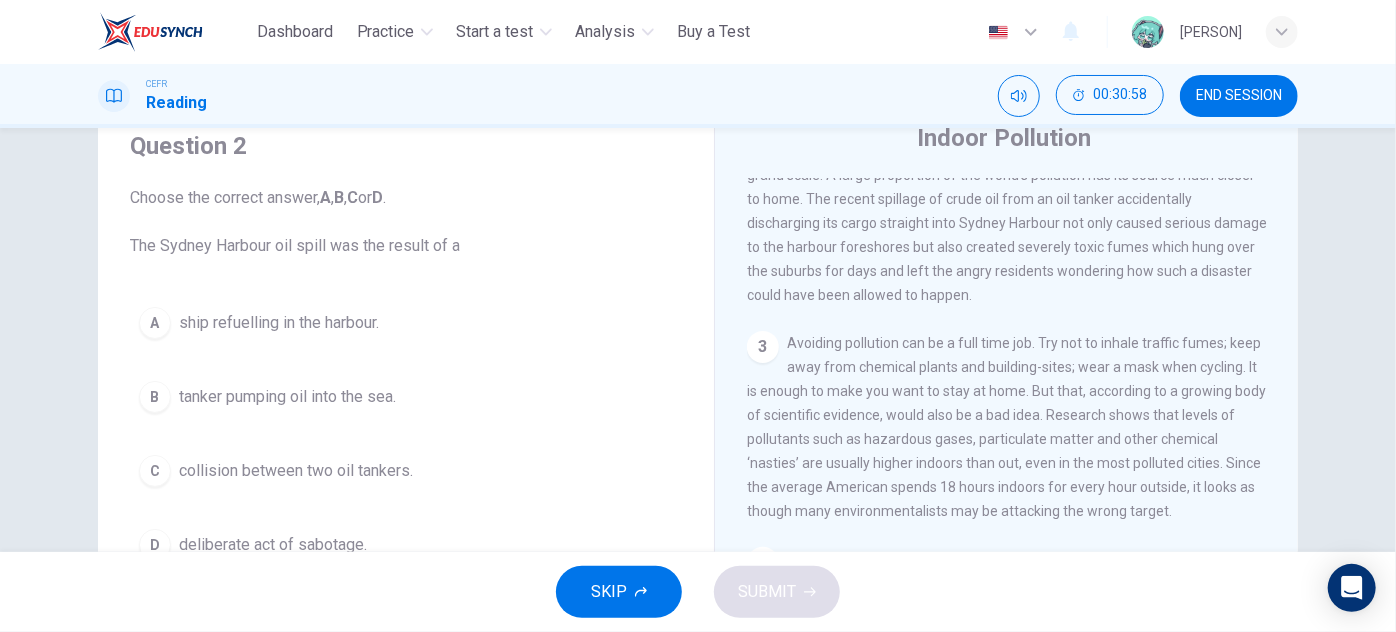 click on "tanker pumping oil into the sea." at bounding box center [287, 397] 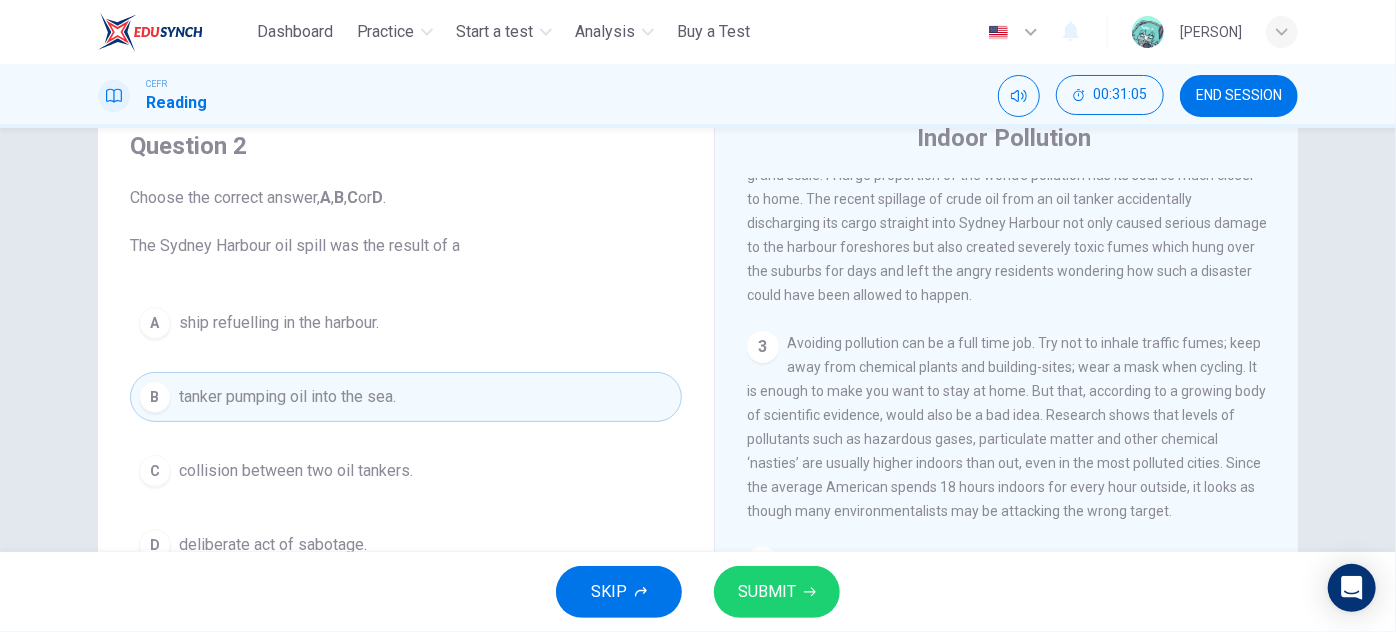 click on "SUBMIT" at bounding box center [777, 592] 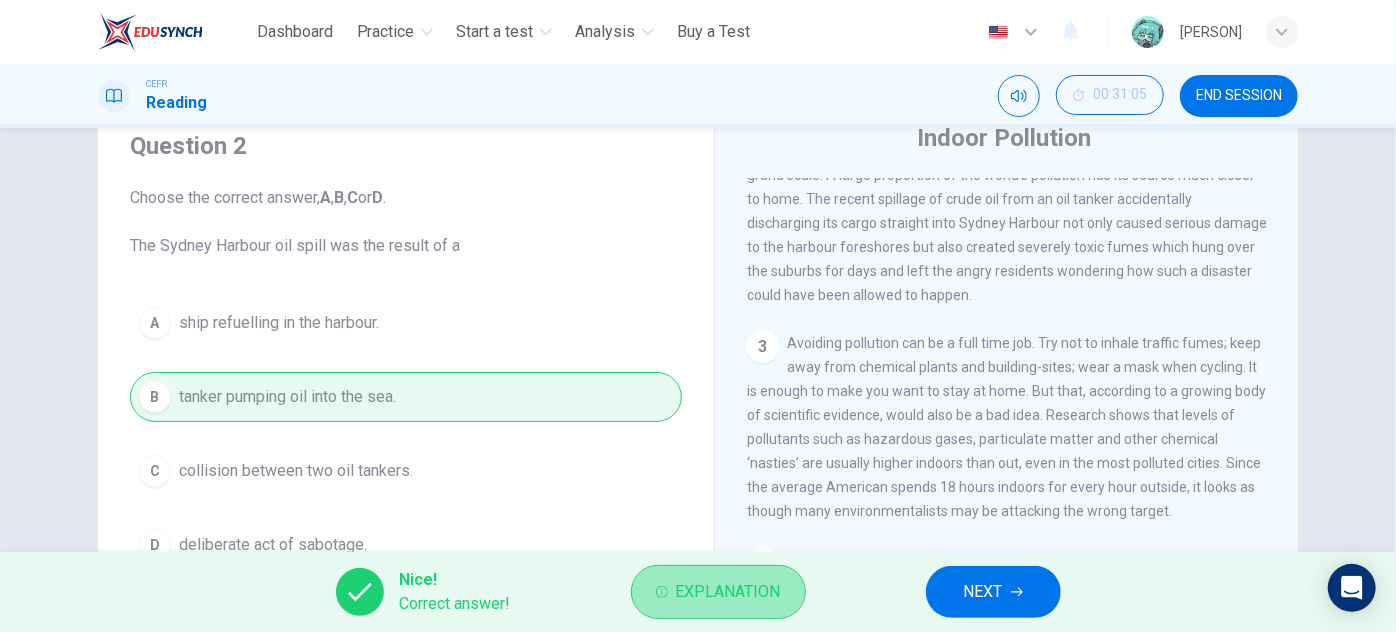 click on "Explanation" at bounding box center (728, 592) 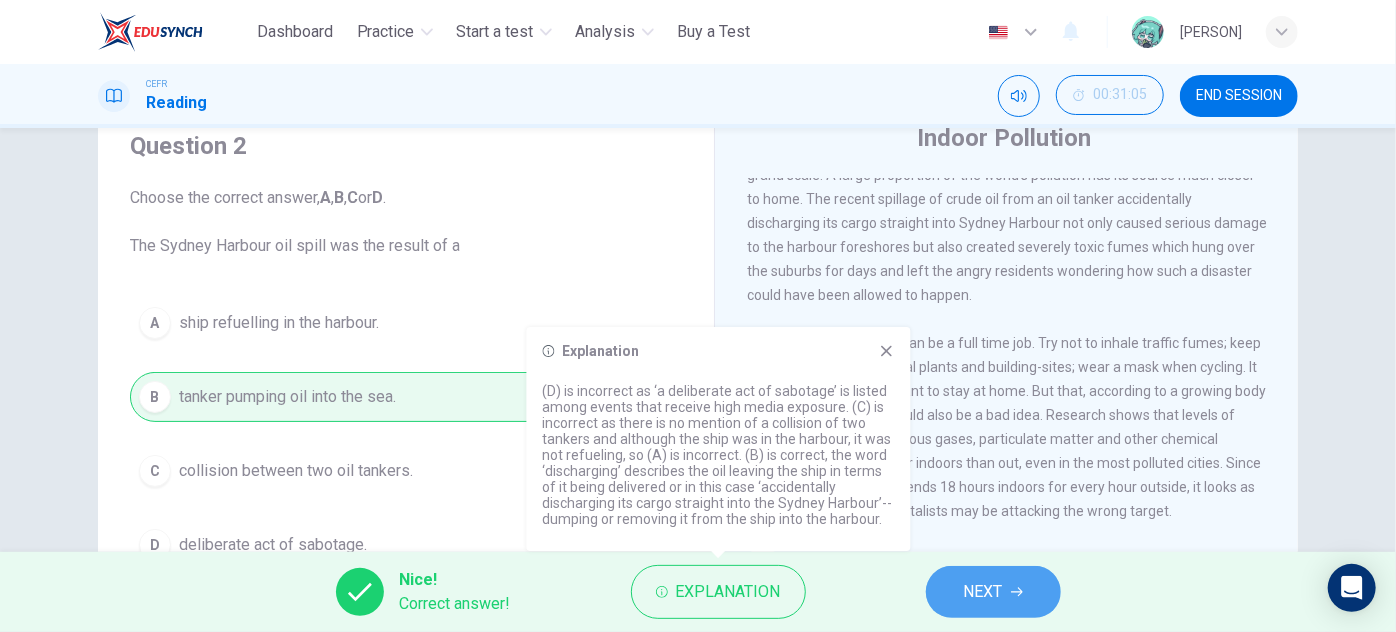click on "NEXT" at bounding box center [983, 592] 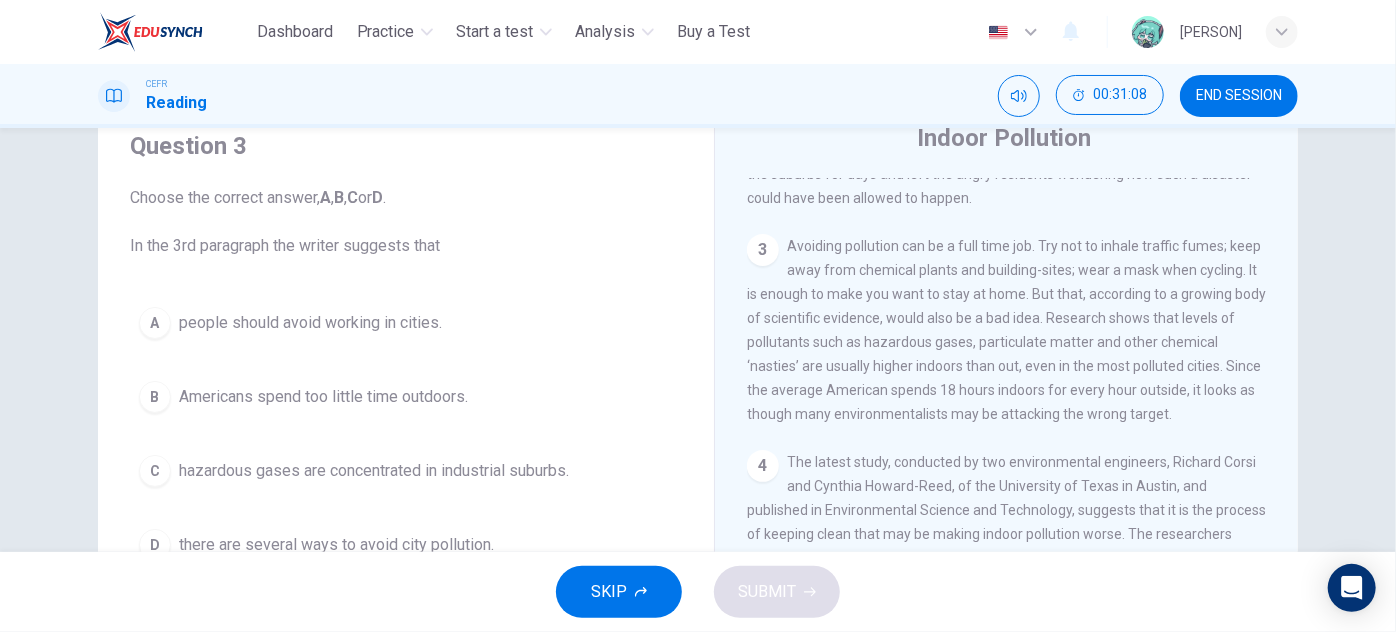 scroll, scrollTop: 743, scrollLeft: 0, axis: vertical 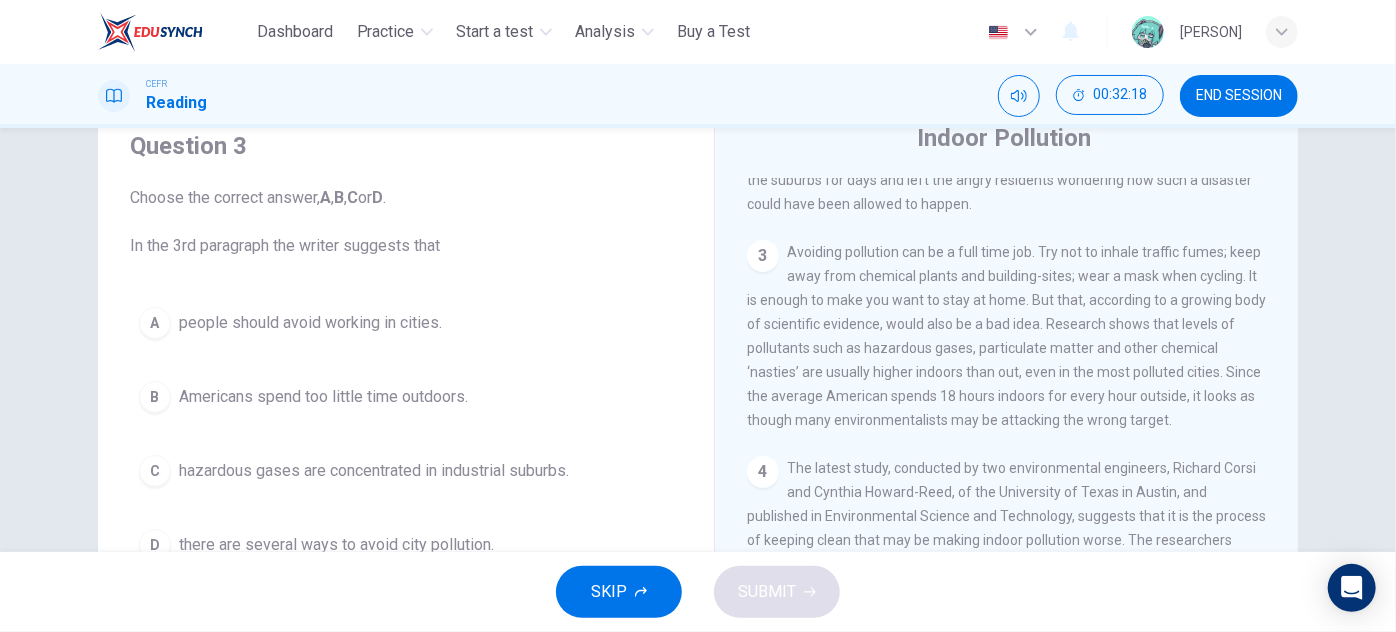 drag, startPoint x: 843, startPoint y: 296, endPoint x: 859, endPoint y: 296, distance: 16 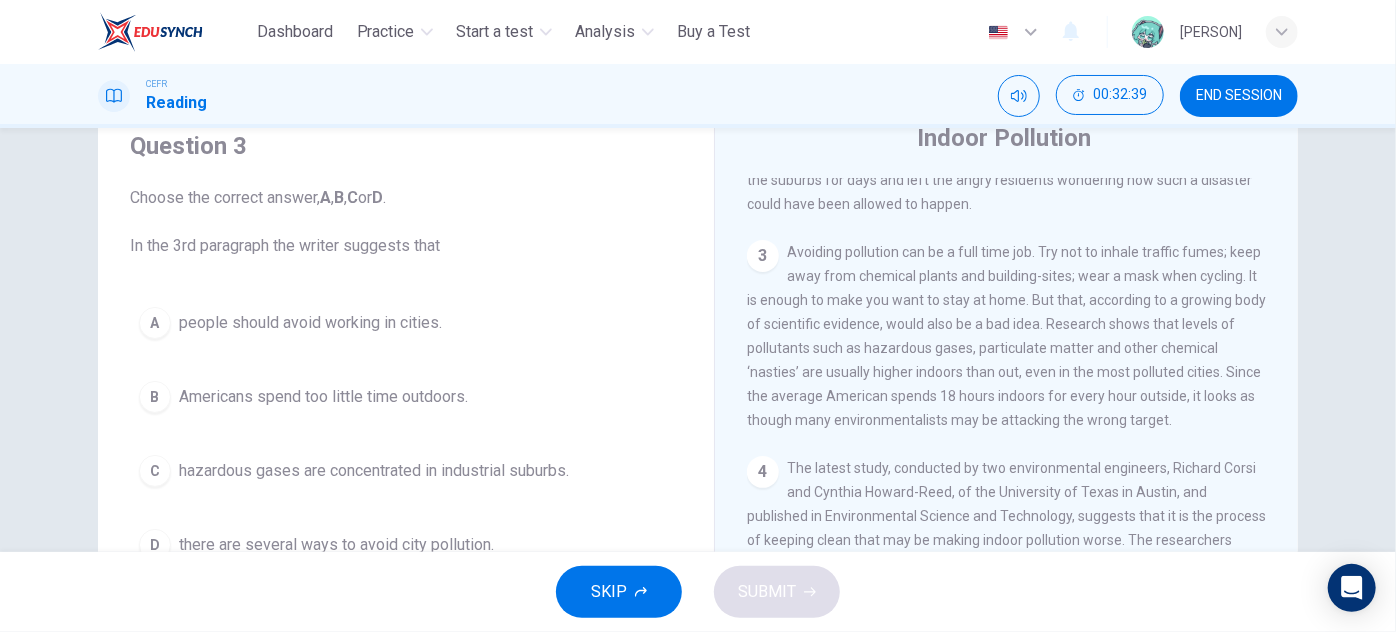 click on "Americans spend too little time outdoors." at bounding box center (323, 397) 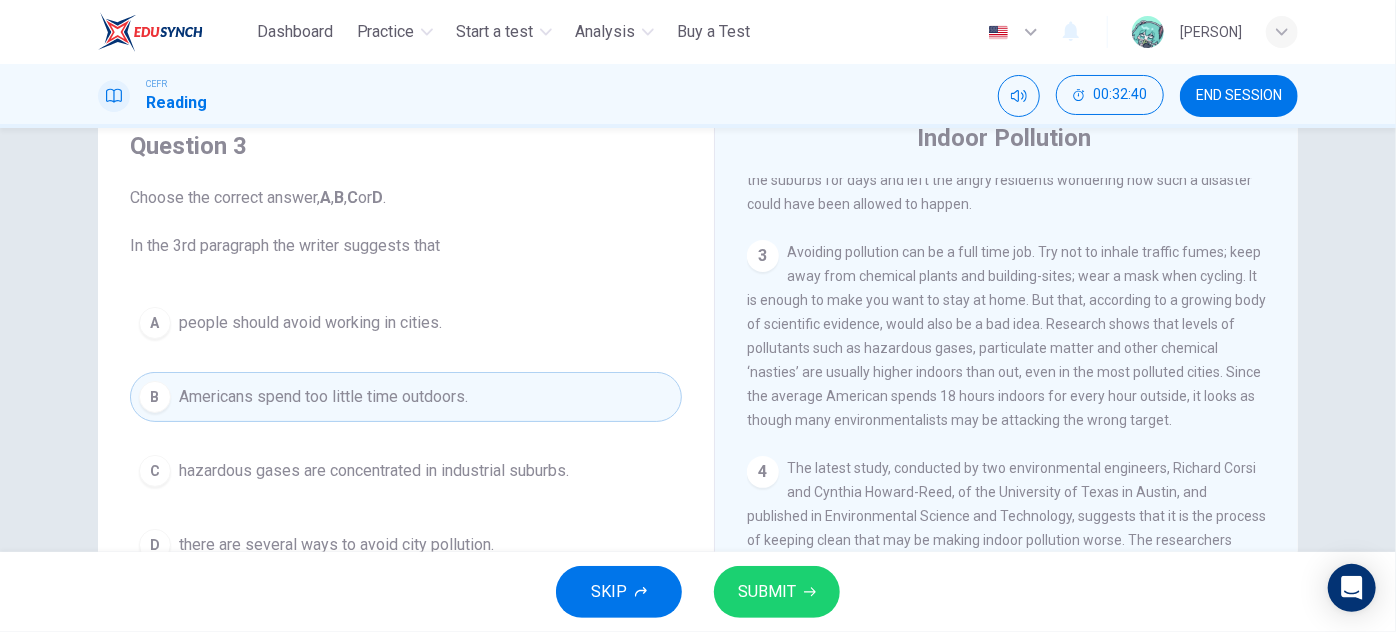 click on "hazardous gases are concentrated in industrial suburbs." at bounding box center (374, 471) 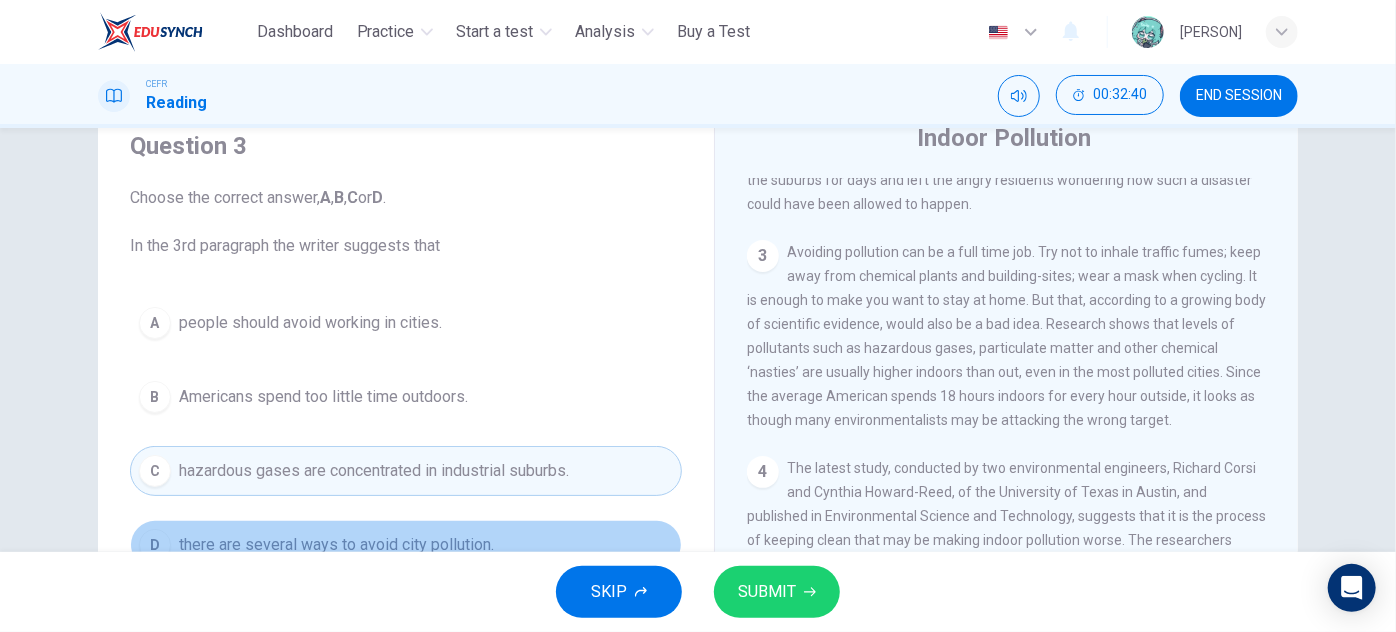 click on "there are several ways to avoid city pollution." at bounding box center (336, 545) 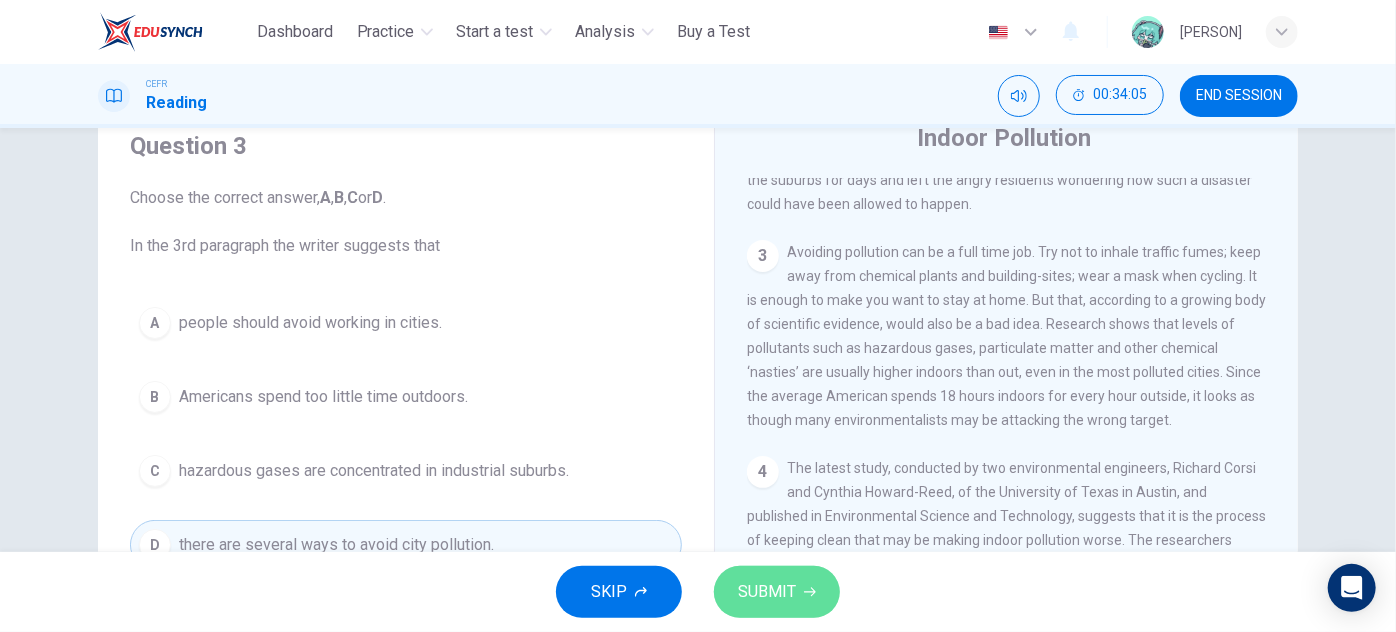 click 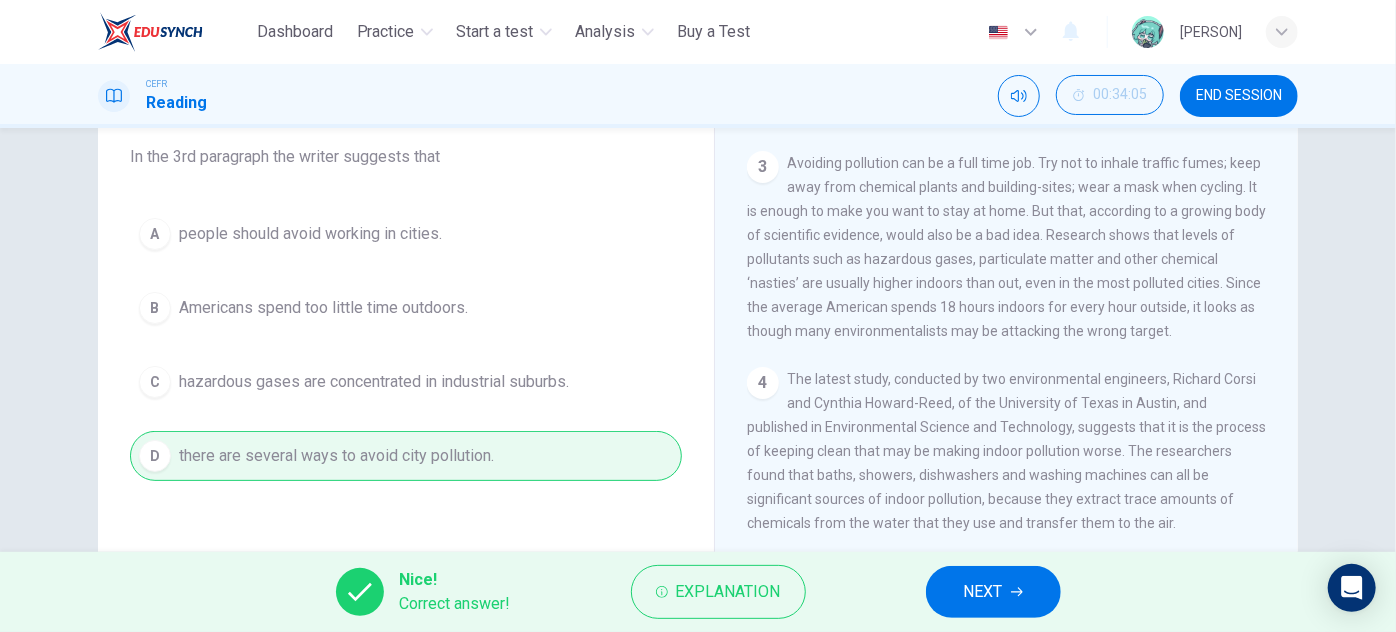 scroll, scrollTop: 169, scrollLeft: 0, axis: vertical 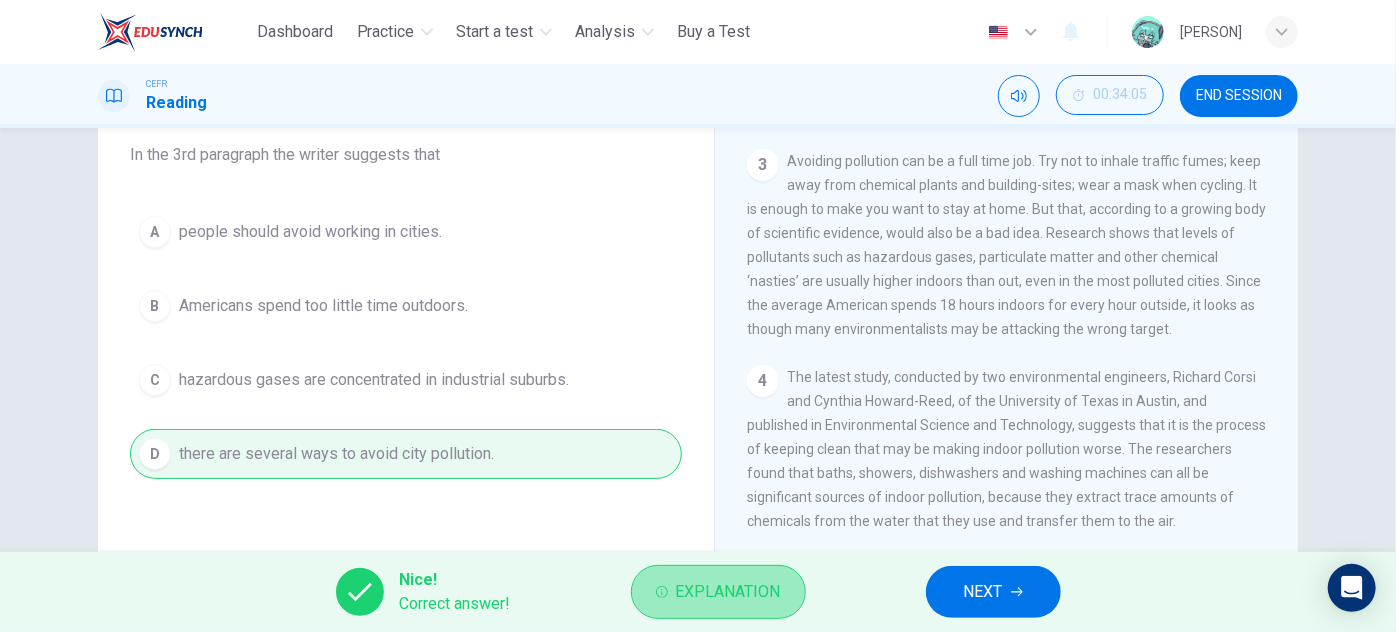 click on "Explanation" at bounding box center (718, 592) 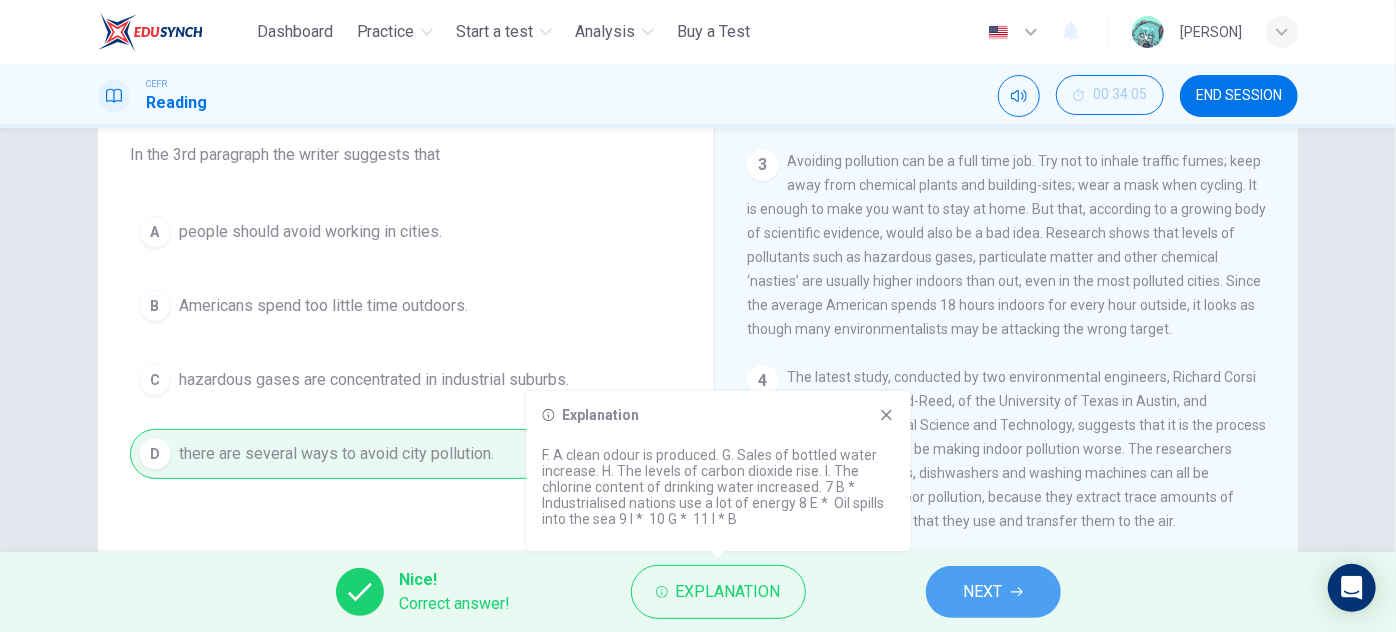 click on "NEXT" at bounding box center [993, 592] 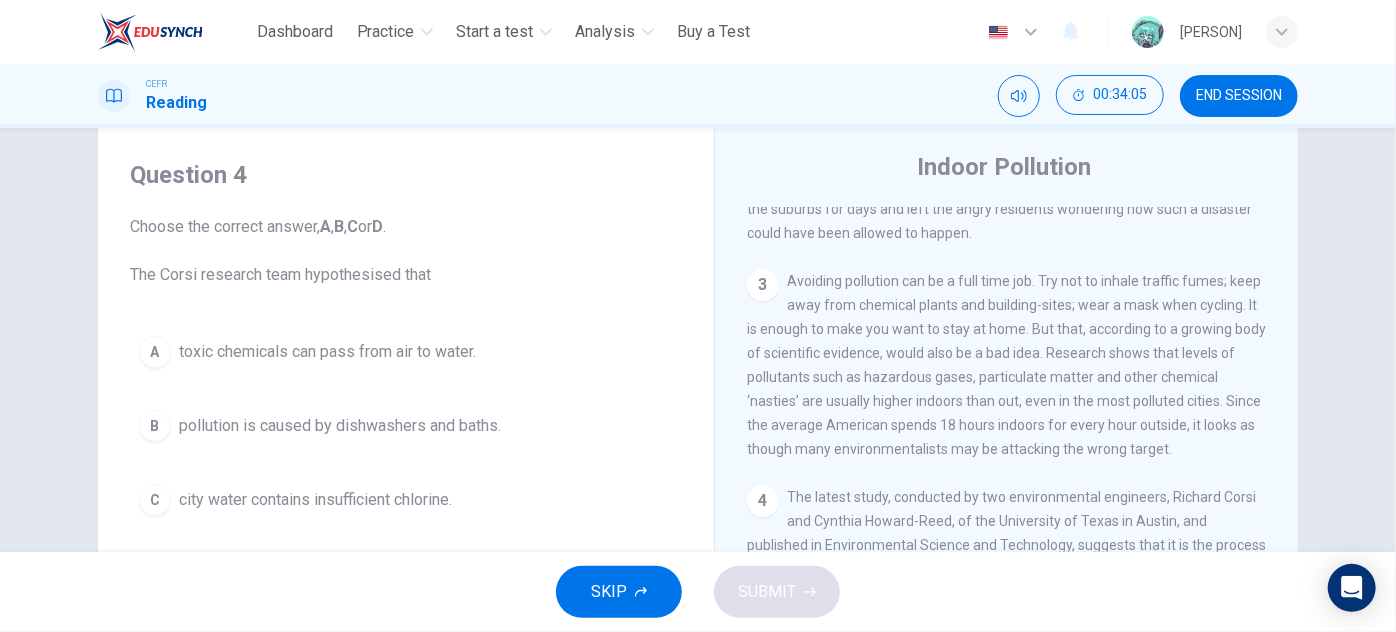 scroll, scrollTop: 0, scrollLeft: 0, axis: both 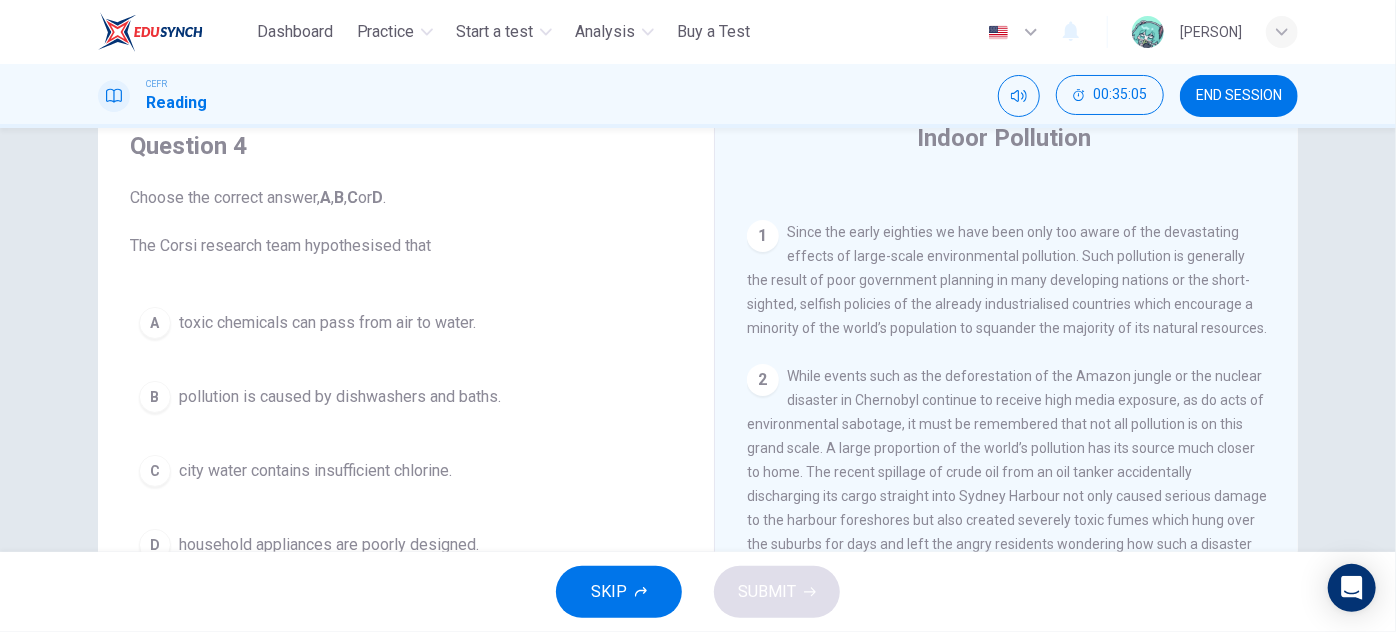 drag, startPoint x: 881, startPoint y: 241, endPoint x: 1014, endPoint y: 292, distance: 142.44298 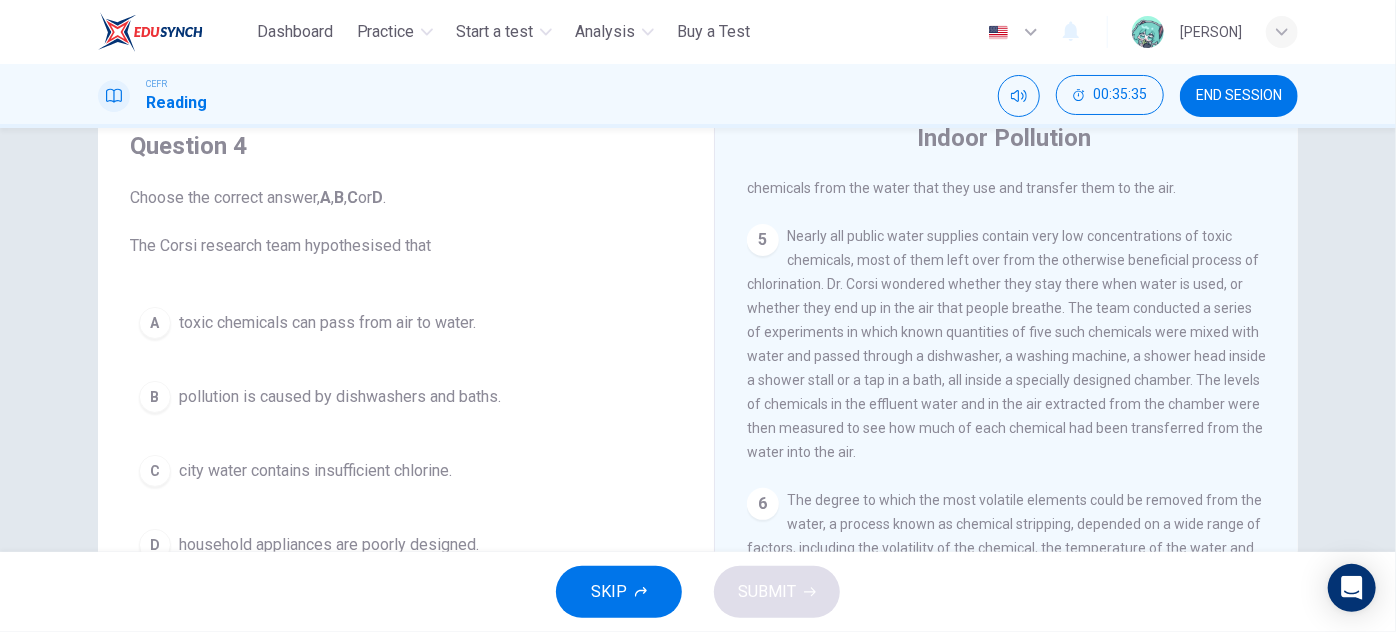 scroll, scrollTop: 1197, scrollLeft: 0, axis: vertical 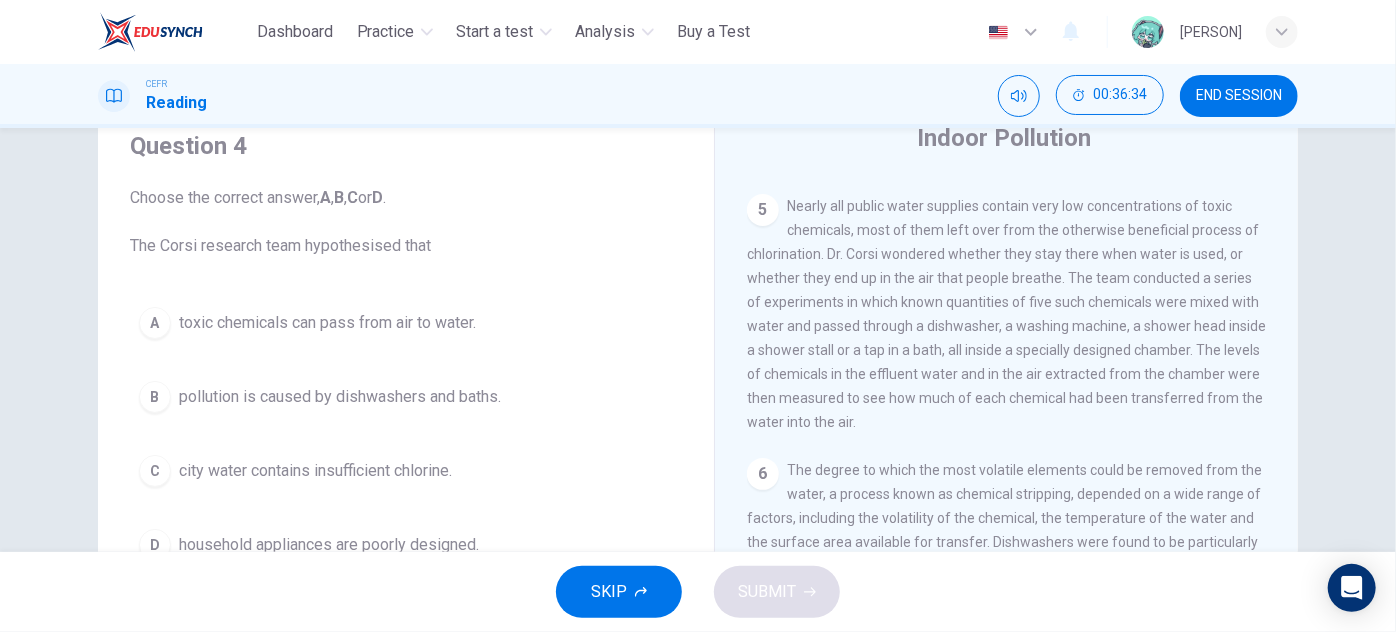 click on "pollution is caused by dishwashers and baths." at bounding box center (340, 397) 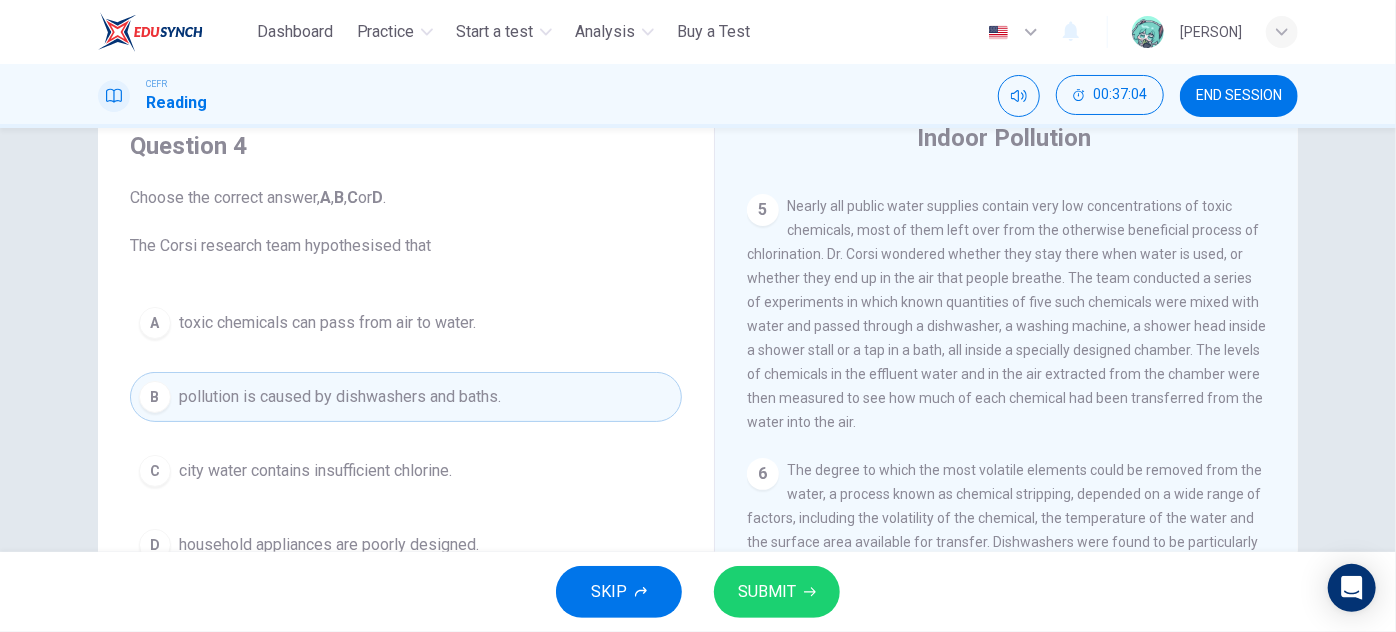 click on "toxic chemicals can pass from air to water." at bounding box center (327, 323) 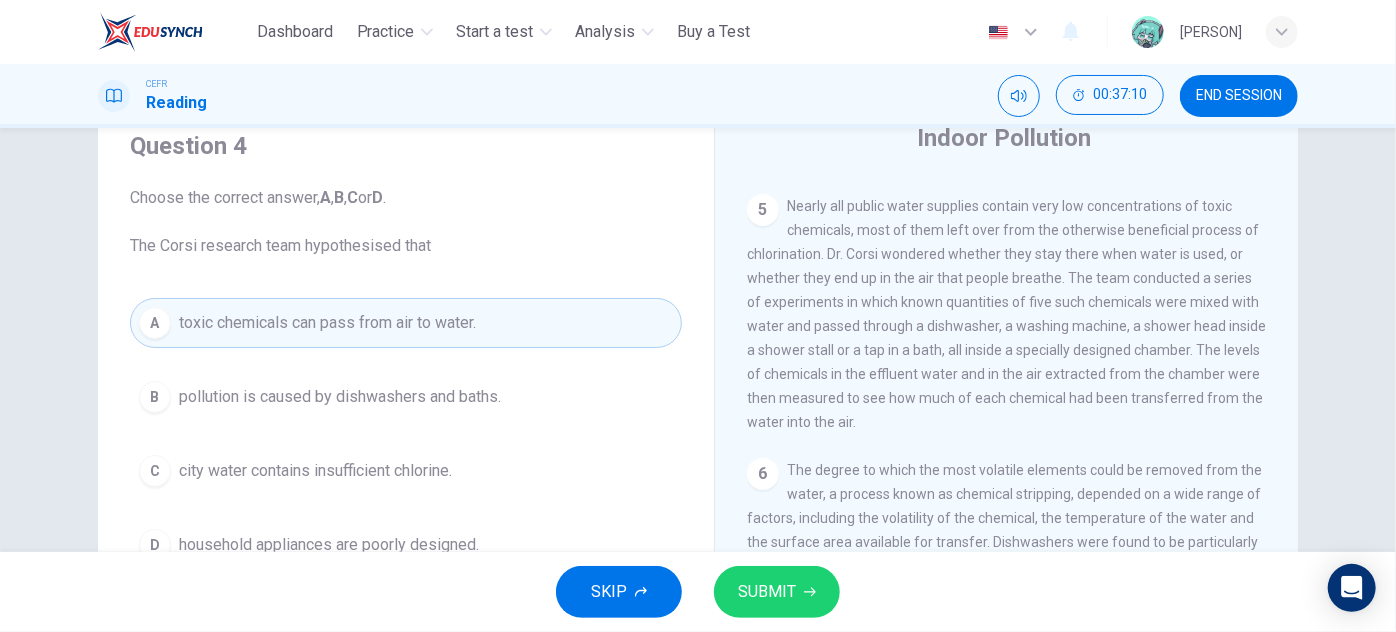 click 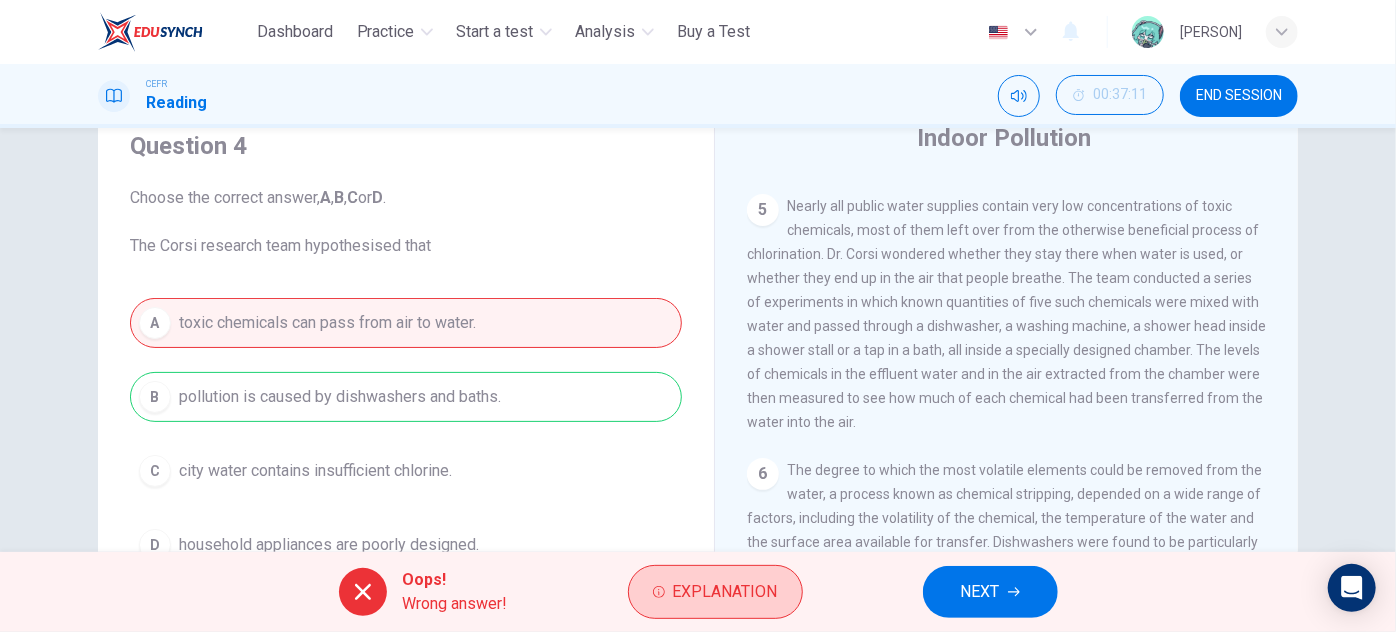 click on "Explanation" at bounding box center (725, 592) 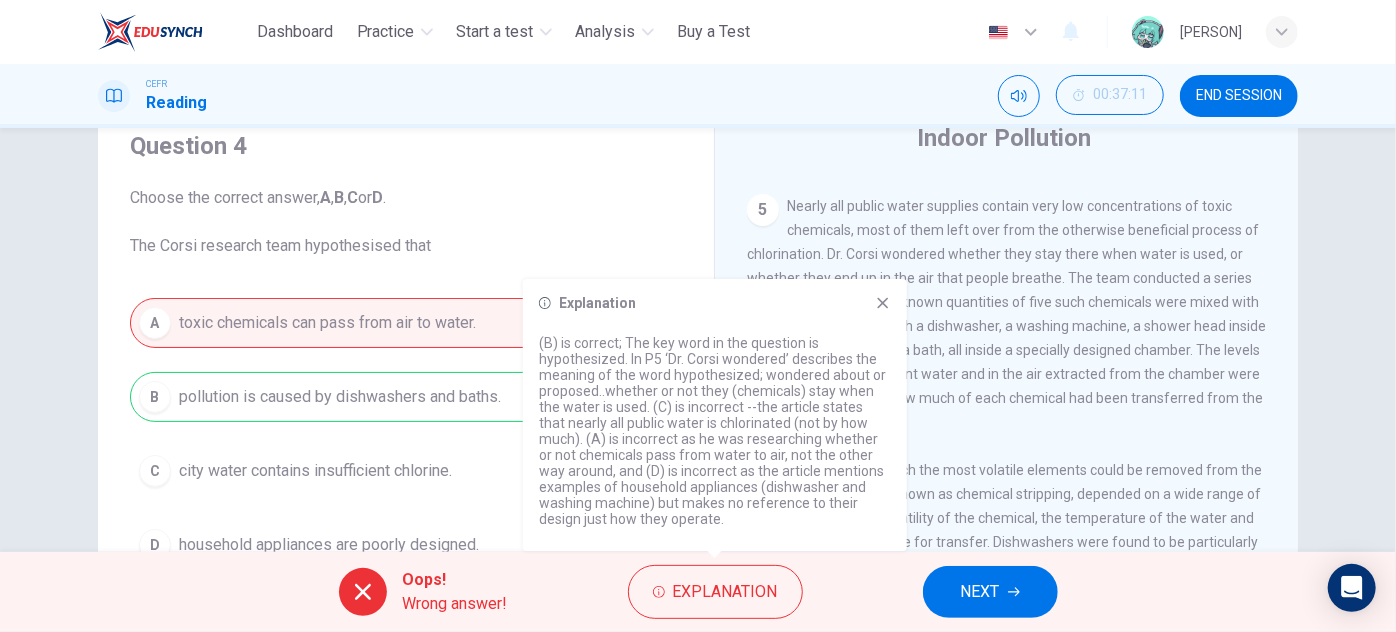 drag, startPoint x: 568, startPoint y: 342, endPoint x: 635, endPoint y: 347, distance: 67.18631 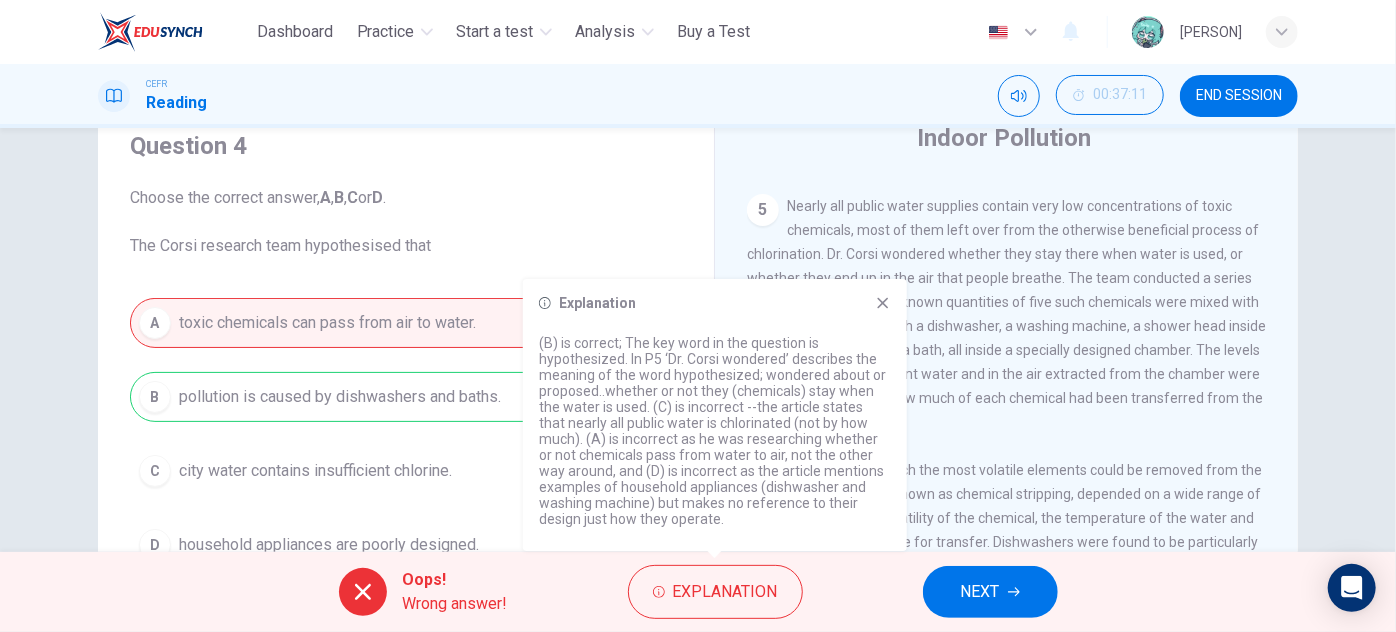 click on "Nearly all public water supplies contain very low concentrations of toxic chemicals, most of them left over from the otherwise beneficial process of chlorination. Dr. Corsi wondered whether they stay there when water is used, or whether they end up in the air that people breathe. The team conducted a series of experiments in which known quantities of five such chemicals were mixed with water and passed through a dishwasher, a washing machine, a shower head inside a shower stall or a tap in a bath, all inside a specially designed chamber. The levels of chemicals in the effluent water and in the air extracted from the chamber were then measured to see how much of each chemical had been transferred from the water into the air." at bounding box center (1006, 314) 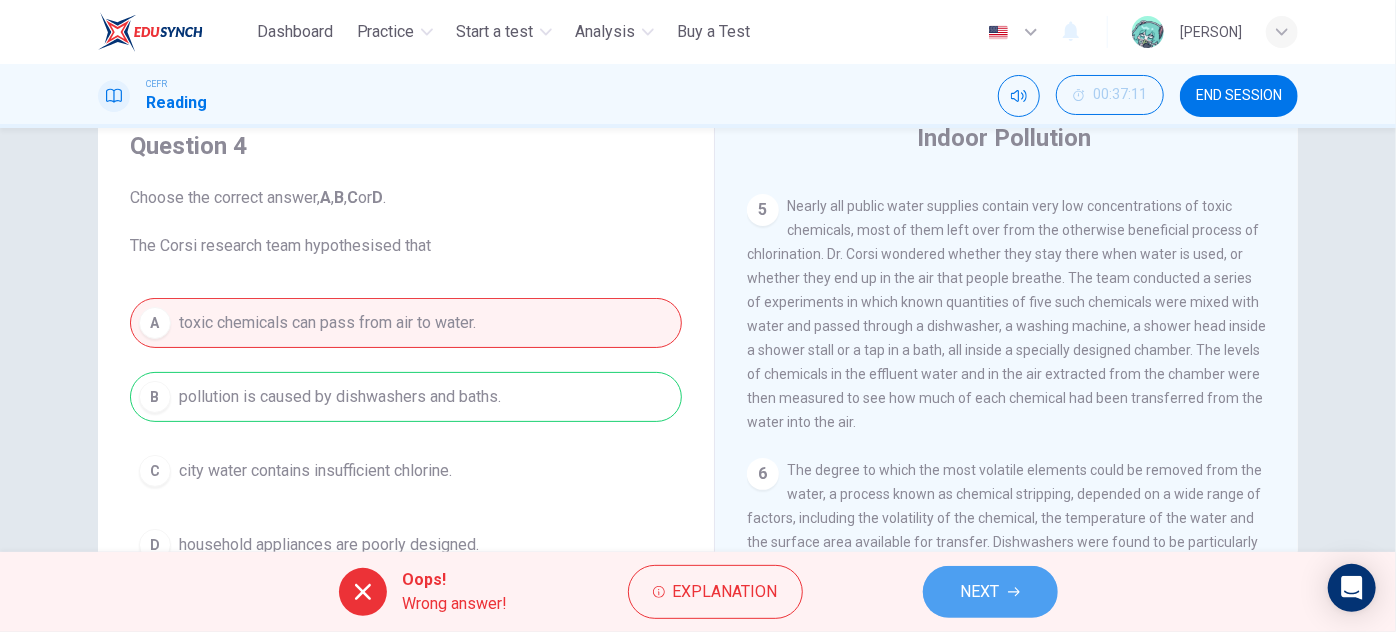 click on "NEXT" at bounding box center (980, 592) 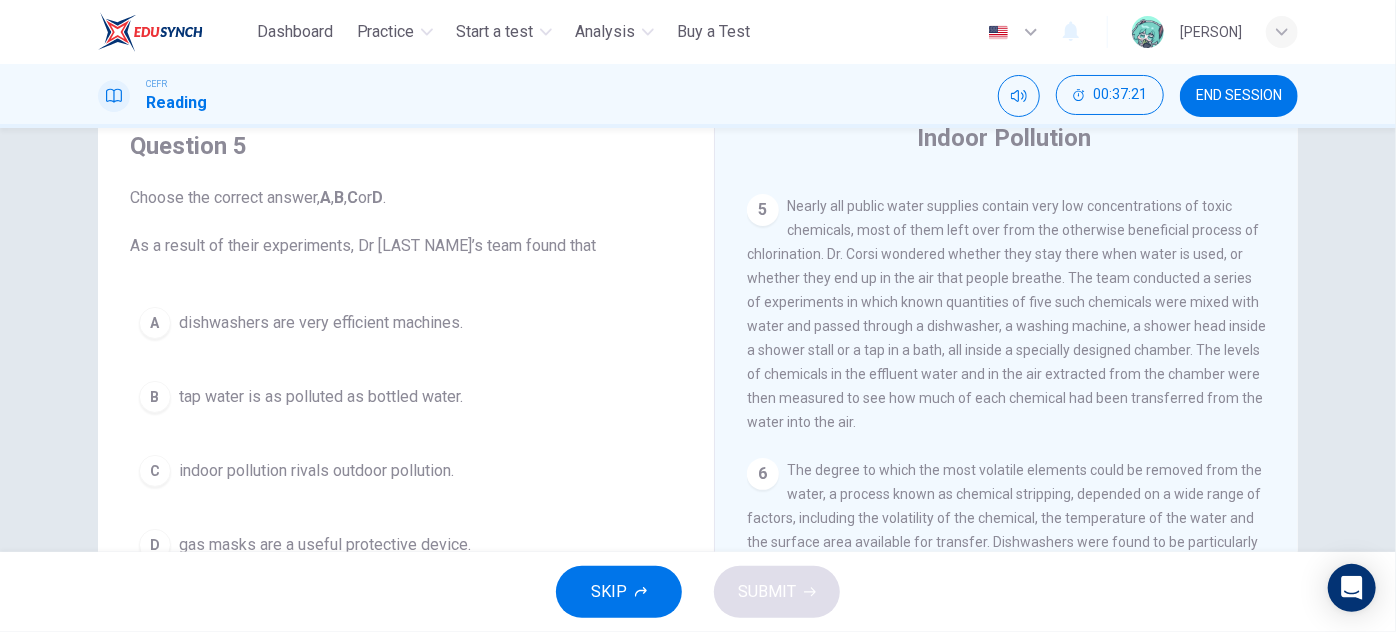 click on "dishwashers are very efficient machines." at bounding box center (321, 323) 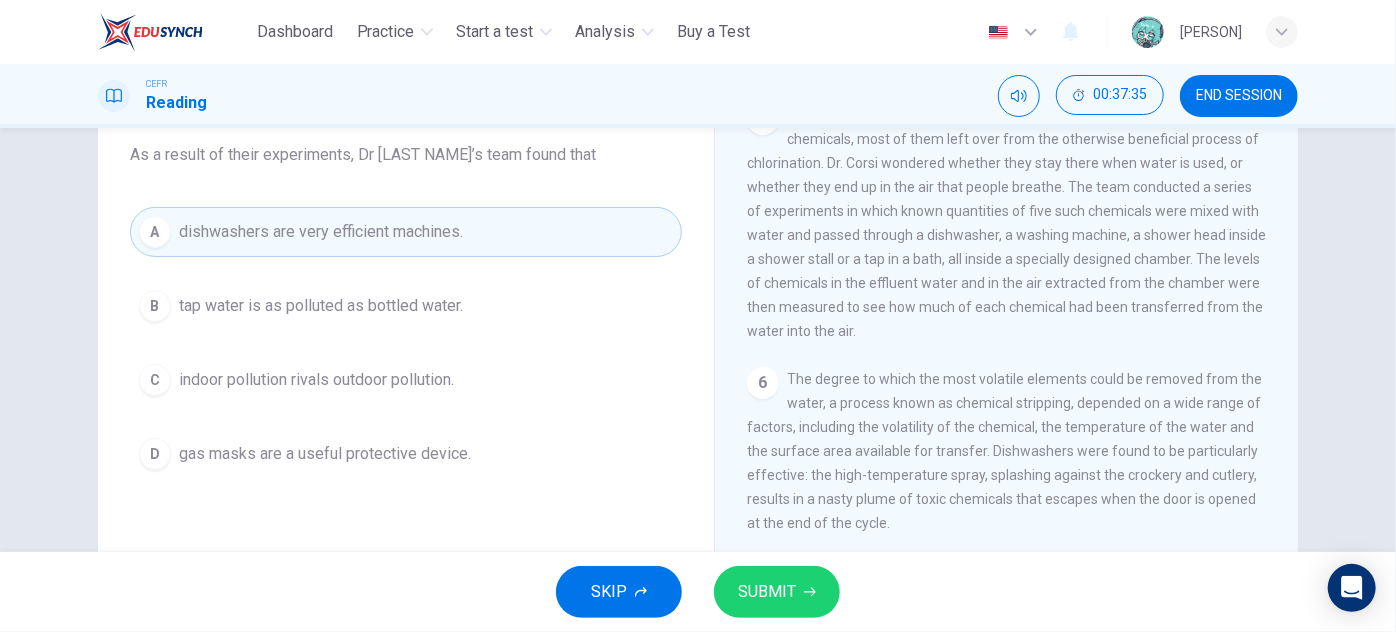 scroll, scrollTop: 78, scrollLeft: 0, axis: vertical 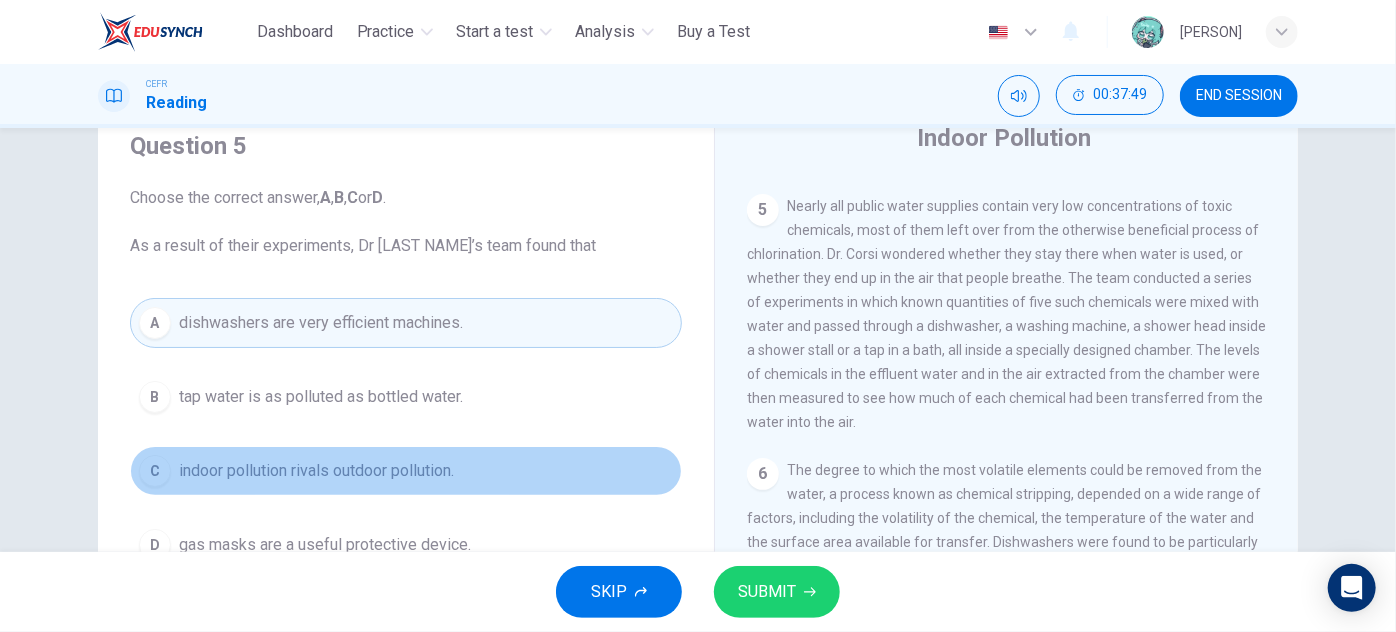 click on "C indoor pollution rivals outdoor pollution." at bounding box center [406, 471] 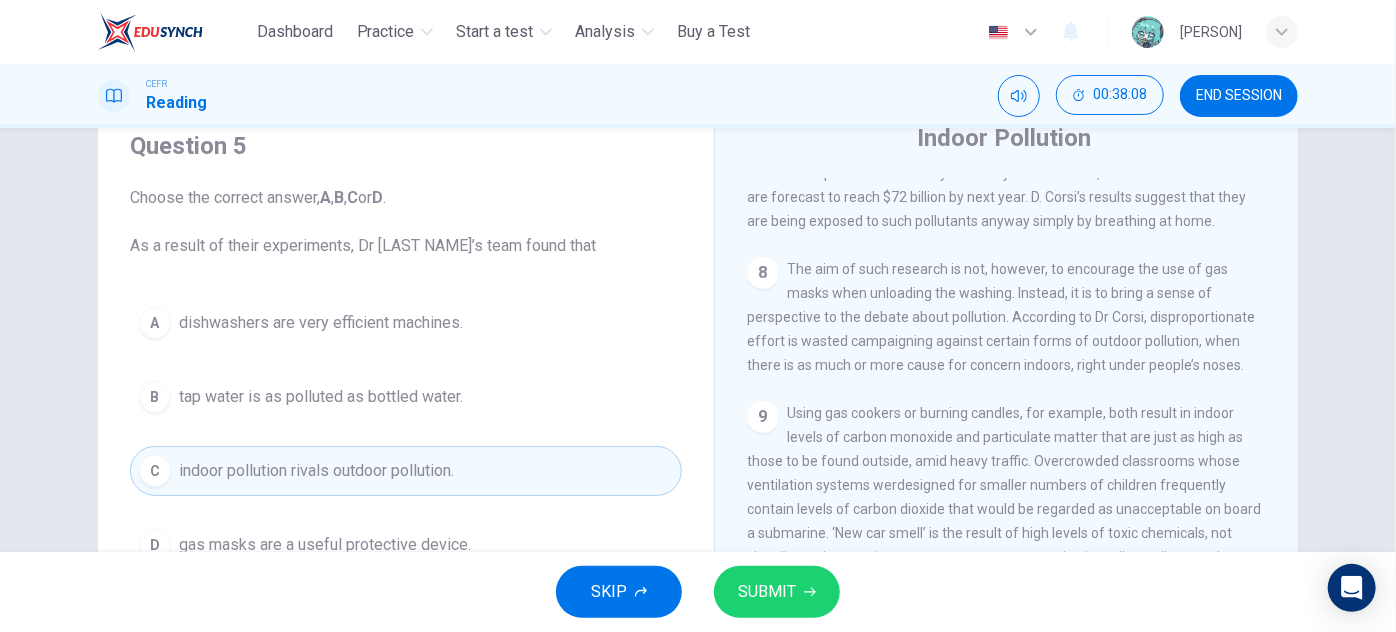 scroll, scrollTop: 1834, scrollLeft: 0, axis: vertical 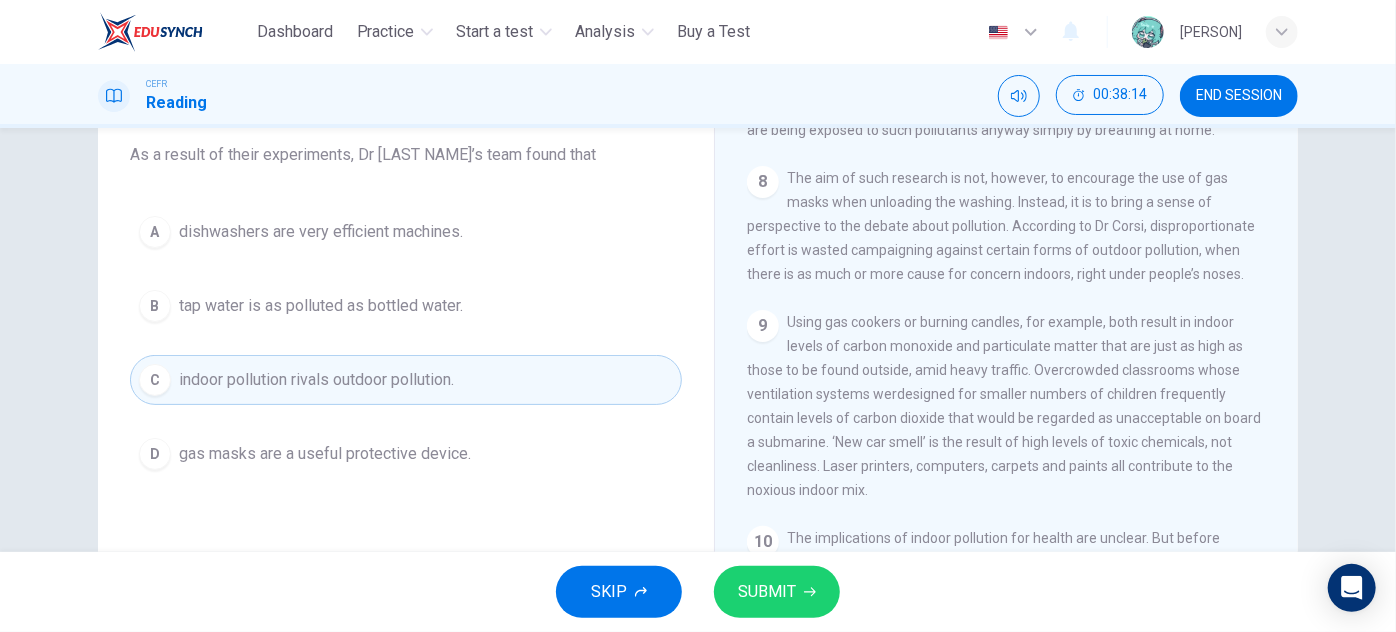 drag, startPoint x: 772, startPoint y: 566, endPoint x: 765, endPoint y: 539, distance: 27.89265 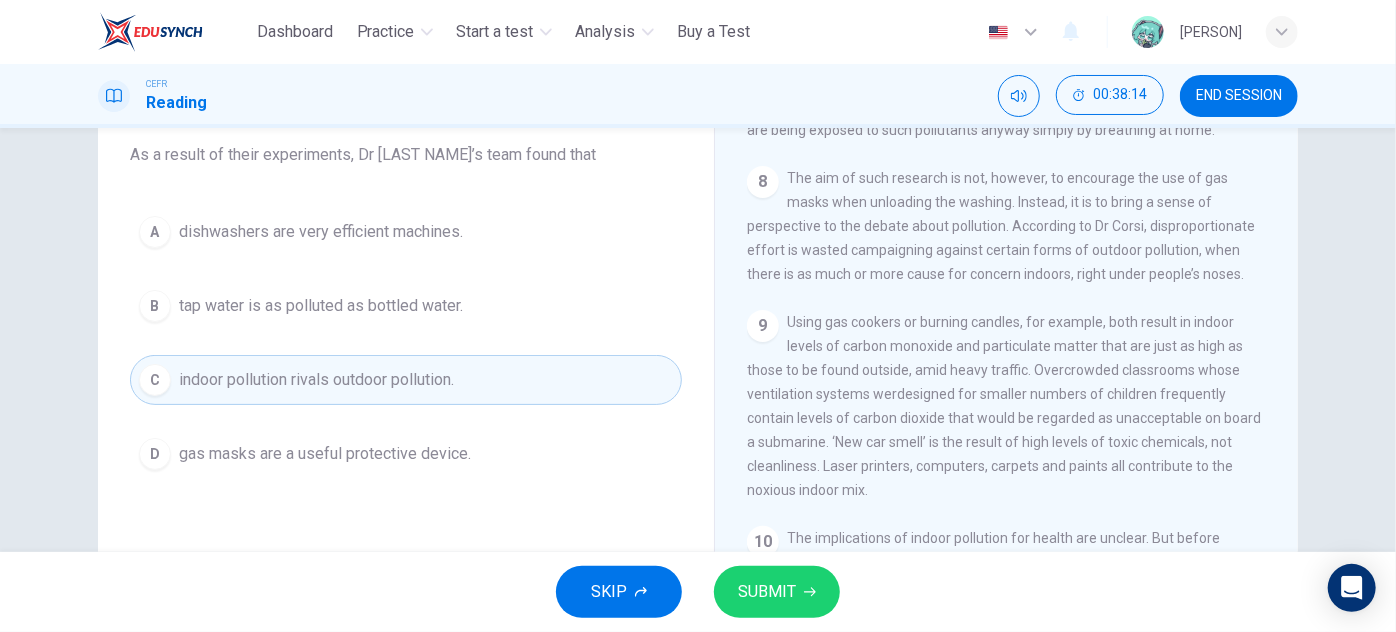 click on "SUBMIT" at bounding box center (777, 592) 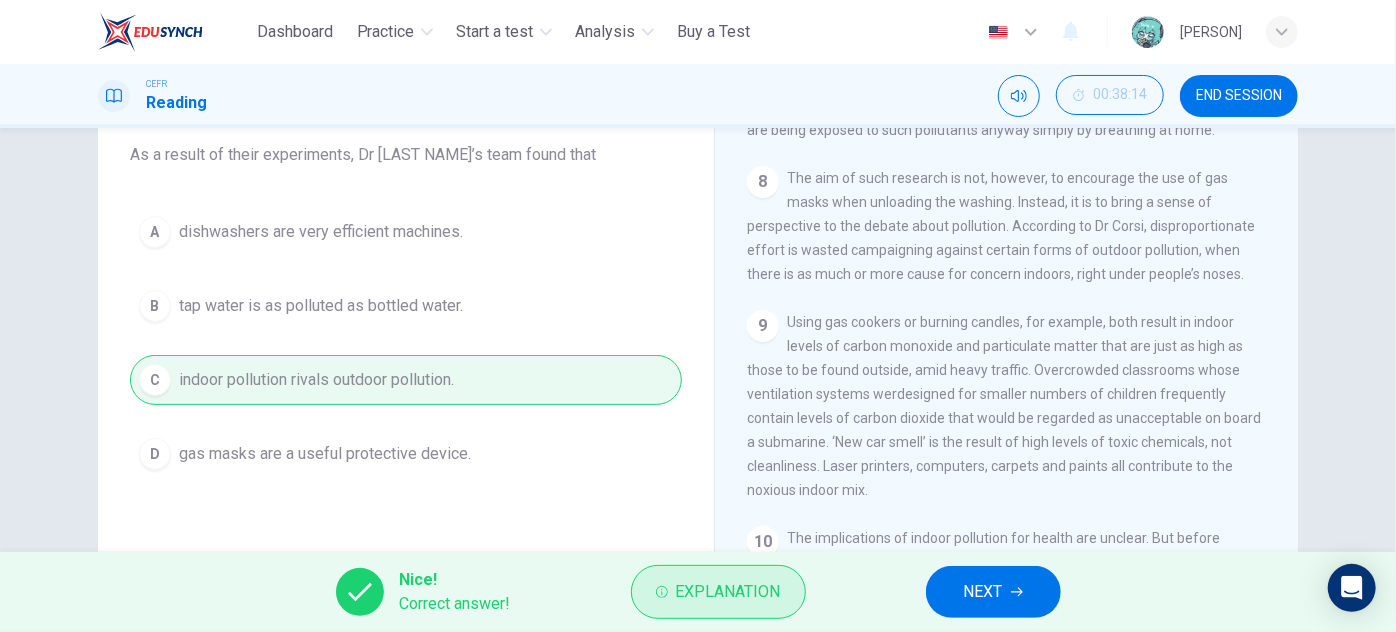 click on "Explanation" at bounding box center (728, 592) 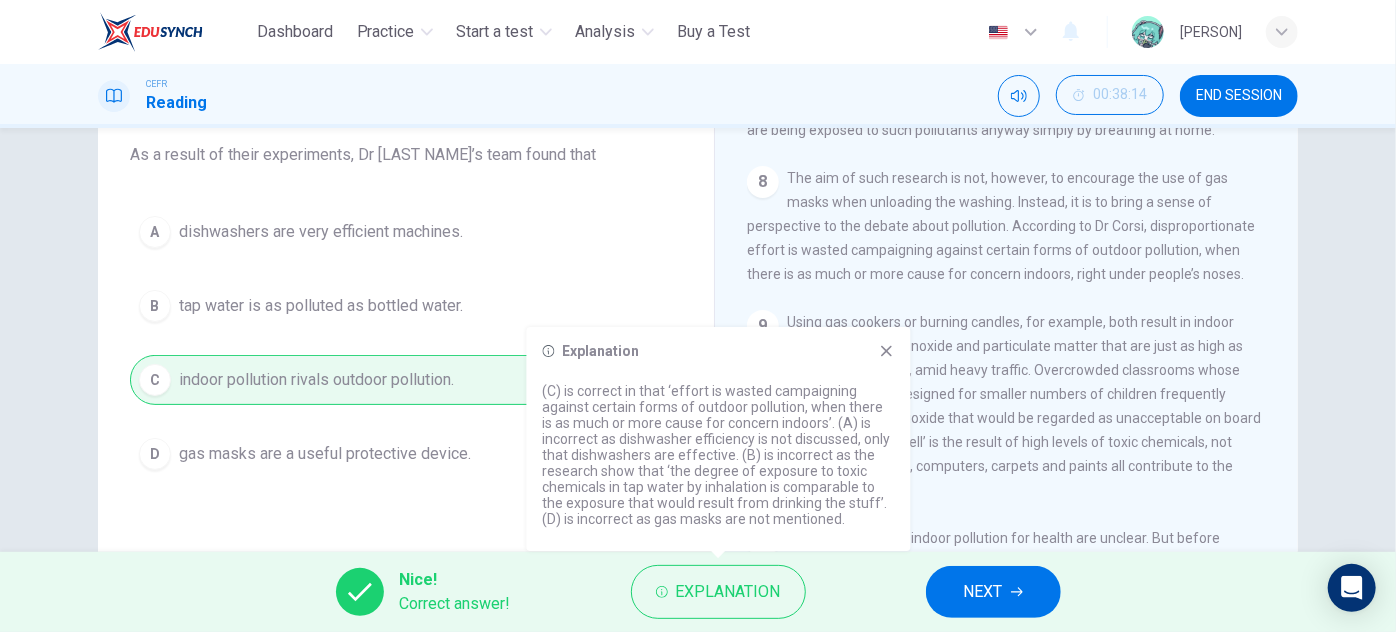click on "NEXT" at bounding box center [983, 592] 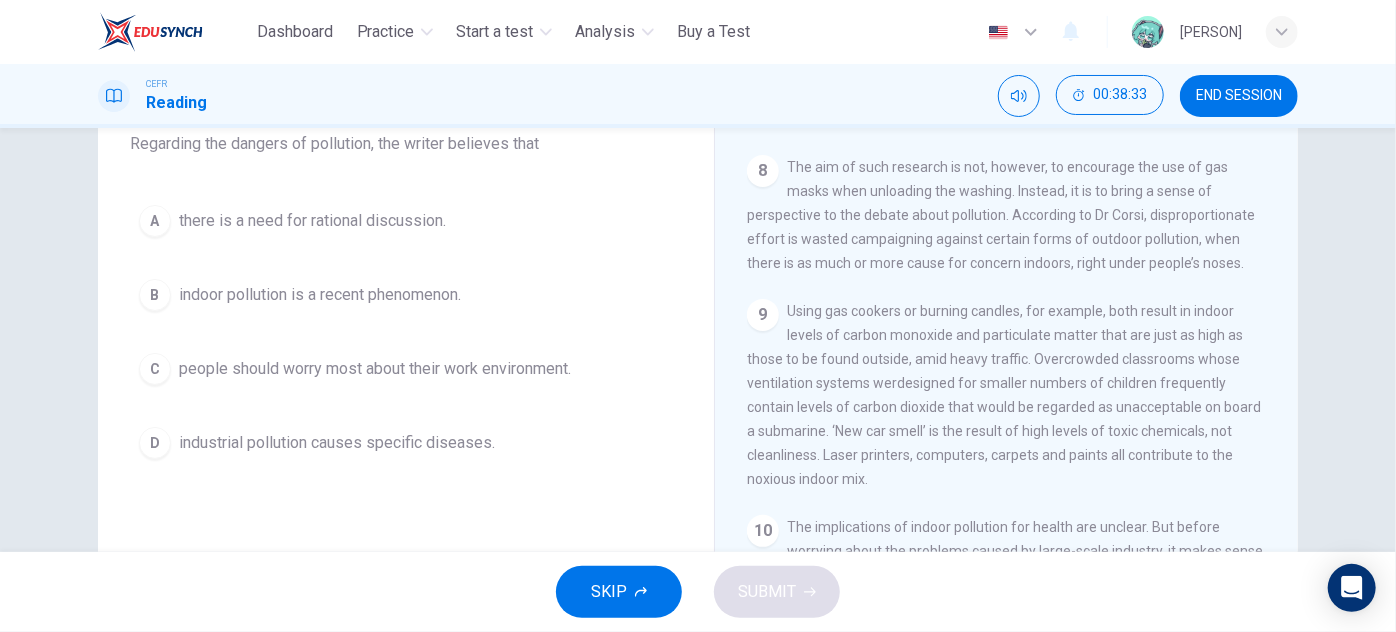scroll, scrollTop: 181, scrollLeft: 0, axis: vertical 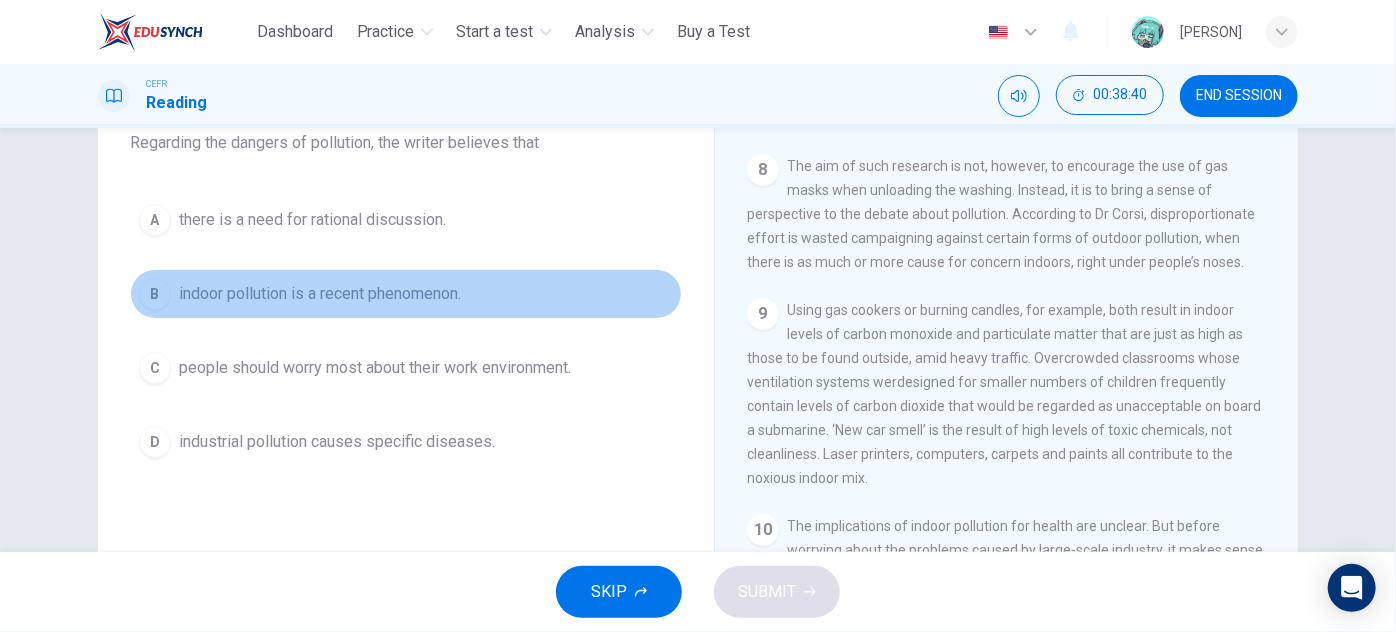click on "indoor pollution is a recent phenomenon." at bounding box center (320, 294) 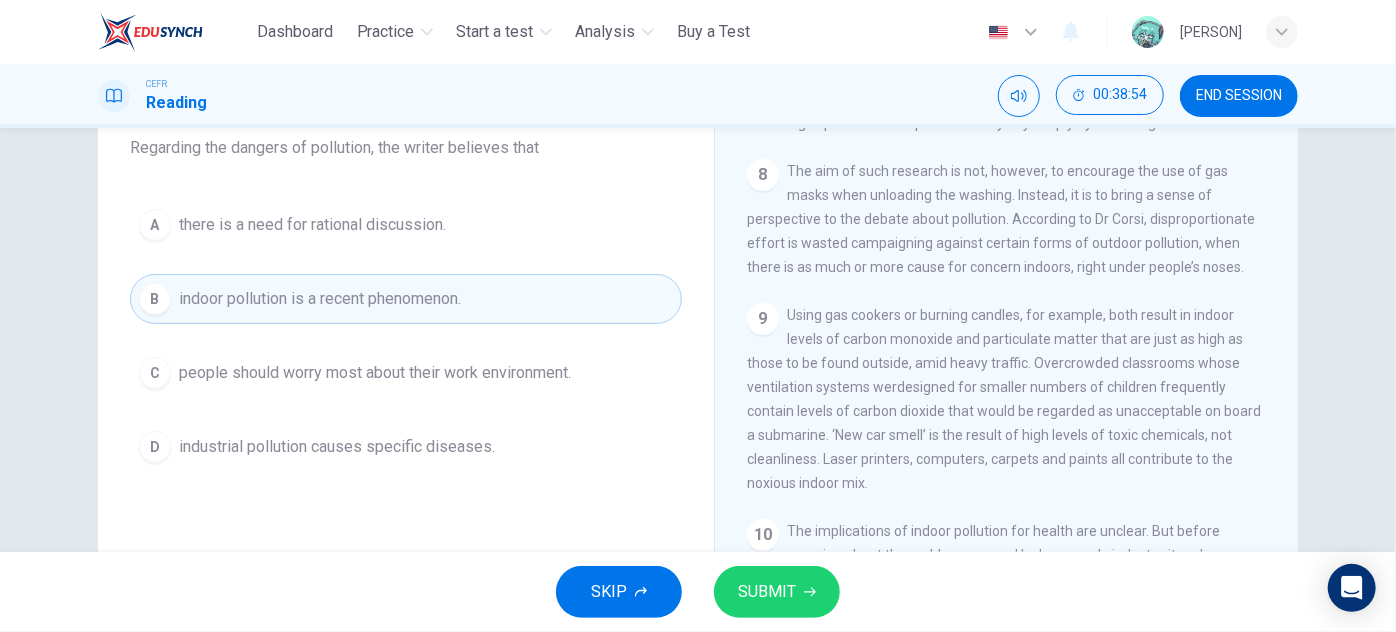 scroll, scrollTop: 169, scrollLeft: 0, axis: vertical 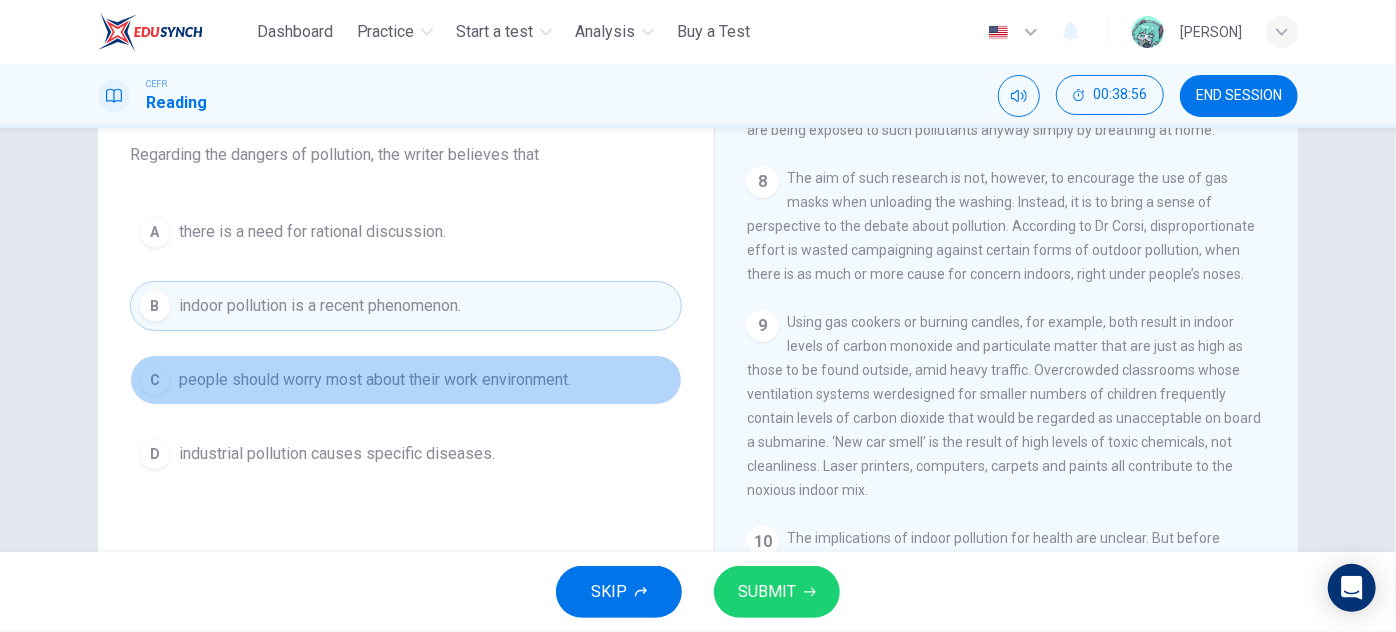 click on "people should worry most about their work environment." at bounding box center [375, 380] 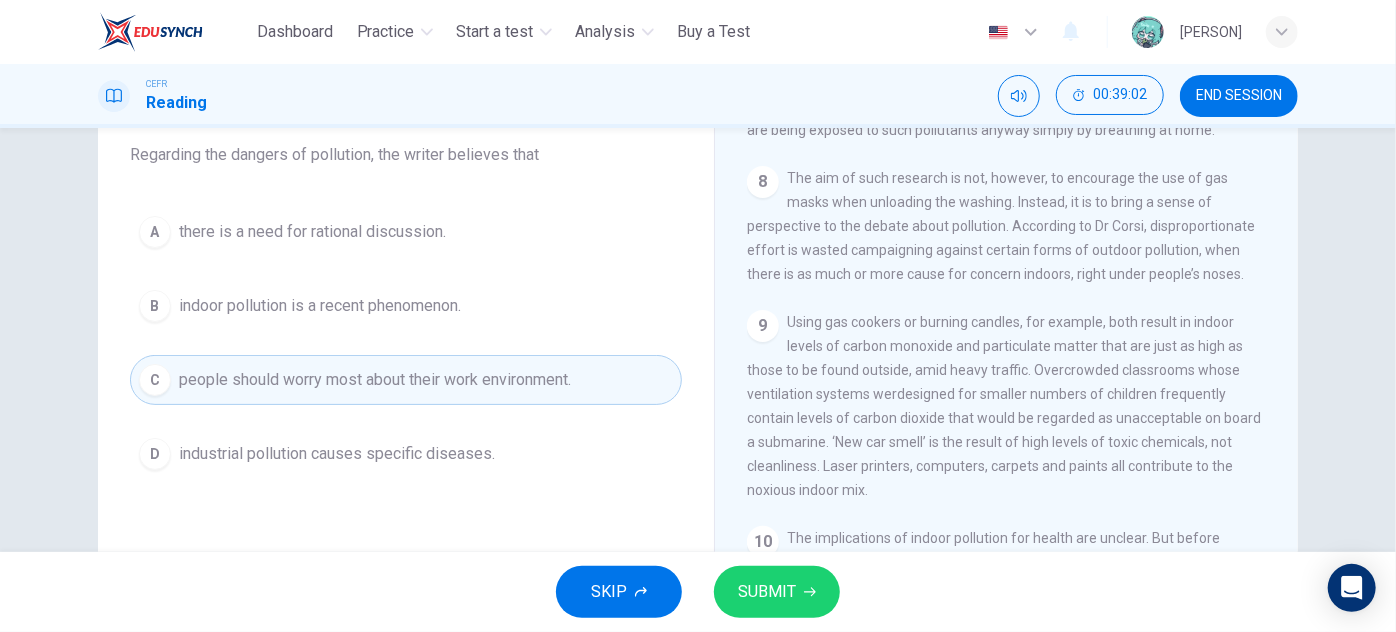 click on "industrial pollution causes specific diseases." at bounding box center [337, 454] 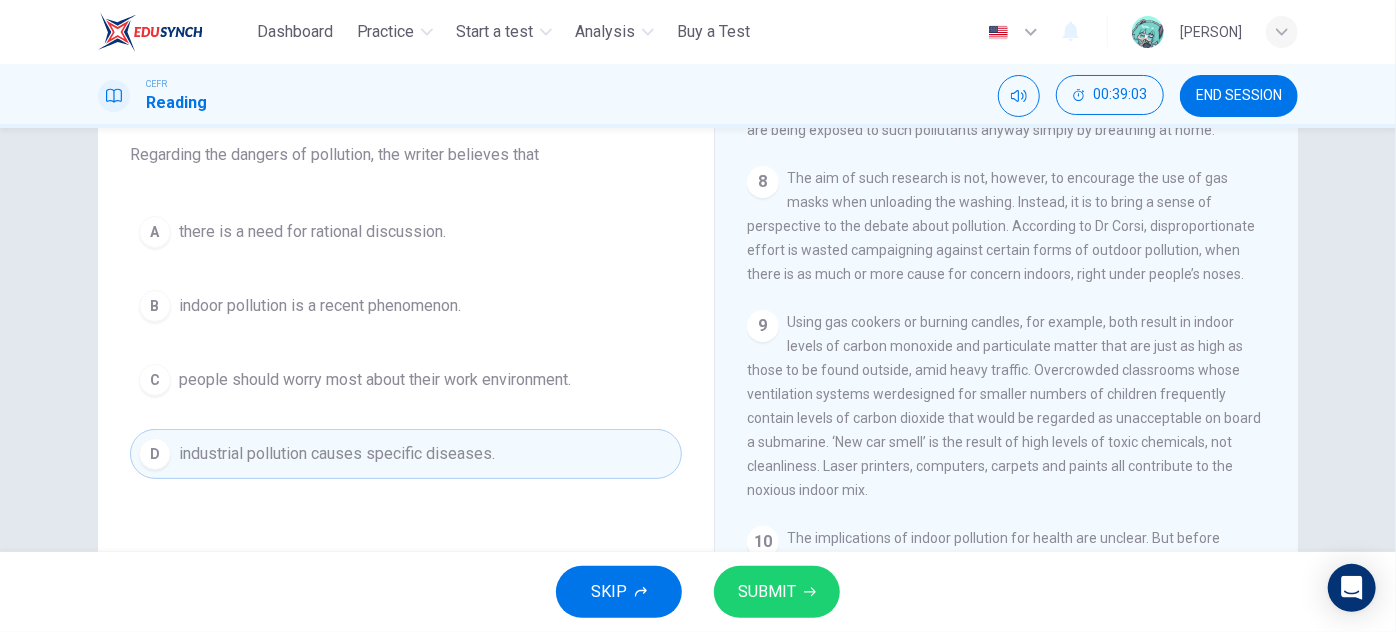 click on "SUBMIT" at bounding box center (767, 592) 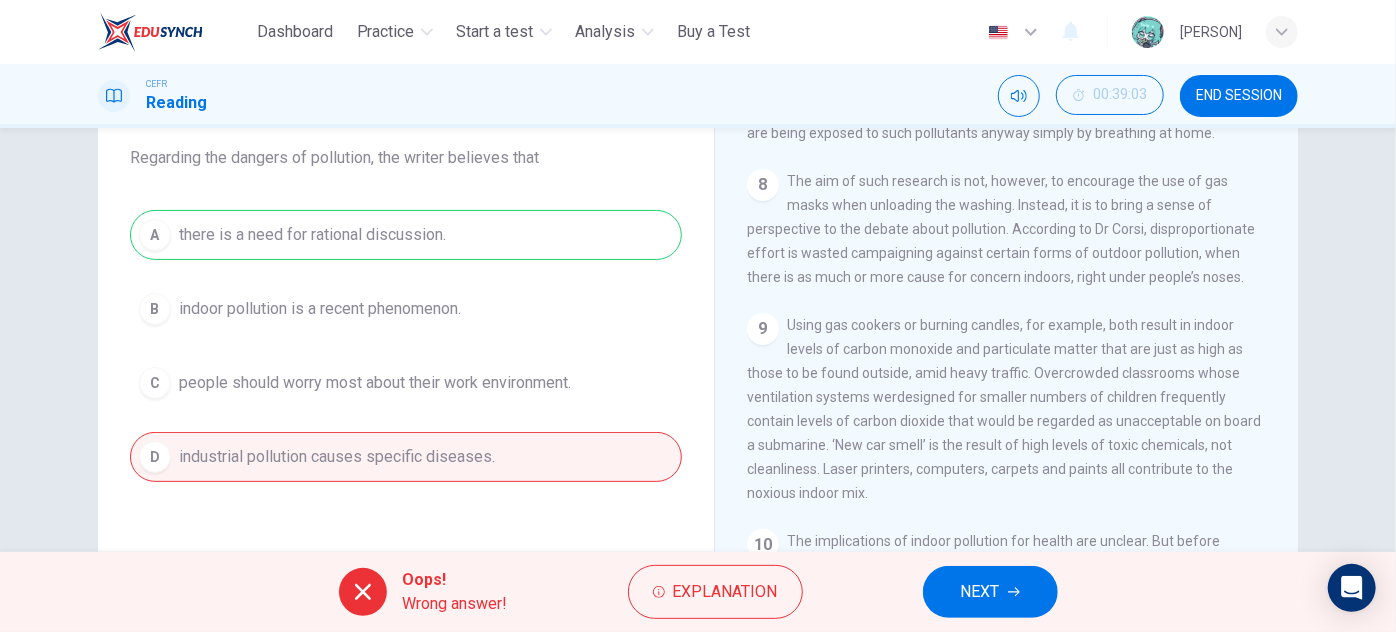 scroll, scrollTop: 169, scrollLeft: 0, axis: vertical 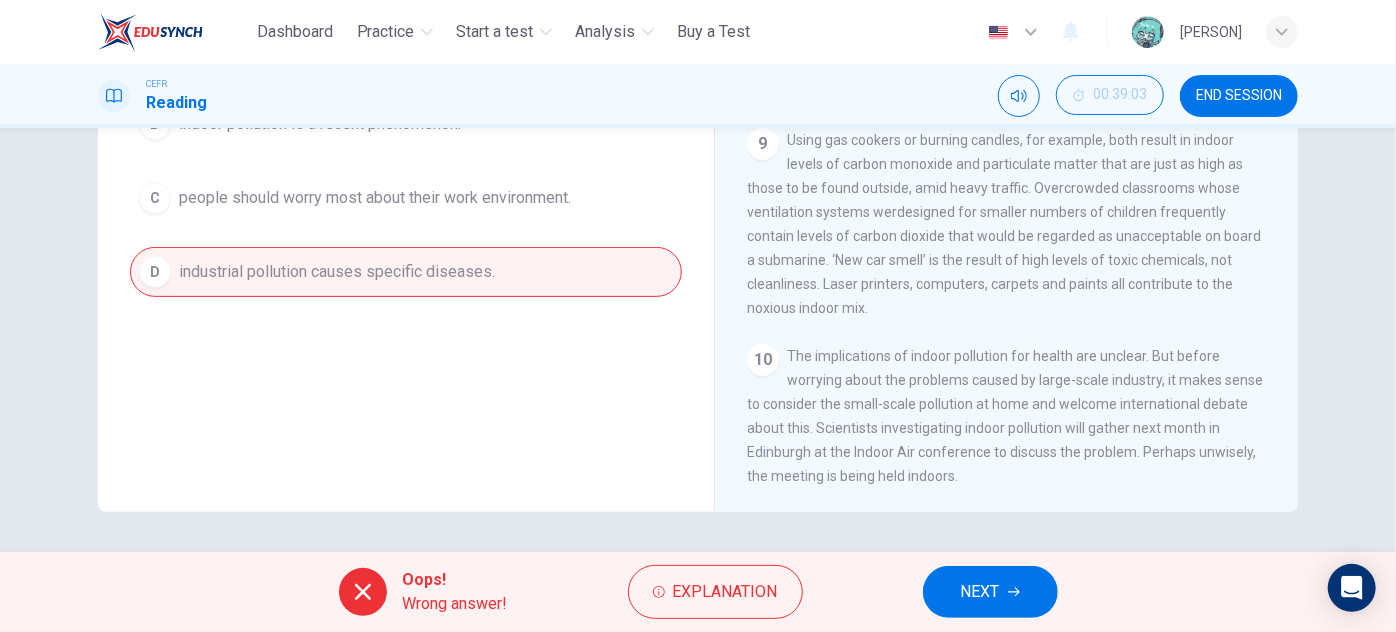 drag, startPoint x: 784, startPoint y: 447, endPoint x: 842, endPoint y: 447, distance: 58 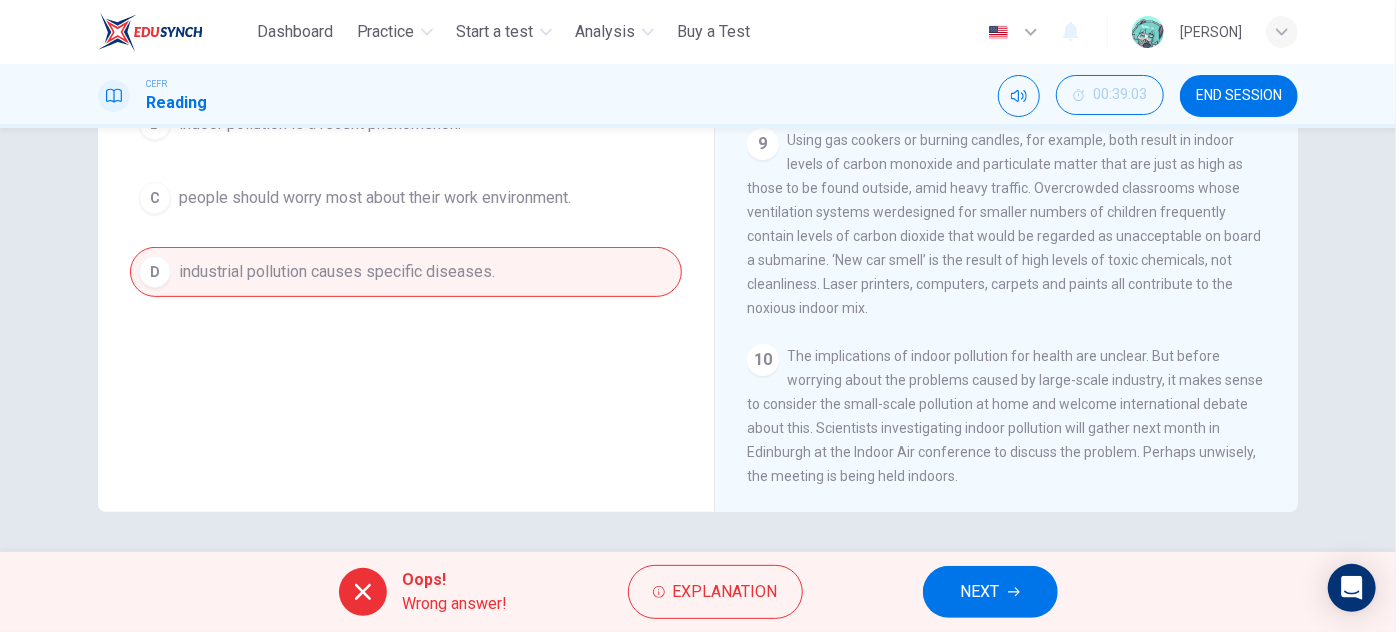 click on "The implications of indoor pollution for health are unclear. But before worrying about the problems caused by large-scale industry, it makes sense to consider the small-scale pollution at home and welcome international debate about this. Scientists investigating indoor pollution will gather next month in Edinburgh at the Indoor Air conference to discuss the problem. Perhaps unwisely, the meeting is being held indoors." at bounding box center [1005, 416] 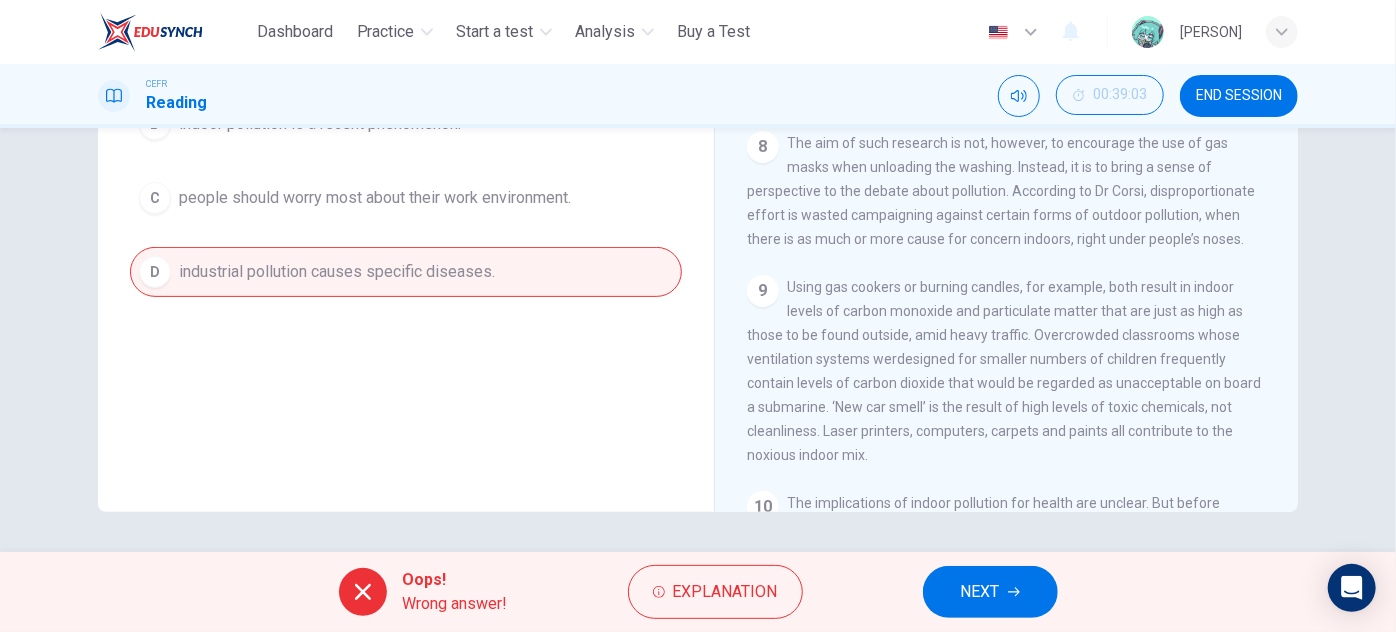 scroll, scrollTop: 1561, scrollLeft: 0, axis: vertical 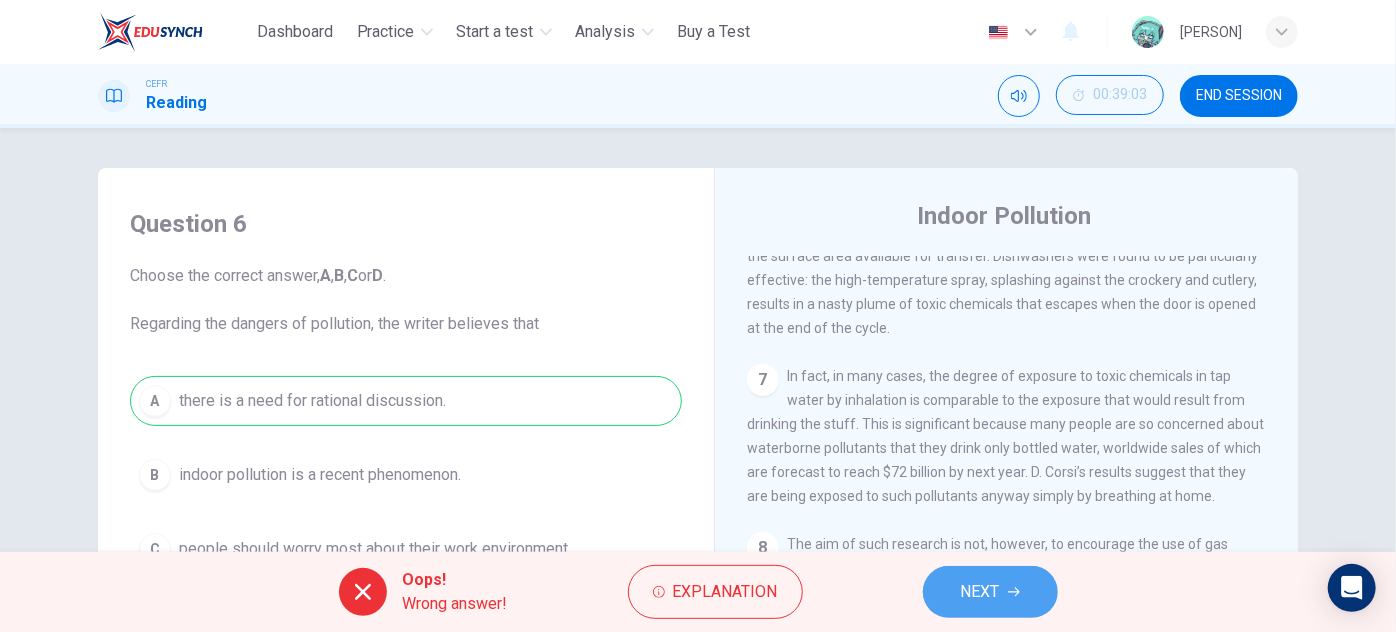 click on "NEXT" at bounding box center (980, 592) 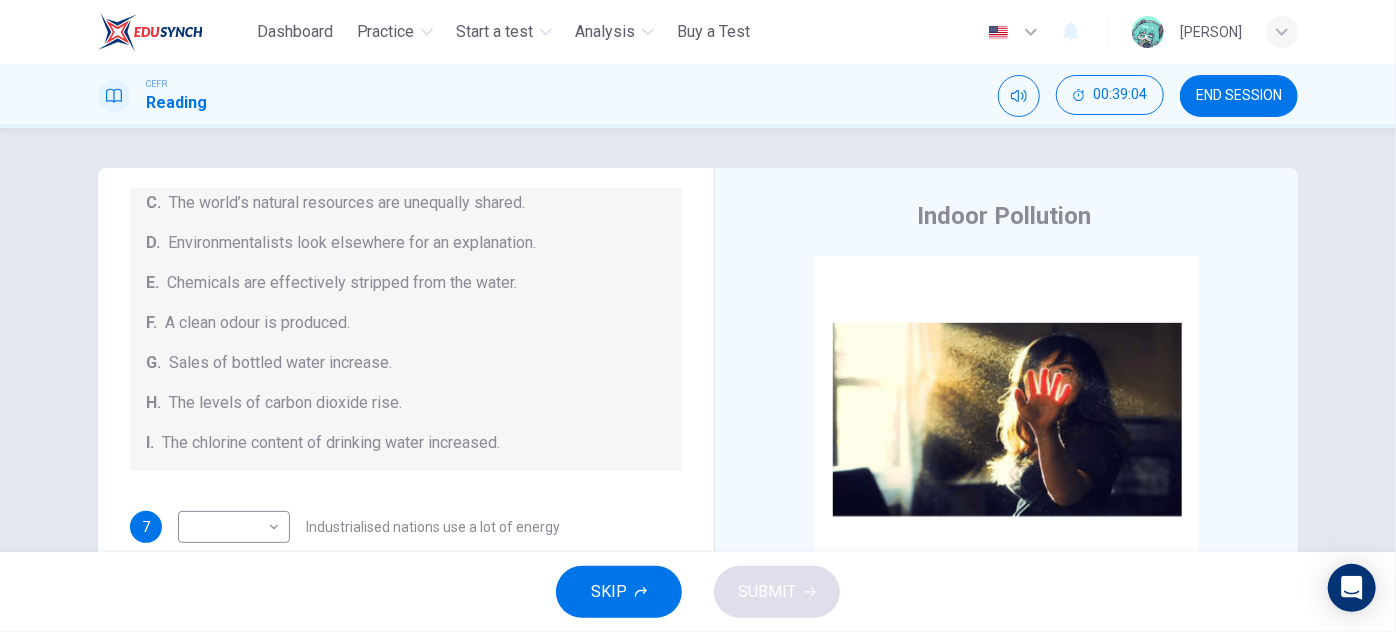 scroll, scrollTop: 424, scrollLeft: 0, axis: vertical 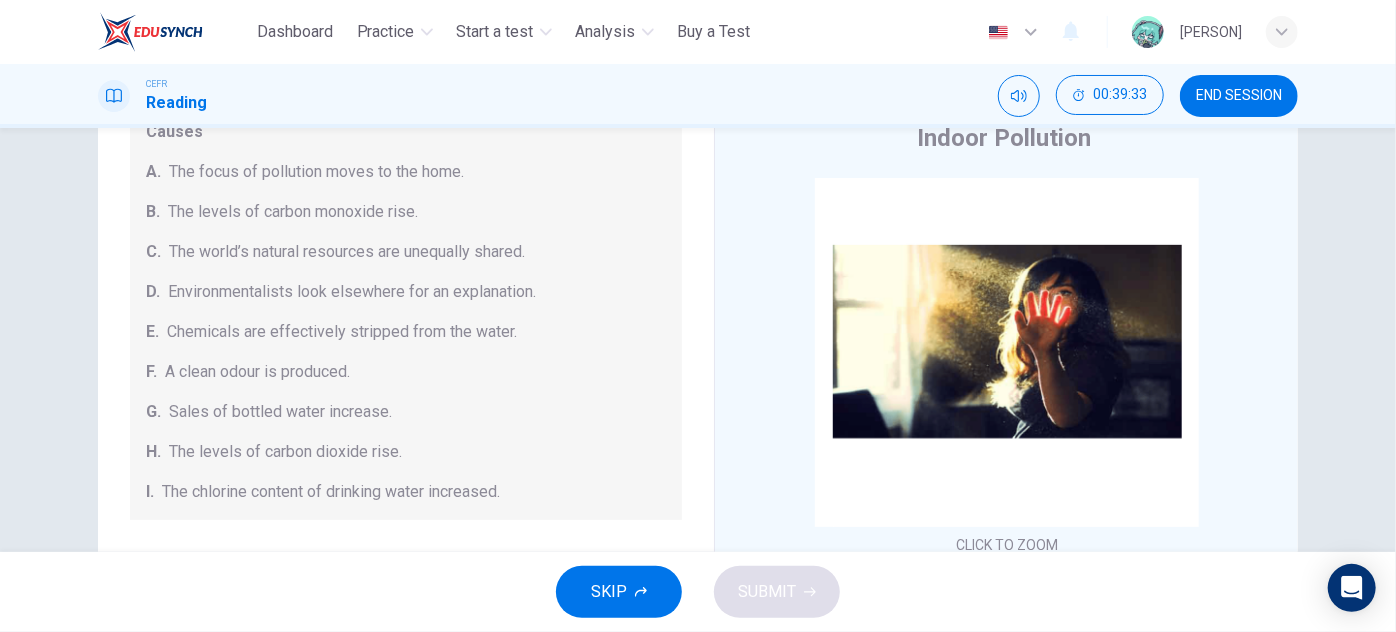 drag, startPoint x: 190, startPoint y: 175, endPoint x: 239, endPoint y: 188, distance: 50.695168 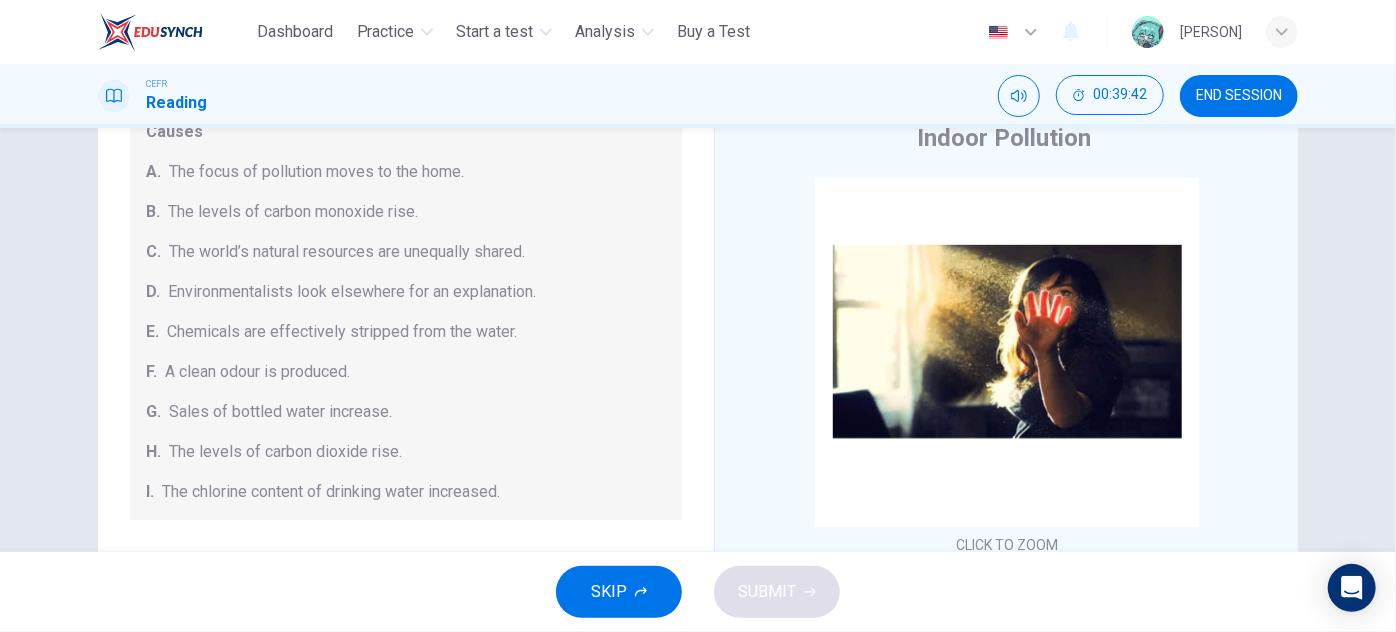 drag, startPoint x: 208, startPoint y: 210, endPoint x: 232, endPoint y: 228, distance: 30 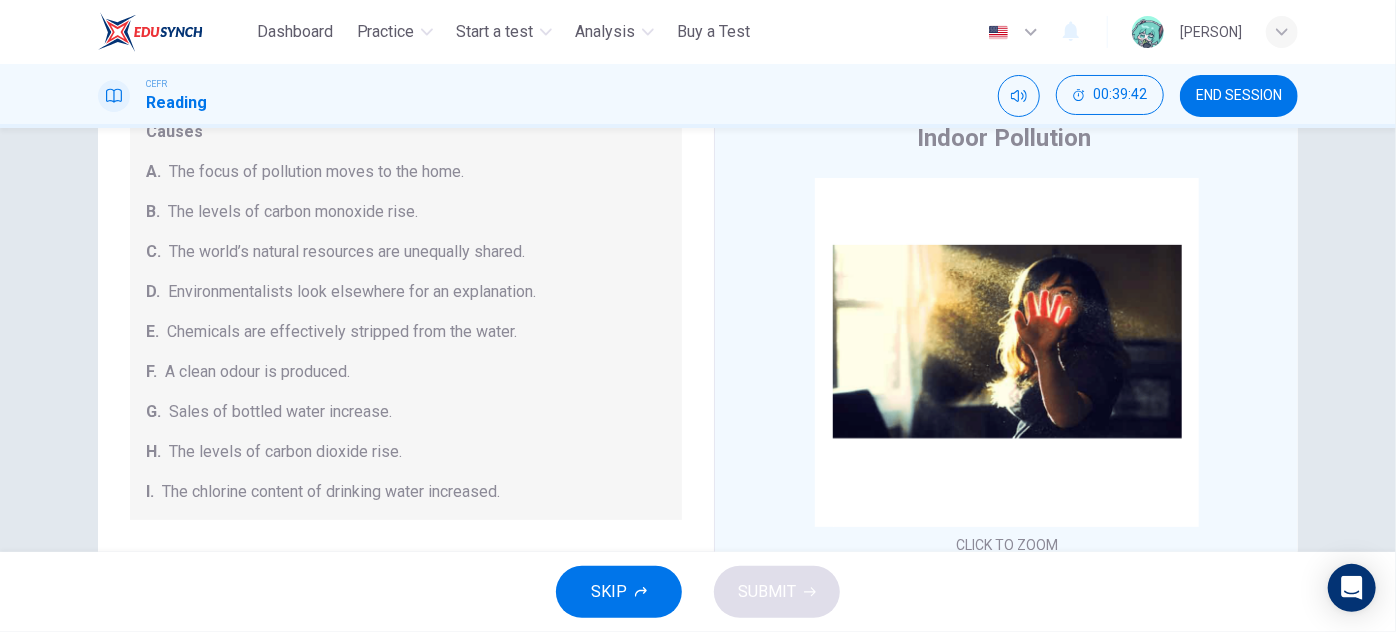 click on "Causes A. The focus of pollution moves to the home. B. The levels of carbon monoxide rise. C. The world’s natural resources are unequally shared. D. Environmentalists look elsewhere for an explanation. E. Chemicals are effectively stripped from the water. F. A clean odour is produced. G. Sales of bottled water increase. H. The levels of carbon dioxide rise. I. The chlorine content of drinking water increased." at bounding box center (406, 312) 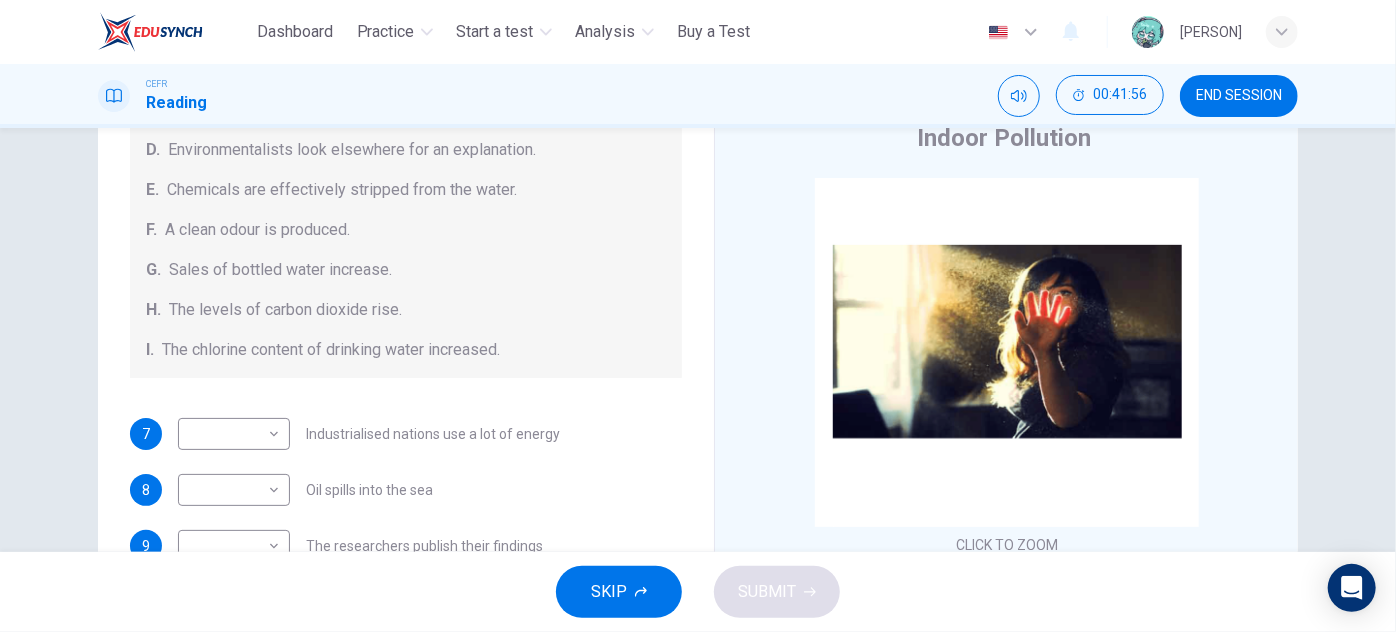 scroll, scrollTop: 424, scrollLeft: 0, axis: vertical 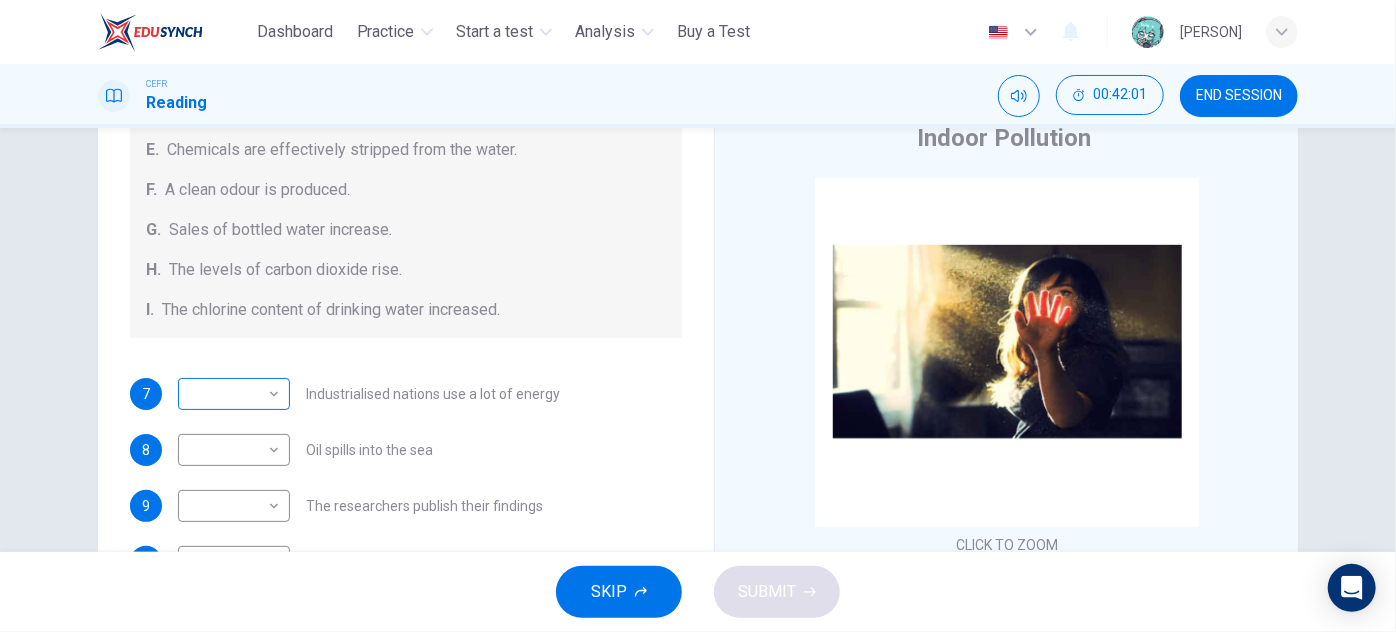 click on "This site uses cookies, as explained in our  Privacy Policy . If you agree to the use of cookies, please click the Accept button and continue to browse our site.   Privacy Policy Accept Dashboard Practice Start a test Analysis Buy a Test English ** ​ TOH HUI YONG CEFR Reading 00:42:01 END SESSION Questions 7 - 13 The Reading Passage describes a number of cause and effect relationships.
Match each cause with its effect ( A-J ).
Write the appropriate letters ( A-J ) in the boxes below. Causes A. The focus of pollution moves to the home. B. The levels of carbon monoxide rise. C. The world’s natural resources are unequally shared. D. Environmentalists look elsewhere for an explanation. E. Chemicals are effectively stripped from the water. F. A clean odour is produced. G. Sales of bottled water increase. H. The levels of carbon dioxide rise. I. The chlorine content of drinking water increased. 7 ​ ​ Industrialised nations use a lot of energy 8 ​ ​ Oil spills into the sea 9 ​ ​ 10 ​ ​ 11 ​ 1" at bounding box center (698, 316) 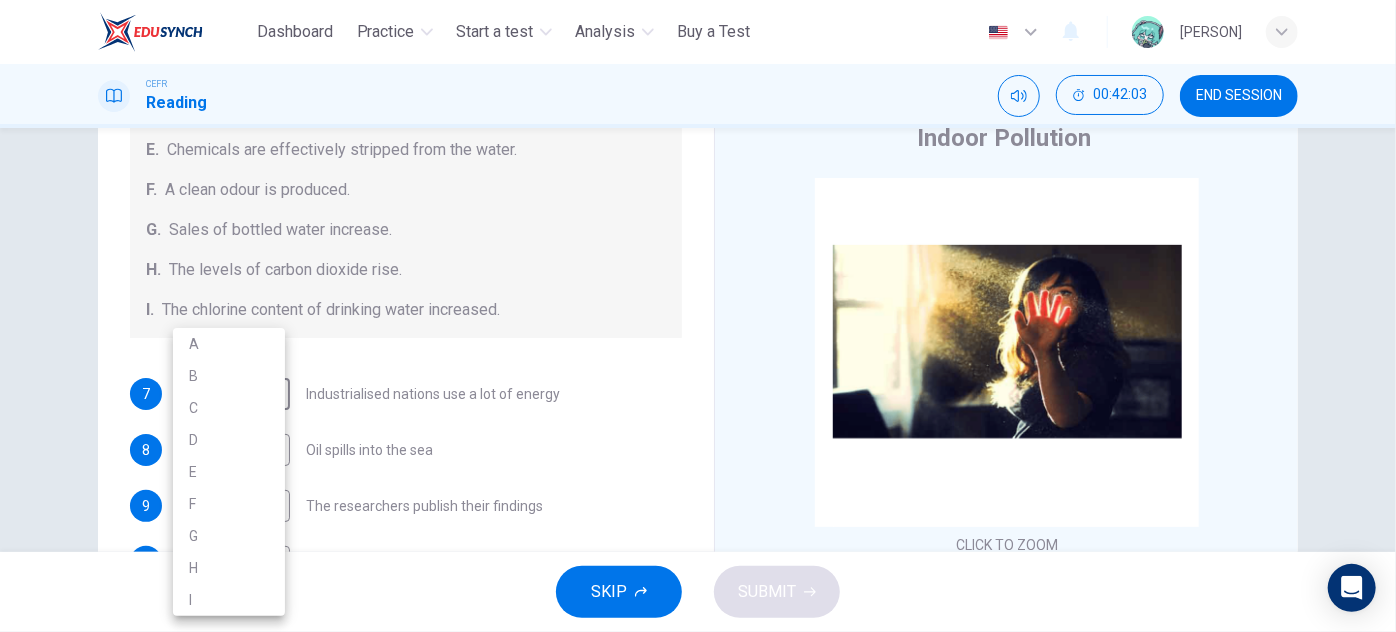click on "E" at bounding box center (229, 472) 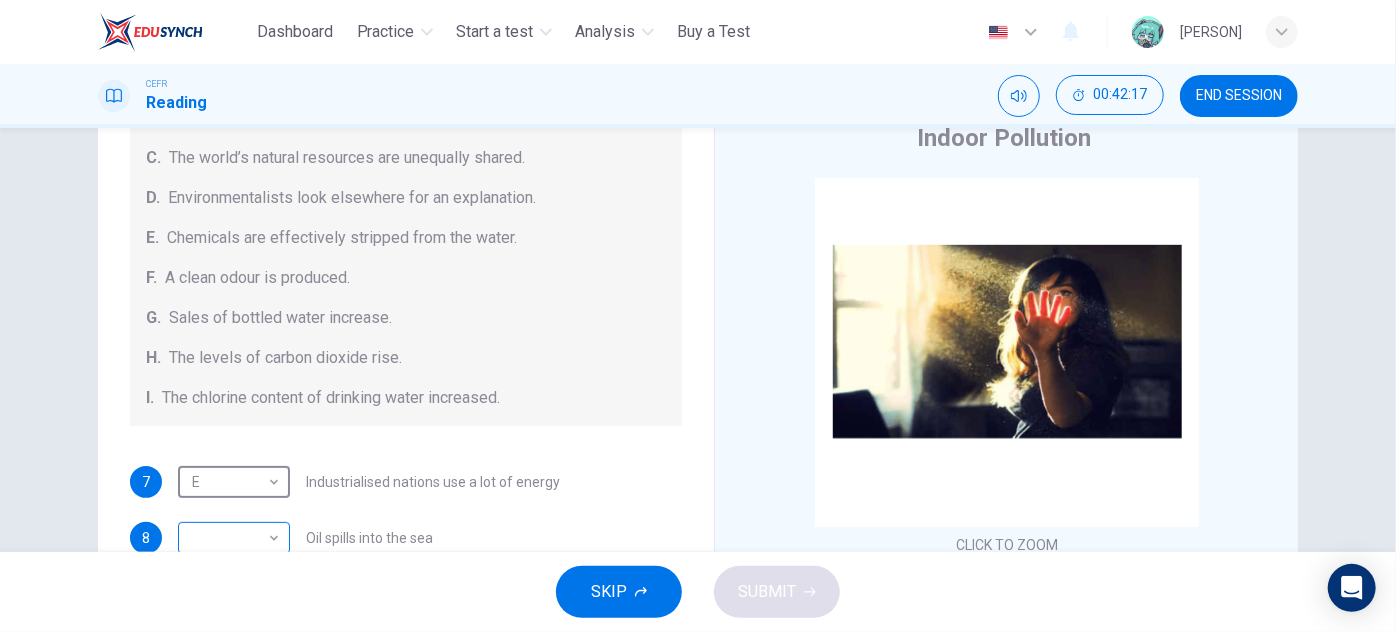scroll, scrollTop: 333, scrollLeft: 0, axis: vertical 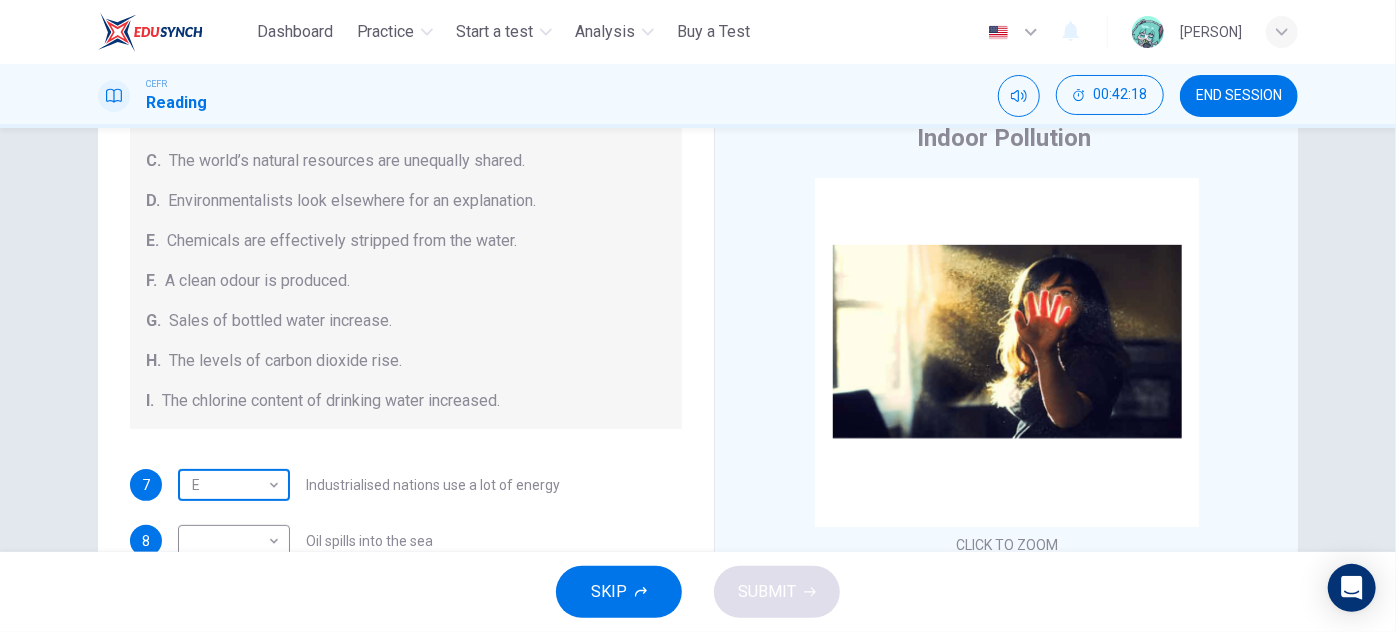 click on "This site uses cookies, as explained in our  Privacy Policy . If you agree to the use of cookies, please click the Accept button and continue to browse our site.   Privacy Policy Accept Dashboard Practice Start a test Analysis Buy a Test English ** ​ TOH HUI YONG CEFR Reading 00:42:18 END SESSION Questions 7 - 13 The Reading Passage describes a number of cause and effect relationships.
Match each cause with its effect ( A-J ).
Write the appropriate letters ( A-J ) in the boxes below. Causes A. The focus of pollution moves to the home. B. The levels of carbon monoxide rise. C. The world’s natural resources are unequally shared. D. Environmentalists look elsewhere for an explanation. E. Chemicals are effectively stripped from the water. F. A clean odour is produced. G. Sales of bottled water increase. H. The levels of carbon dioxide rise. I. The chlorine content of drinking water increased. 7 E * ​ Industrialised nations use a lot of energy 8 ​ ​ Oil spills into the sea 9 ​ ​ 10 ​ ​ 11 ​ 1" at bounding box center [698, 316] 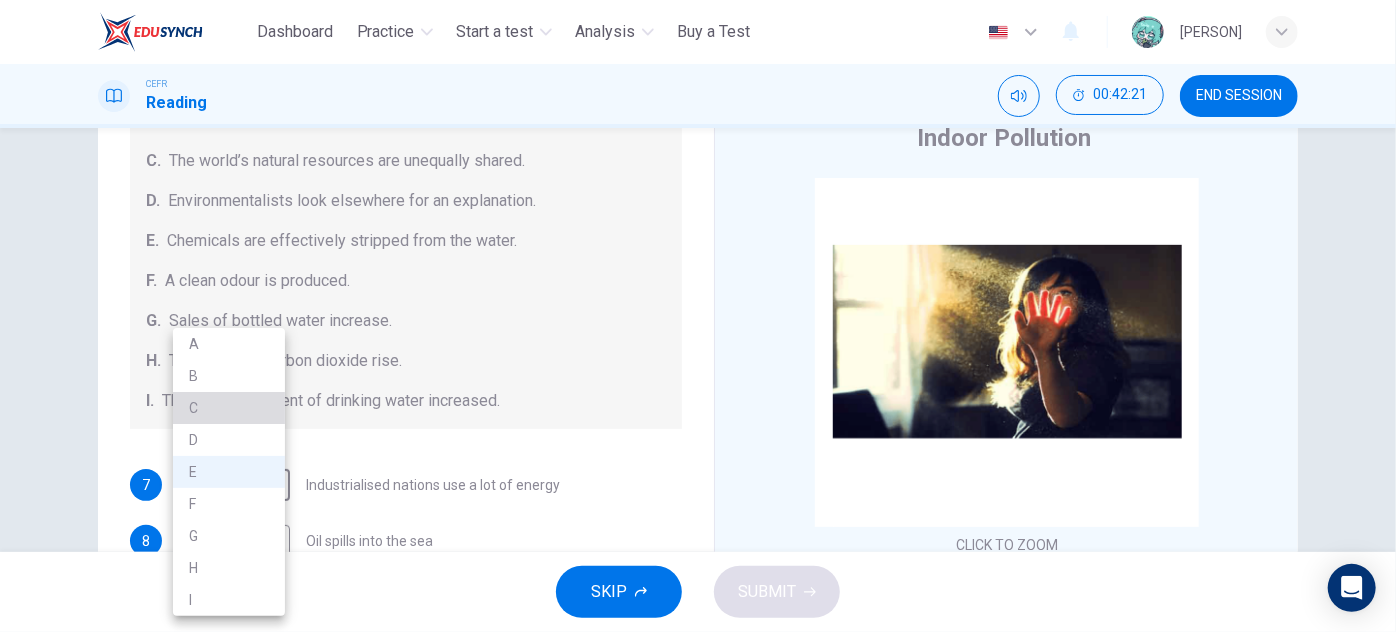 click on "C" at bounding box center (229, 408) 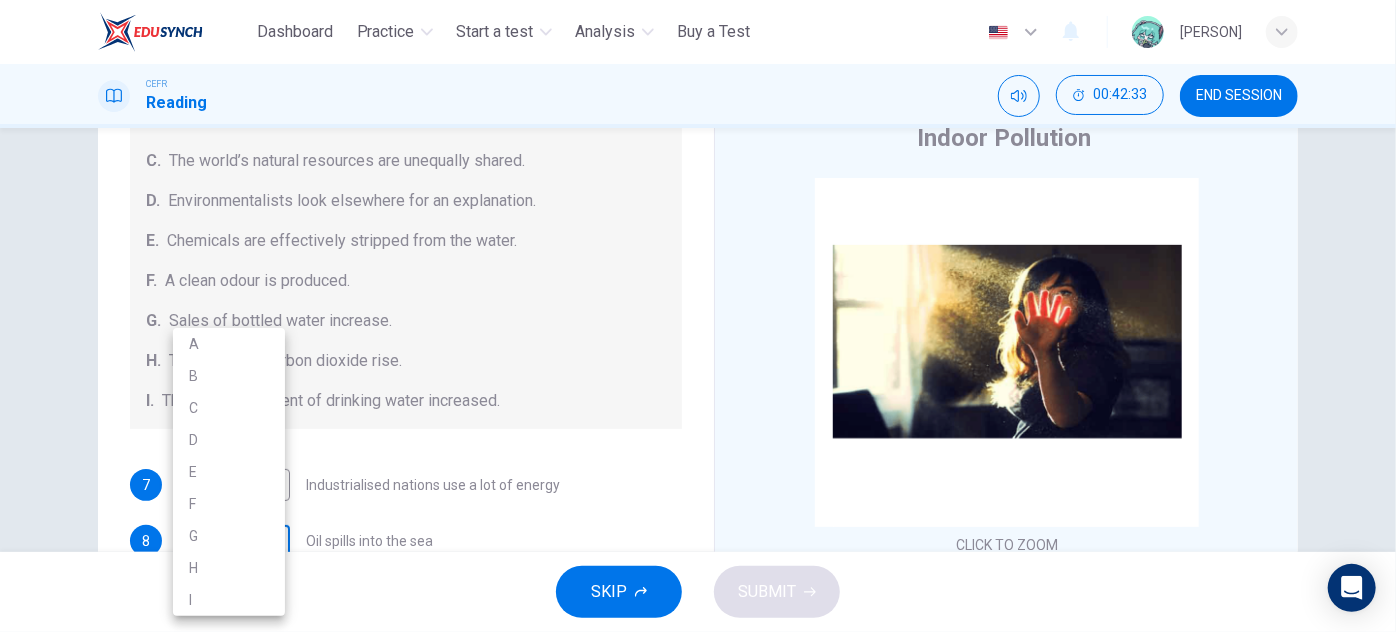 scroll, scrollTop: 94, scrollLeft: 0, axis: vertical 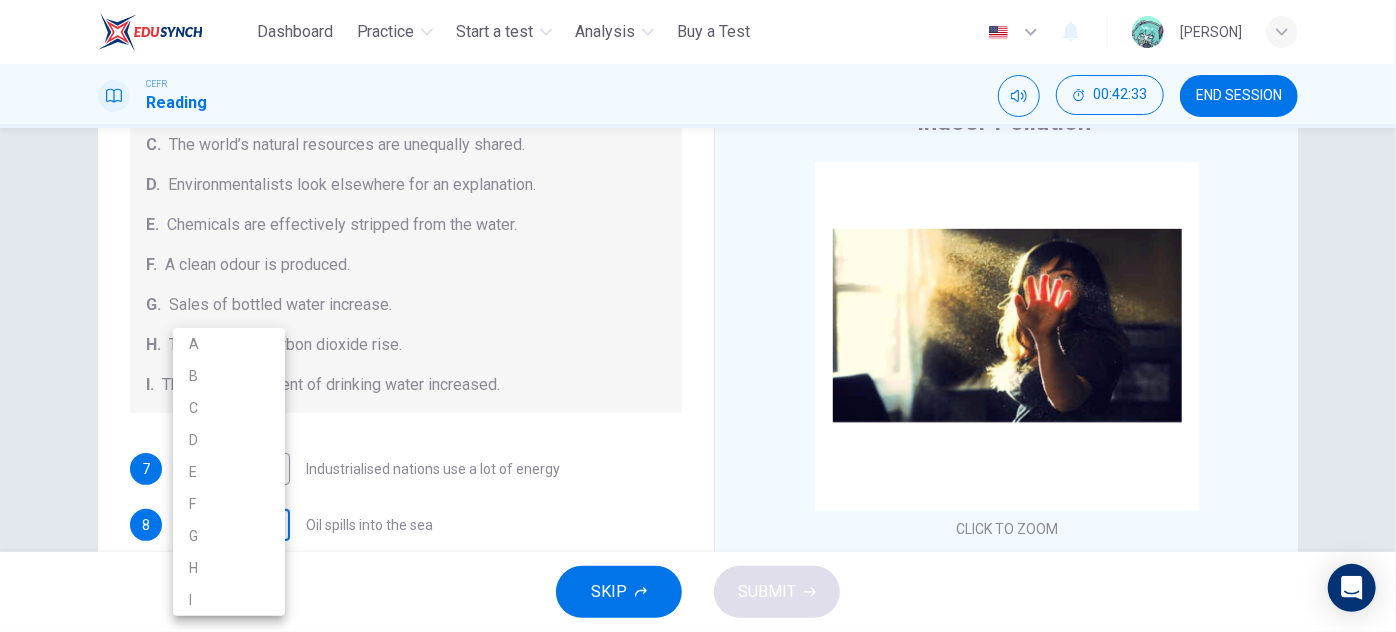 click on "This site uses cookies, as explained in our  Privacy Policy . If you agree to the use of cookies, please click the Accept button and continue to browse our site.   Privacy Policy Accept Dashboard Practice Start a test Analysis Buy a Test English ** ​ TOH HUI YONG CEFR Reading 00:42:33 END SESSION Questions 7 - 13 The Reading Passage describes a number of cause and effect relationships.
Match each cause with its effect ( A-J ).
Write the appropriate letters ( A-J ) in the boxes below. Causes A. The focus of pollution moves to the home. B. The levels of carbon monoxide rise. C. The world’s natural resources are unequally shared. D. Environmentalists look elsewhere for an explanation. E. Chemicals are effectively stripped from the water. F. A clean odour is produced. G. Sales of bottled water increase. H. The levels of carbon dioxide rise. I. The chlorine content of drinking water increased. 7 C * ​ Industrialised nations use a lot of energy 8 ​ ​ Oil spills into the sea 9 ​ ​ 10 ​ ​ 11 ​ 1" at bounding box center (698, 316) 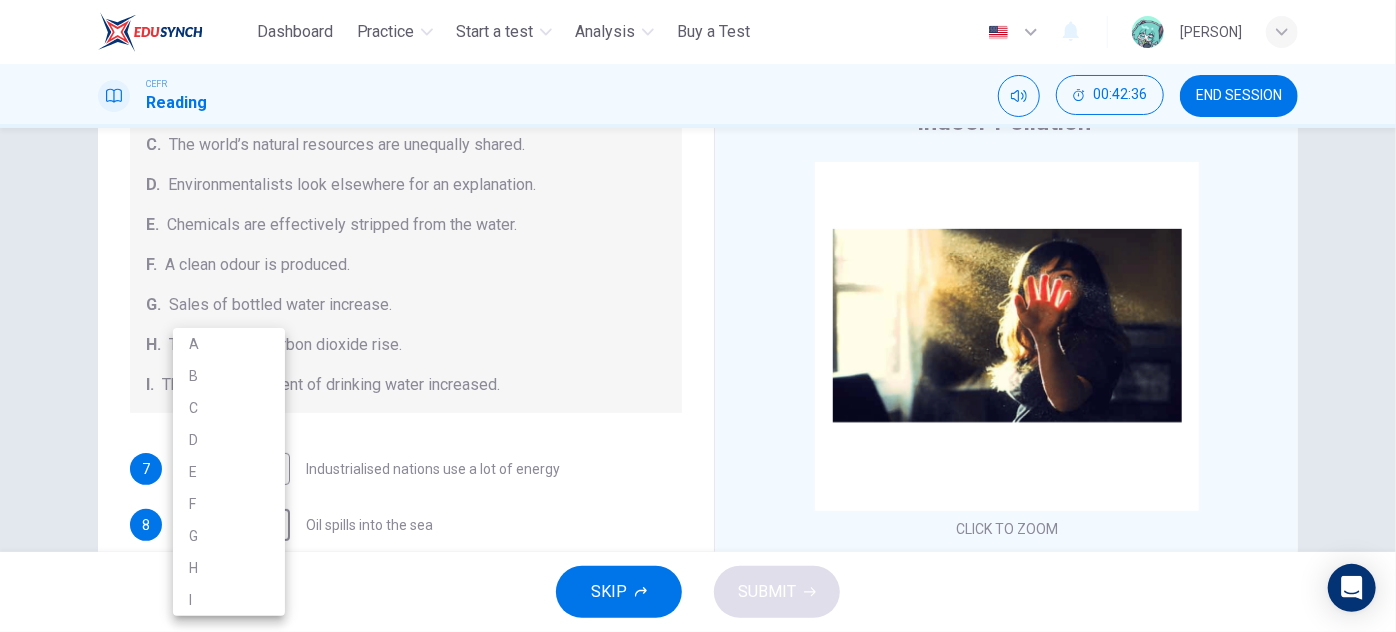 click on "E" at bounding box center (229, 472) 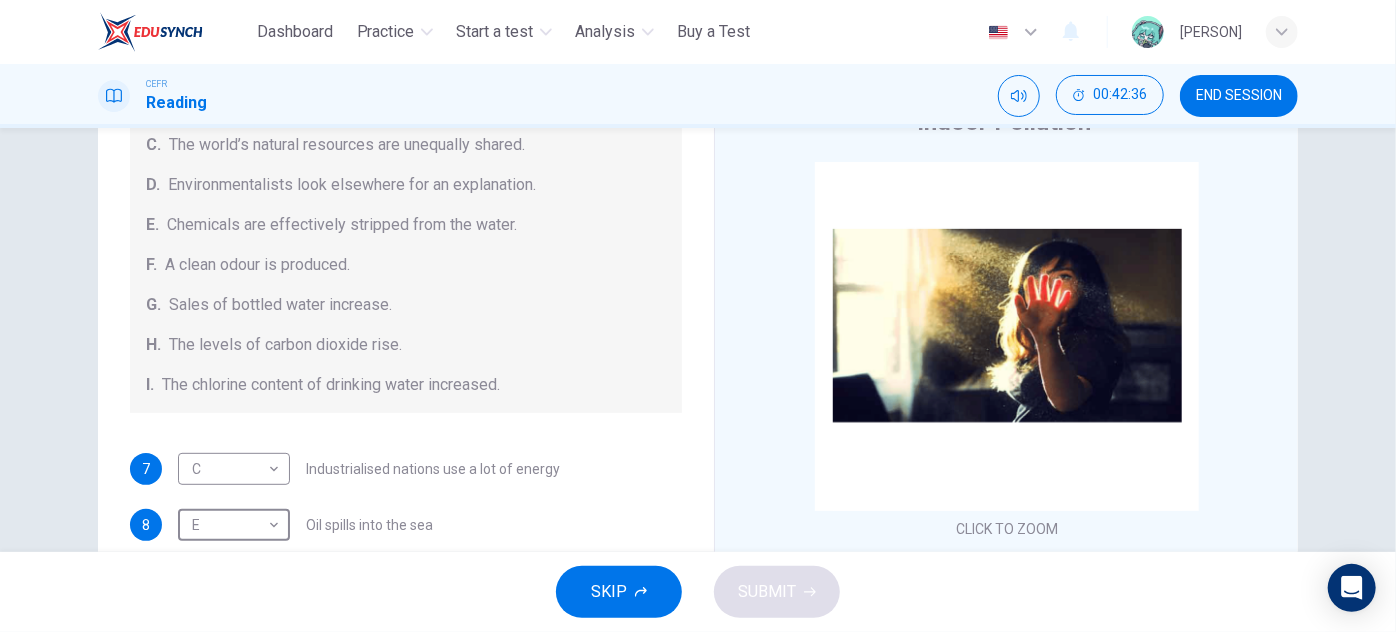 type on "*" 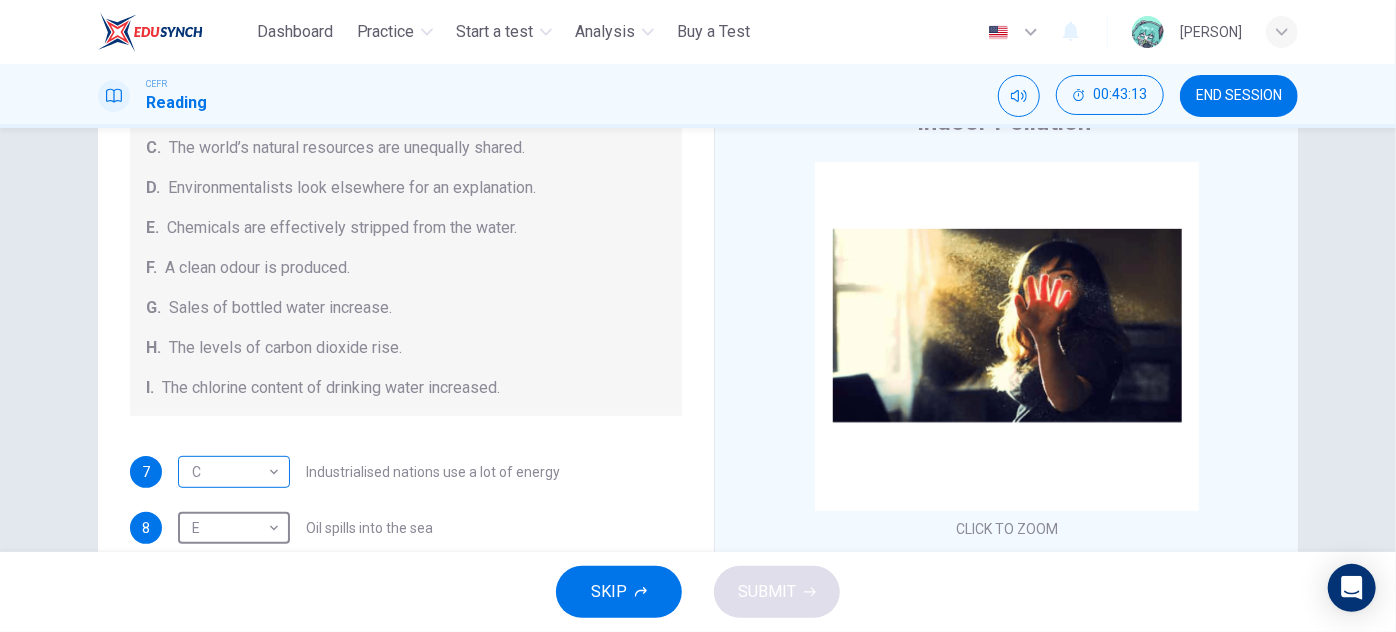 scroll, scrollTop: 333, scrollLeft: 0, axis: vertical 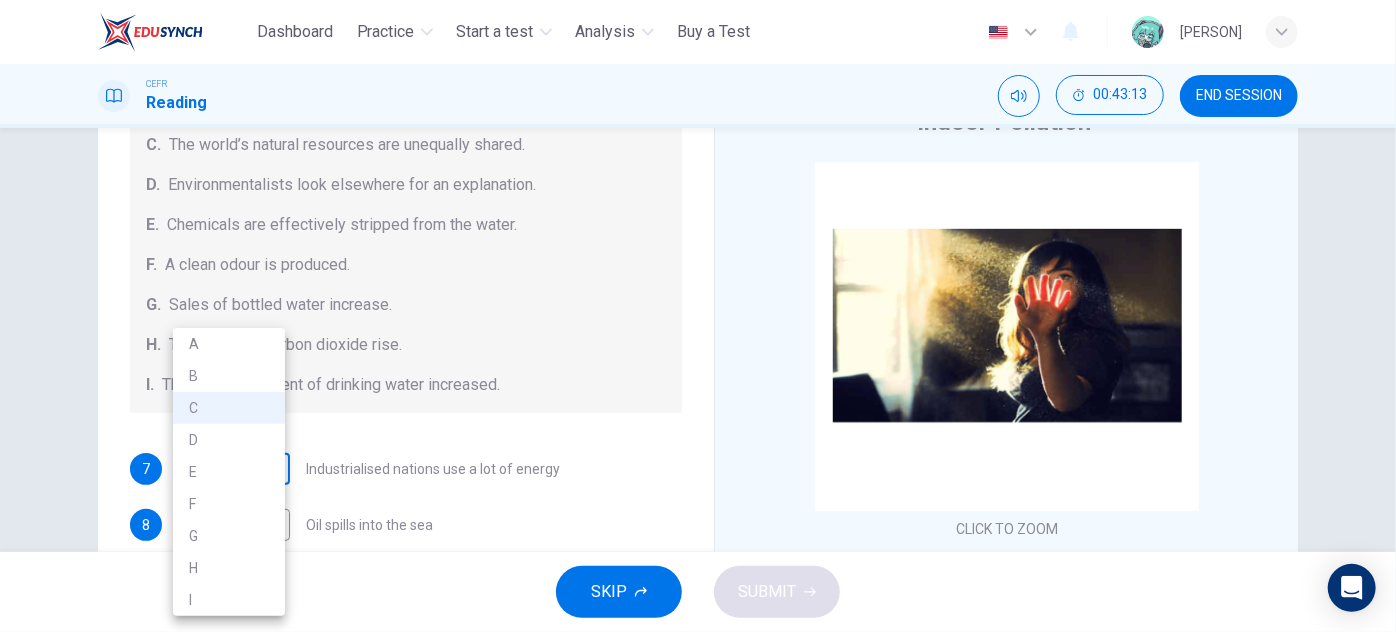 click on "This site uses cookies, as explained in our  Privacy Policy . If you agree to the use of cookies, please click the Accept button and continue to browse our site.   Privacy Policy Accept Dashboard Practice Start a test Analysis Buy a Test English ** ​ TOH HUI YONG CEFR Reading 00:43:13 END SESSION Questions 7 - 13 The Reading Passage describes a number of cause and effect relationships.
Match each cause with its effect ( A-J ).
Write the appropriate letters ( A-J ) in the boxes below. Causes A. The focus of pollution moves to the home. B. The levels of carbon monoxide rise. C. The world’s natural resources are unequally shared. D. Environmentalists look elsewhere for an explanation. E. Chemicals are effectively stripped from the water. F. A clean odour is produced. G. Sales of bottled water increase. H. The levels of carbon dioxide rise. I. The chlorine content of drinking water increased. 7 C * ​ Industrialised nations use a lot of energy 8 E * ​ Oil spills into the sea 9 ​ ​ 10 ​ ​ 11 ​ 1" at bounding box center [698, 316] 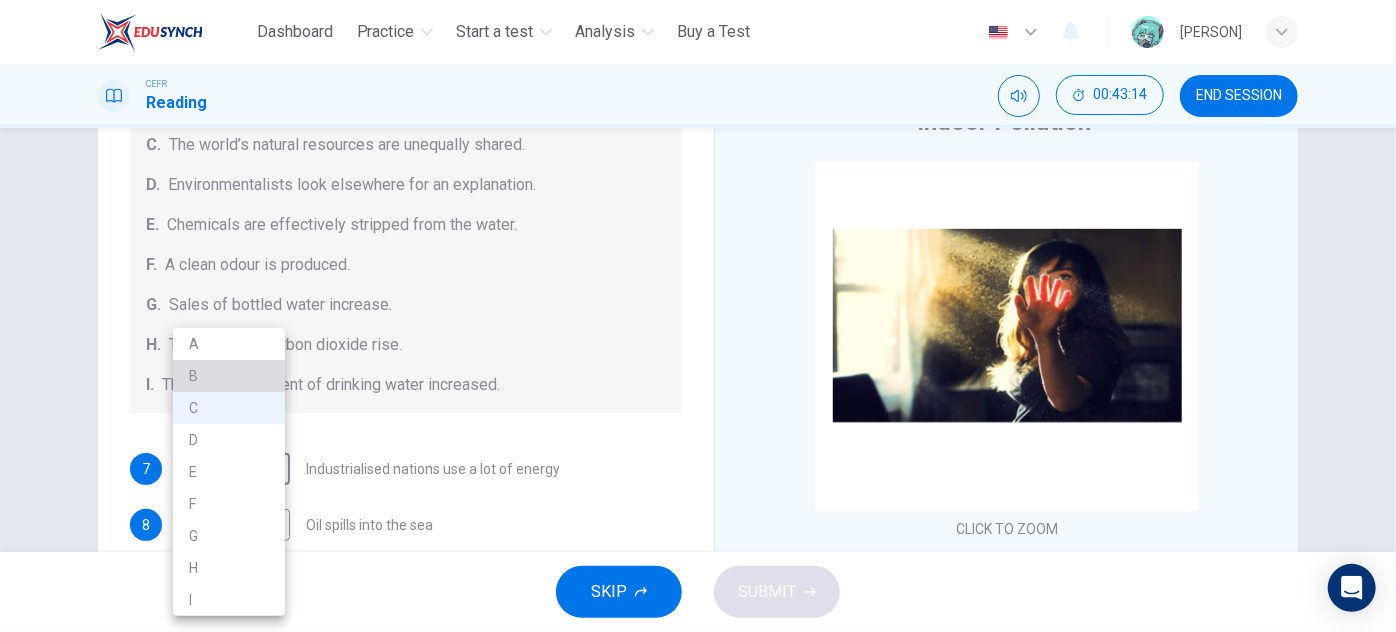 click on "B" at bounding box center [229, 376] 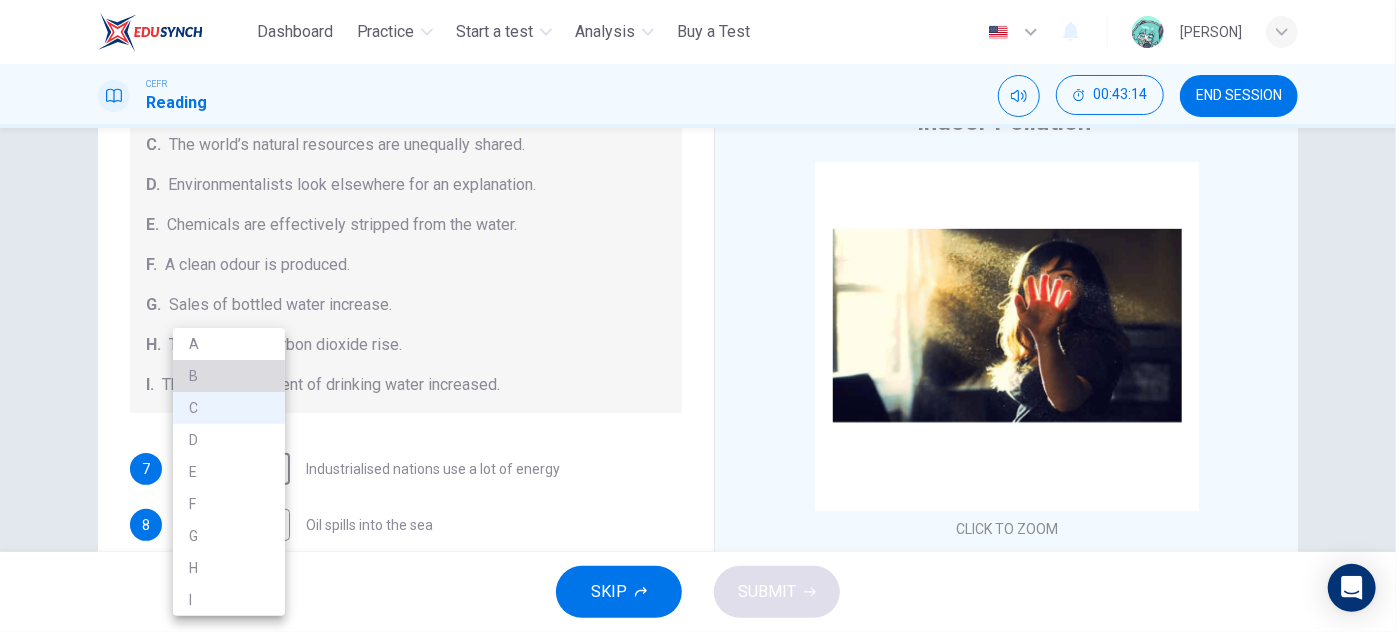 type on "*" 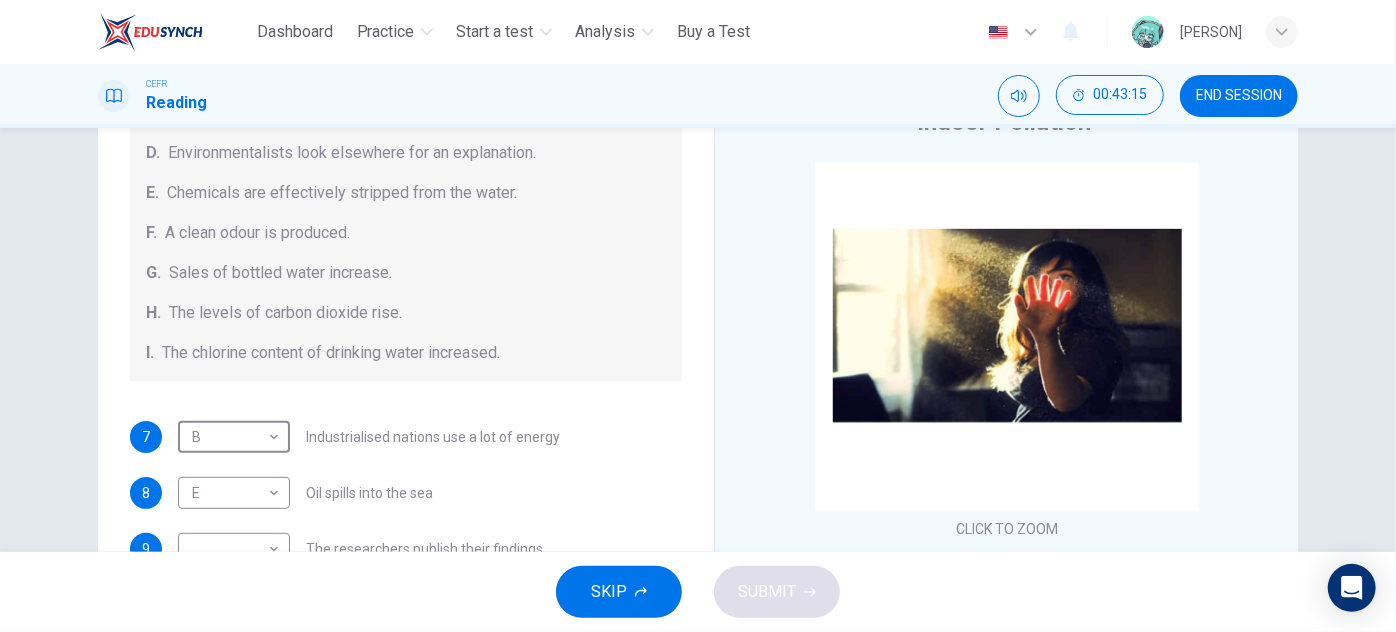 scroll, scrollTop: 424, scrollLeft: 0, axis: vertical 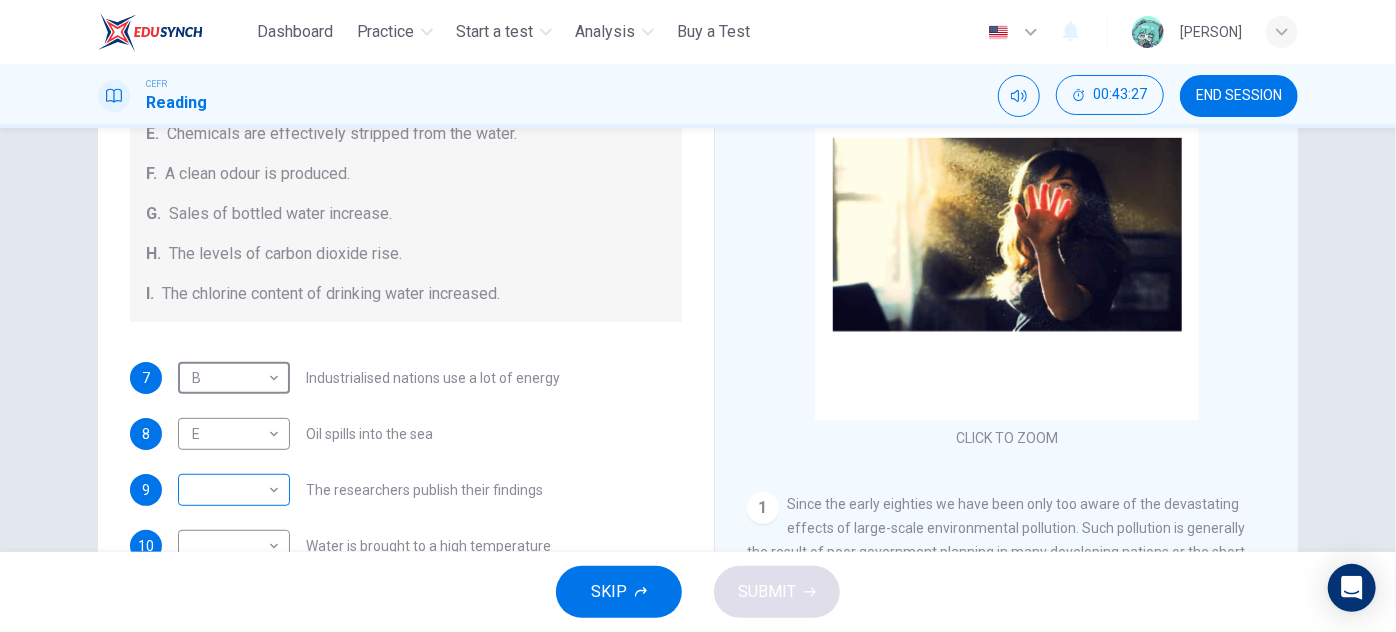 click on "This site uses cookies, as explained in our  Privacy Policy . If you agree to the use of cookies, please click the Accept button and continue to browse our site.   Privacy Policy Accept Dashboard Practice Start a test Analysis Buy a Test English ** ​ TOH HUI YONG CEFR Reading 00:43:27 END SESSION Questions 7 - 13 The Reading Passage describes a number of cause and effect relationships.
Match each cause with its effect ( A-J ).
Write the appropriate letters ( A-J ) in the boxes below. Causes A. The focus of pollution moves to the home. B. The levels of carbon monoxide rise. C. The world’s natural resources are unequally shared. D. Environmentalists look elsewhere for an explanation. E. Chemicals are effectively stripped from the water. F. A clean odour is produced. G. Sales of bottled water increase. H. The levels of carbon dioxide rise. I. The chlorine content of drinking water increased. 7 B * ​ Industrialised nations use a lot of energy 8 E * ​ Oil spills into the sea 9 ​ ​ 10 ​ ​ 11 ​ 1" at bounding box center [698, 316] 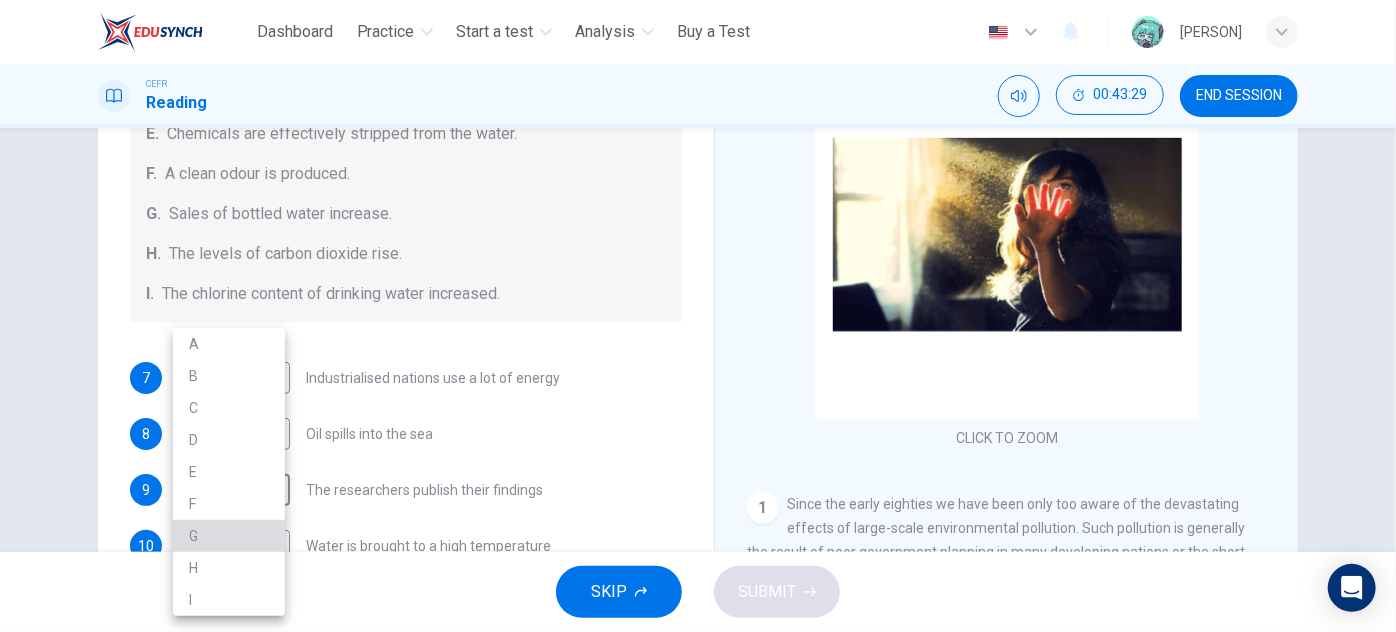 click on "G" at bounding box center (229, 536) 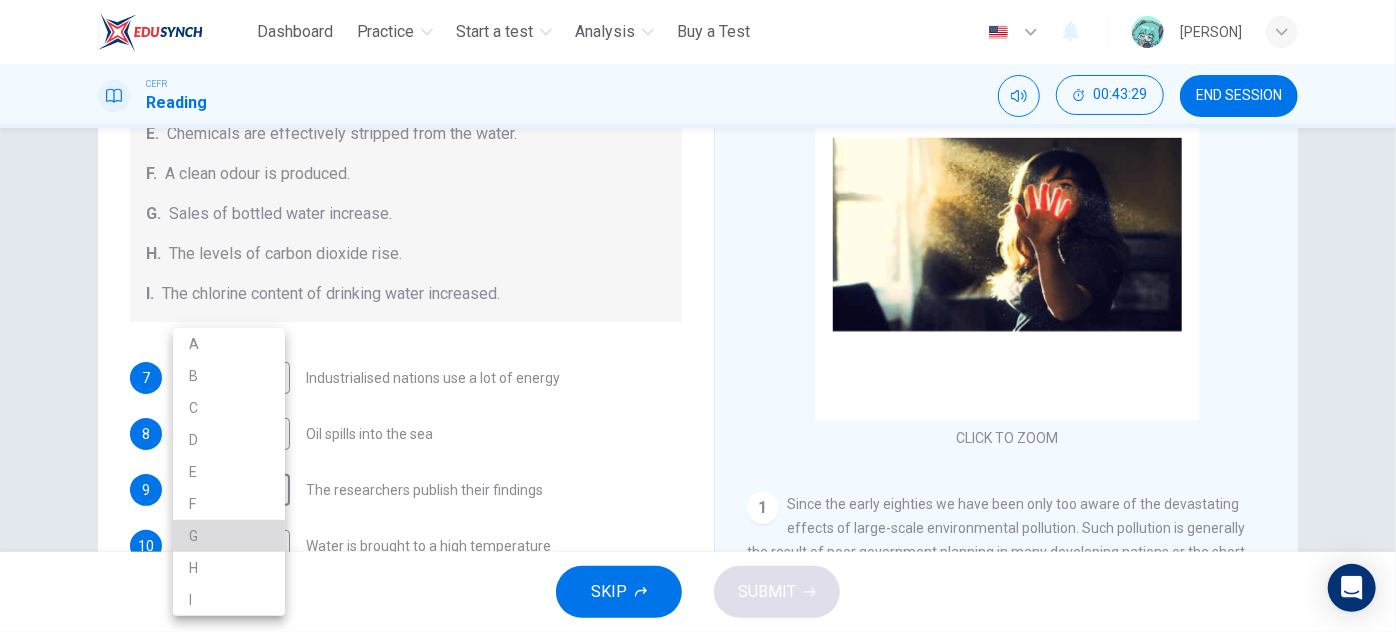 type on "*" 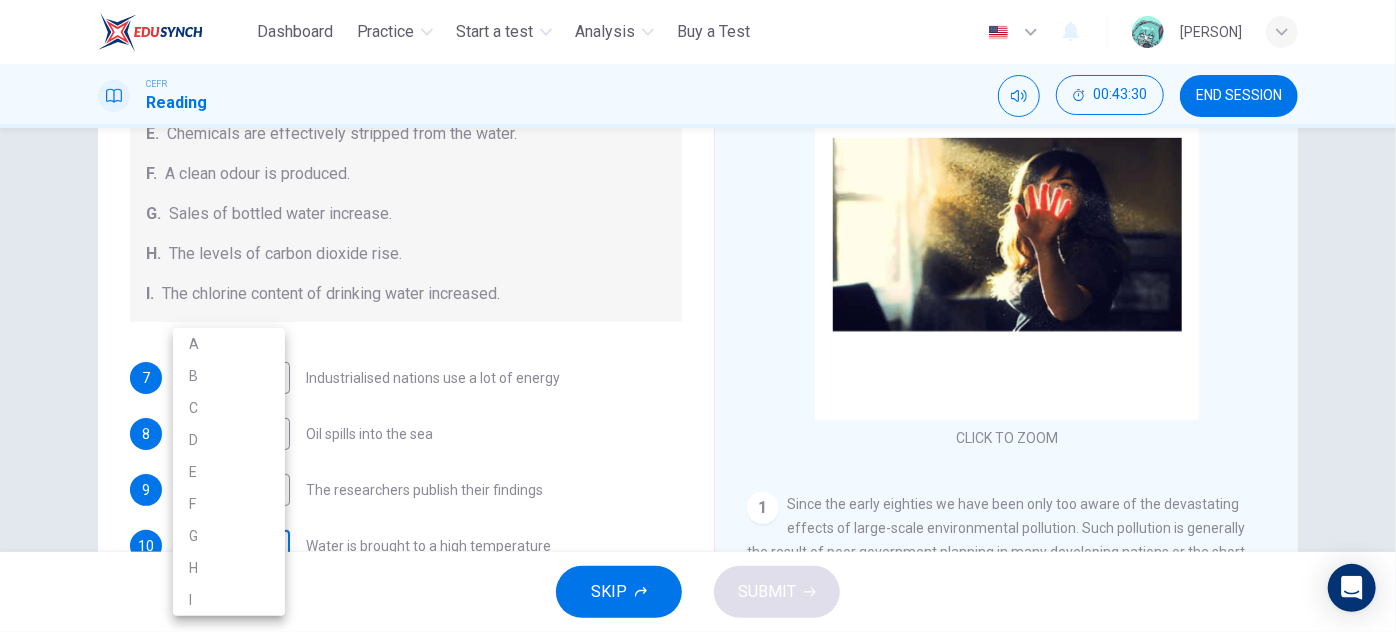 scroll, scrollTop: 206, scrollLeft: 0, axis: vertical 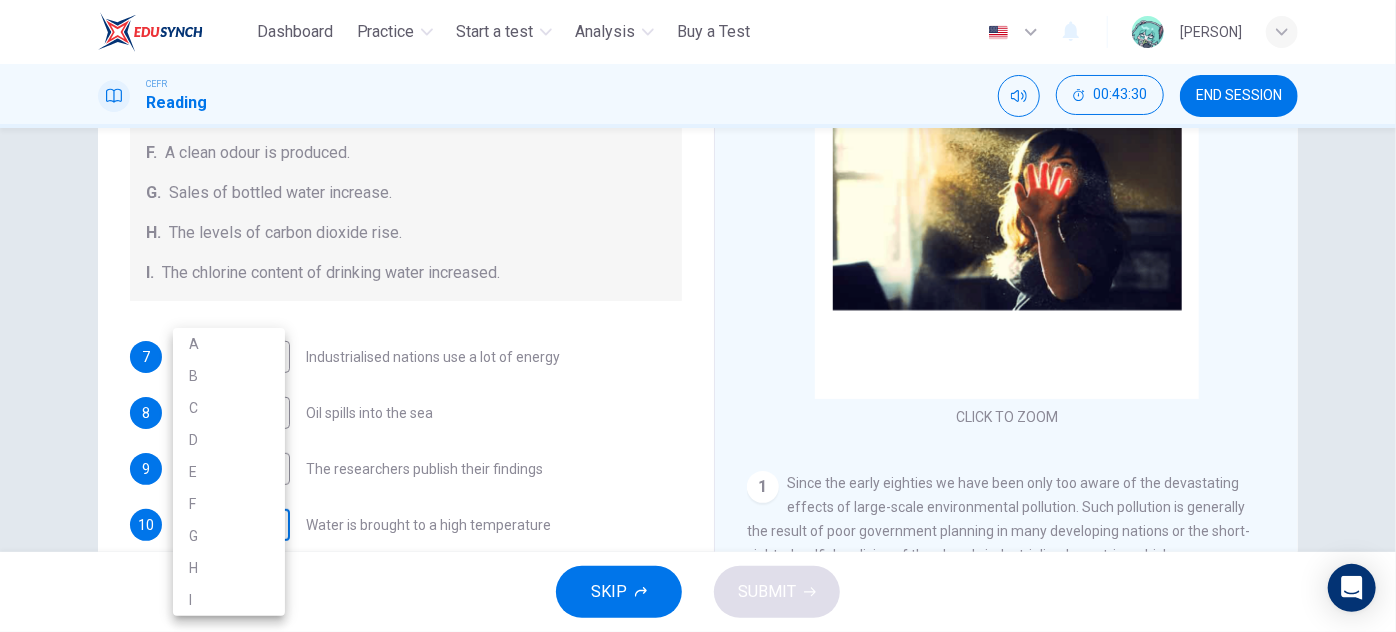 click on "This site uses cookies, as explained in our  Privacy Policy . If you agree to the use of cookies, please click the Accept button and continue to browse our site.   Privacy Policy Accept Dashboard Practice Start a test Analysis Buy a Test English ** ​ TOH HUI YONG CEFR Reading 00:43:30 END SESSION Questions 7 - 13 The Reading Passage describes a number of cause and effect relationships.
Match each cause with its effect ( A-J ).
Write the appropriate letters ( A-J ) in the boxes below. Causes A. The focus of pollution moves to the home. B. The levels of carbon monoxide rise. C. The world’s natural resources are unequally shared. D. Environmentalists look elsewhere for an explanation. E. Chemicals are effectively stripped from the water. F. A clean odour is produced. G. Sales of bottled water increase. H. The levels of carbon dioxide rise. I. The chlorine content of drinking water increased. 7 B * ​ Industrialised nations use a lot of energy 8 E * ​ Oil spills into the sea 9 G * ​ 10 ​ ​ 11 ​ 1" at bounding box center [698, 316] 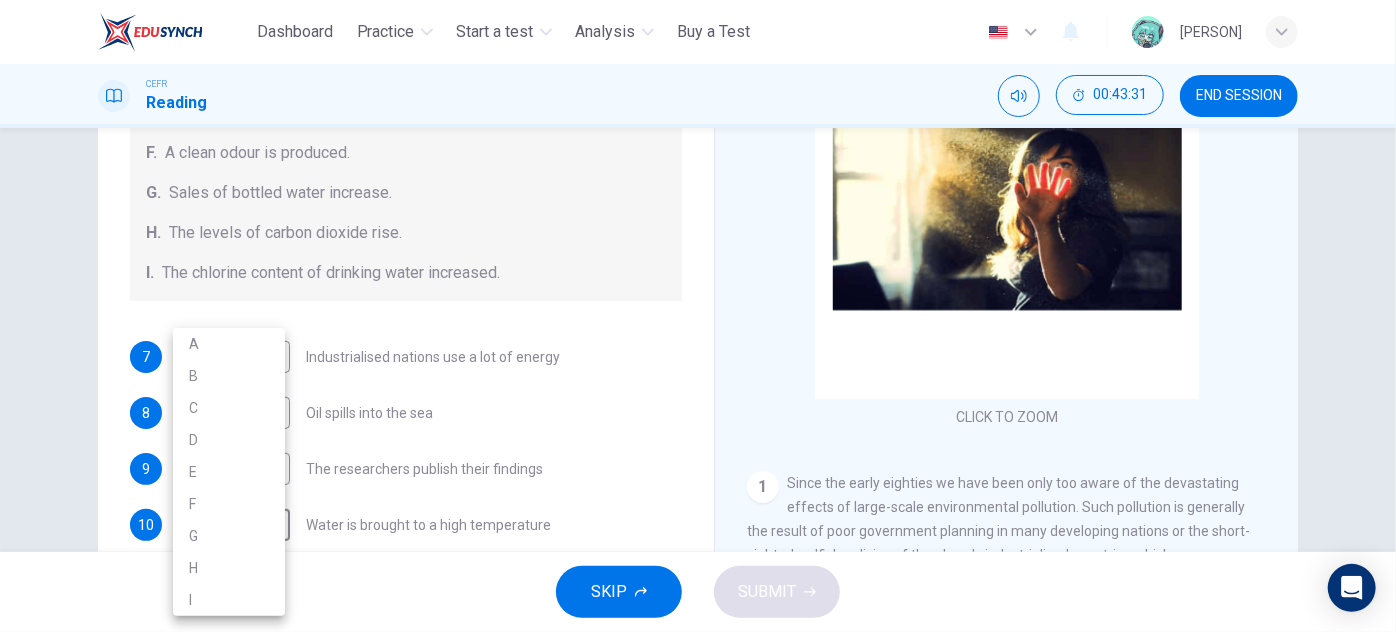 click on "G" at bounding box center [229, 536] 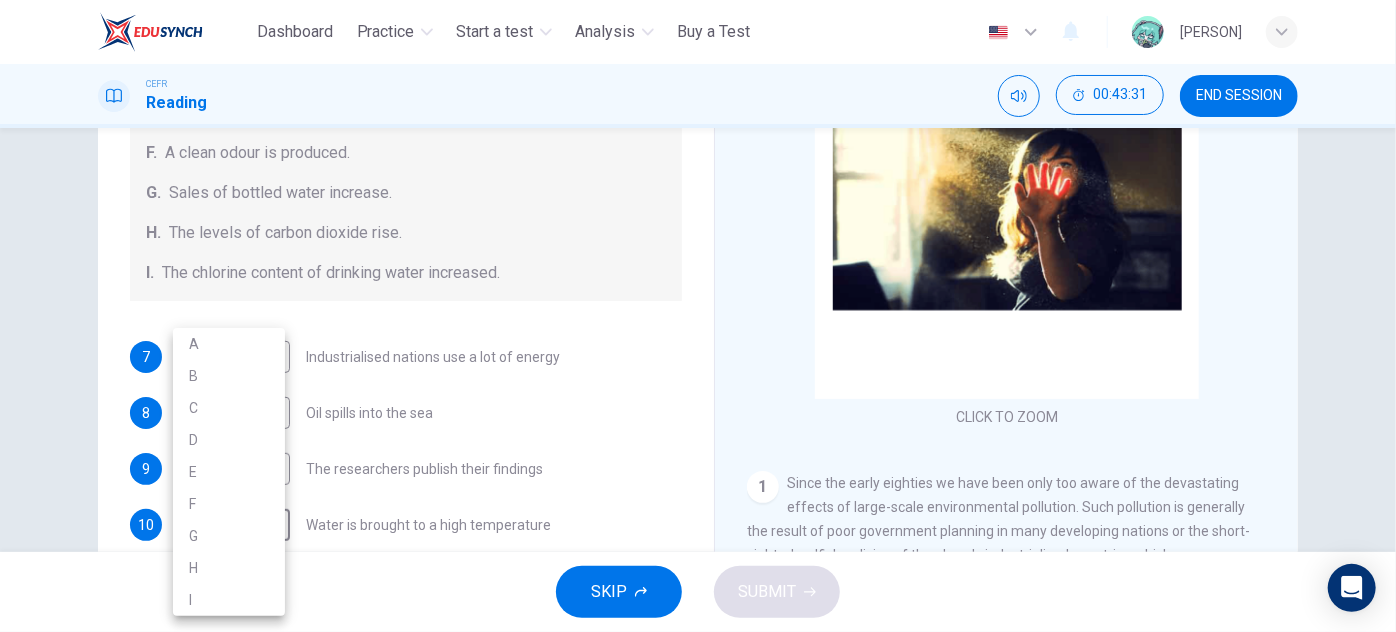 type on "*" 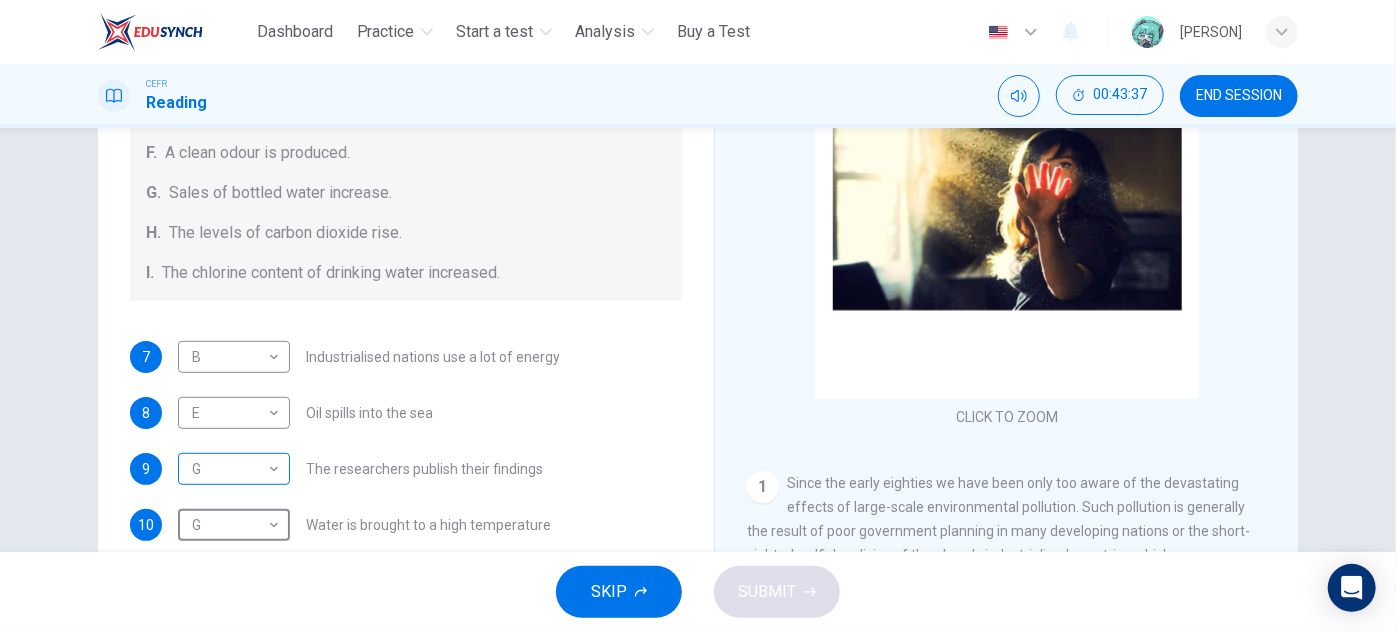 click on "This site uses cookies, as explained in our  Privacy Policy . If you agree to the use of cookies, please click the Accept button and continue to browse our site.   Privacy Policy Accept Dashboard Practice Start a test Analysis Buy a Test English ** ​ TOH HUI YONG CEFR Reading 00:43:37 END SESSION Questions 7 - 13 The Reading Passage describes a number of cause and effect relationships.
Match each cause with its effect ( A-J ).
Write the appropriate letters ( A-J ) in the boxes below. Causes A. The focus of pollution moves to the home. B. The levels of carbon monoxide rise. C. The world’s natural resources are unequally shared. D. Environmentalists look elsewhere for an explanation. E. Chemicals are effectively stripped from the water. F. A clean odour is produced. G. Sales of bottled water increase. H. The levels of carbon dioxide rise. I. The chlorine content of drinking water increased. 7 B * ​ Industrialised nations use a lot of energy 8 E * ​ Oil spills into the sea 9 G * ​ 10 G * ​ 11 ​ 1" at bounding box center [698, 316] 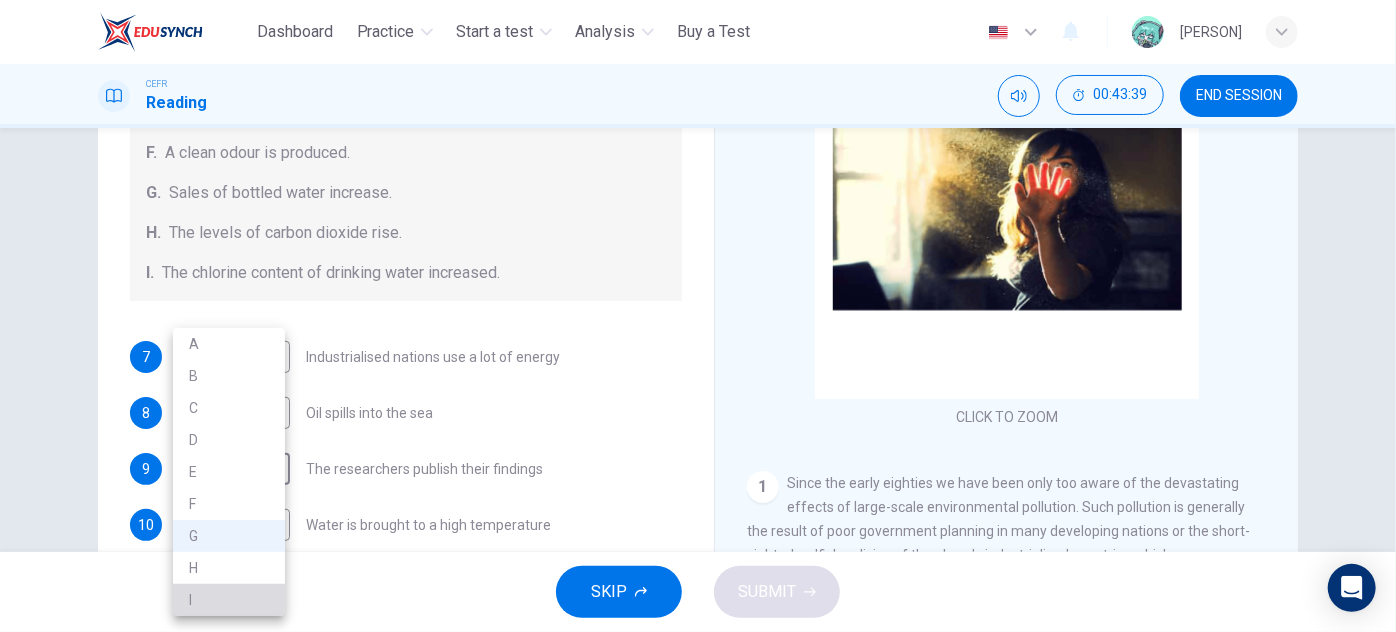 click on "I" at bounding box center (229, 600) 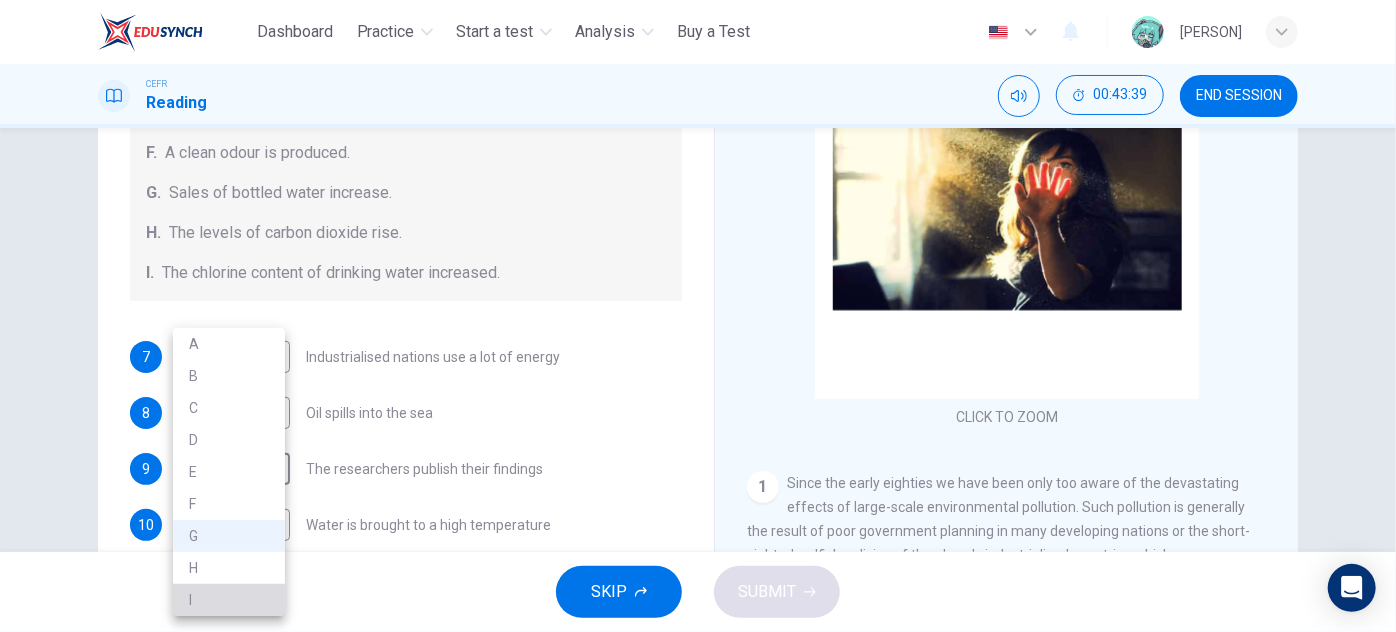 type on "*" 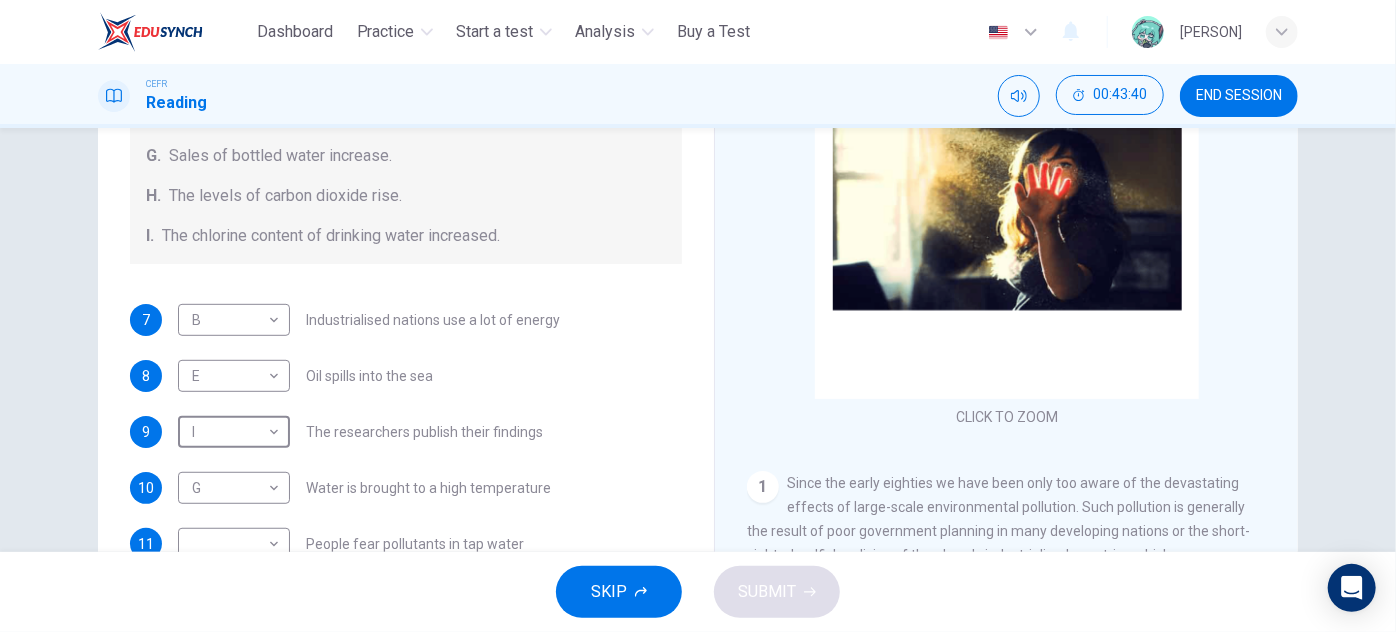 scroll, scrollTop: 424, scrollLeft: 0, axis: vertical 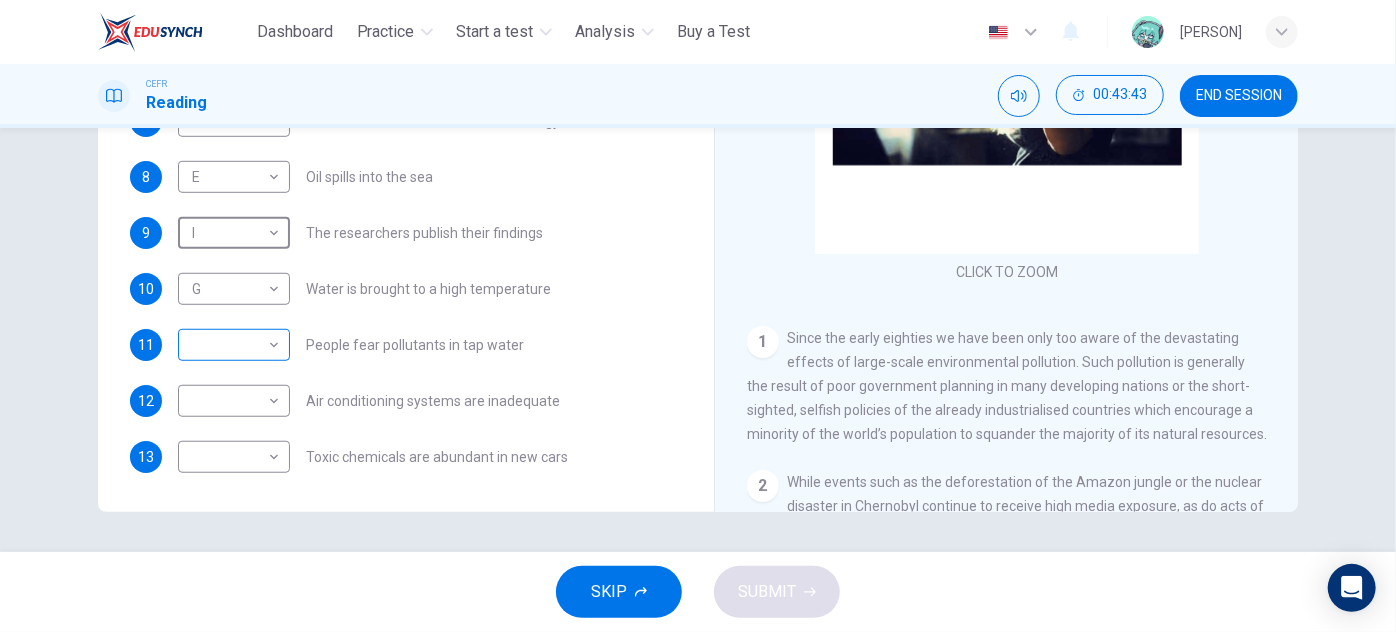 click on "This site uses cookies, as explained in our  Privacy Policy . If you agree to the use of cookies, please click the Accept button and continue to browse our site.   Privacy Policy Accept Dashboard Practice Start a test Analysis Buy a Test English ** ​ TOH HUI YONG CEFR Reading 00:43:43 END SESSION Questions 7 - 13 The Reading Passage describes a number of cause and effect relationships.
Match each cause with its effect ( A-J ).
Write the appropriate letters ( A-J ) in the boxes below. Causes A. The focus of pollution moves to the home. B. The levels of carbon monoxide rise. C. The world’s natural resources are unequally shared. D. Environmentalists look elsewhere for an explanation. E. Chemicals are effectively stripped from the water. F. A clean odour is produced. G. Sales of bottled water increase. H. The levels of carbon dioxide rise. I. The chlorine content of drinking water increased. 7 B * ​ Industrialised nations use a lot of energy 8 E * ​ Oil spills into the sea 9 I * ​ 10 G * ​ 11 ​ 1" at bounding box center (698, 316) 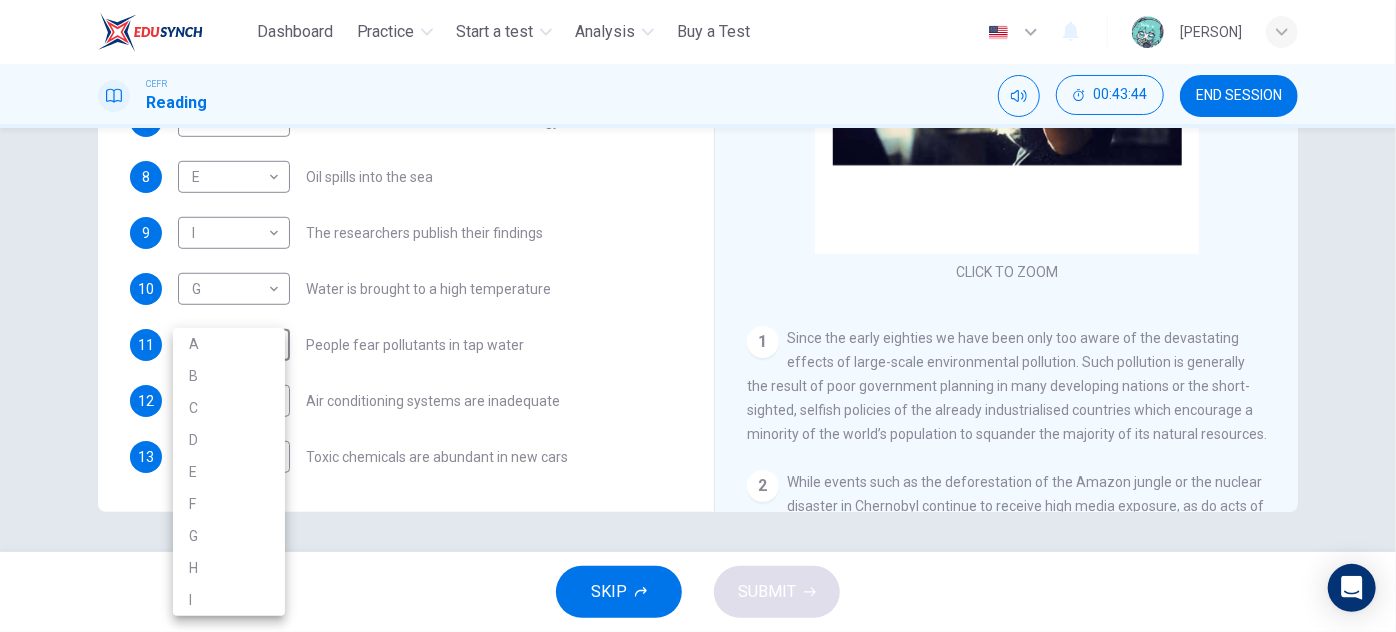 click on "I" at bounding box center (229, 600) 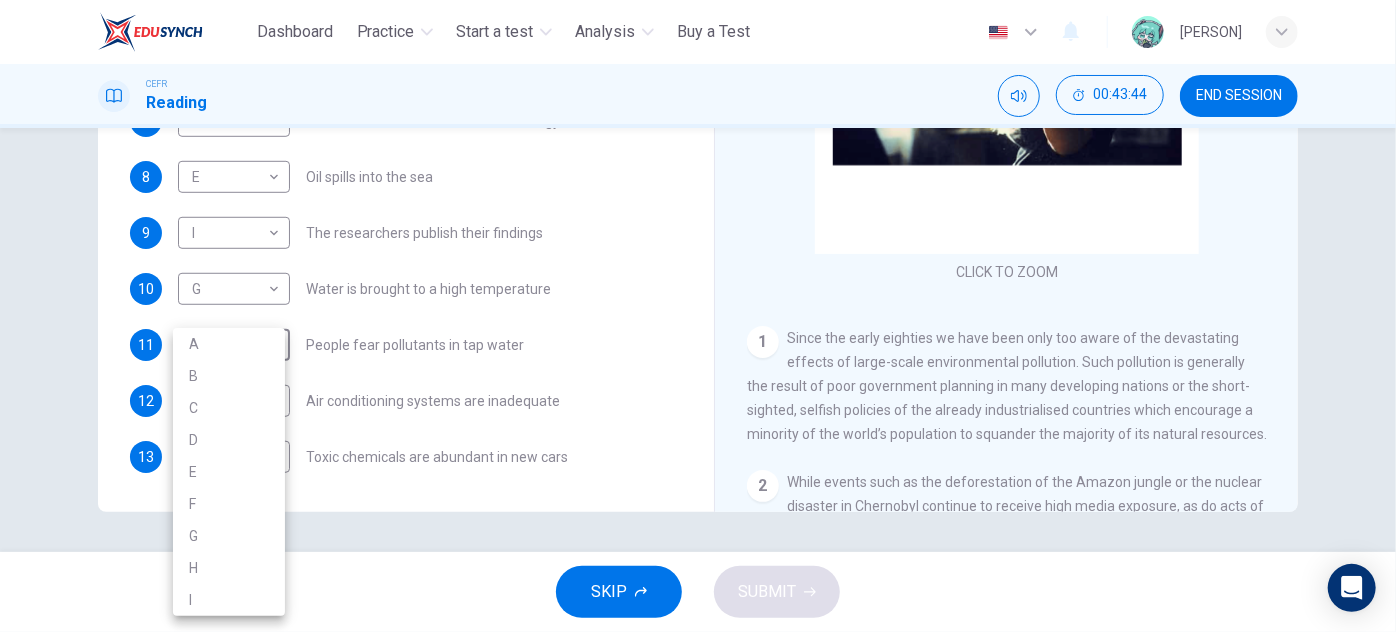 type on "*" 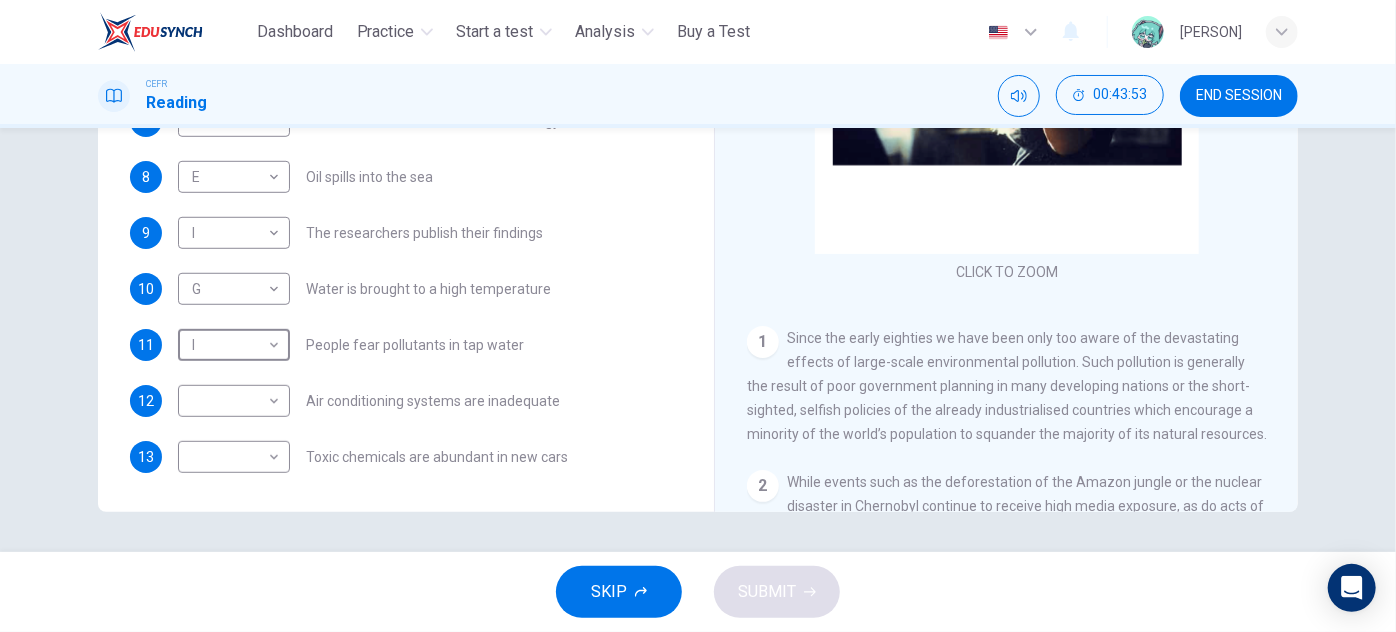 scroll, scrollTop: 424, scrollLeft: 0, axis: vertical 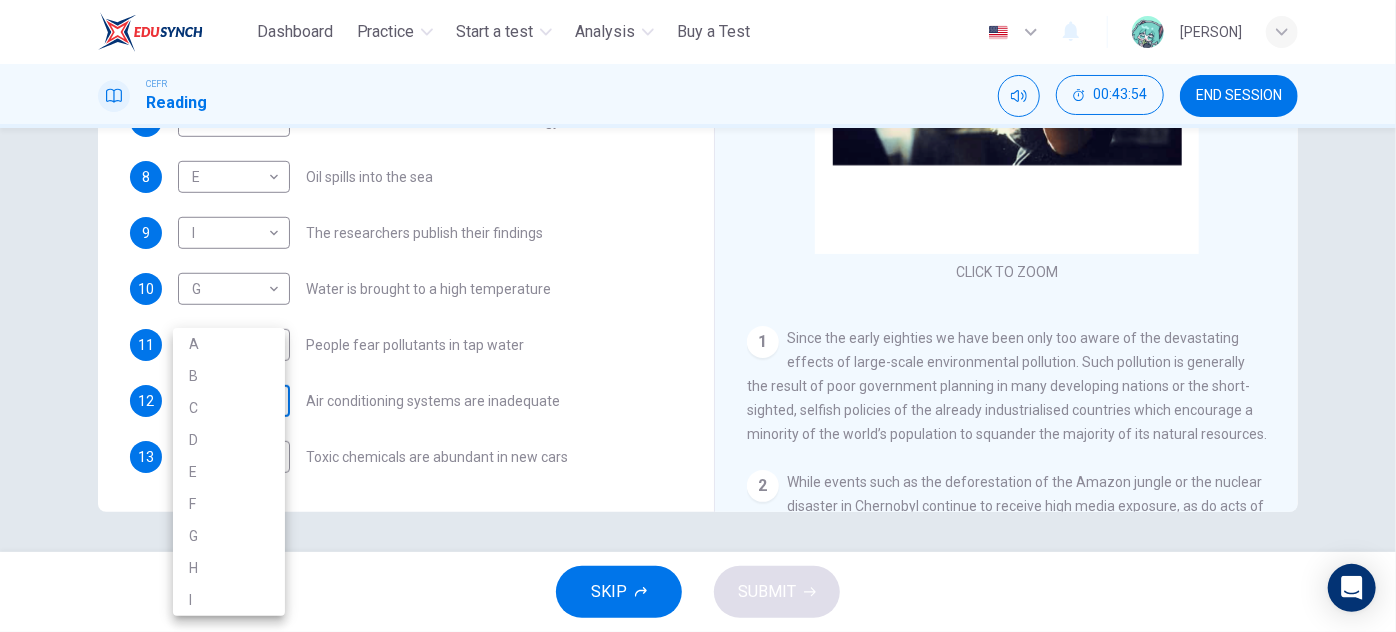 click on "This site uses cookies, as explained in our  Privacy Policy . If you agree to the use of cookies, please click the Accept button and continue to browse our site.   Privacy Policy Accept Dashboard Practice Start a test Analysis Buy a Test English ** ​ TOH HUI YONG CEFR Reading 00:43:54 END SESSION Questions 7 - 13 The Reading Passage describes a number of cause and effect relationships.
Match each cause with its effect ( A-J ).
Write the appropriate letters ( A-J ) in the boxes below. Causes A. The focus of pollution moves to the home. B. The levels of carbon monoxide rise. C. The world’s natural resources are unequally shared. D. Environmentalists look elsewhere for an explanation. E. Chemicals are effectively stripped from the water. F. A clean odour is produced. G. Sales of bottled water increase. H. The levels of carbon dioxide rise. I. The chlorine content of drinking water increased. 7 B * ​ Industrialised nations use a lot of energy 8 E * ​ Oil spills into the sea 9 I * ​ 10 G * ​ 11 I * 1" at bounding box center (698, 316) 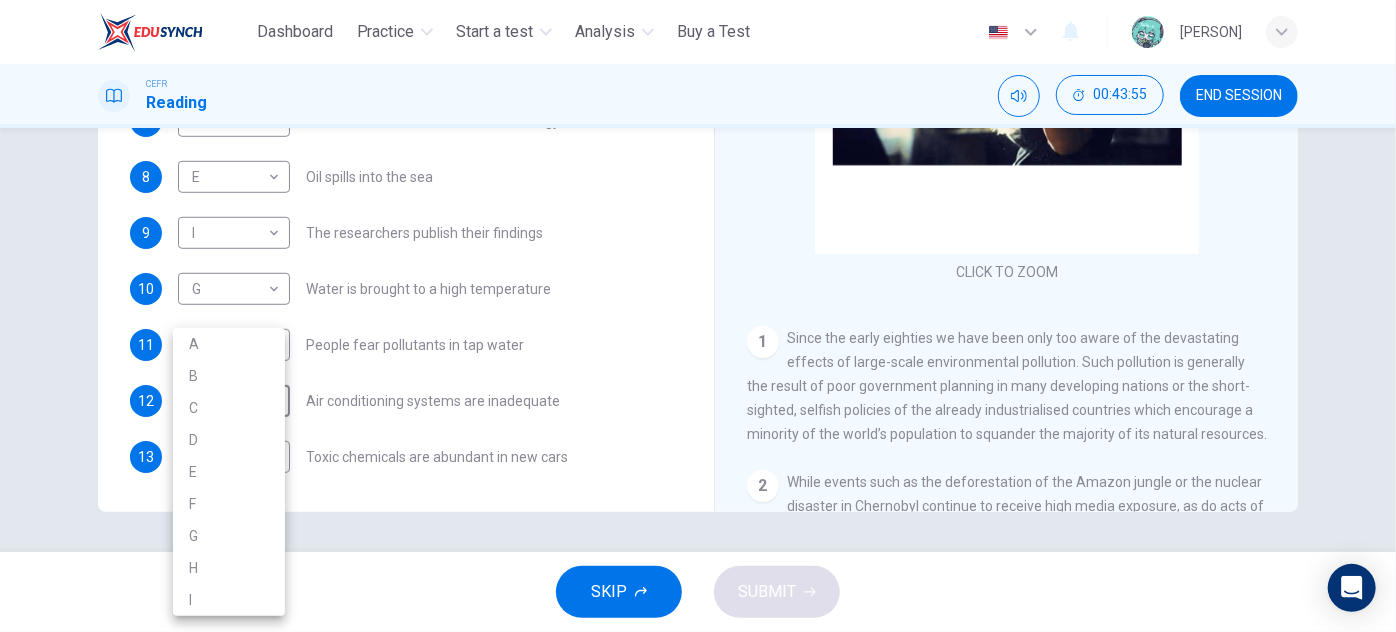 click on "F" at bounding box center [229, 504] 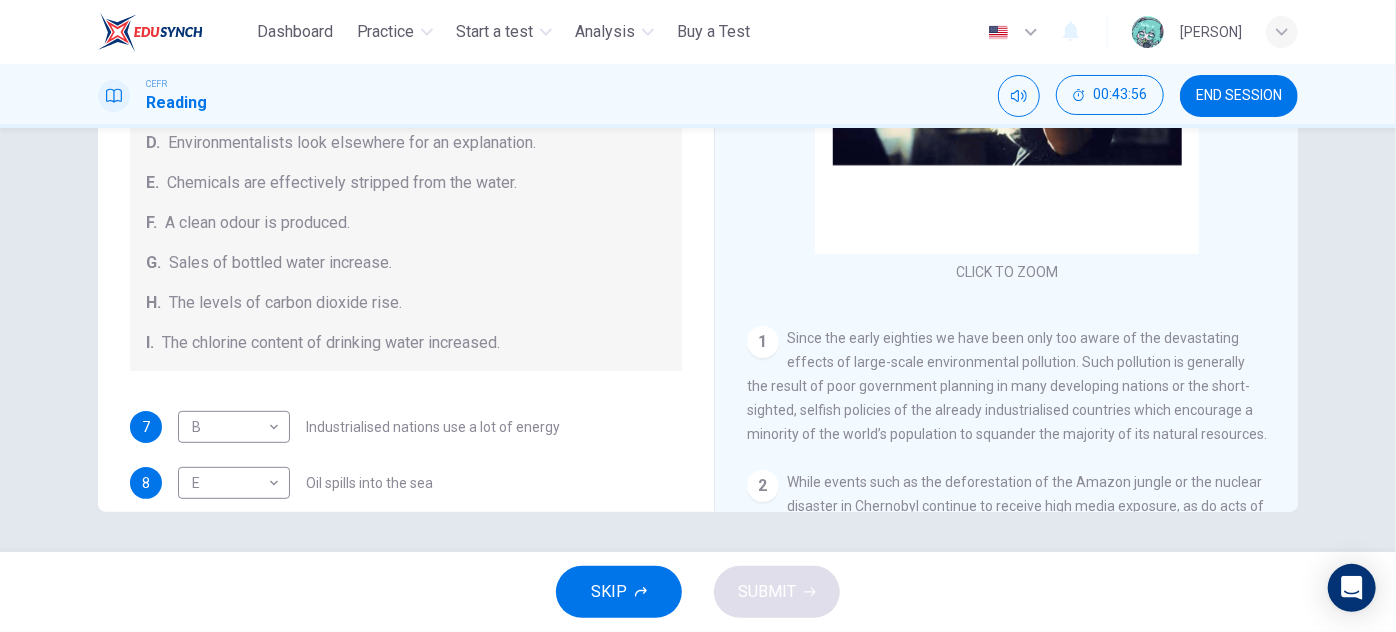 scroll, scrollTop: 0, scrollLeft: 0, axis: both 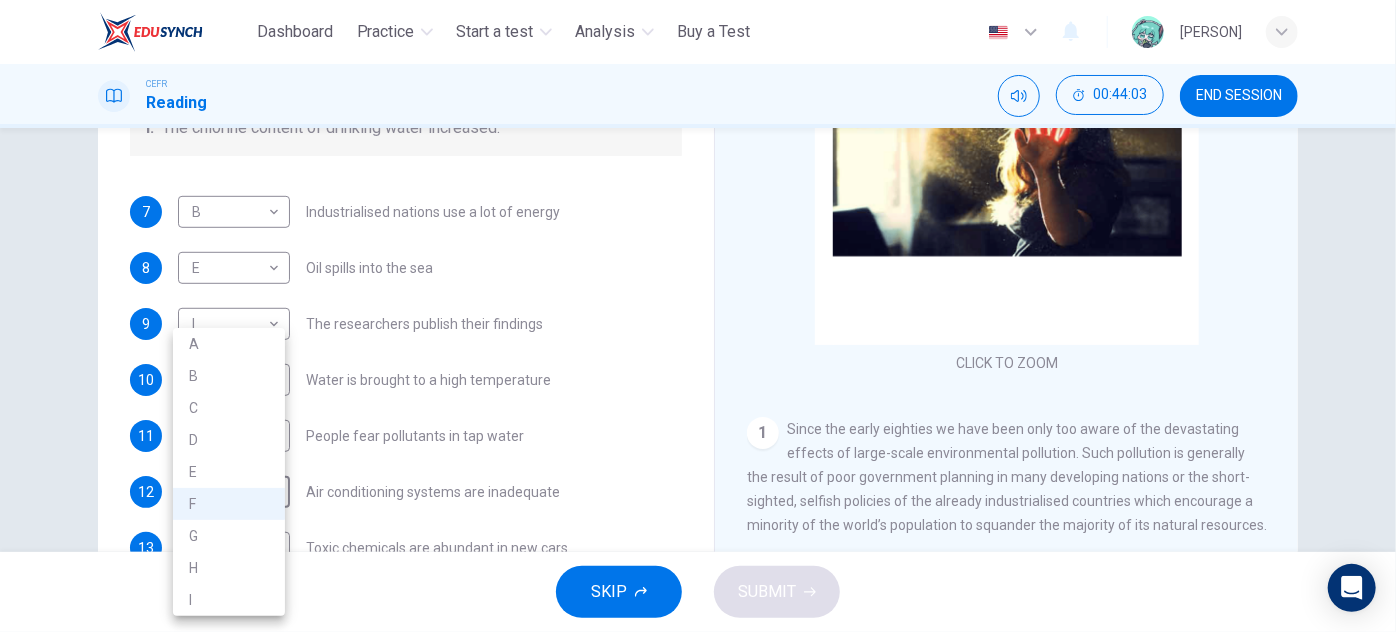 click on "This site uses cookies, as explained in our  Privacy Policy . If you agree to the use of cookies, please click the Accept button and continue to browse our site.   Privacy Policy Accept Dashboard Practice Start a test Analysis Buy a Test English ** ​ TOH HUI YONG CEFR Reading 00:44:03 END SESSION Questions 7 - 13 The Reading Passage describes a number of cause and effect relationships.
Match each cause with its effect ( A-J ).
Write the appropriate letters ( A-J ) in the boxes below. Causes A. The focus of pollution moves to the home. B. The levels of carbon monoxide rise. C. The world’s natural resources are unequally shared. D. Environmentalists look elsewhere for an explanation. E. Chemicals are effectively stripped from the water. F. A clean odour is produced. G. Sales of bottled water increase. H. The levels of carbon dioxide rise. I. The chlorine content of drinking water increased. 7 B * ​ Industrialised nations use a lot of energy 8 E * ​ Oil spills into the sea 9 I * ​ 10 G * ​ 11 I * F" at bounding box center (698, 316) 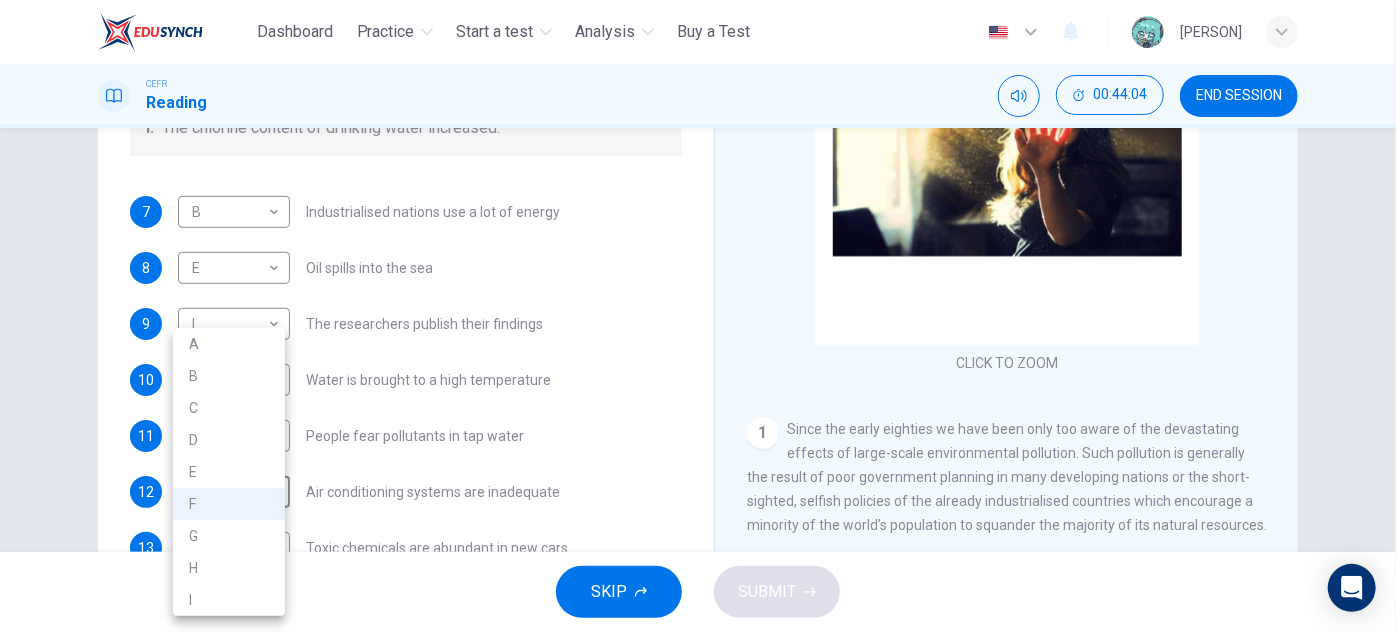 click on "B" at bounding box center [229, 376] 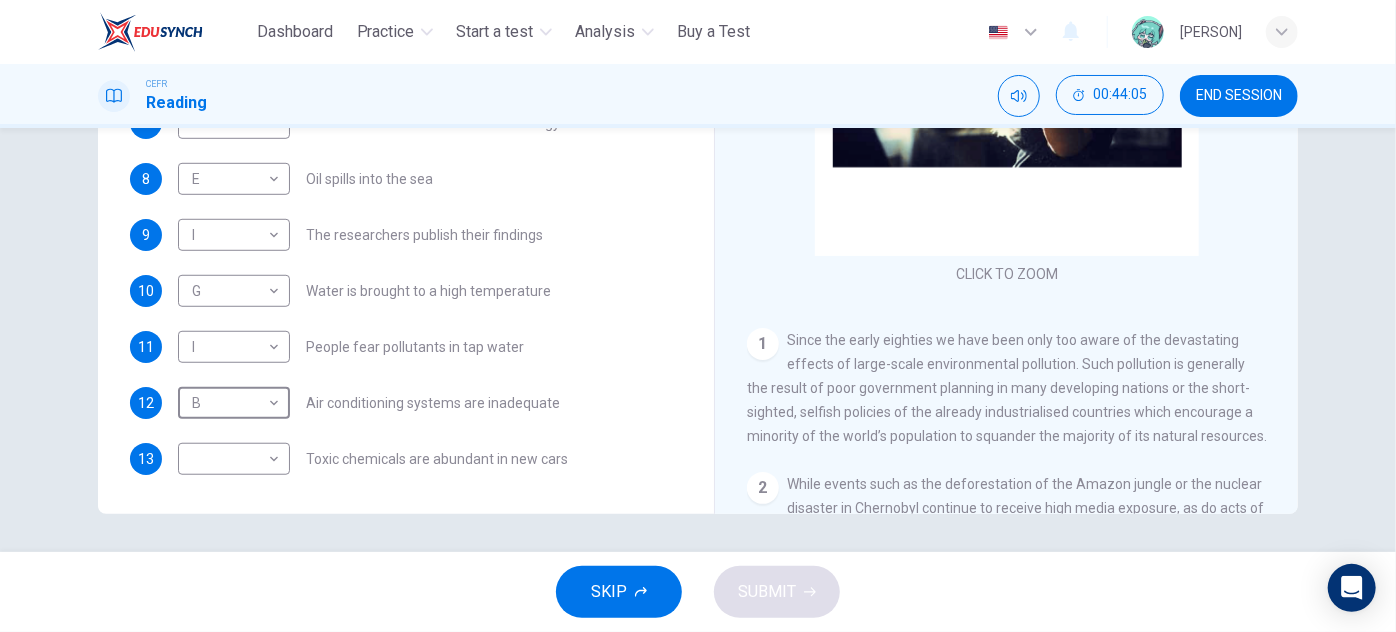 scroll, scrollTop: 351, scrollLeft: 0, axis: vertical 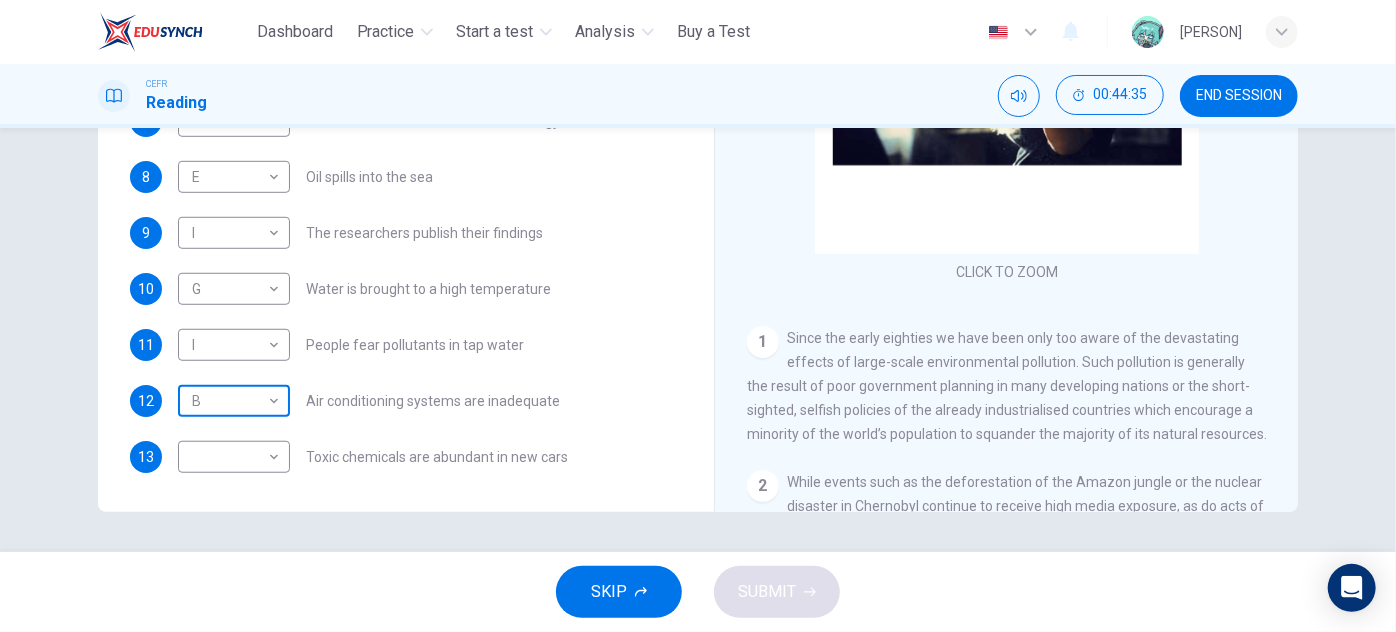 click on "This site uses cookies, as explained in our  Privacy Policy . If you agree to the use of cookies, please click the Accept button and continue to browse our site.   Privacy Policy Accept Dashboard Practice Start a test Analysis Buy a Test English ** ​ TOH HUI YONG CEFR Reading 00:44:35 END SESSION Questions 7 - 13 The Reading Passage describes a number of cause and effect relationships.
Match each cause with its effect ( A-J ).
Write the appropriate letters ( A-J ) in the boxes below. Causes A. The focus of pollution moves to the home. B. The levels of carbon monoxide rise. C. The world’s natural resources are unequally shared. D. Environmentalists look elsewhere for an explanation. E. Chemicals are effectively stripped from the water. F. A clean odour is produced. G. Sales of bottled water increase. H. The levels of carbon dioxide rise. I. The chlorine content of drinking water increased. 7 B * ​ Industrialised nations use a lot of energy 8 E * ​ Oil spills into the sea 9 I * ​ 10 G * ​ 11 I * B" at bounding box center (698, 316) 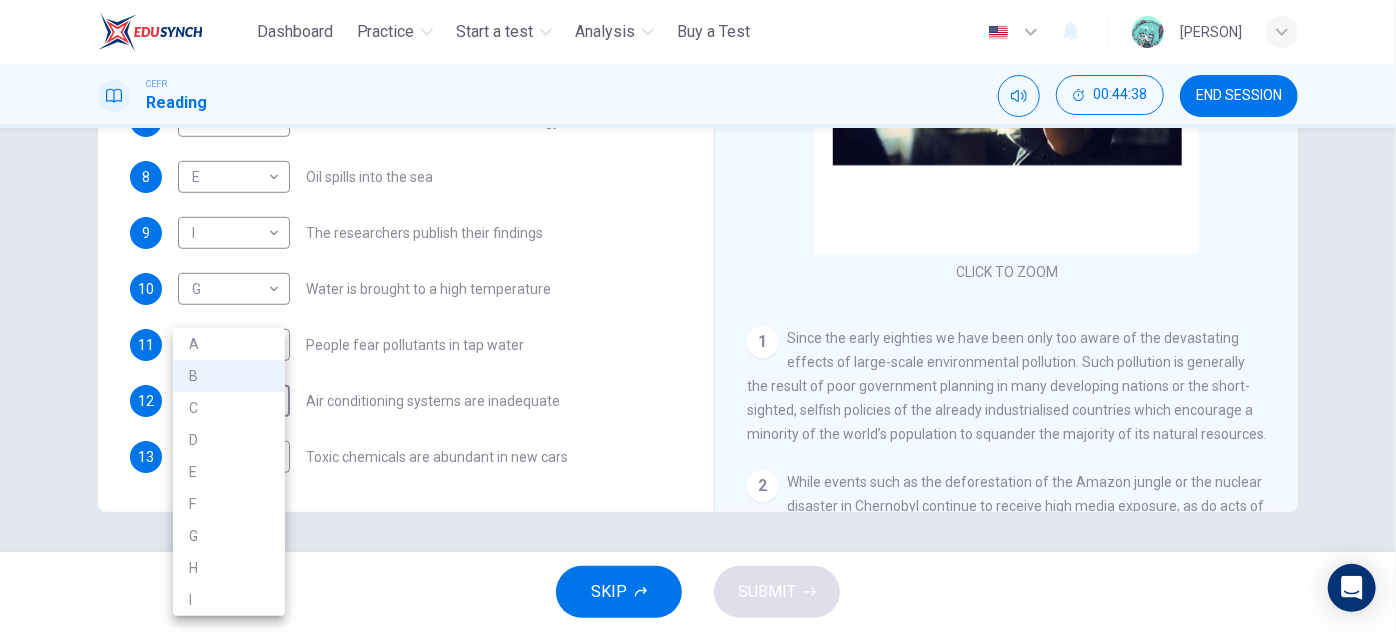 click on "H" at bounding box center (229, 568) 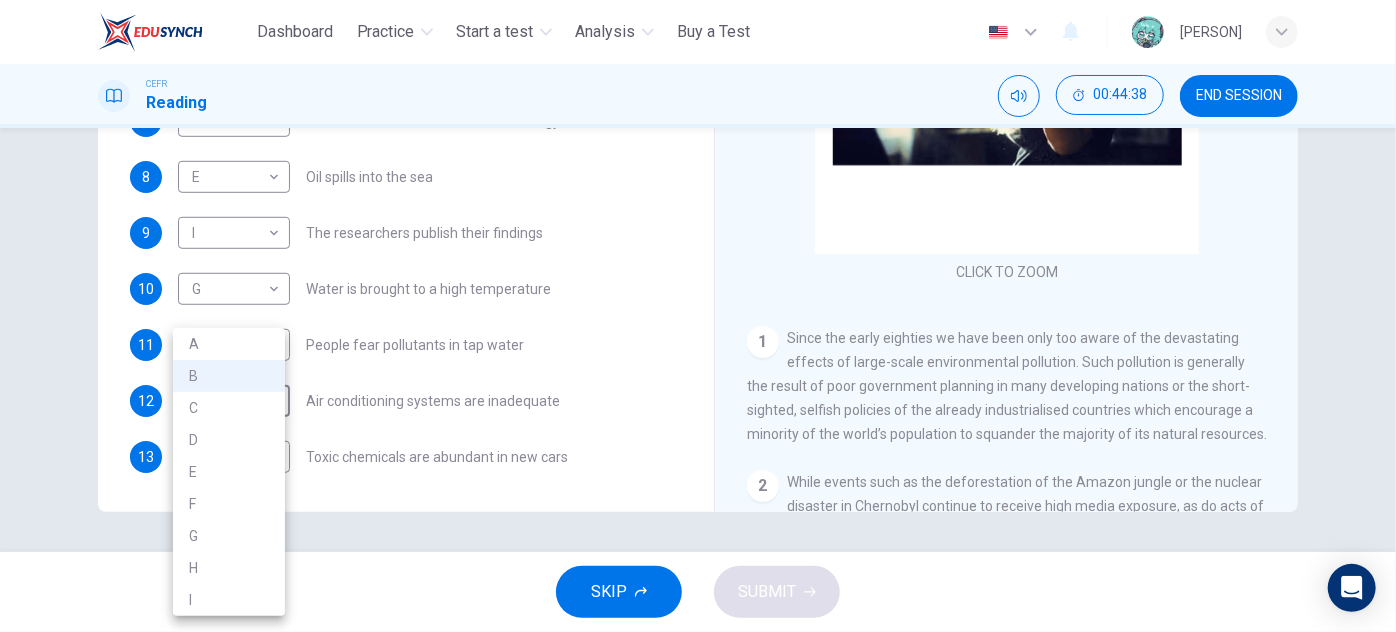type on "*" 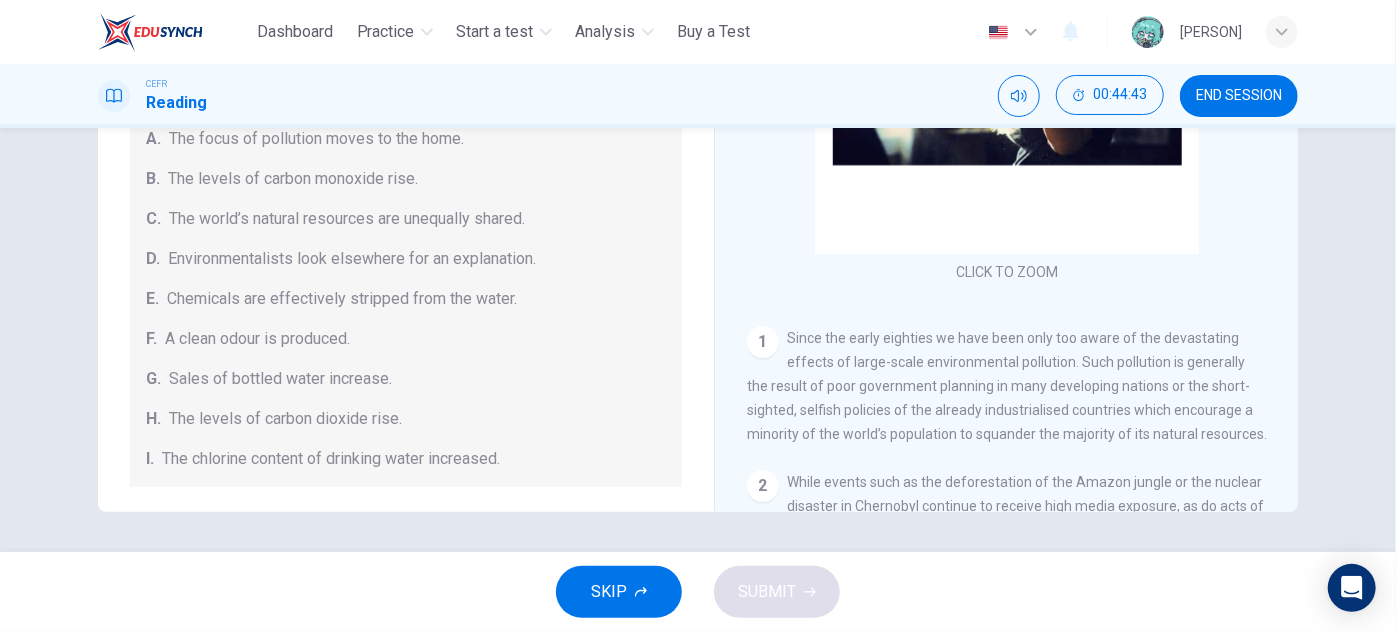 scroll, scrollTop: 0, scrollLeft: 0, axis: both 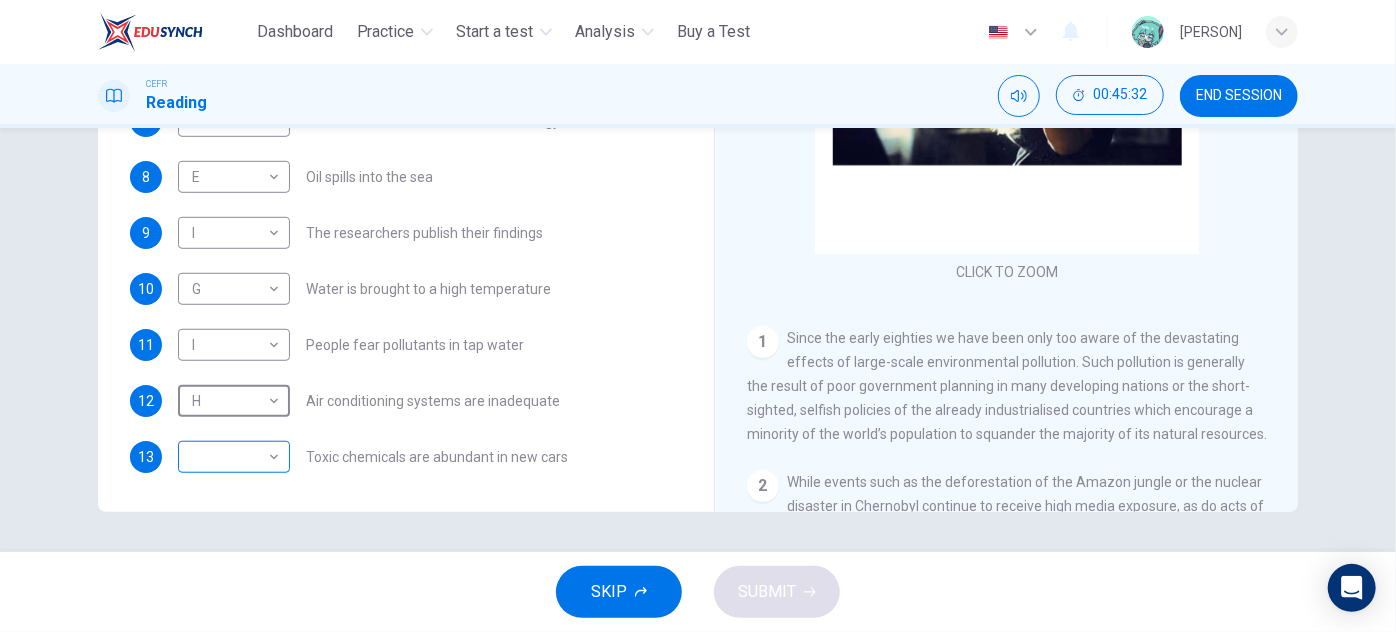 click on "This site uses cookies, as explained in our  Privacy Policy . If you agree to the use of cookies, please click the Accept button and continue to browse our site.   Privacy Policy Accept Dashboard Practice Start a test Analysis Buy a Test English ** ​ TOH HUI YONG CEFR Reading 00:45:32 END SESSION Questions 7 - 13 The Reading Passage describes a number of cause and effect relationships.
Match each cause with its effect ( A-J ).
Write the appropriate letters ( A-J ) in the boxes below. Causes A. The focus of pollution moves to the home. B. The levels of carbon monoxide rise. C. The world’s natural resources are unequally shared. D. Environmentalists look elsewhere for an explanation. E. Chemicals are effectively stripped from the water. F. A clean odour is produced. G. Sales of bottled water increase. H. The levels of carbon dioxide rise. I. The chlorine content of drinking water increased. 7 B * ​ Industrialised nations use a lot of energy 8 E * ​ Oil spills into the sea 9 I * ​ 10 G * ​ 11 I * H" at bounding box center (698, 316) 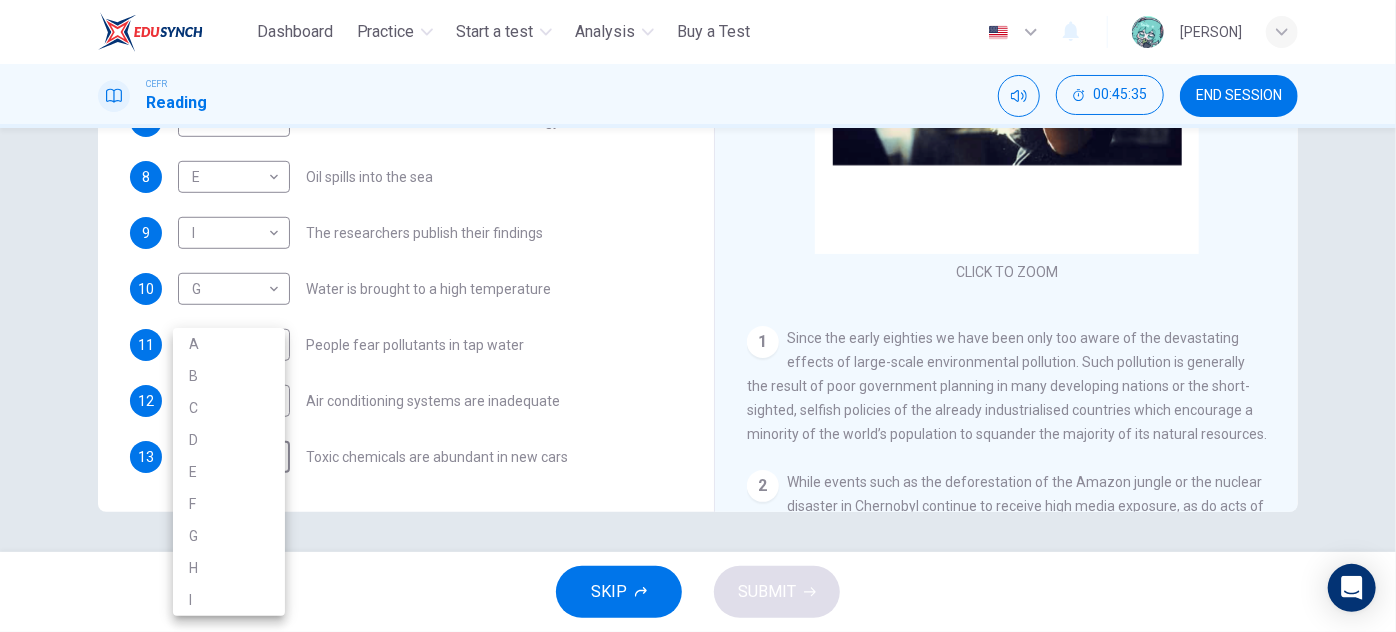 click on "E" at bounding box center [229, 472] 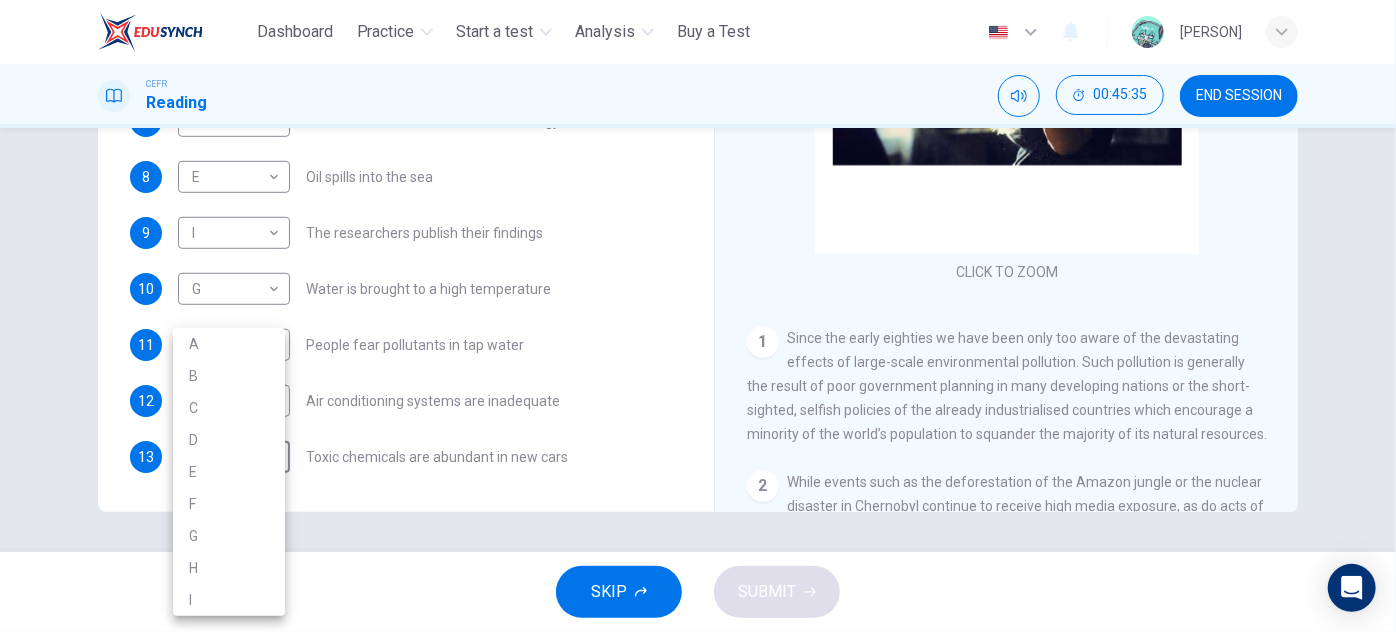 type on "*" 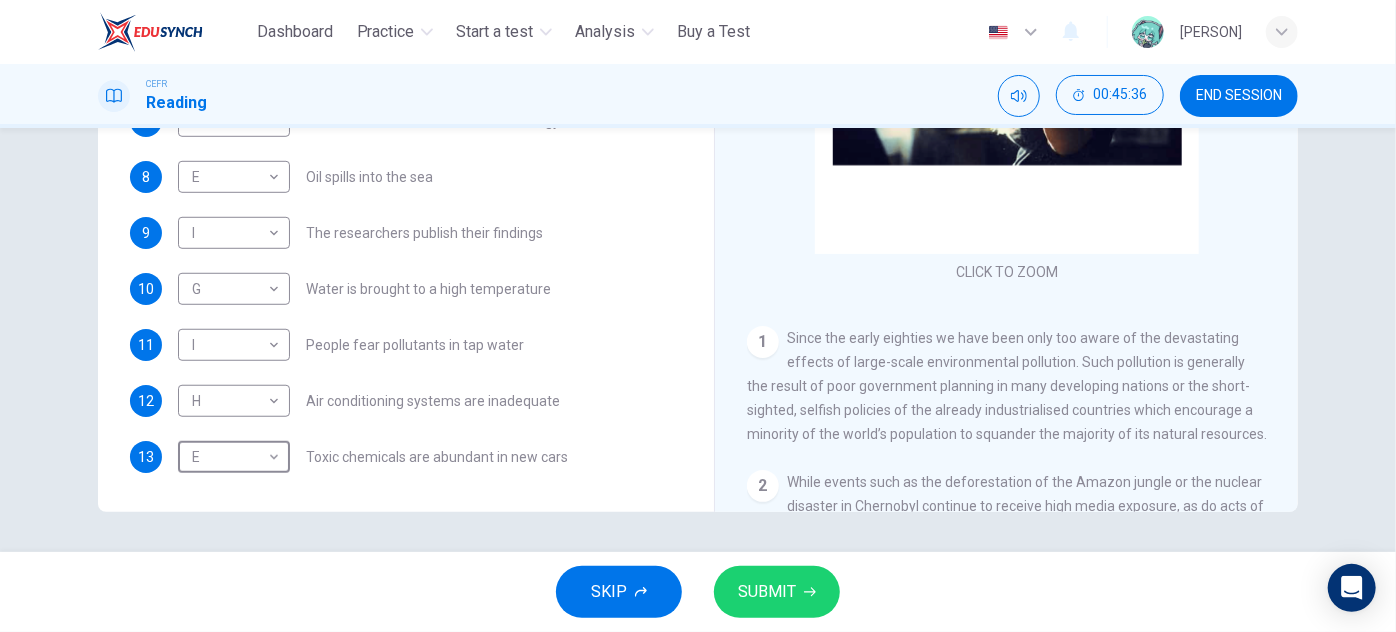 click on "SUBMIT" at bounding box center [767, 592] 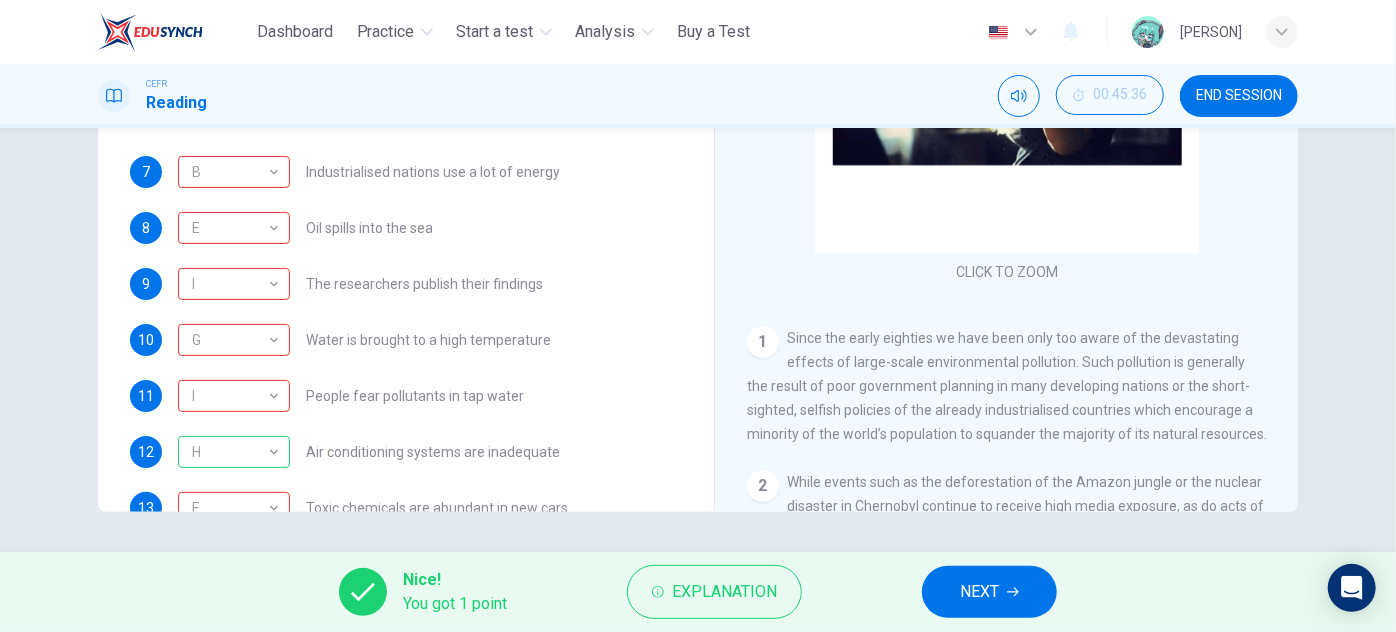 scroll, scrollTop: 424, scrollLeft: 0, axis: vertical 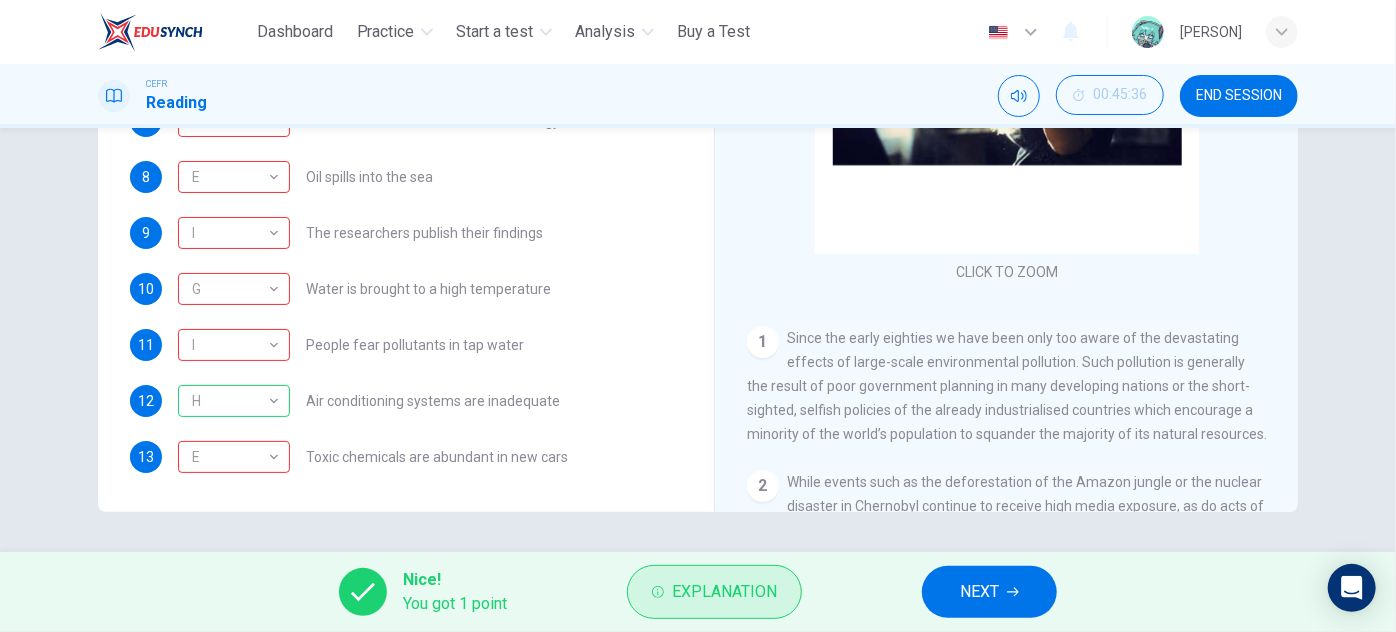 click on "Explanation" at bounding box center (724, 592) 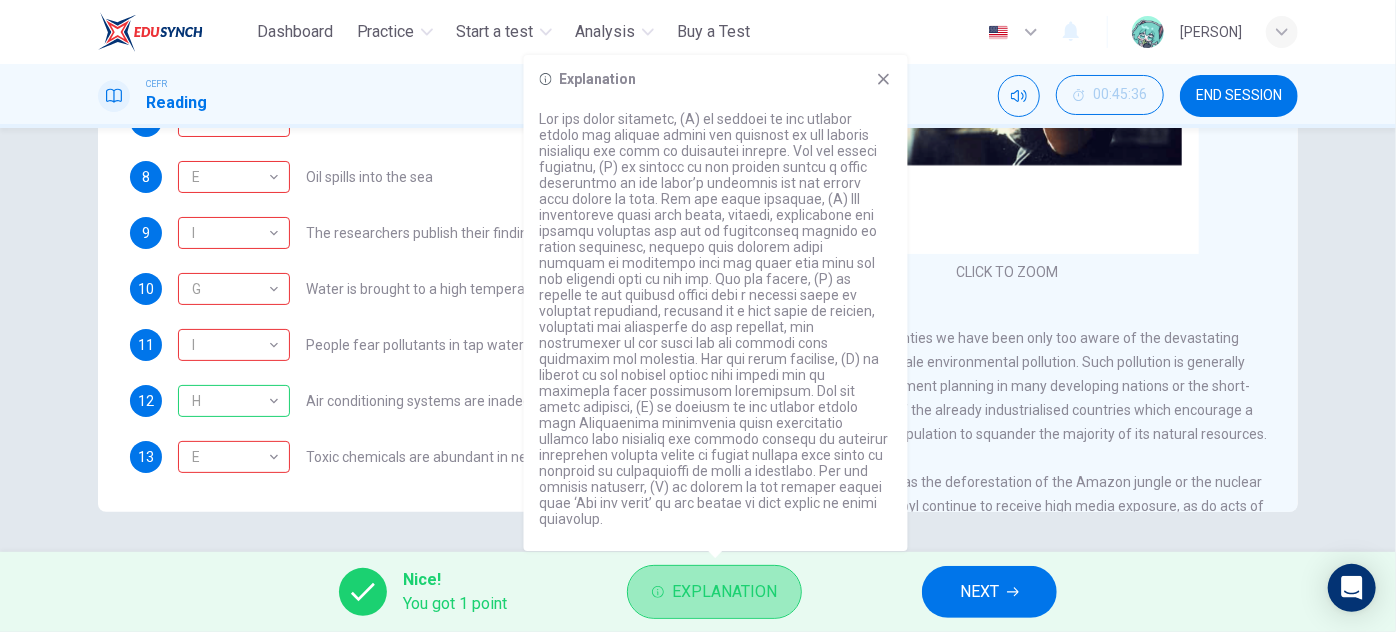 click on "Explanation" at bounding box center [724, 592] 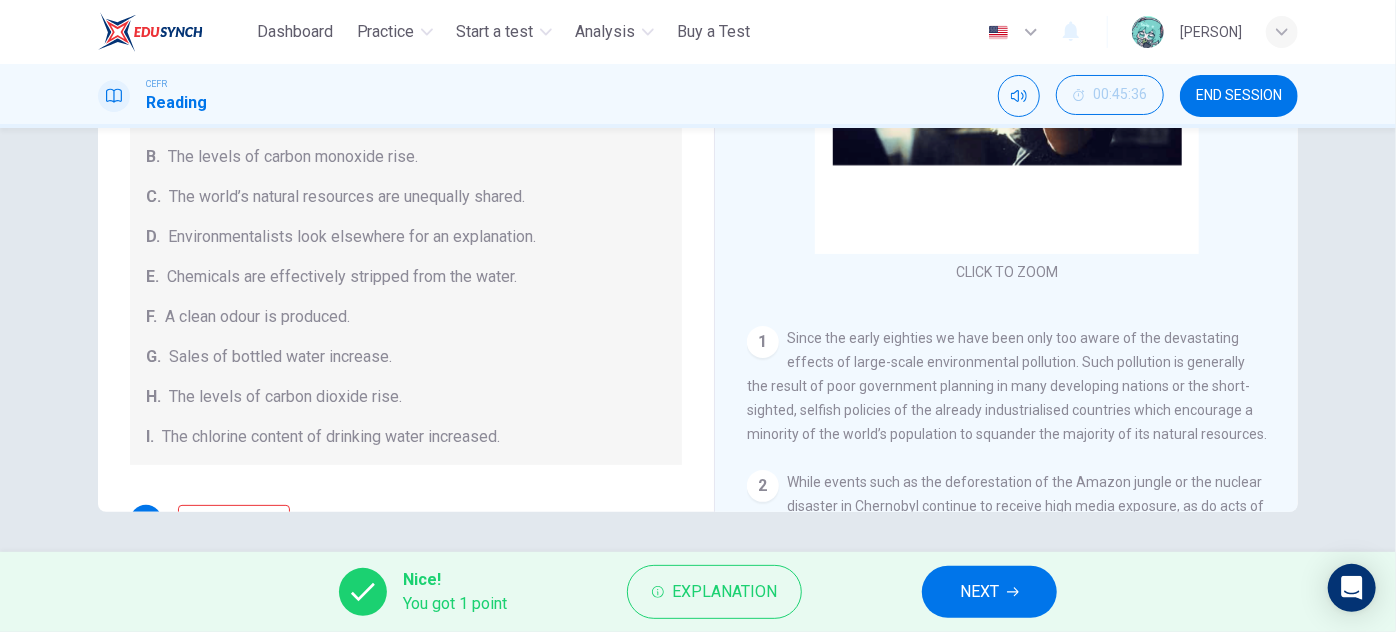 scroll, scrollTop: 0, scrollLeft: 0, axis: both 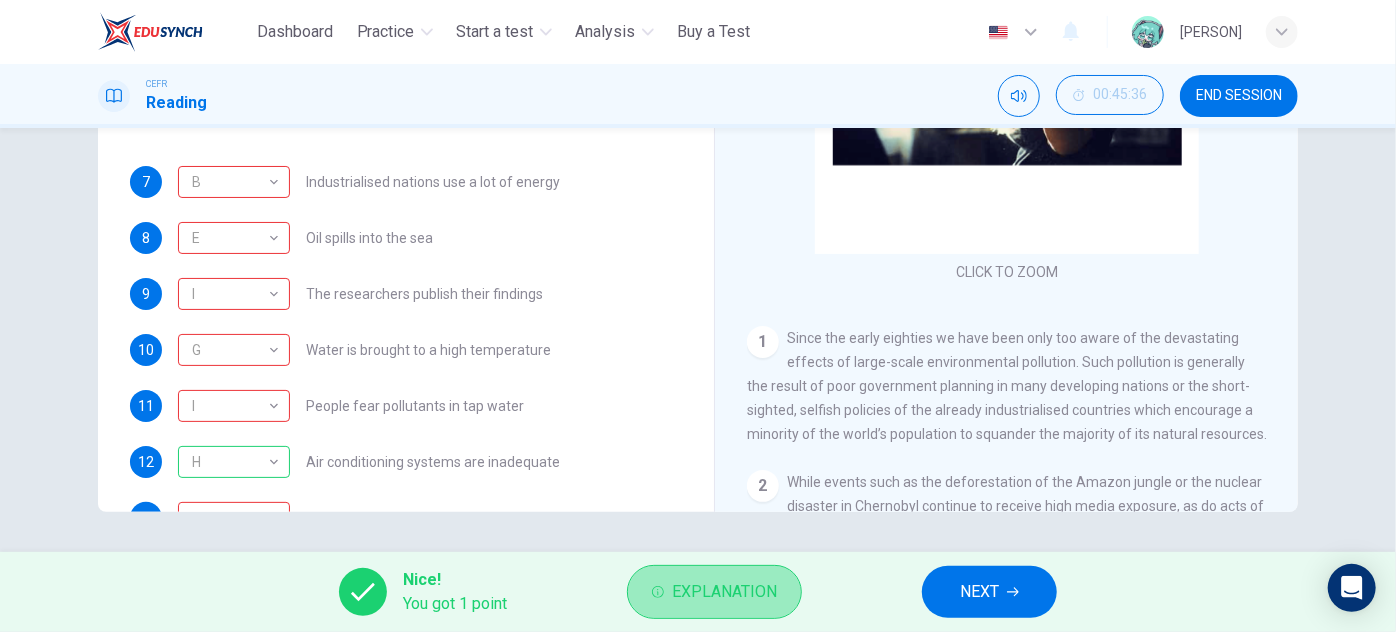 click on "Explanation" at bounding box center (714, 592) 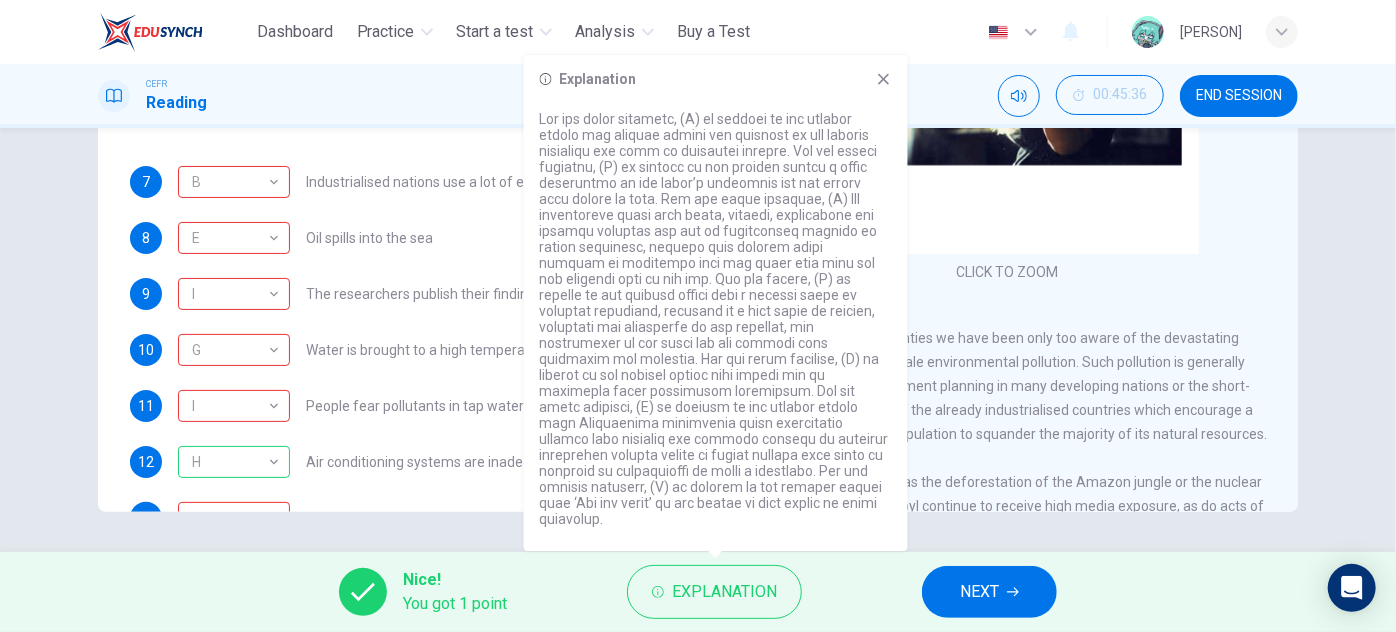click 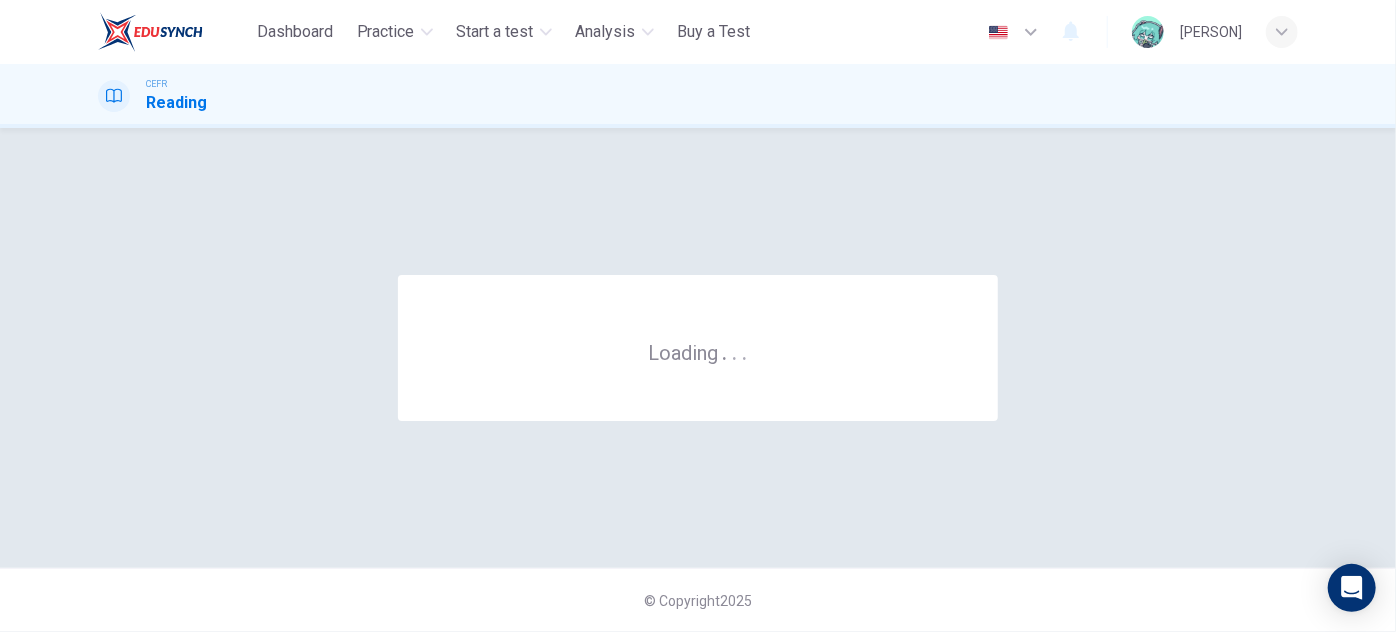 scroll, scrollTop: 0, scrollLeft: 0, axis: both 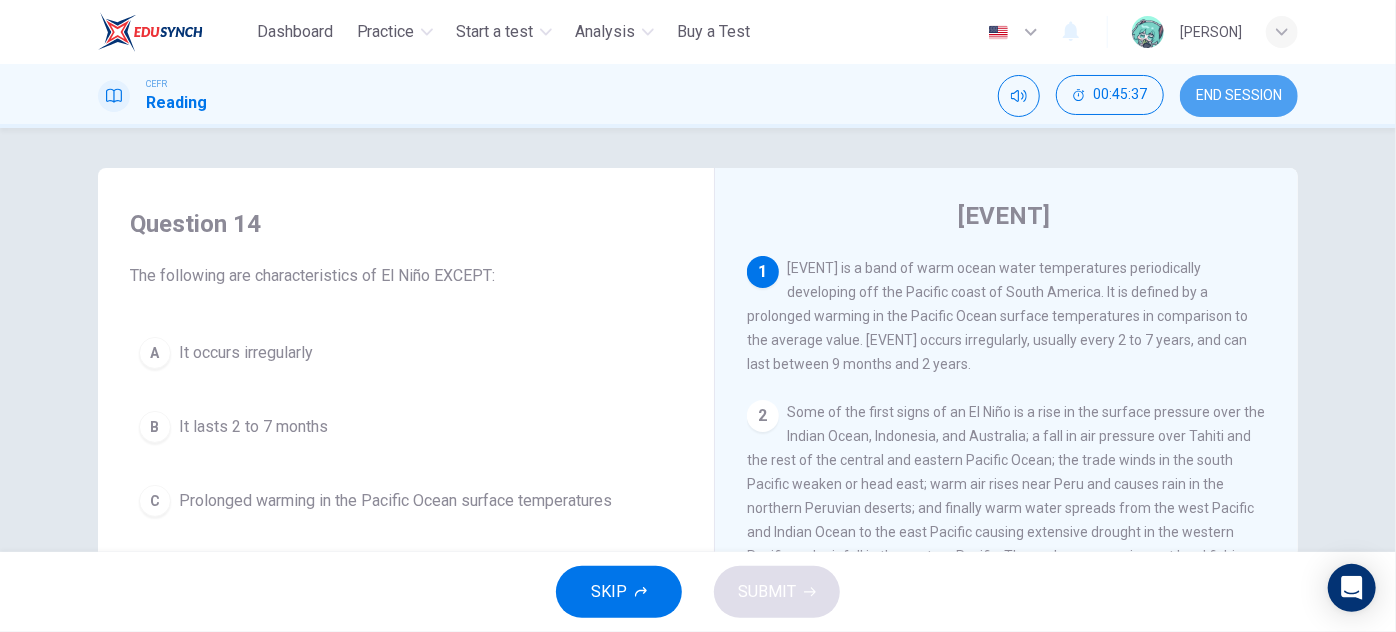 click on "END SESSION" at bounding box center (1239, 96) 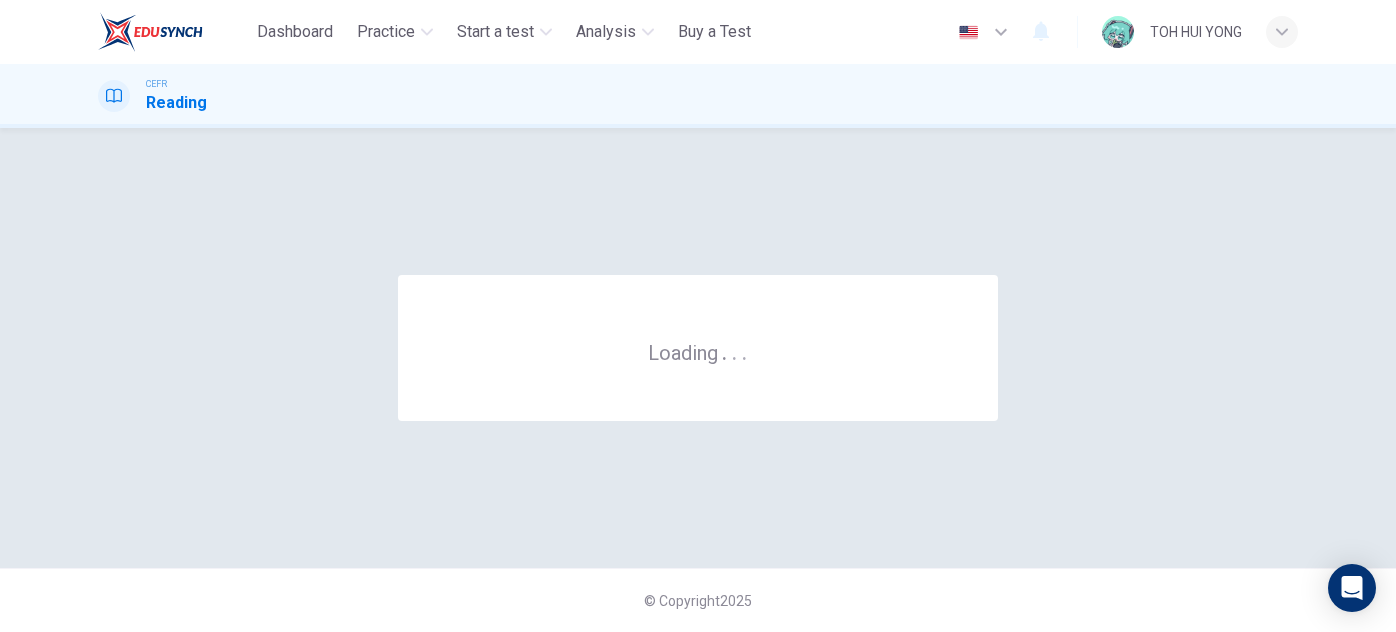 scroll, scrollTop: 0, scrollLeft: 0, axis: both 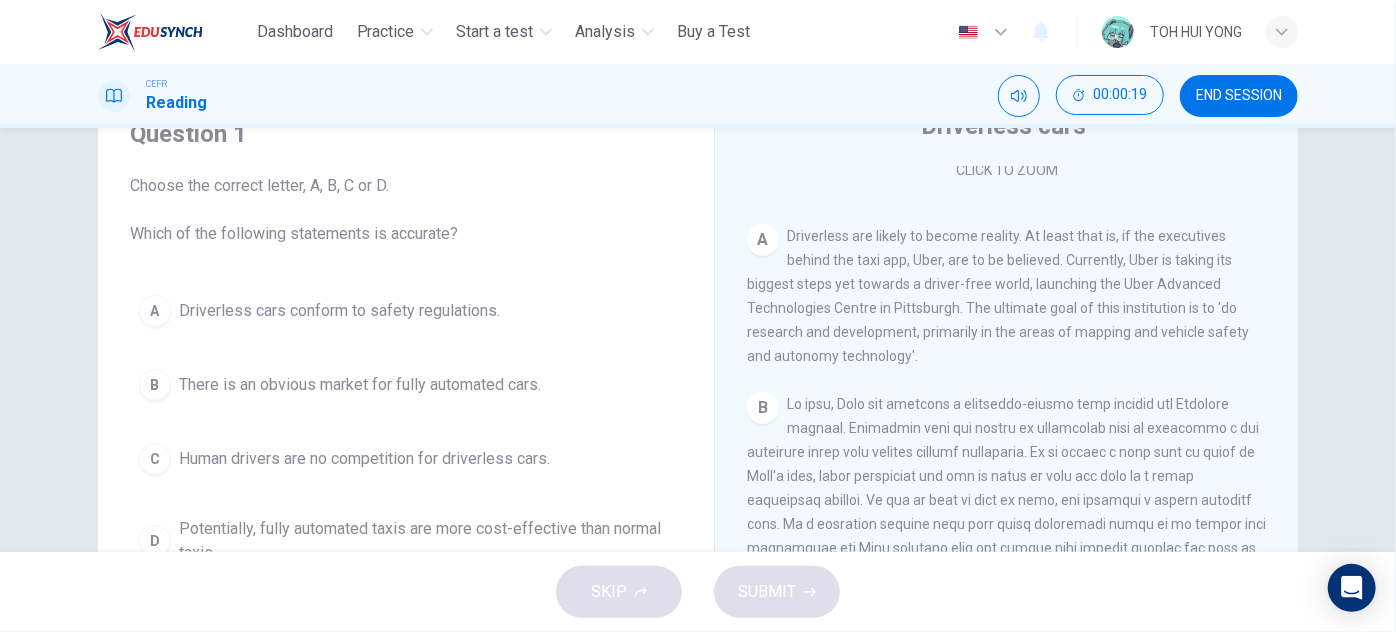 drag, startPoint x: 804, startPoint y: 230, endPoint x: 842, endPoint y: 236, distance: 38.470768 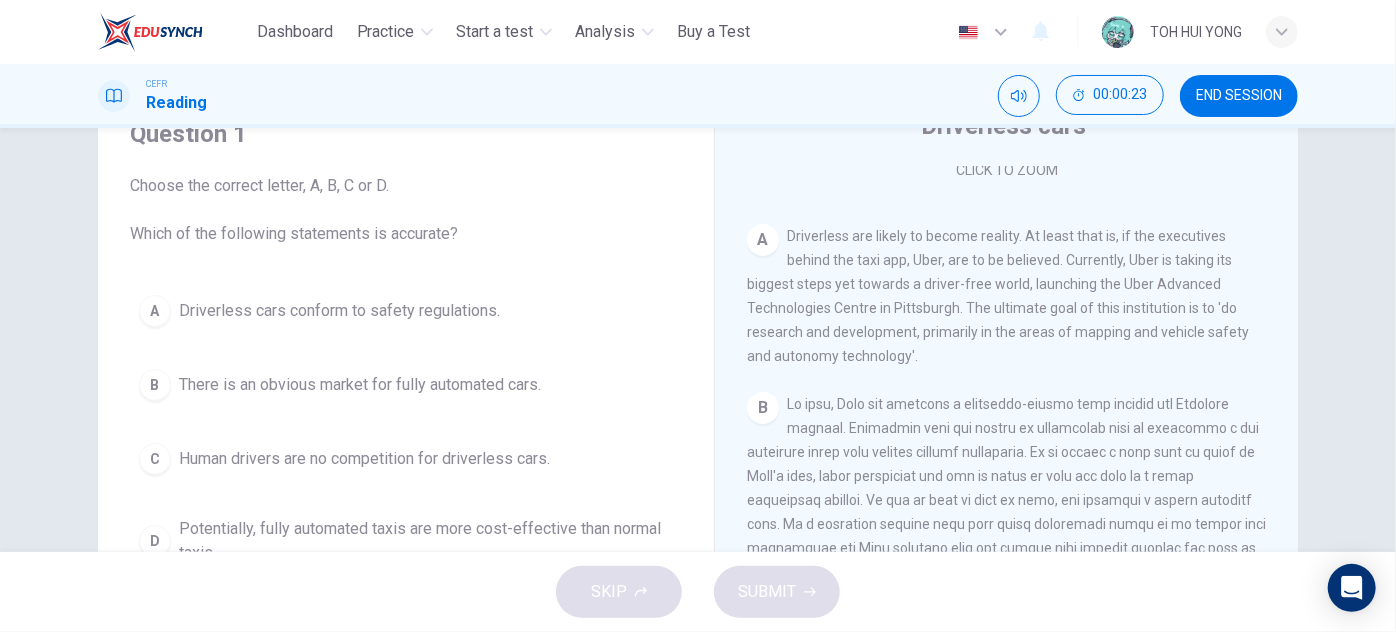 click on "Driverless are likely to become reality. At least that is, if the executives behind the taxi app, Uber, are to be believed. Currently, Uber is taking its biggest steps yet towards a driver-free world, launching the Uber Advanced Technologies Centre in Pittsburgh. The ultimate goal of this institution is to 'do research and development, primarily in the areas of mapping and vehicle safety and autonomy technology'." at bounding box center [998, 296] 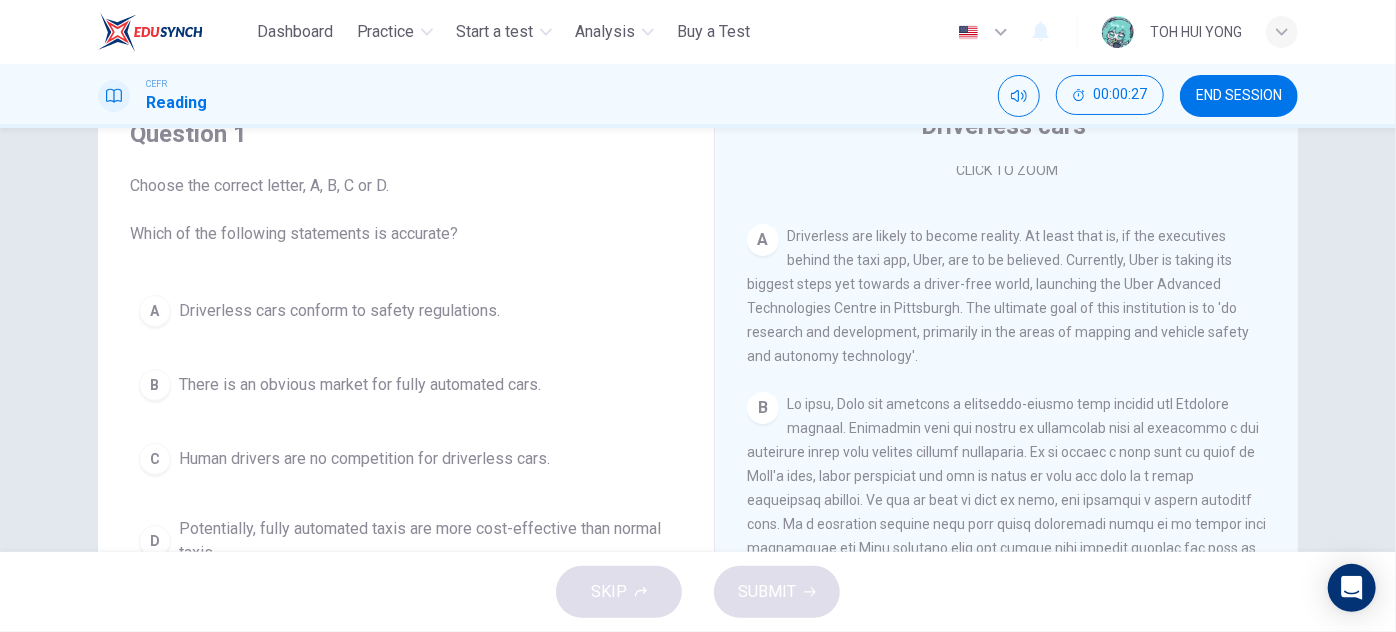 click on "A Driverless cars conform to safety regulations." at bounding box center [406, 311] 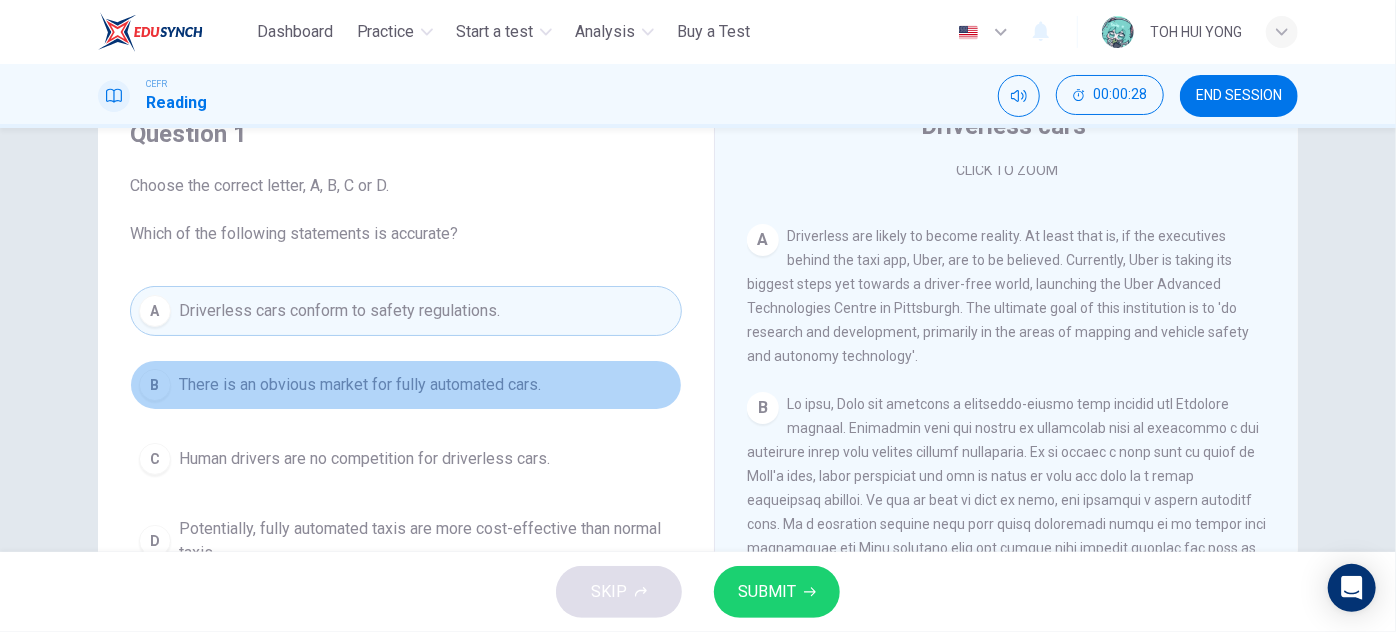 click on "There is an obvious market for fully automated cars." at bounding box center (360, 385) 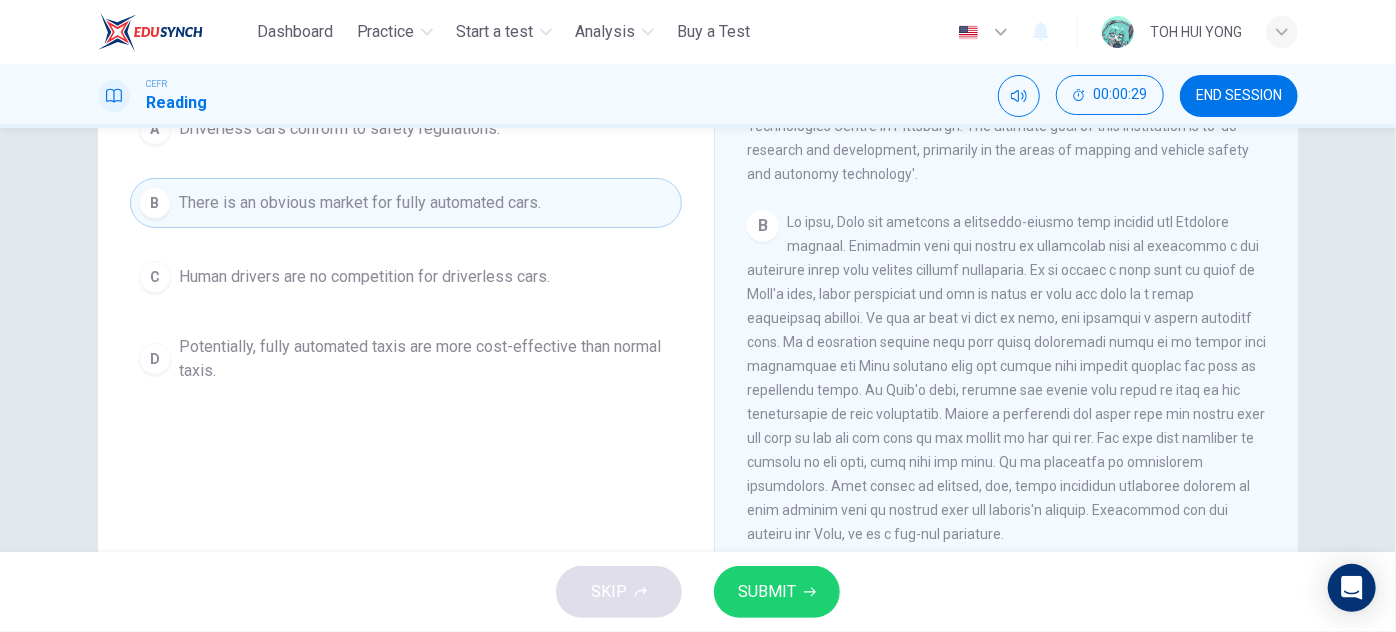 click on "D Potentially, fully automated taxis are more cost-effective than normal taxis." at bounding box center (406, 359) 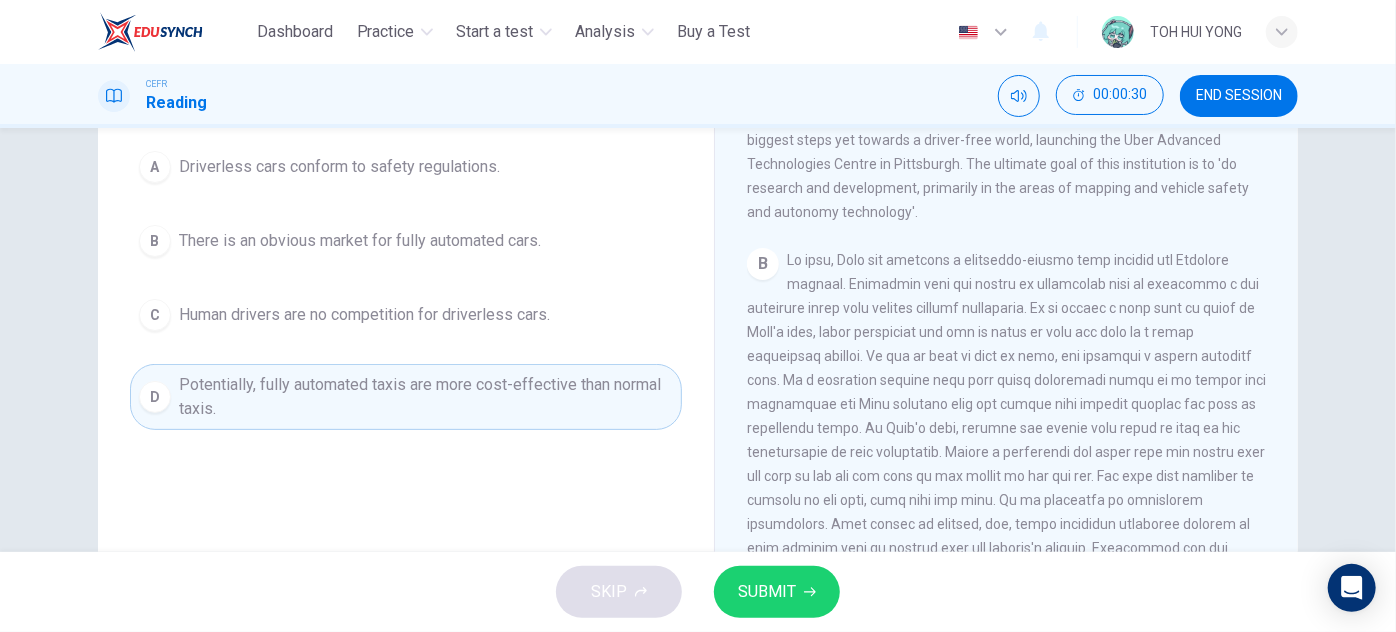 scroll, scrollTop: 90, scrollLeft: 0, axis: vertical 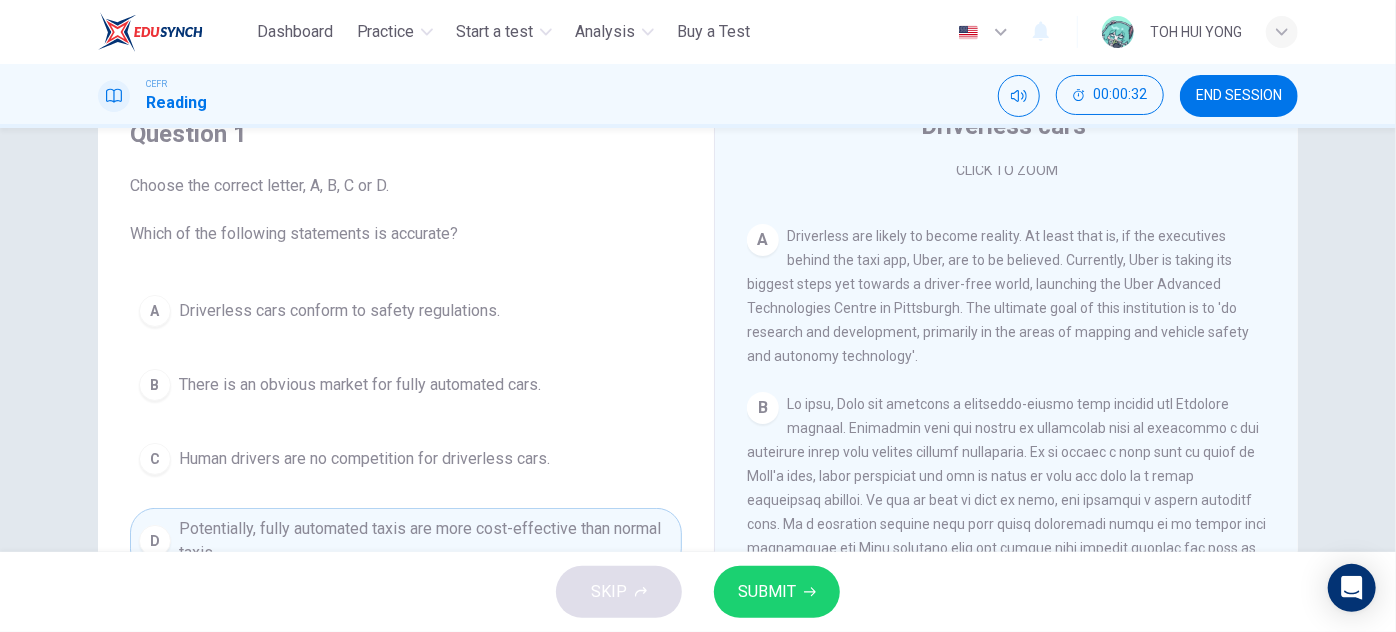 click on "Driverless cars conform to safety regulations." at bounding box center (339, 311) 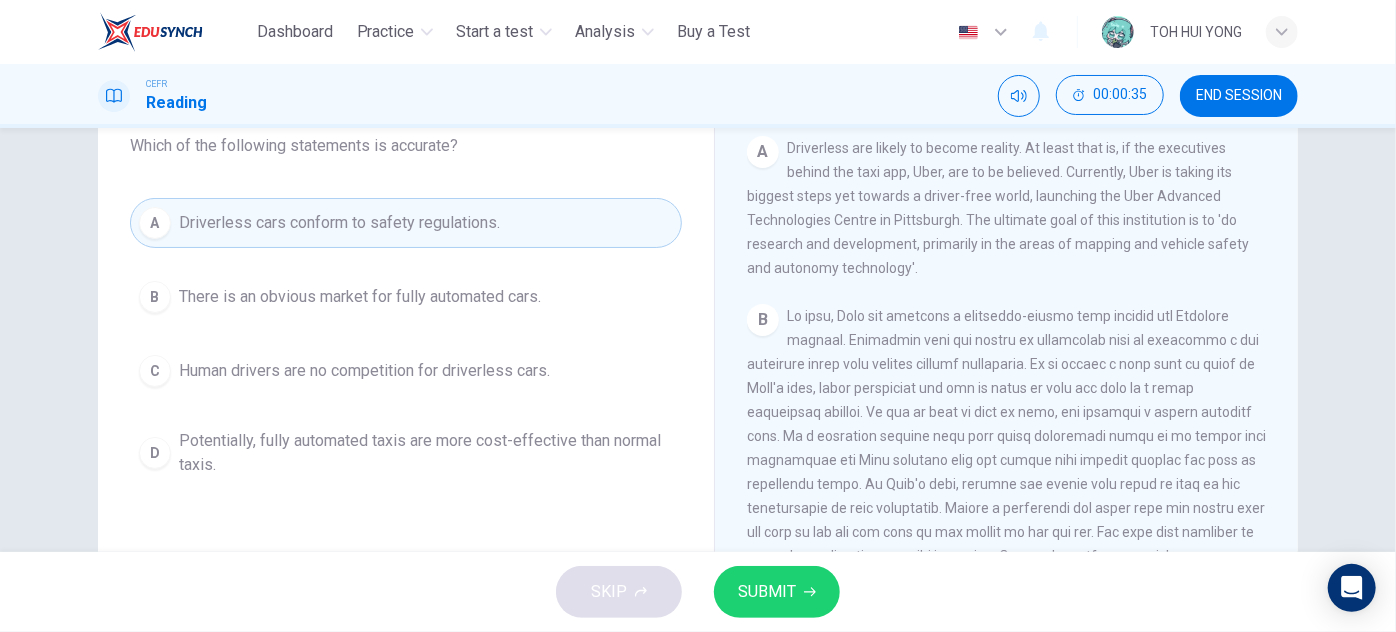 scroll, scrollTop: 181, scrollLeft: 0, axis: vertical 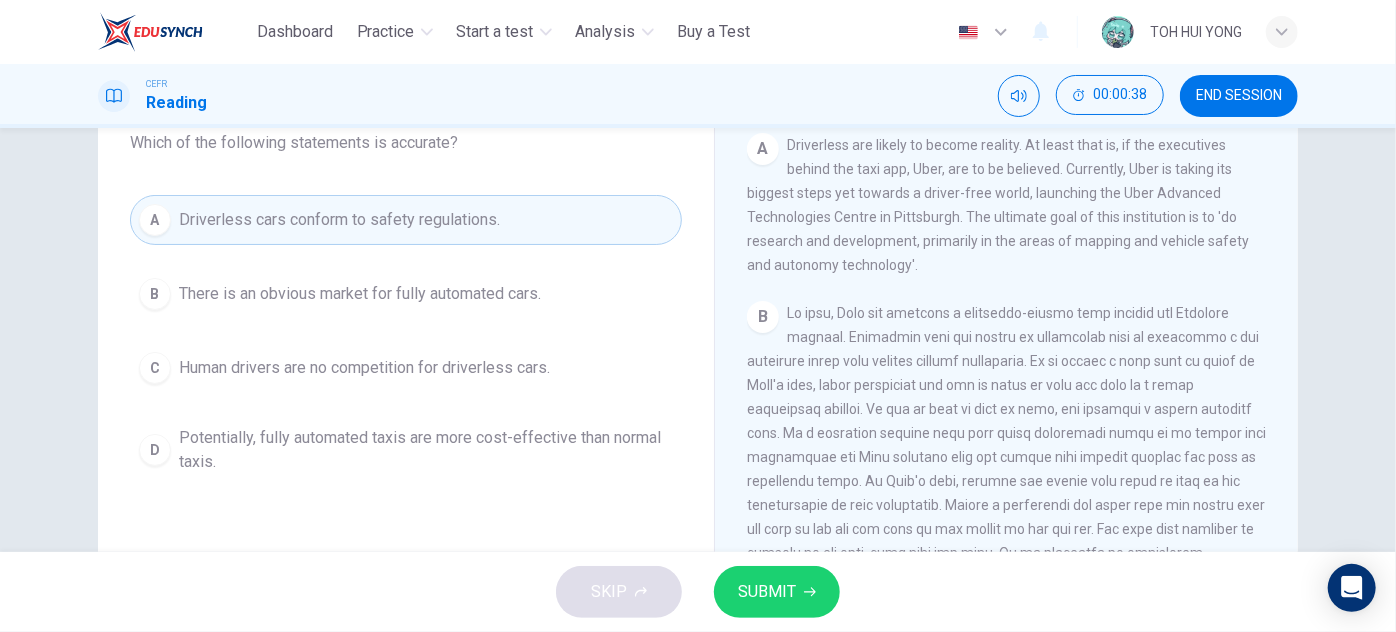 click on "Potentially, fully automated taxis are more cost-effective than normal taxis." at bounding box center (426, 450) 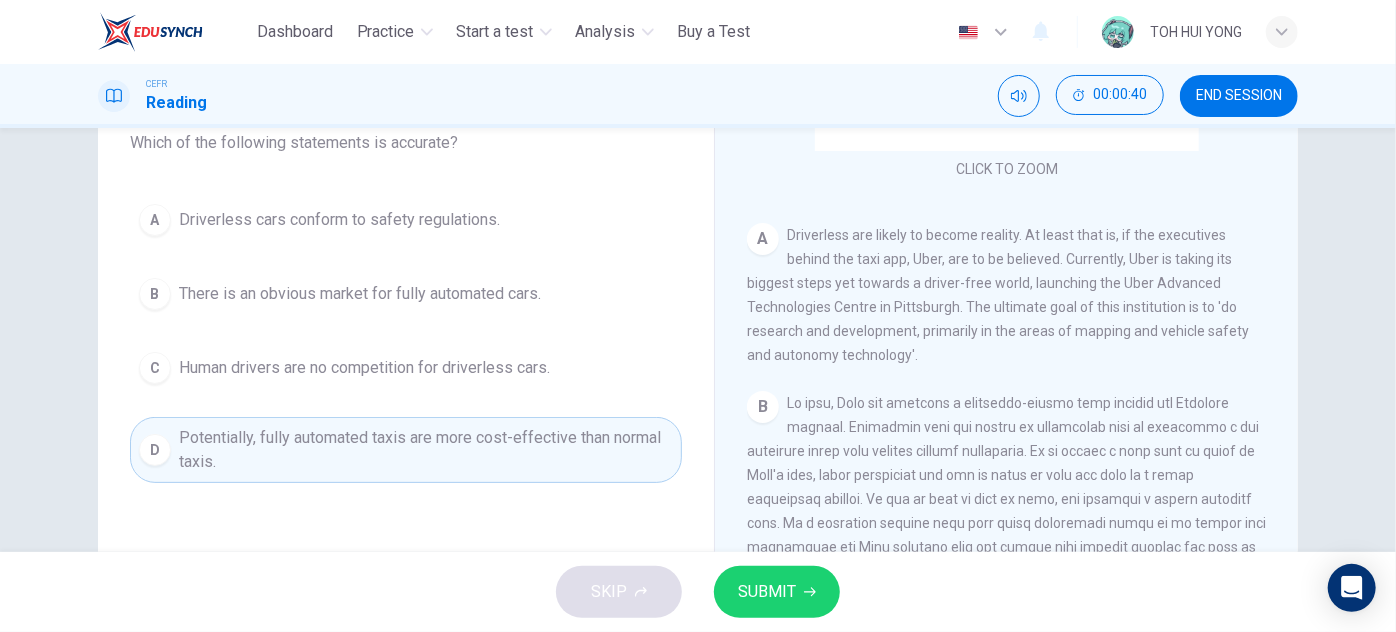 scroll, scrollTop: 272, scrollLeft: 0, axis: vertical 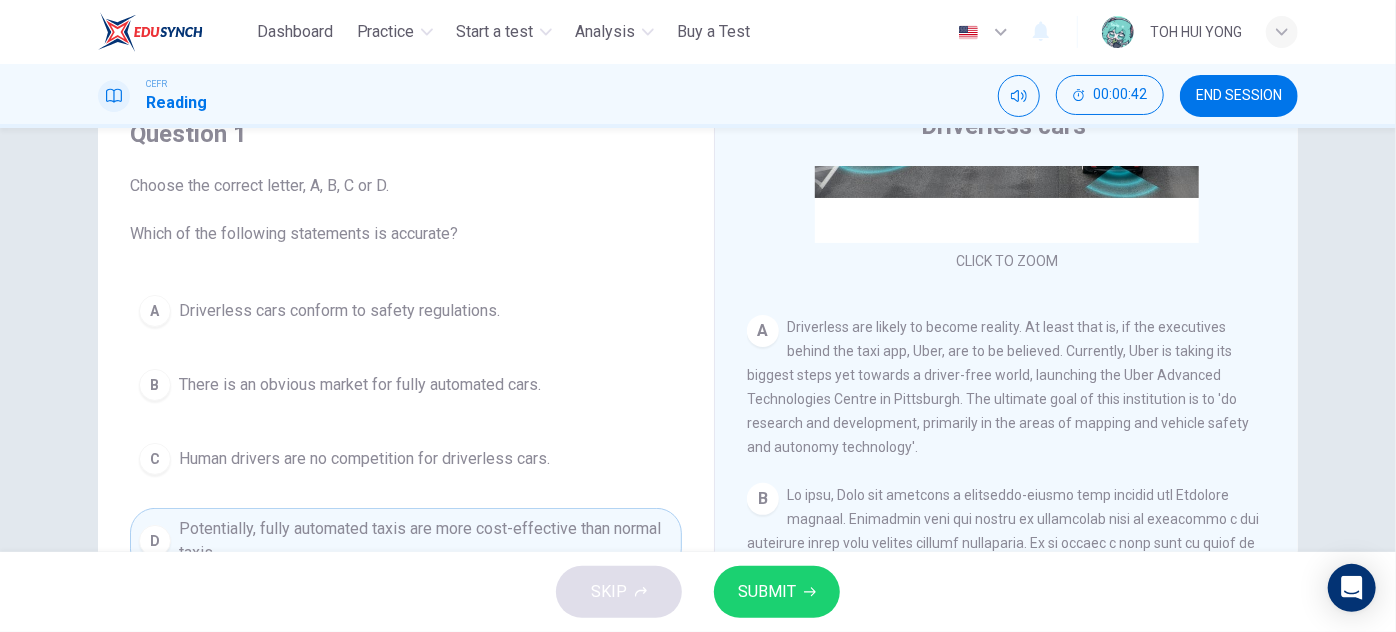 click on "SUBMIT" at bounding box center (777, 592) 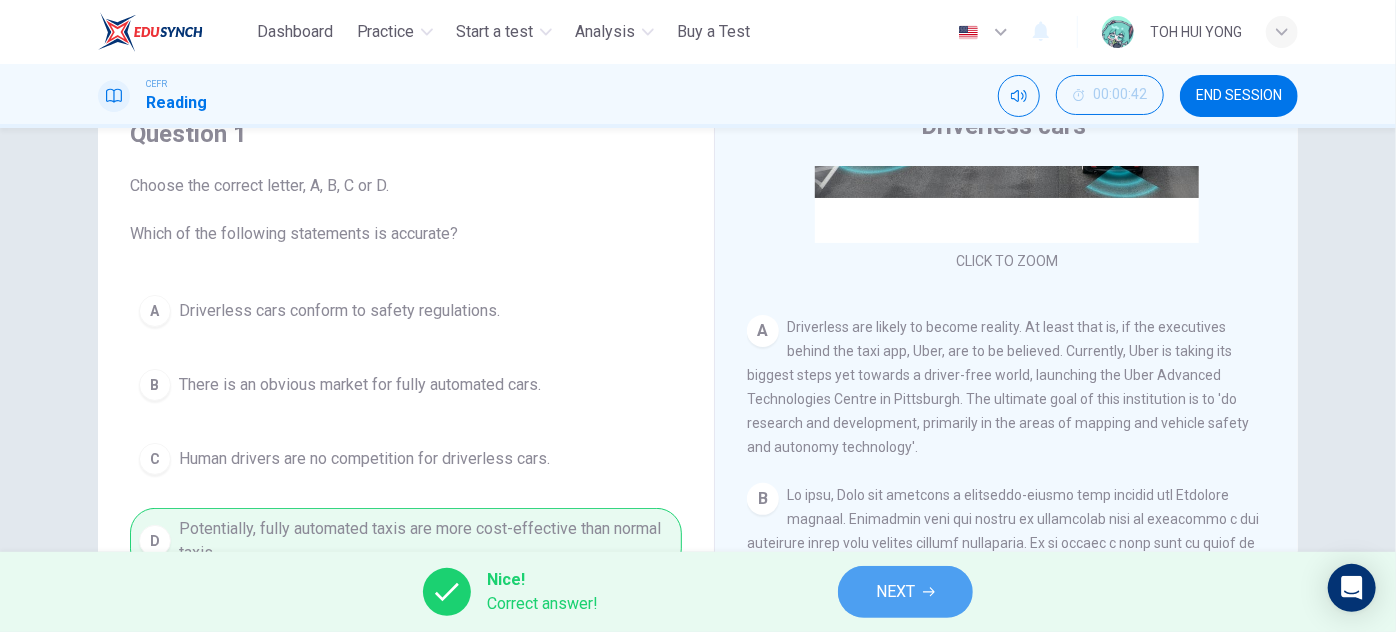 drag, startPoint x: 905, startPoint y: 589, endPoint x: 896, endPoint y: 581, distance: 12.0415945 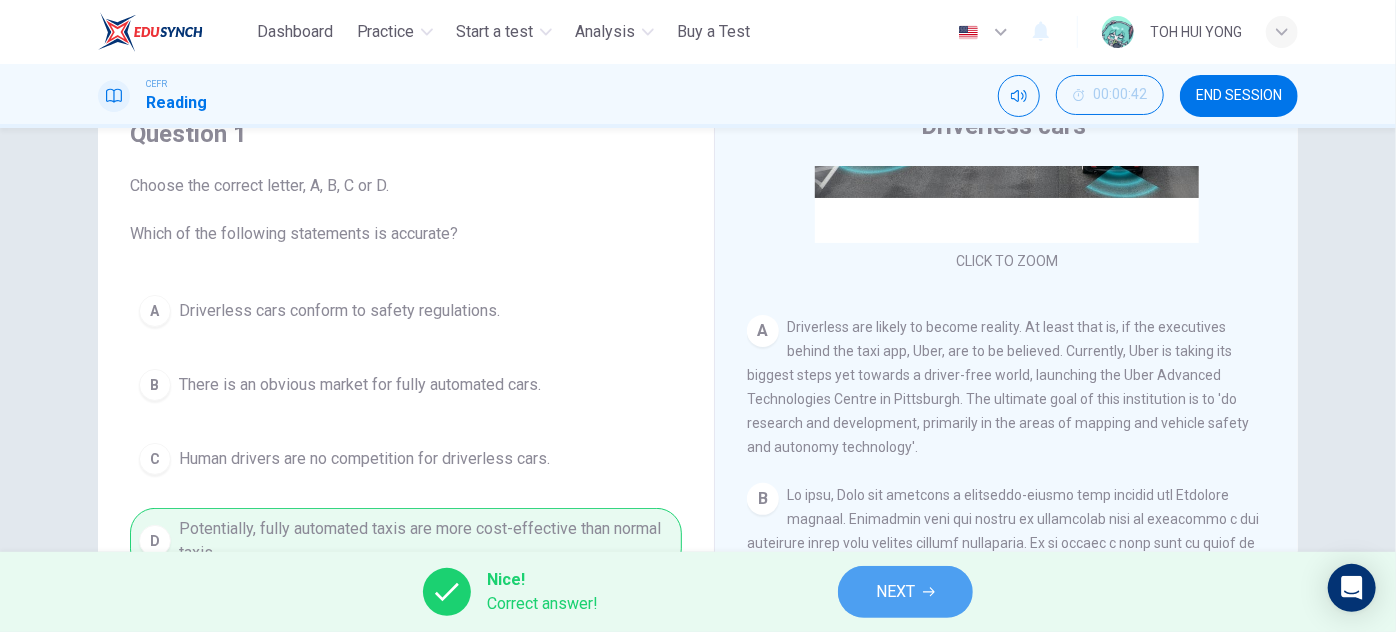 click on "NEXT" at bounding box center (895, 592) 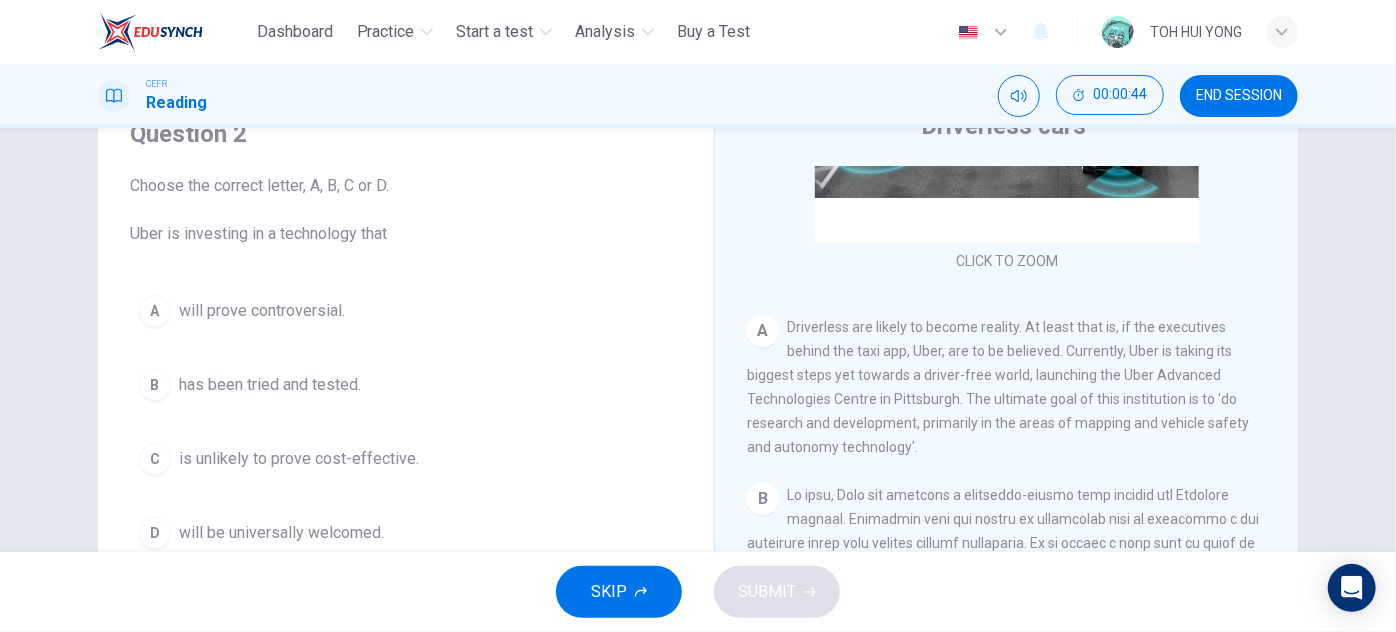click on "A will prove controversial." at bounding box center [406, 311] 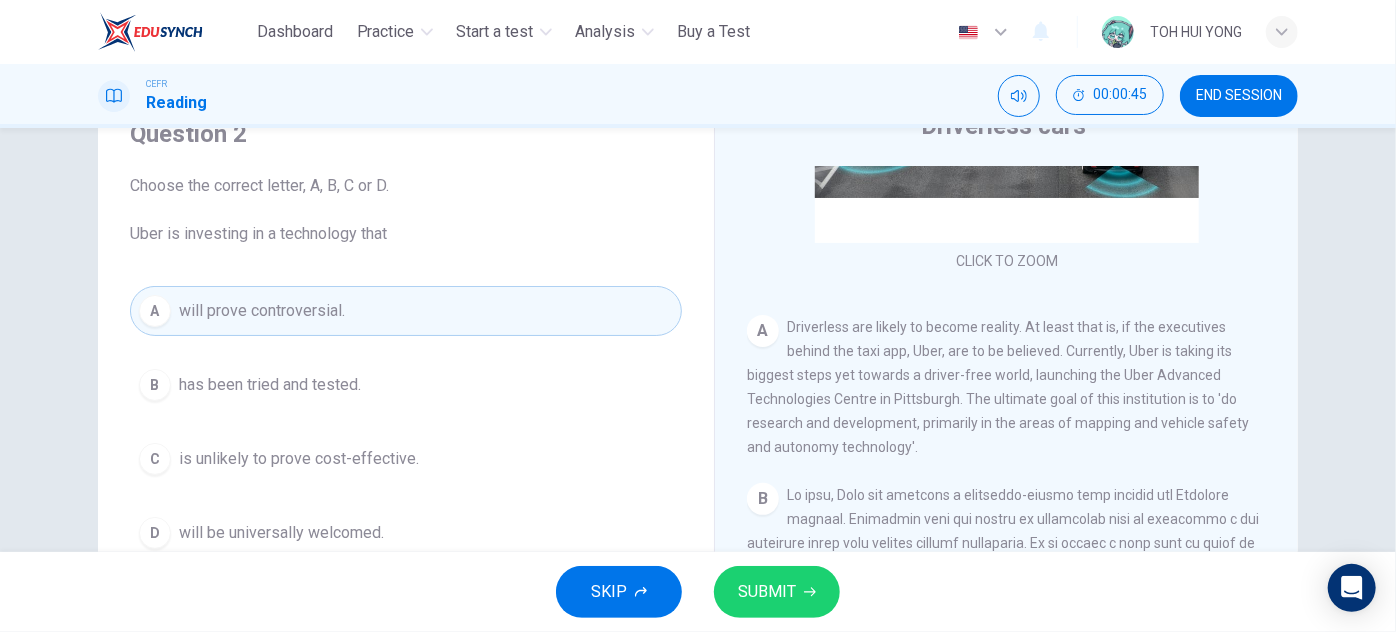 click on "has been tried and tested." at bounding box center (270, 385) 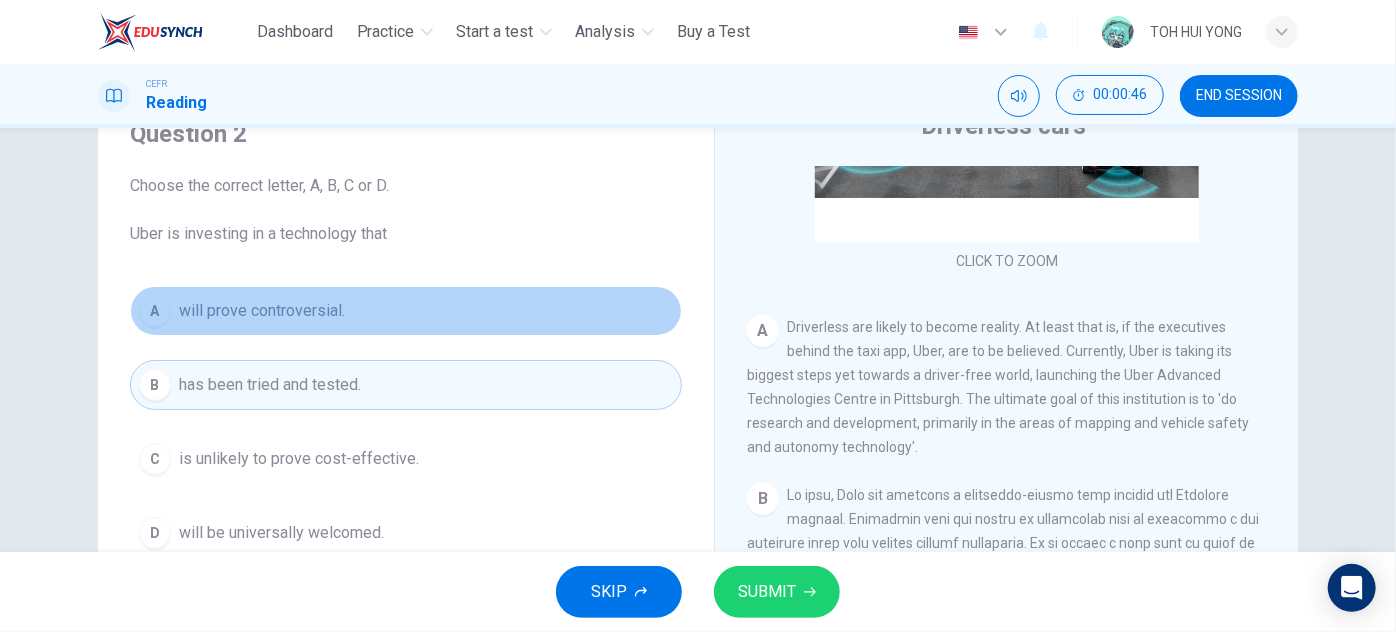 click on "A will prove controversial." at bounding box center [406, 311] 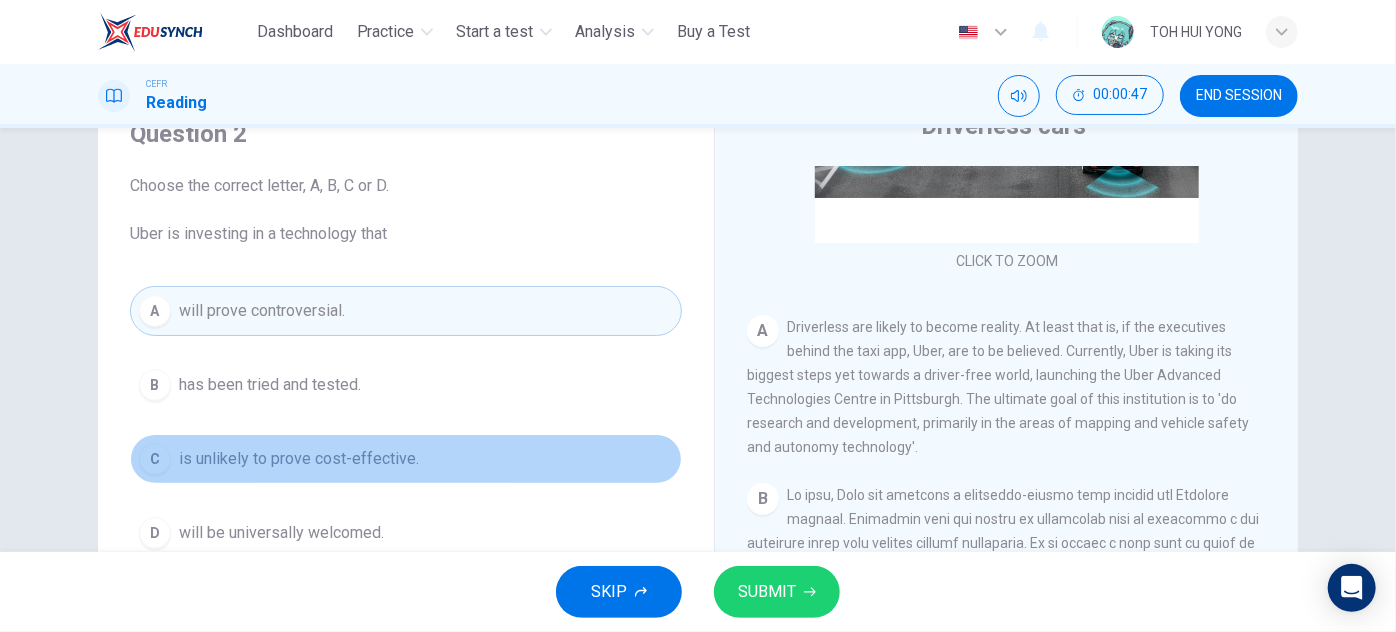 click on "C is unlikely to prove cost-effective." at bounding box center [406, 459] 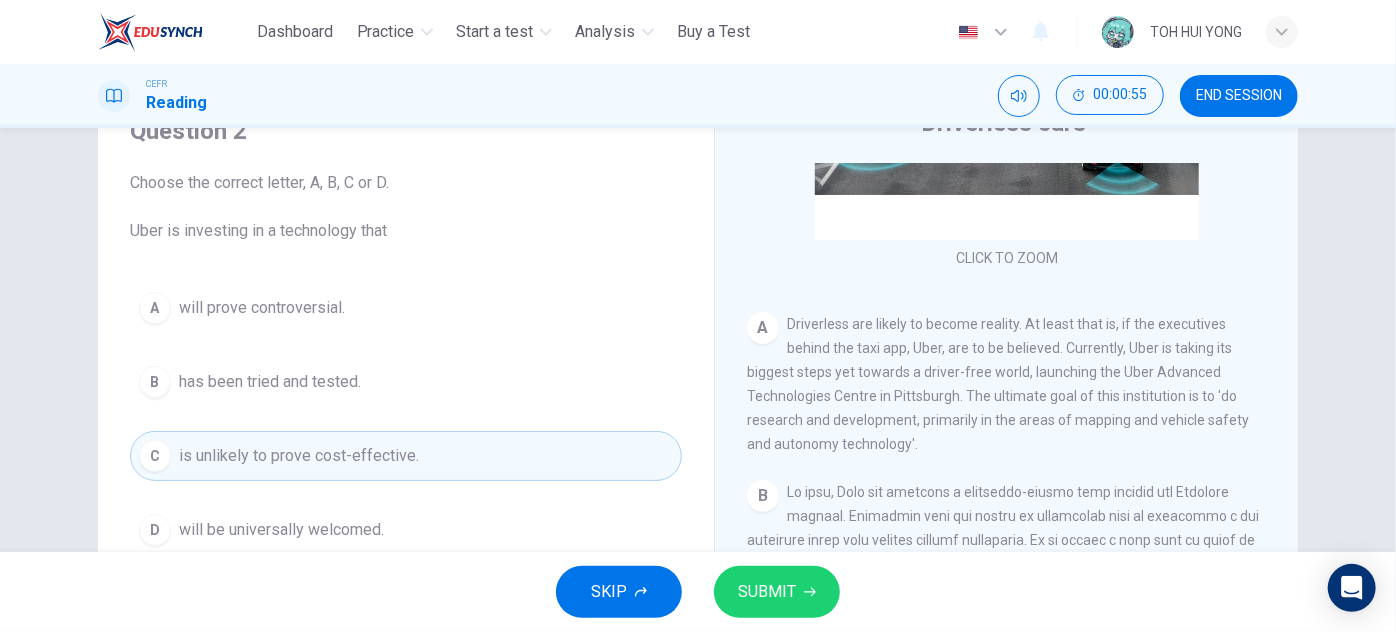 scroll, scrollTop: 90, scrollLeft: 0, axis: vertical 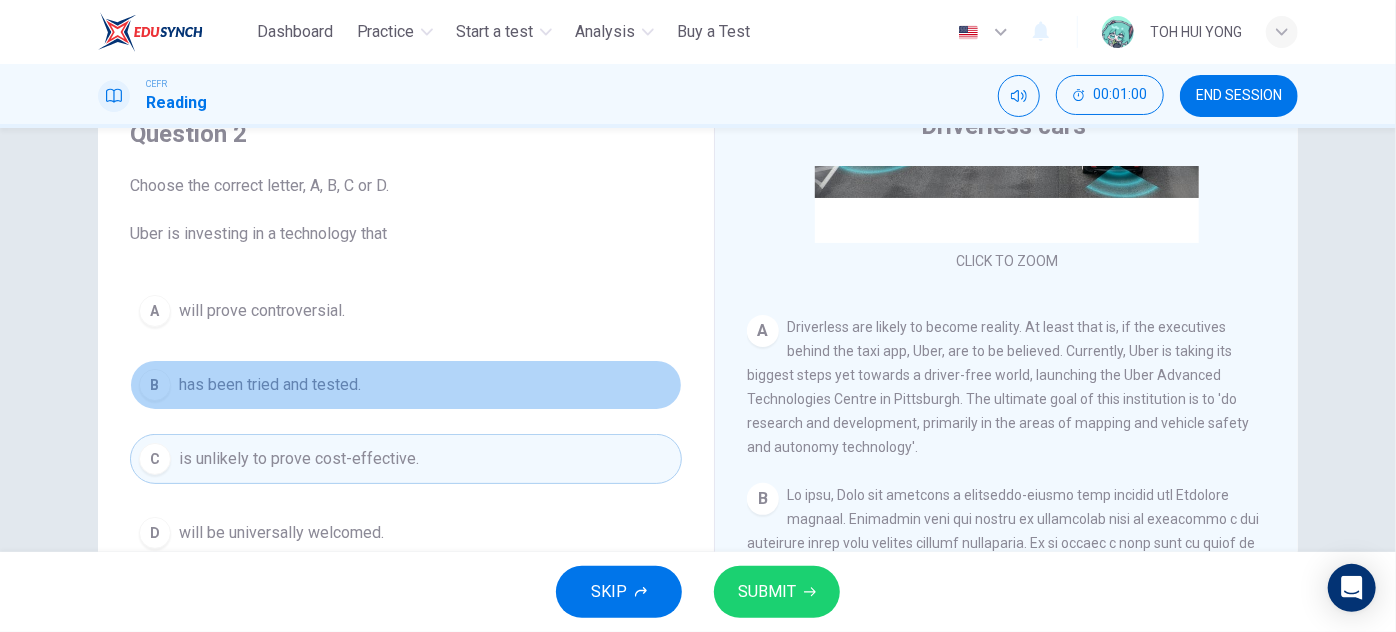 click on "B has been tried and tested." at bounding box center (406, 385) 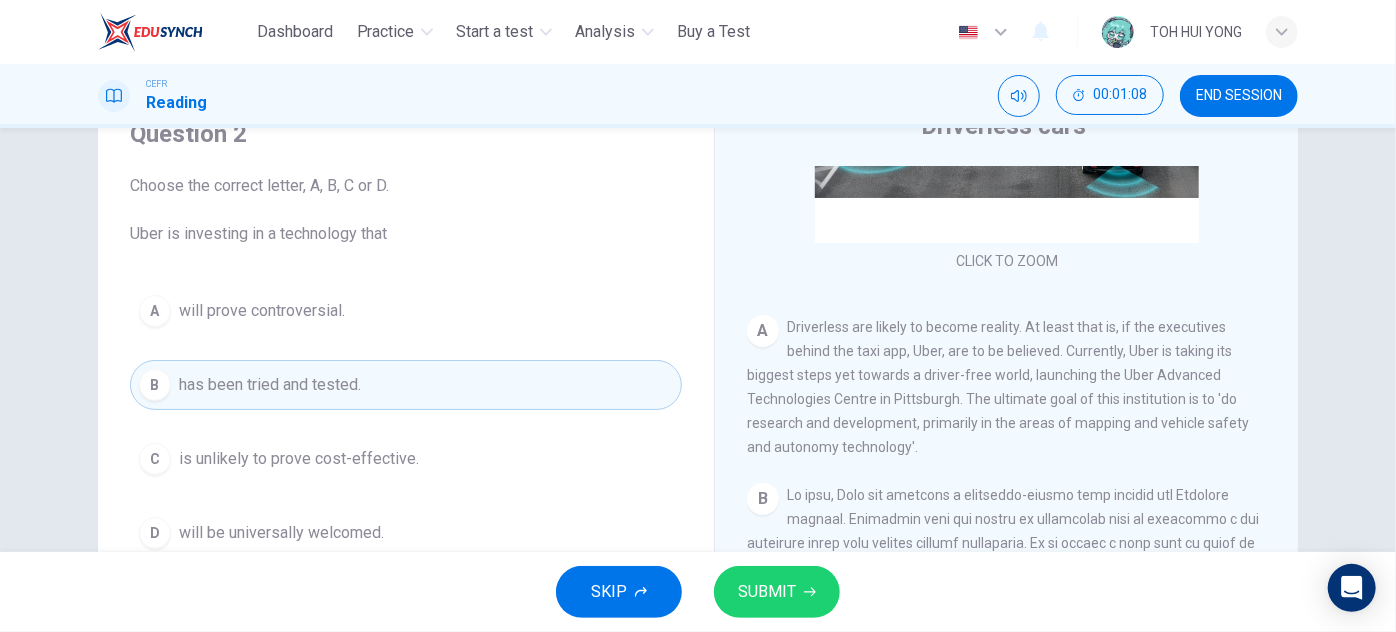 click on "Question 2 Choose the correct letter, A, B, C or D. Uber is investing in a technology that
A will prove controversial. B has been tried and tested. C is unlikely to prove cost-effective. D will be universally welcomed. Driverless cars CLICK TO ZOOM Click to Zoom A Driverless are likely to become reality. At least that is, if the executives behind the taxi app, Uber, are to be believed. Currently, Uber is taking its biggest steps yet towards a driver-free world, launching the Uber Advanced Technologies Centre in Pittsburgh. The ultimate goal of this institution is to 'do research and development, primarily in the areas of mapping and vehicle safety and autonomy technology'. B C D E F G Susie Greenacre, a resident of Pittsburgh, has no such reservations about driverless cars. "I'm all for it. Driverless cars have my backing, any day! I hate the stress of rush-hour traffic| I think if I could just hop in a driverless car which would take me anywhere I wanted I would never want to drive again!" H" at bounding box center [698, 340] 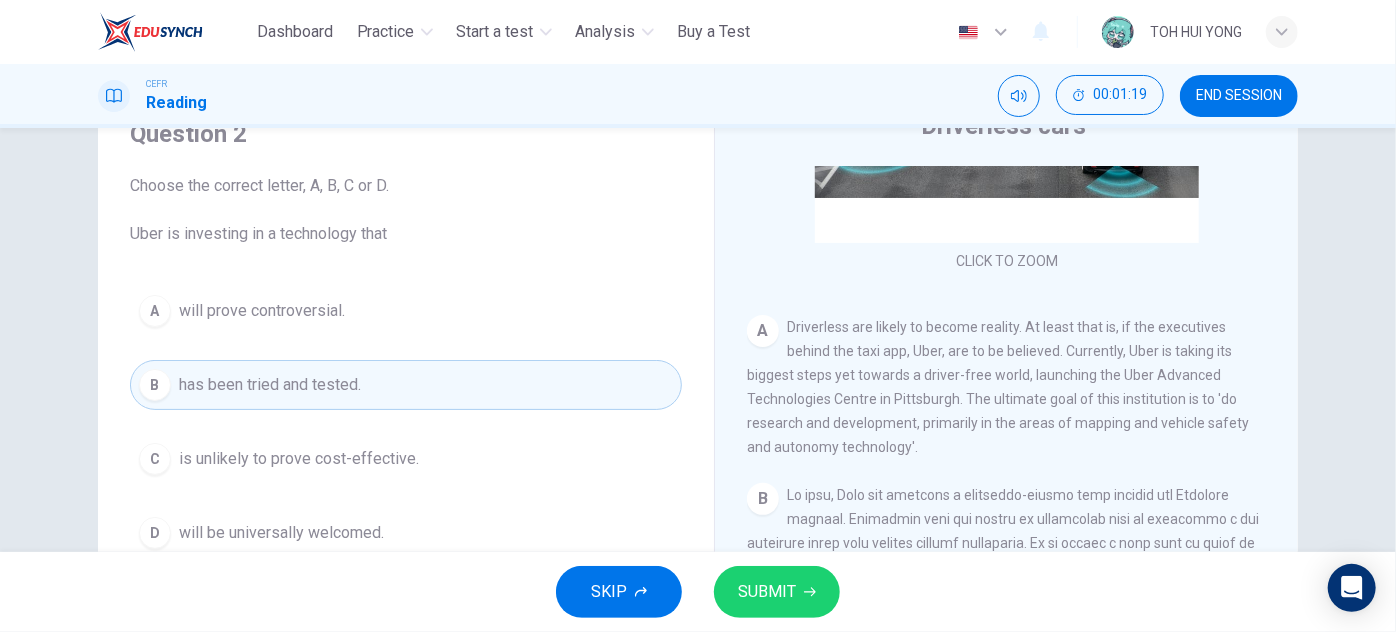 click on "A will prove controversial." at bounding box center (406, 311) 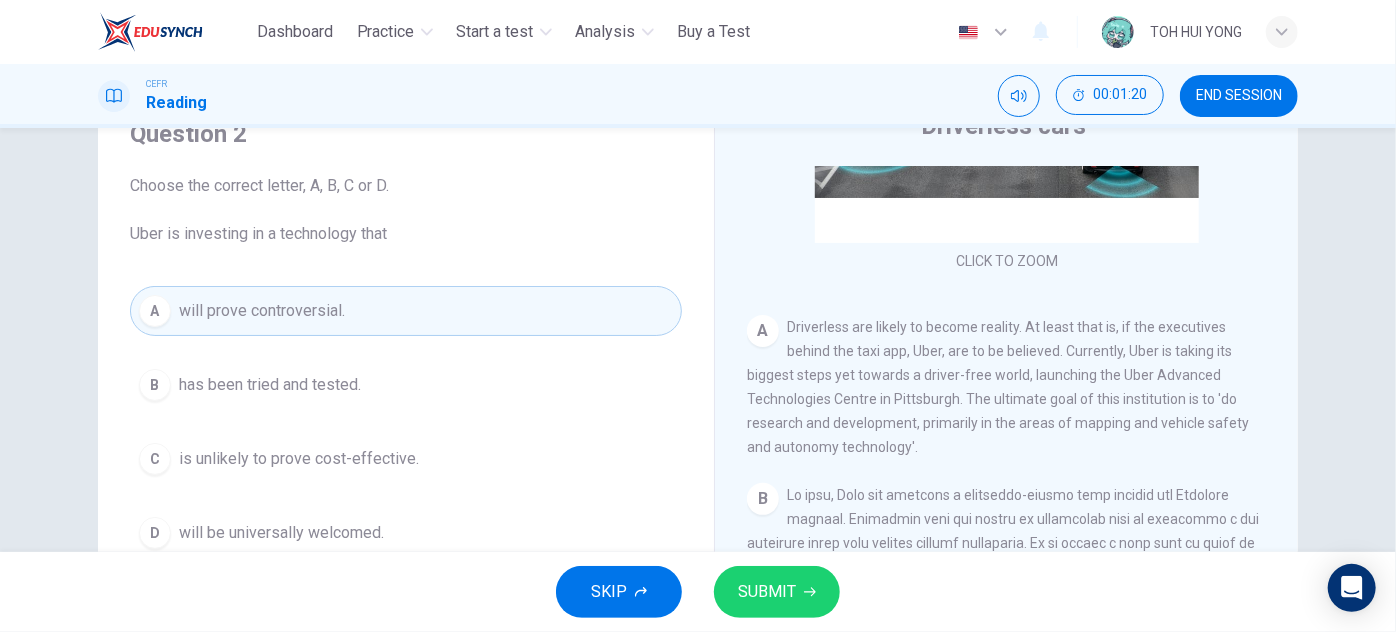 click 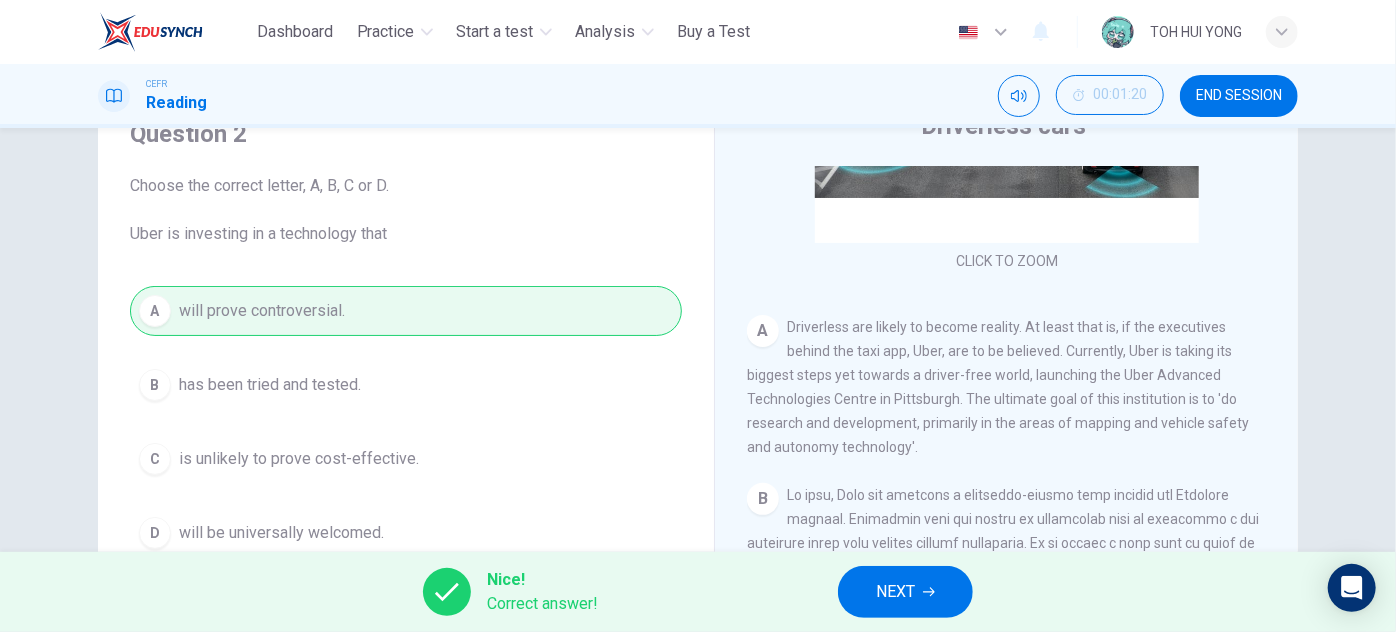 click on "NEXT" at bounding box center [895, 592] 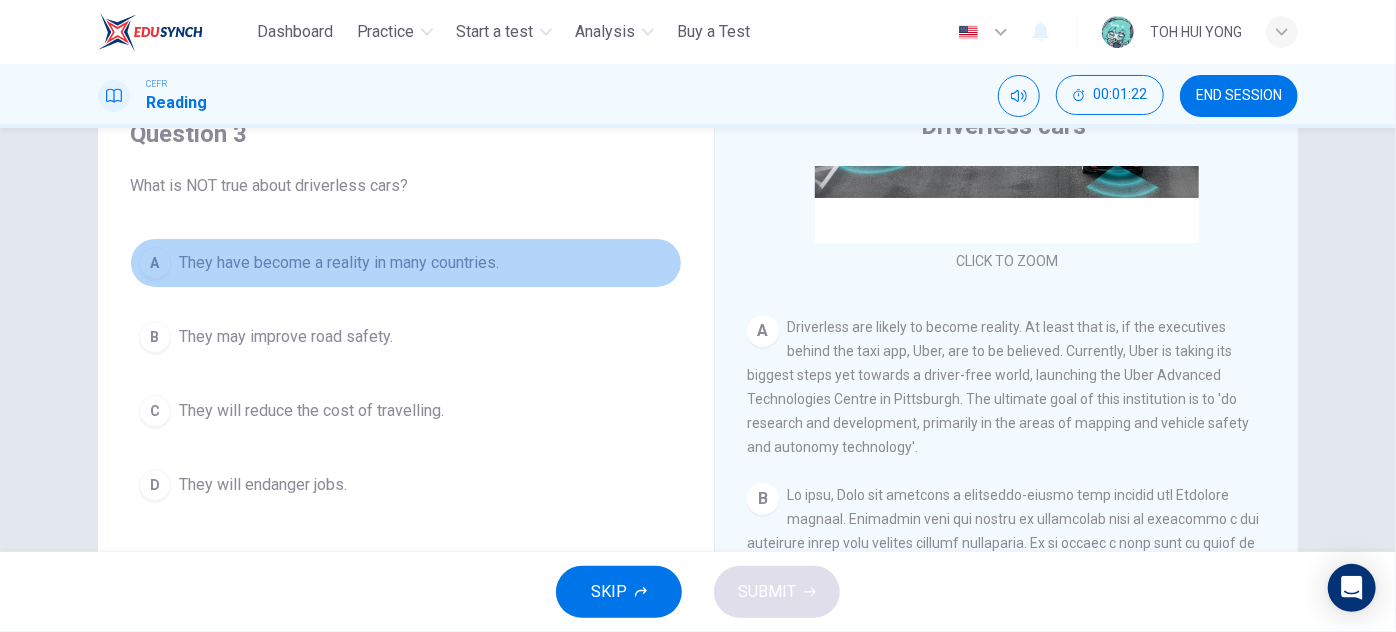 click on "They have become a reality in many countries." at bounding box center (339, 263) 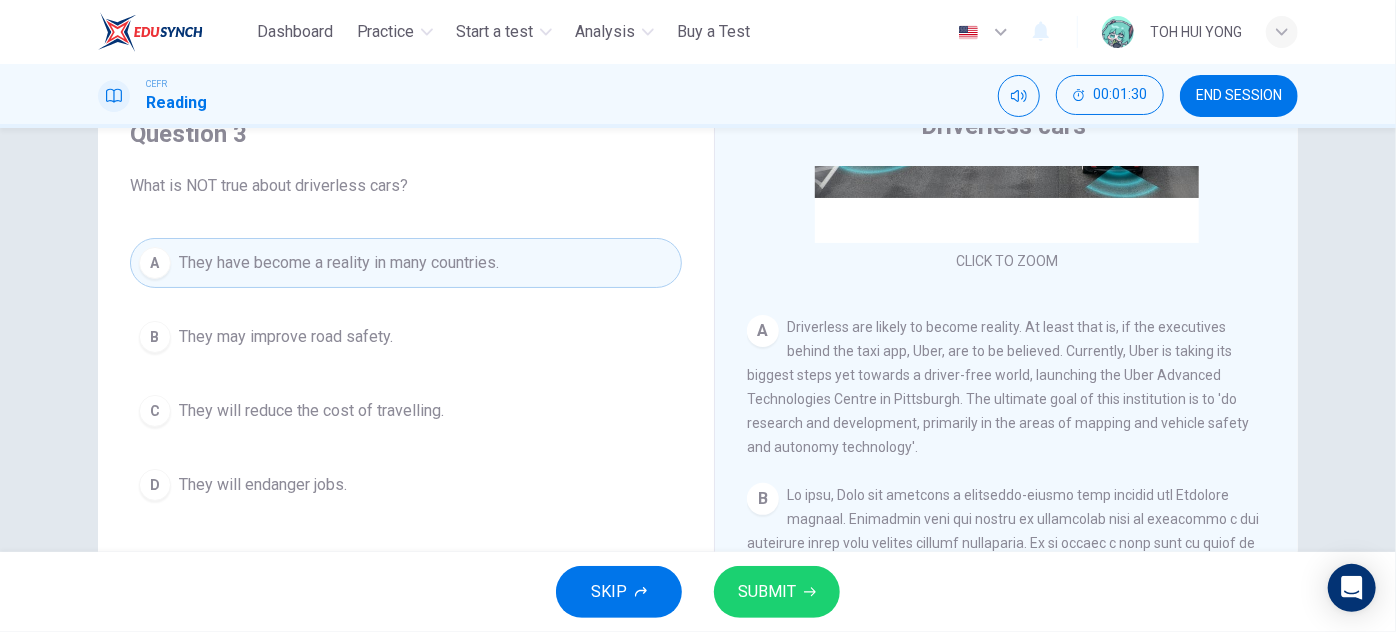 click on "SUBMIT" at bounding box center [777, 592] 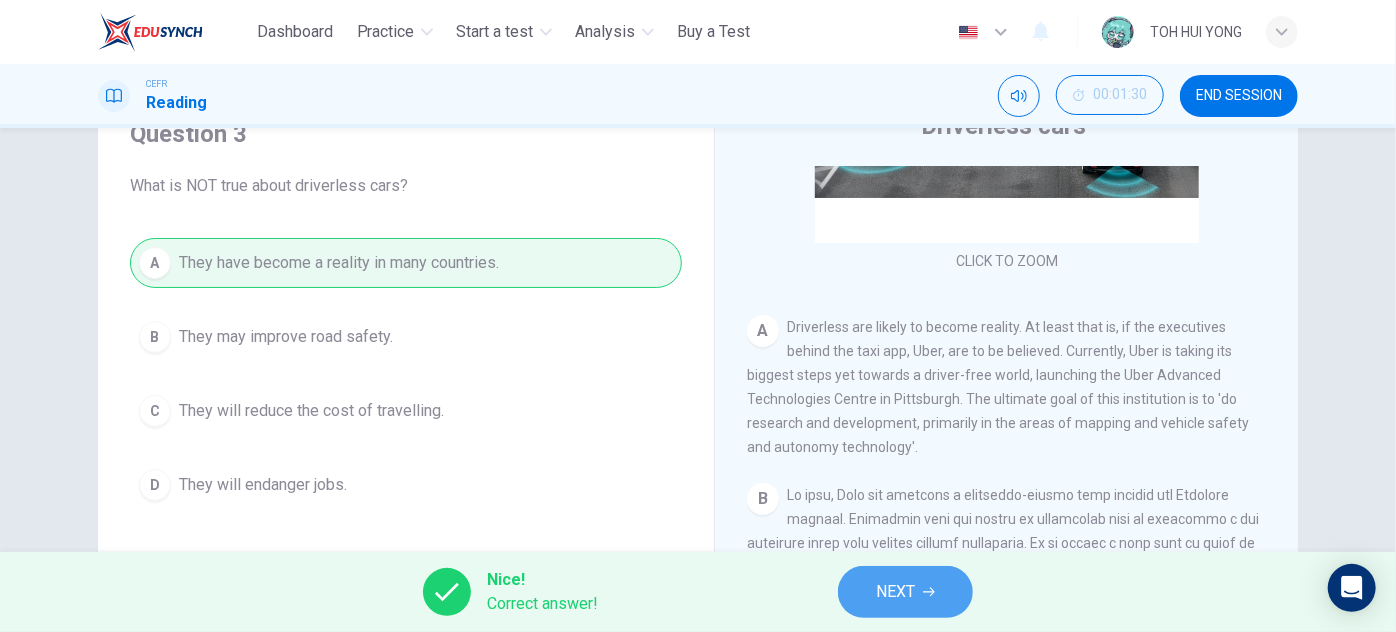 click on "NEXT" at bounding box center (895, 592) 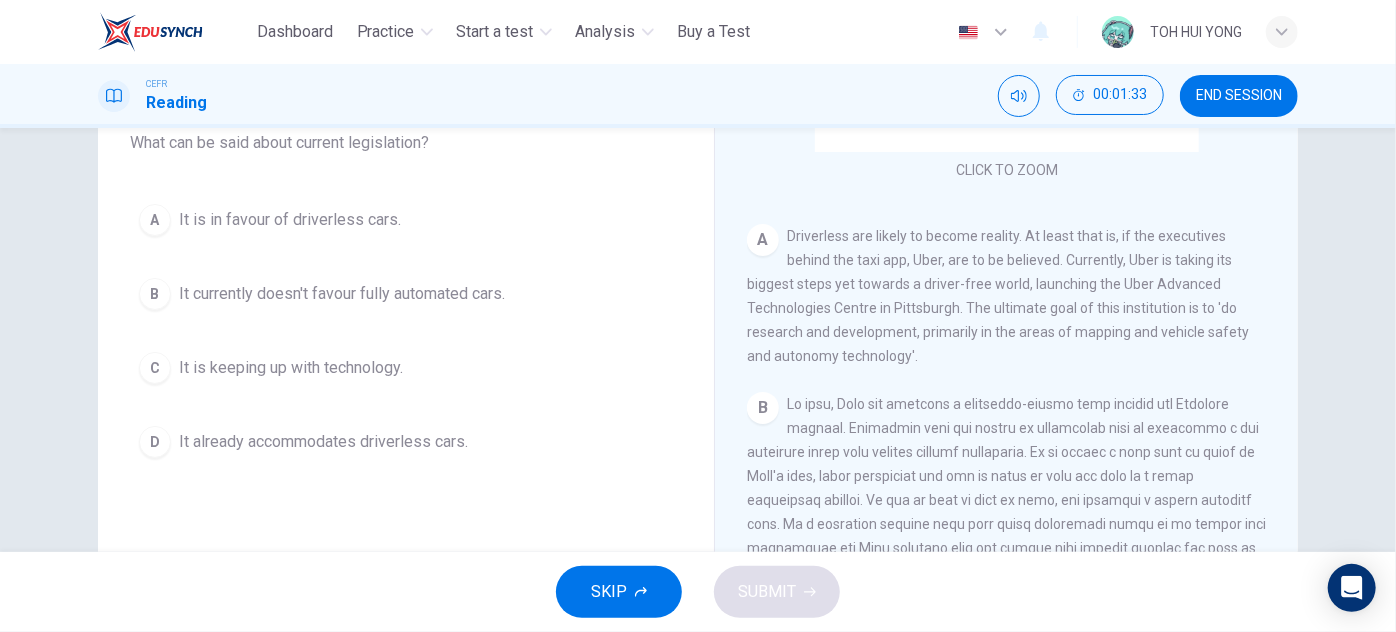 scroll, scrollTop: 181, scrollLeft: 0, axis: vertical 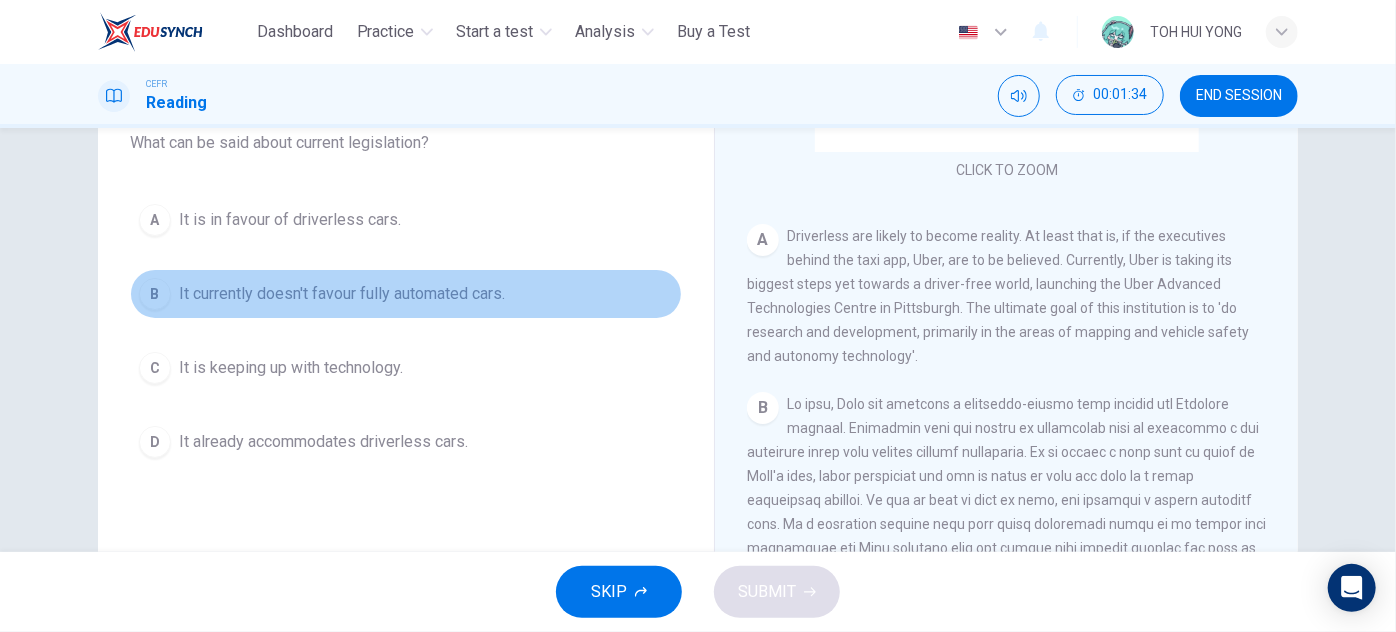 click on "B It currently doesn't favour fully automated cars." at bounding box center (406, 294) 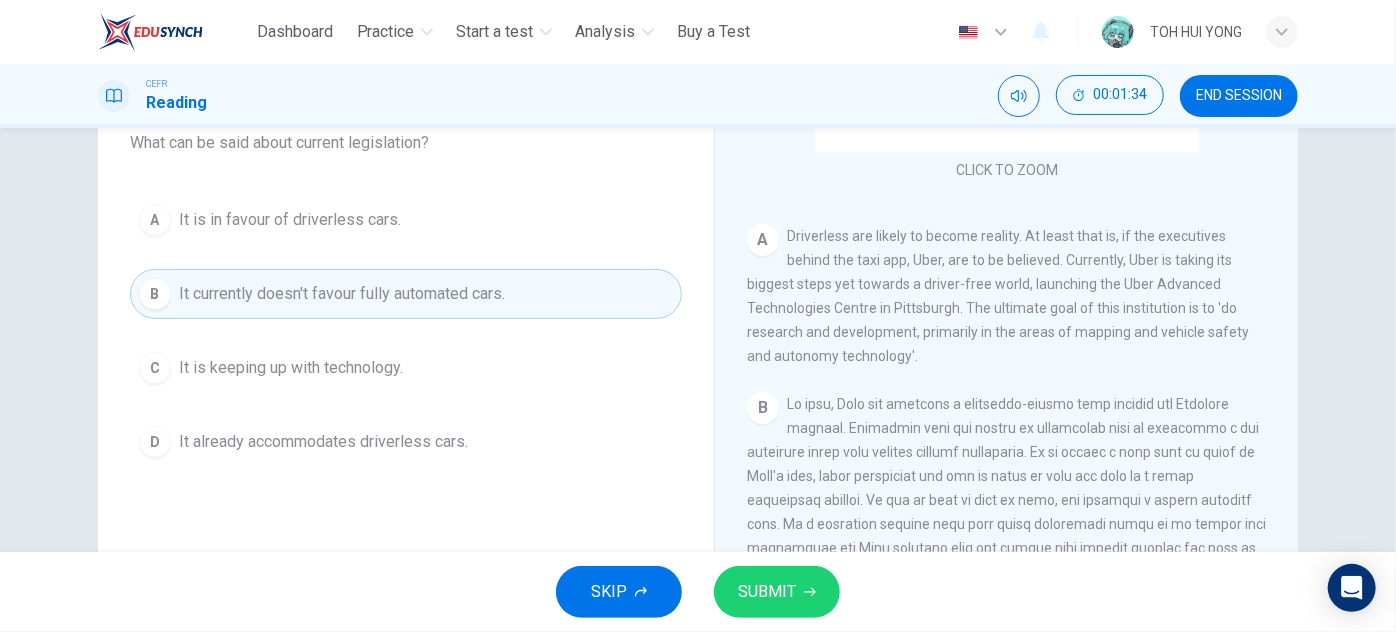 scroll, scrollTop: 90, scrollLeft: 0, axis: vertical 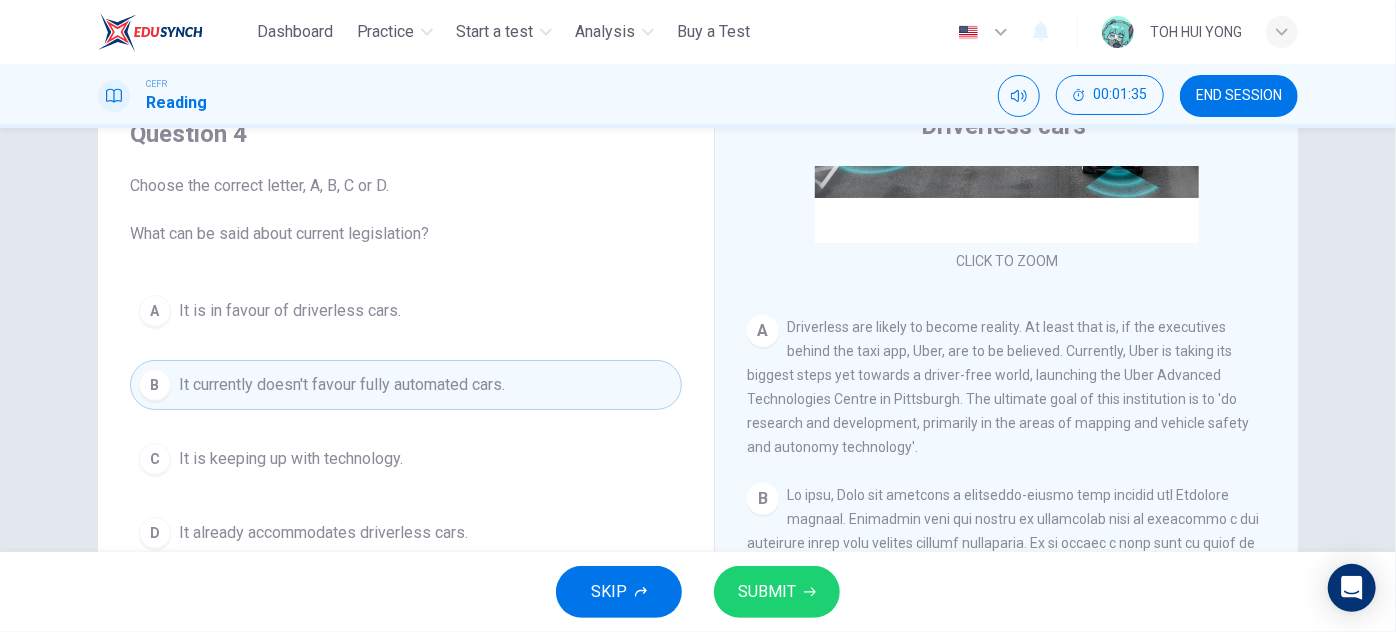 click on "It is keeping up with technology." at bounding box center [291, 459] 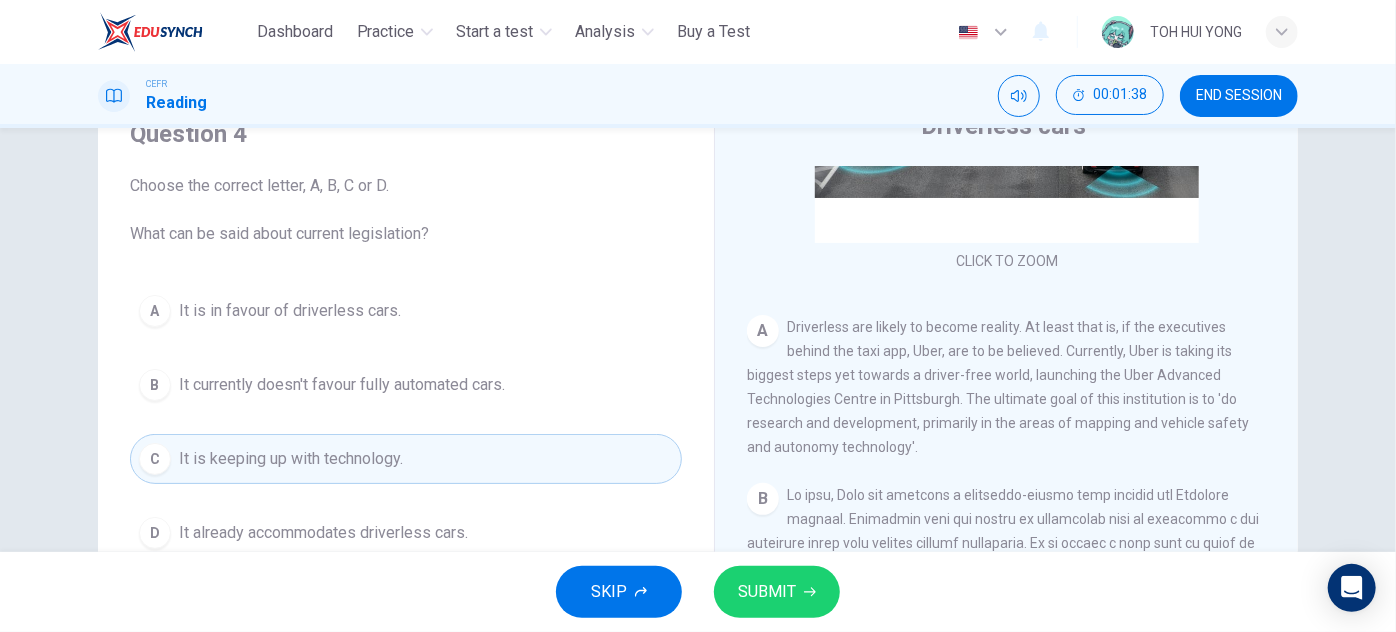 scroll, scrollTop: 181, scrollLeft: 0, axis: vertical 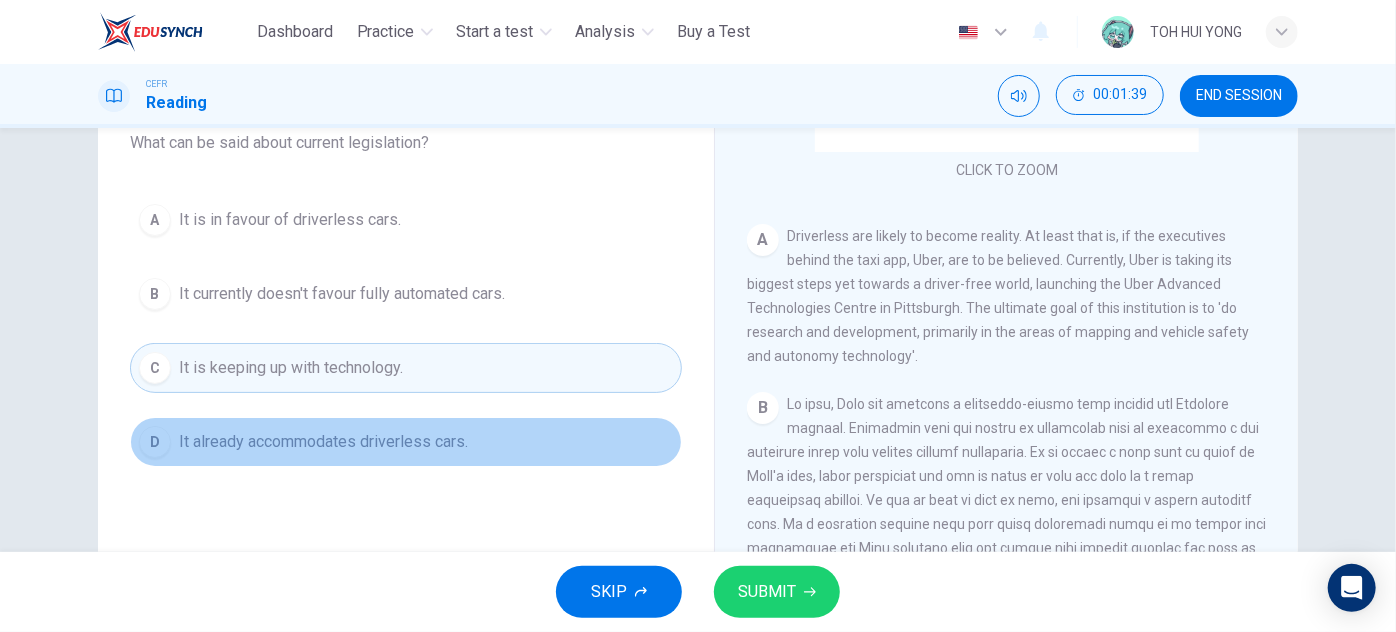 click on "It already accommodates driverless cars." at bounding box center (323, 442) 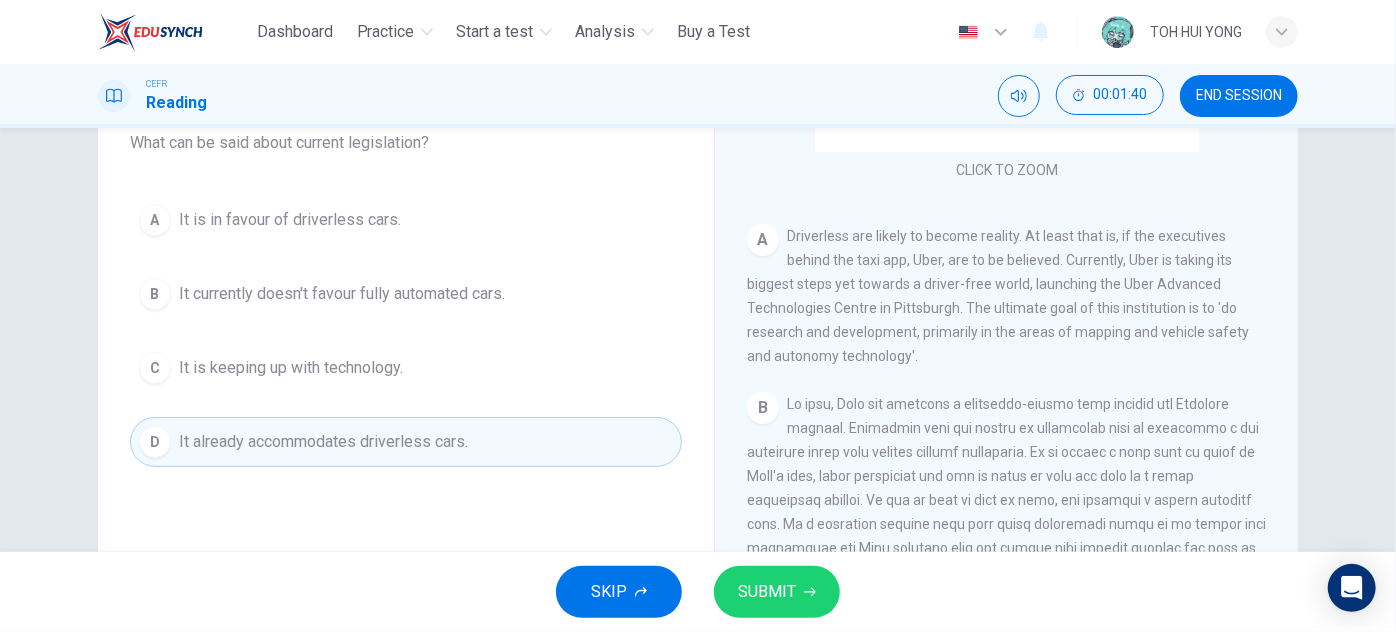 scroll, scrollTop: 90, scrollLeft: 0, axis: vertical 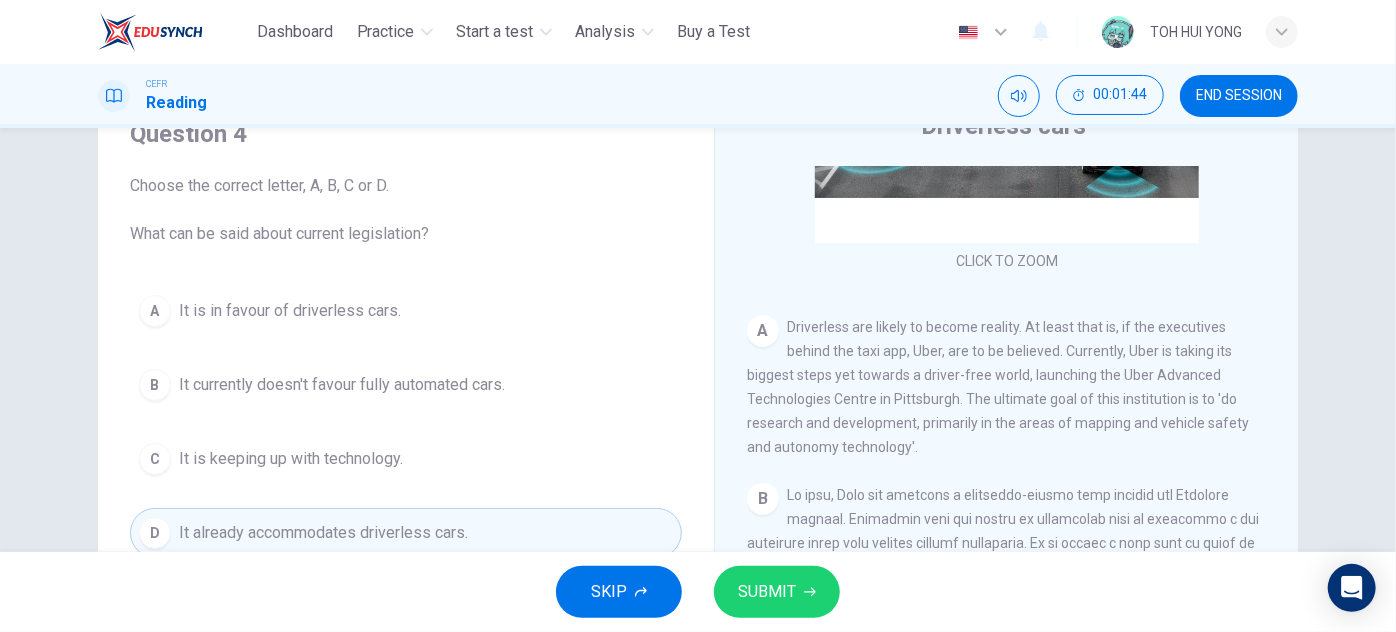 click on "It is in favour of driverless cars." at bounding box center (290, 311) 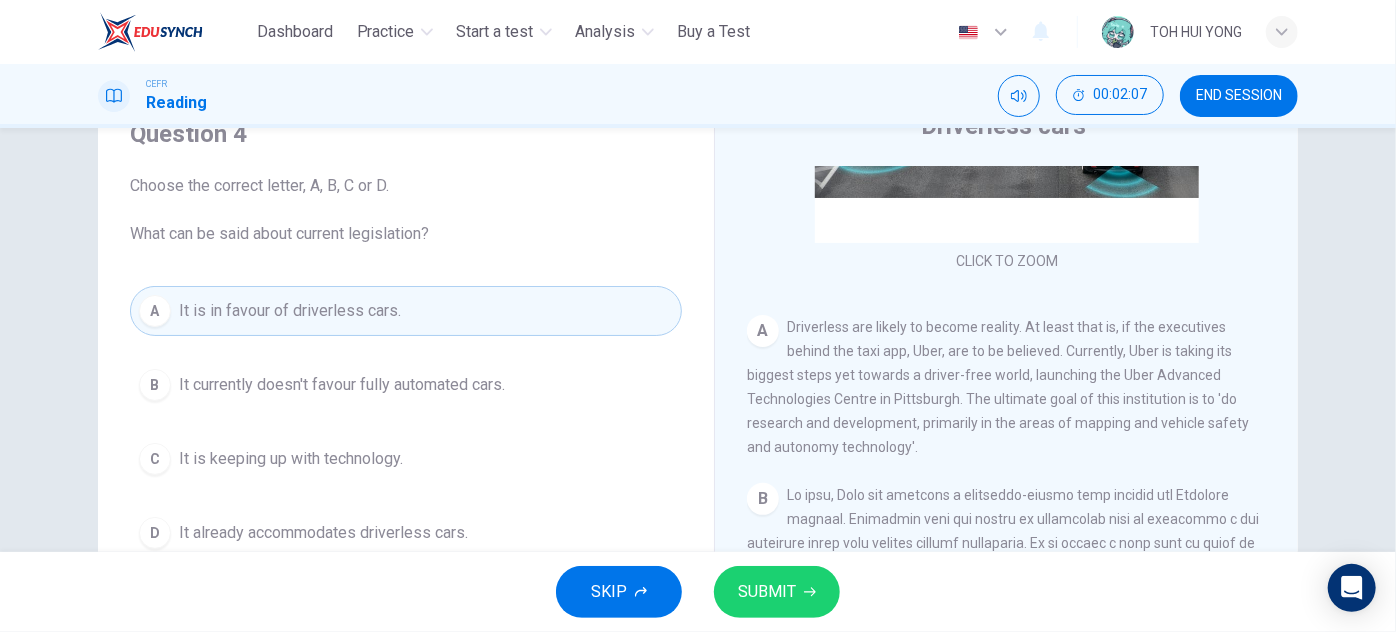 click 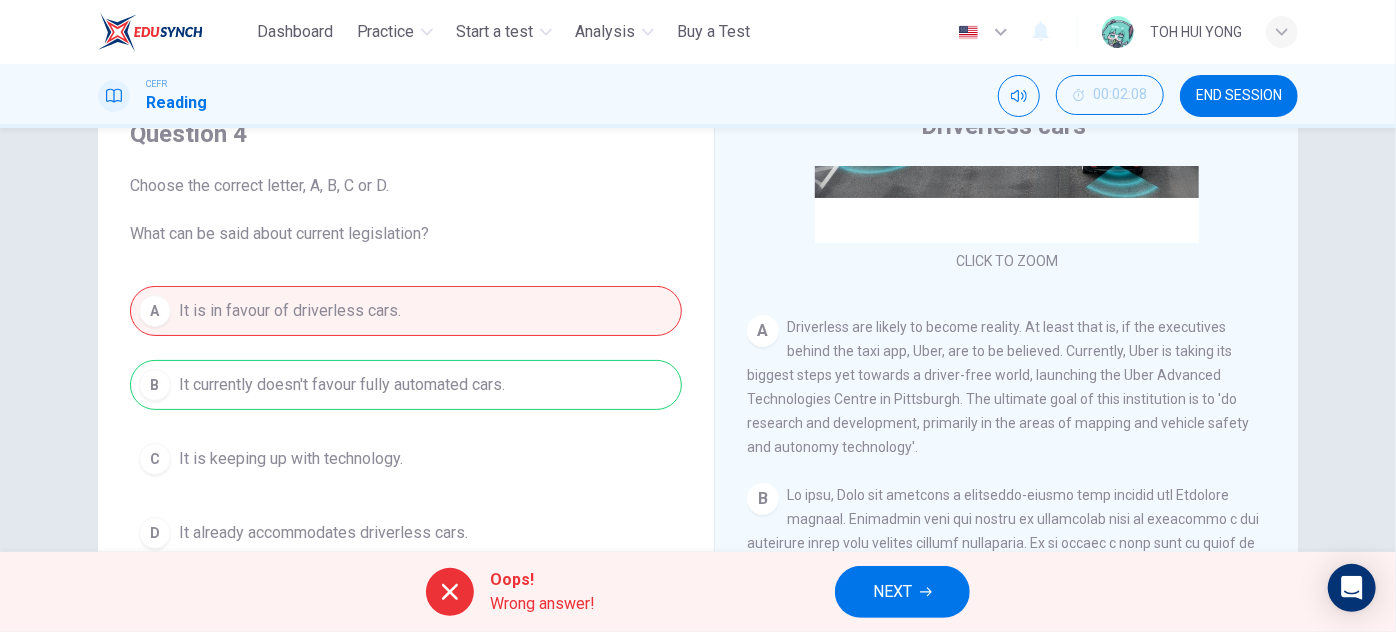 click on "A It is in favour of driverless cars. B It currently doesn't favour fully automated cars. C It is keeping up with technology. D It already accommodates driverless cars." at bounding box center (406, 422) 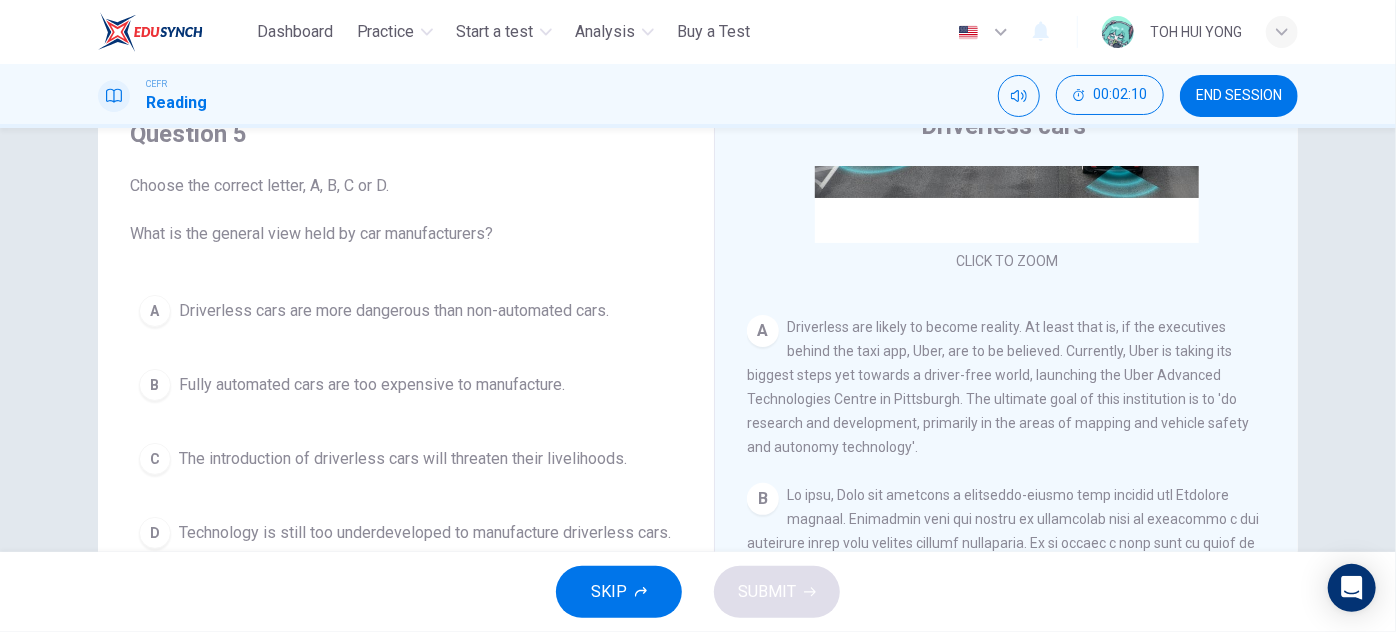 drag, startPoint x: 294, startPoint y: 230, endPoint x: 325, endPoint y: 230, distance: 31 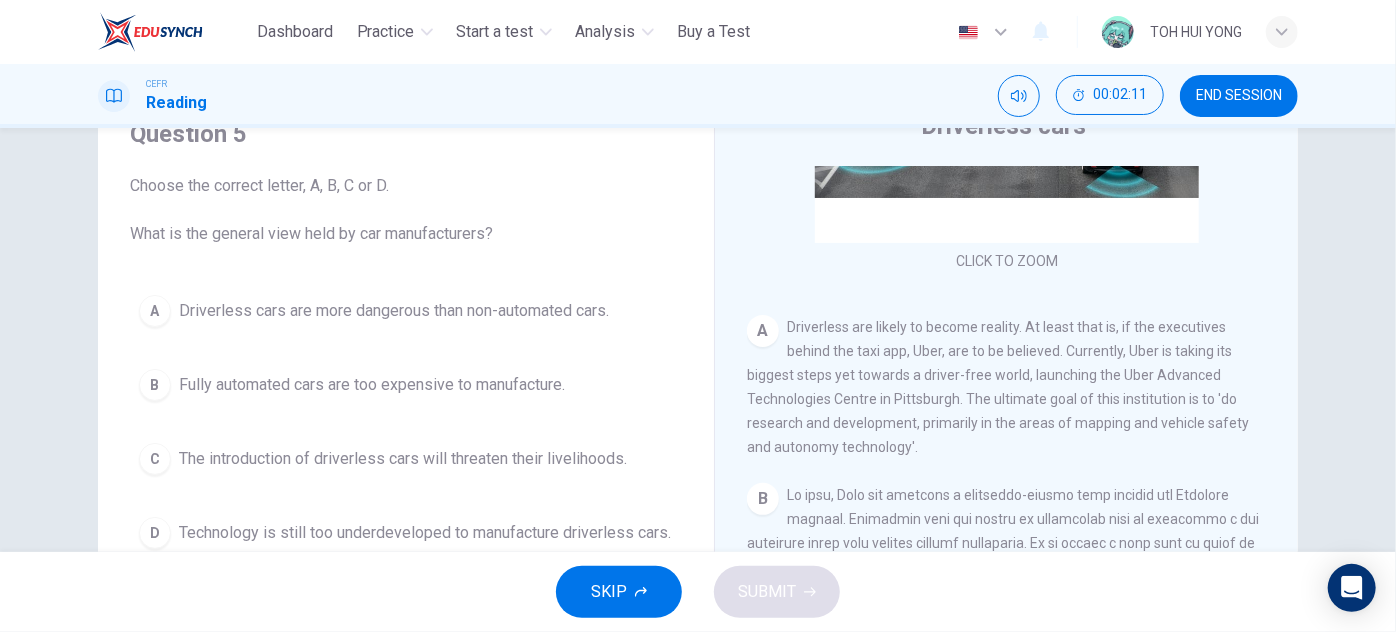click on "Driverless cars are more dangerous than non-automated cars." at bounding box center [394, 311] 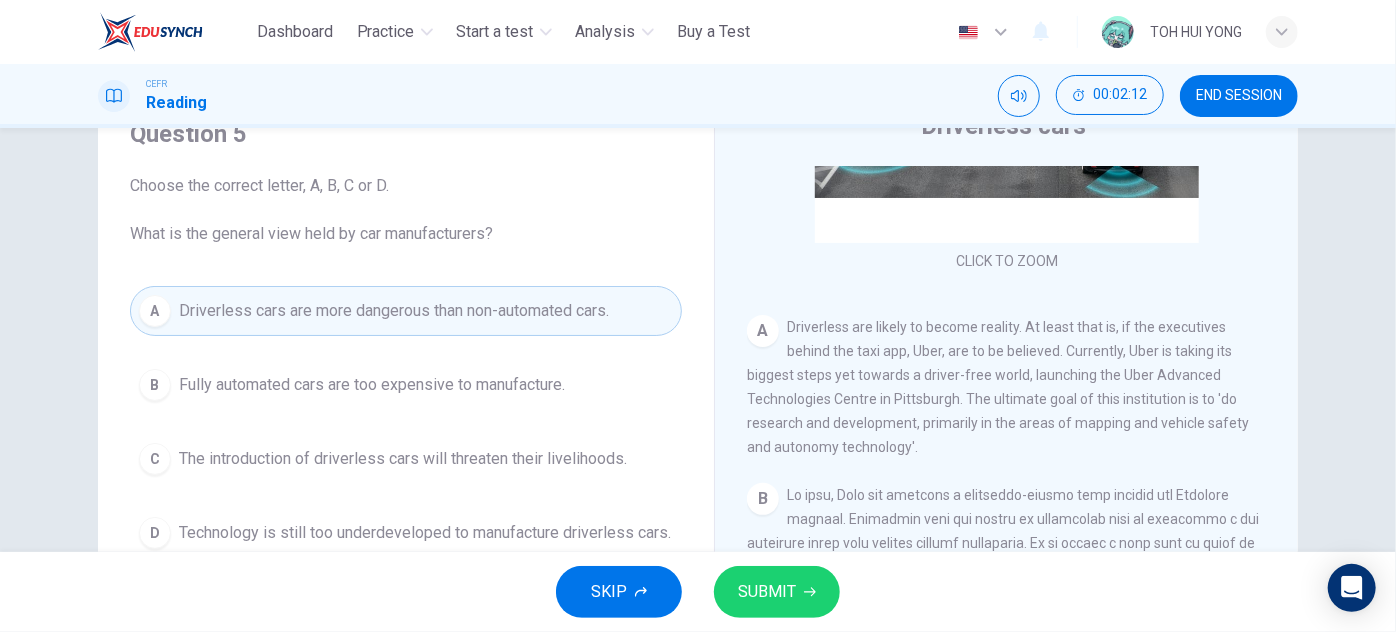 click on "Fully automated cars are too expensive to manufacture." at bounding box center [372, 385] 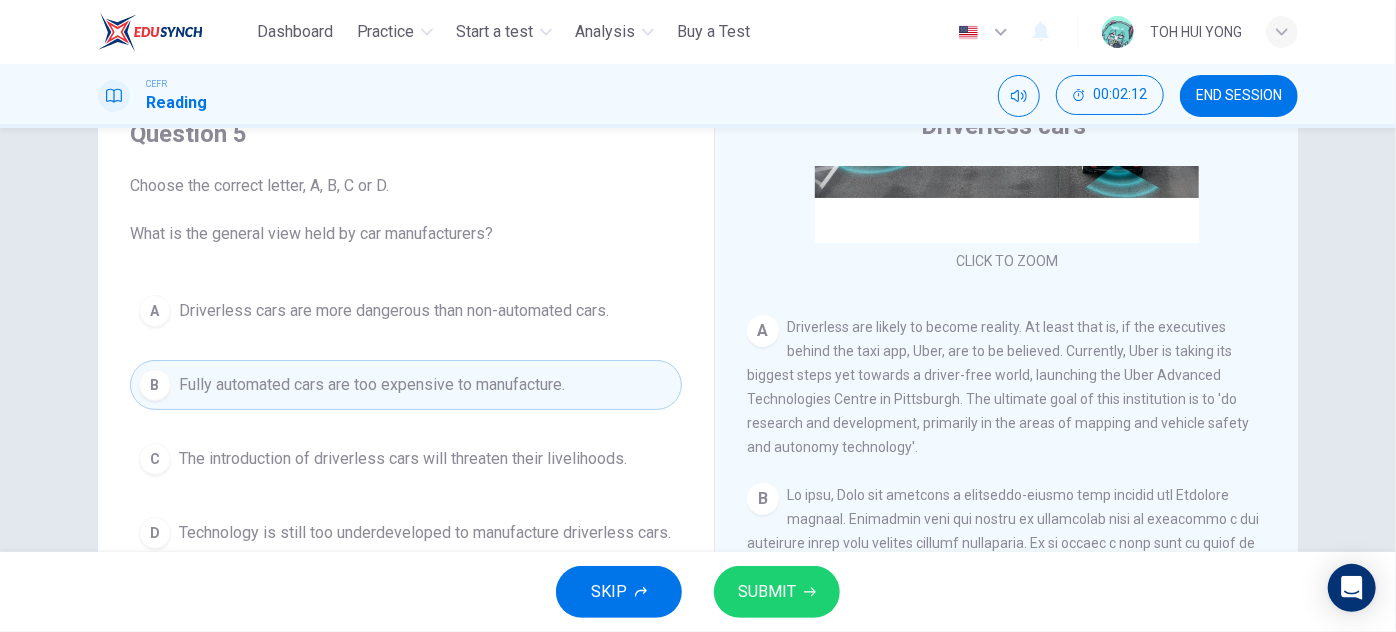 click on "A Driverless cars are more dangerous than non-automated cars." at bounding box center (406, 311) 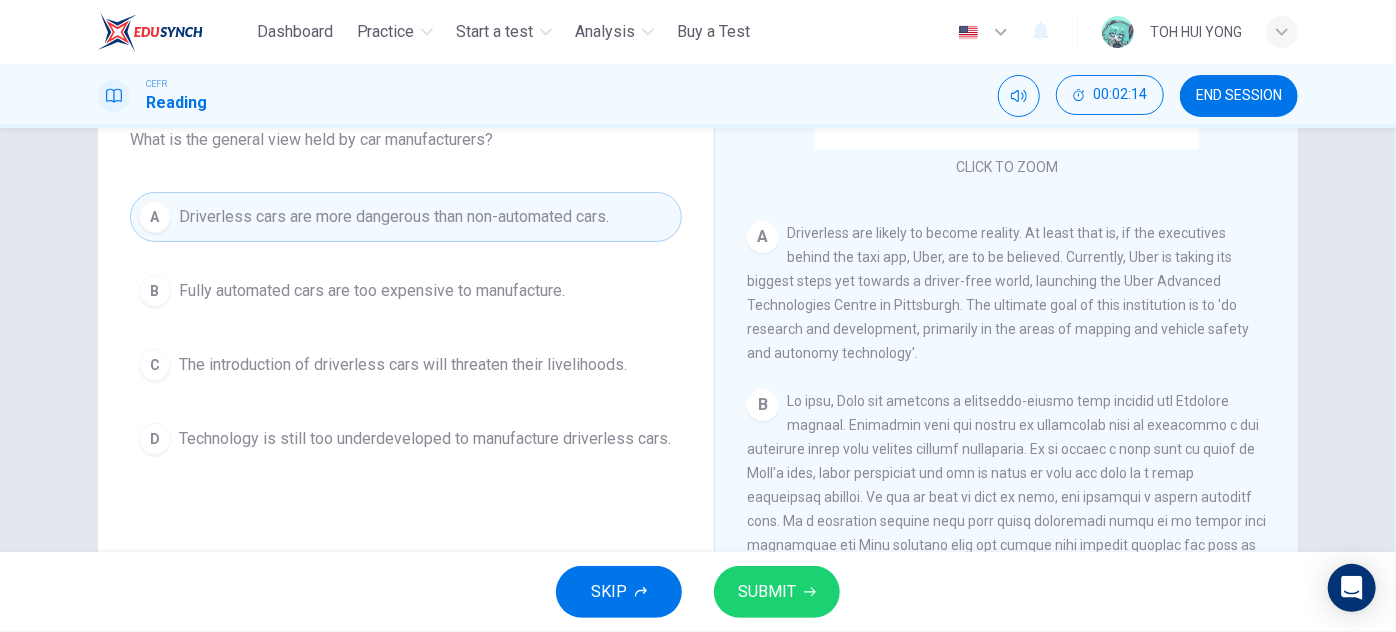 scroll, scrollTop: 181, scrollLeft: 0, axis: vertical 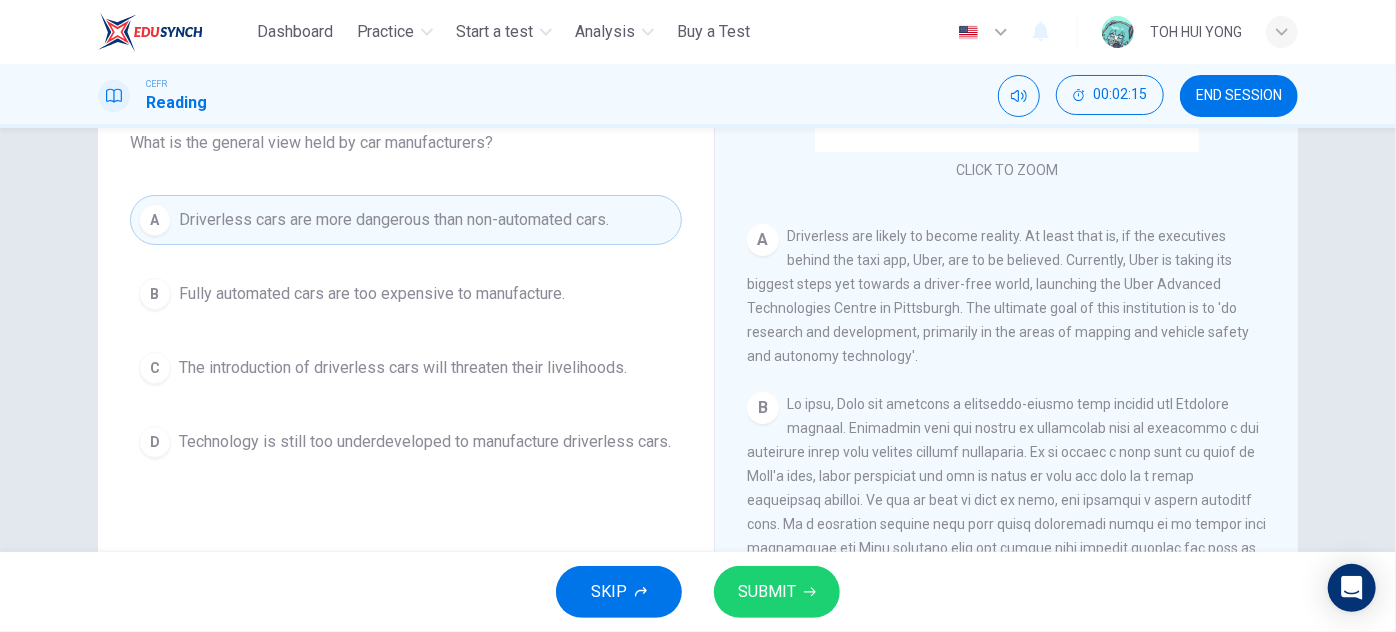 click on "The introduction of driverless cars will threaten their livelihoods." at bounding box center (403, 368) 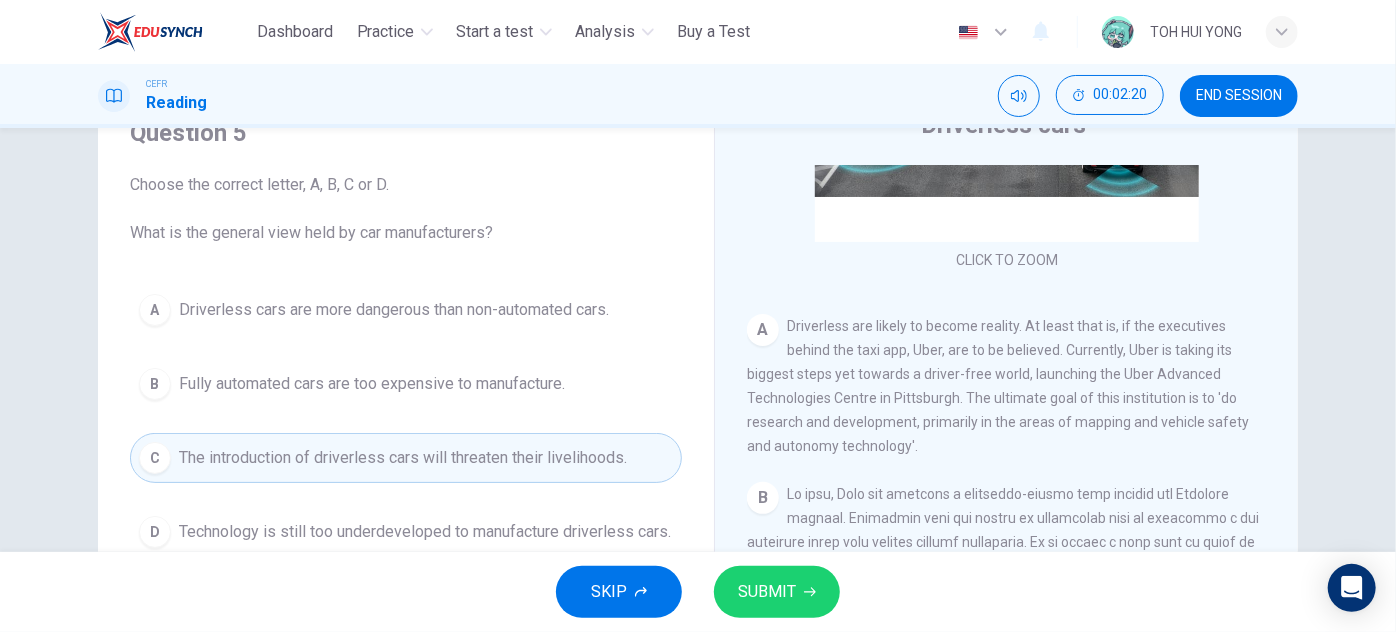scroll, scrollTop: 90, scrollLeft: 0, axis: vertical 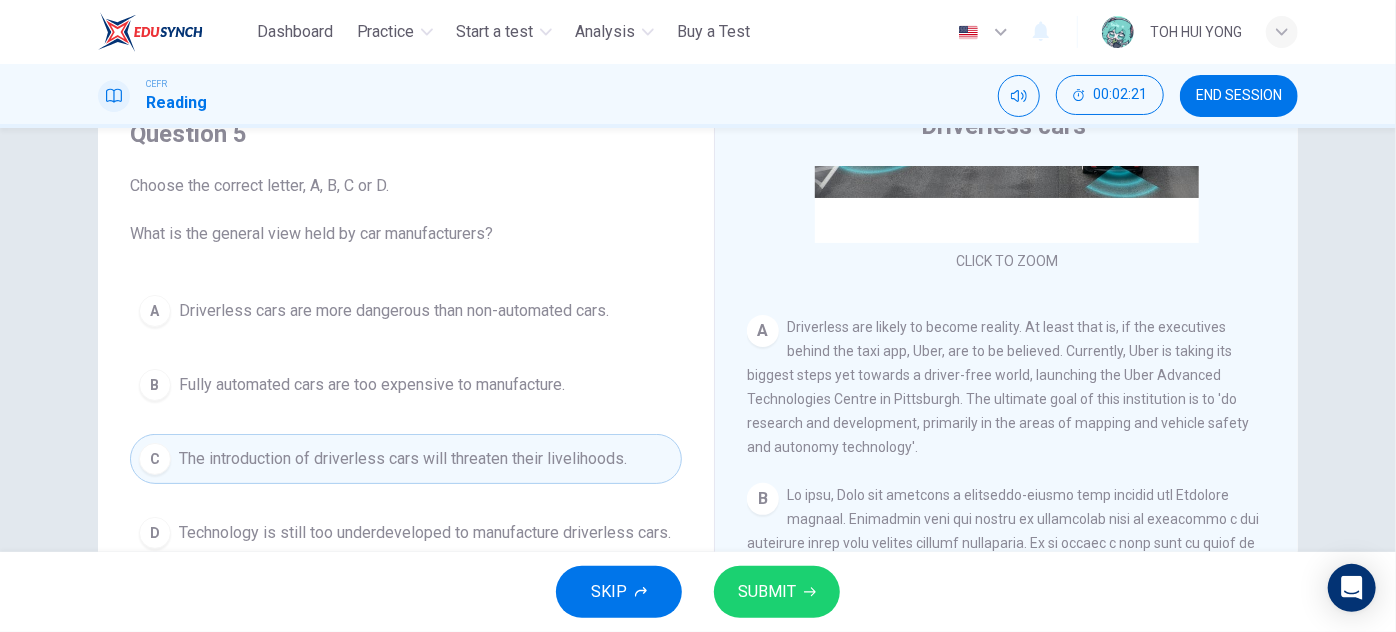 click on "Fully automated cars are too expensive to manufacture." at bounding box center (372, 385) 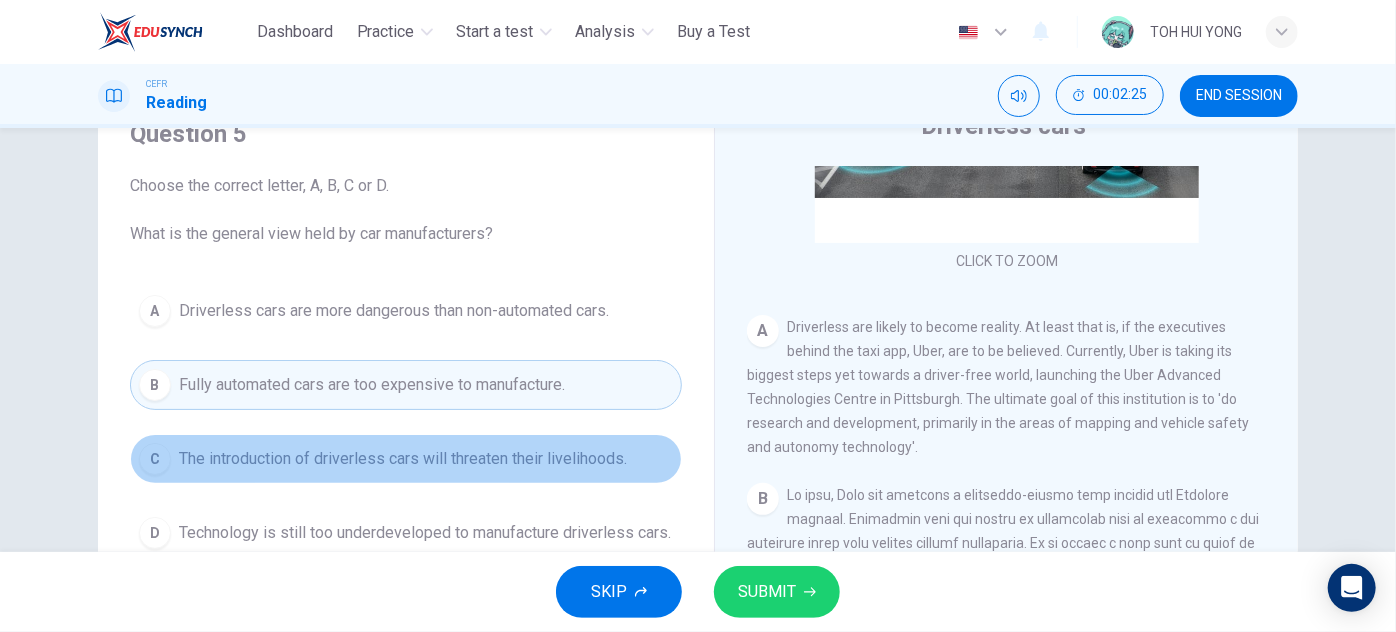 click on "The introduction of driverless cars will threaten their livelihoods." at bounding box center (403, 459) 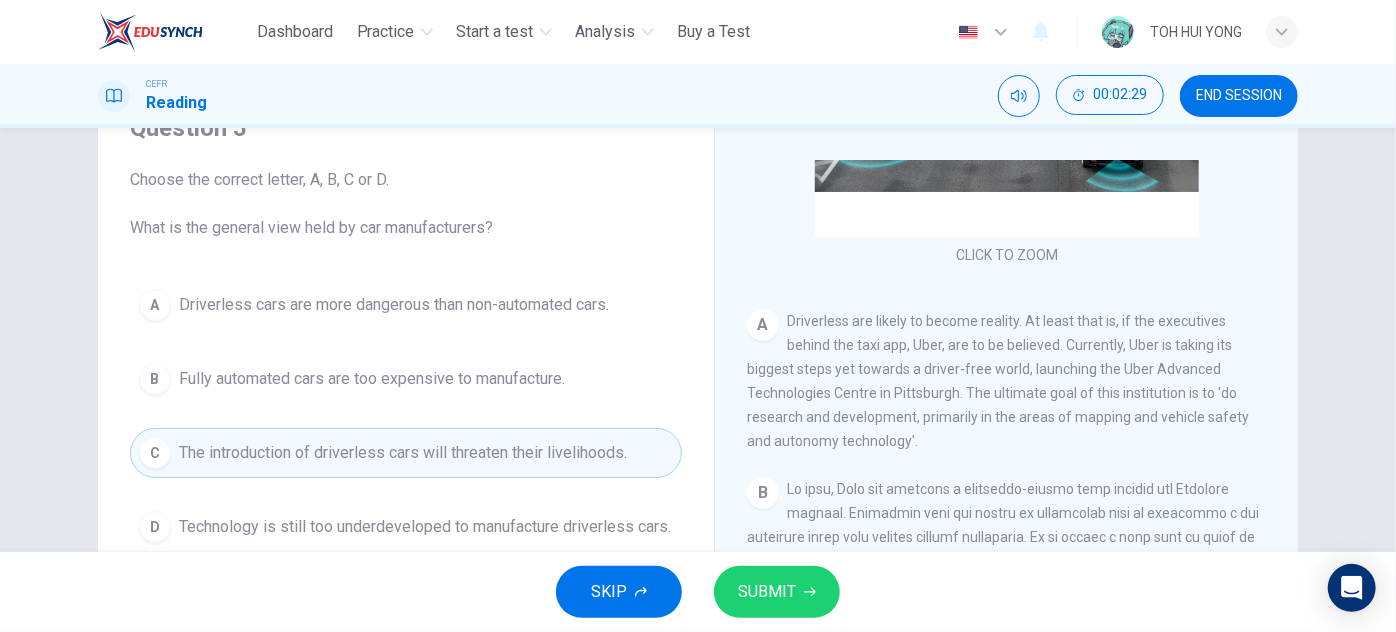 scroll, scrollTop: 90, scrollLeft: 0, axis: vertical 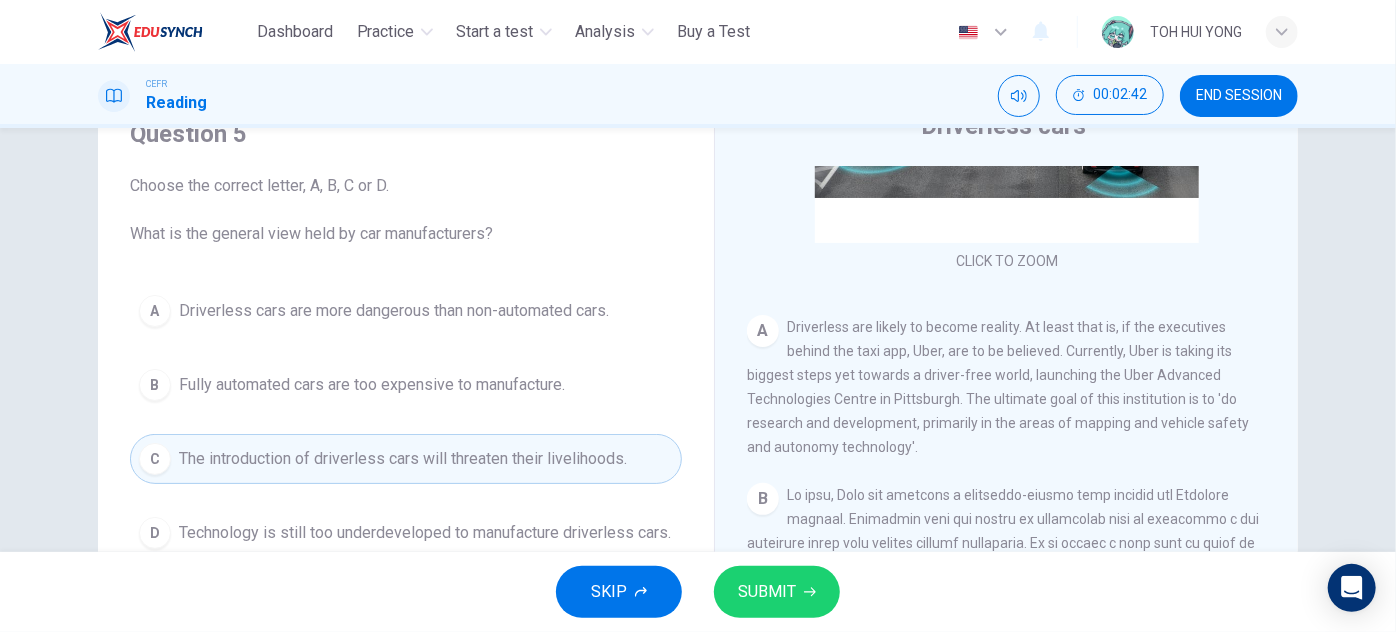 click on "SUBMIT" at bounding box center [767, 592] 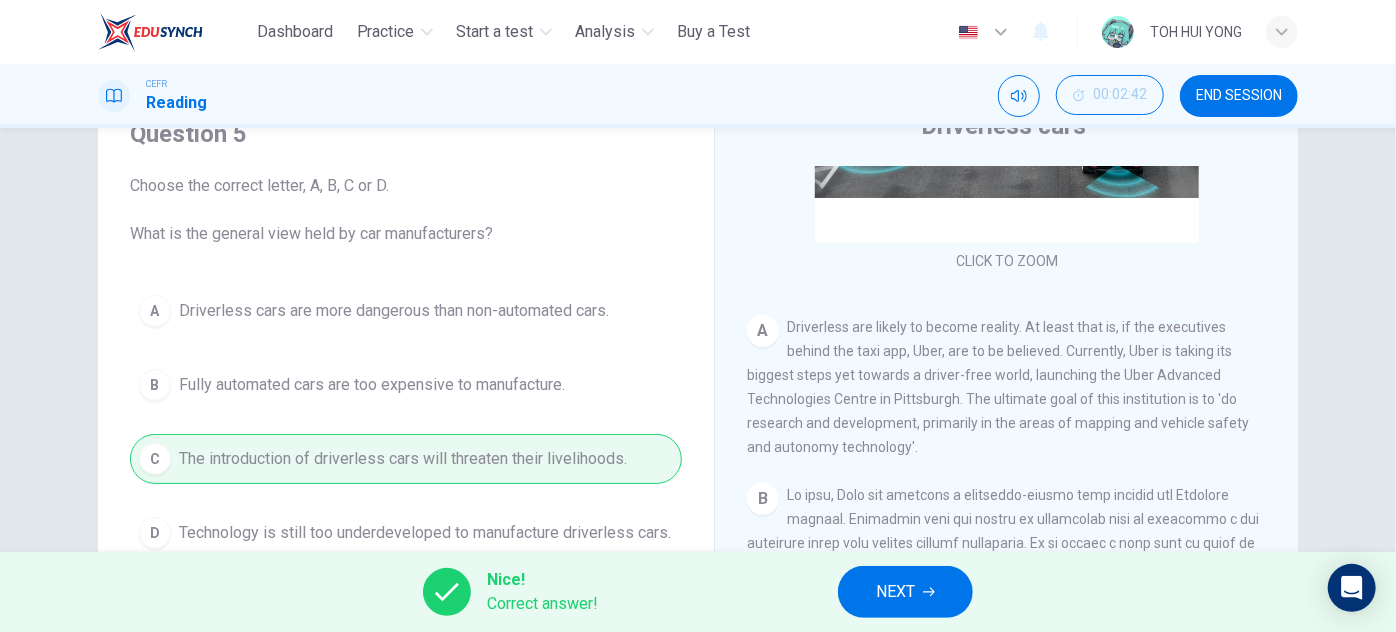 click on "NEXT" at bounding box center (895, 592) 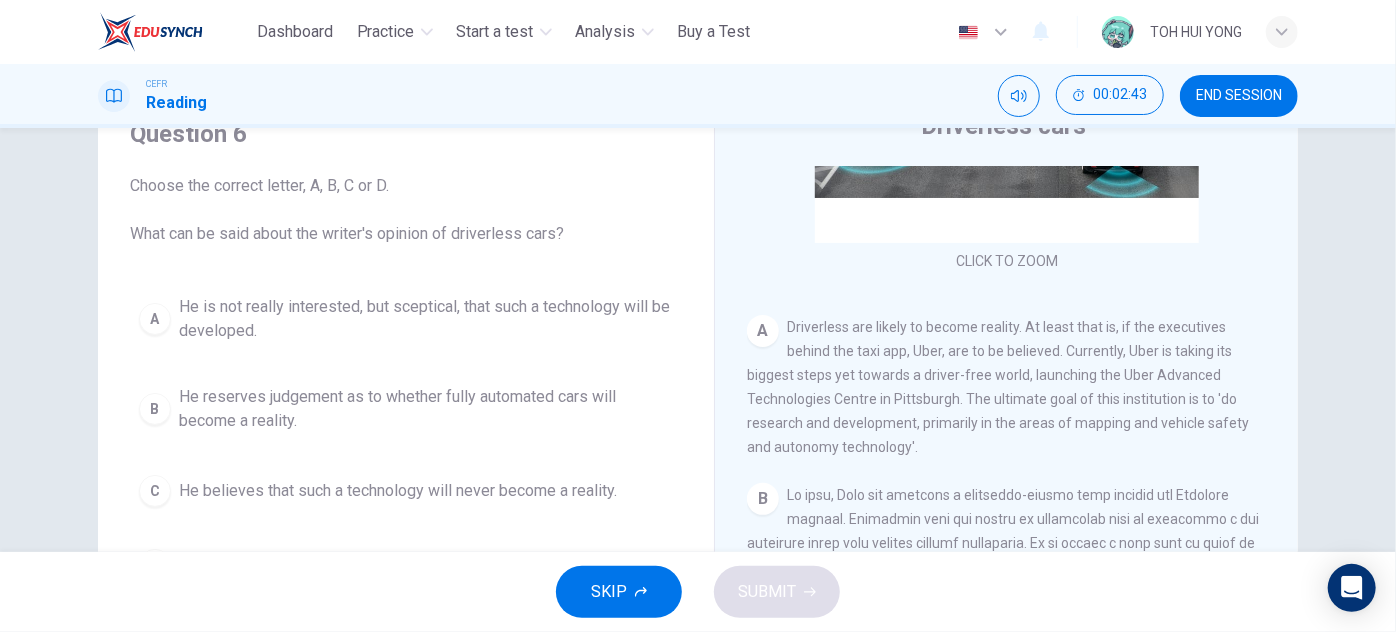 drag, startPoint x: 362, startPoint y: 234, endPoint x: 383, endPoint y: 239, distance: 21.587032 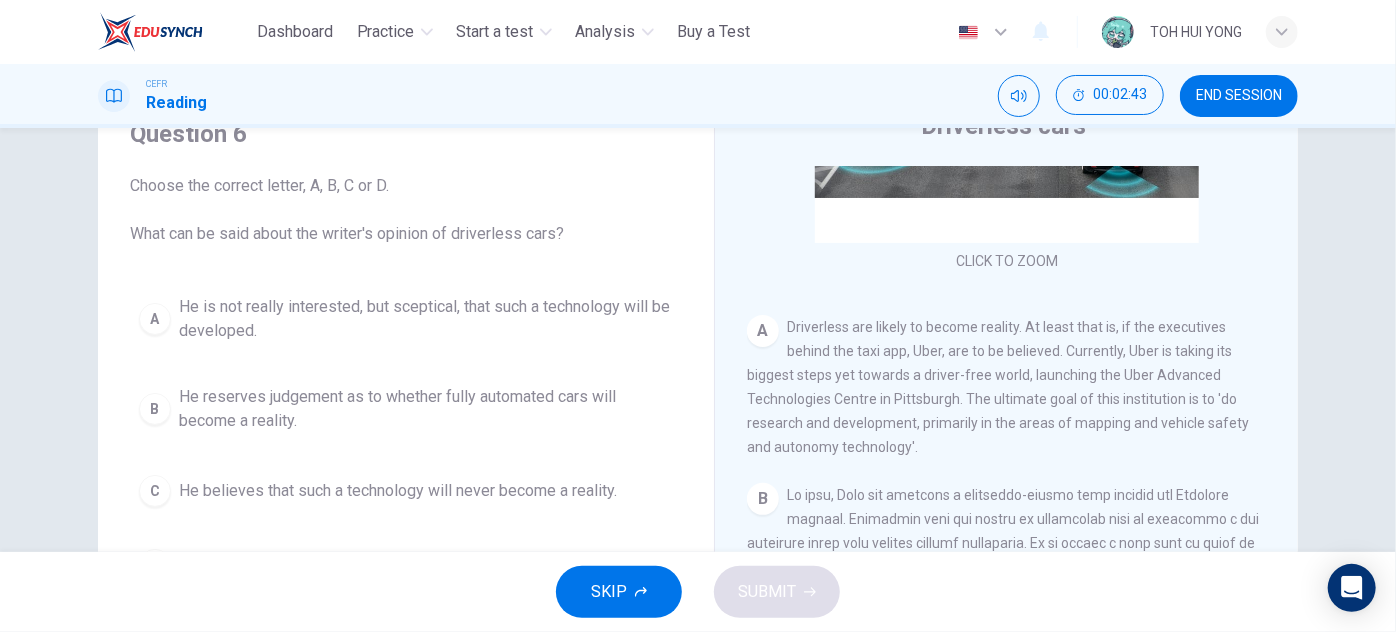 click on "Choose the correct letter, A, B, C or D. What can be said about the writer's opinion of driverless cars?" at bounding box center [406, 210] 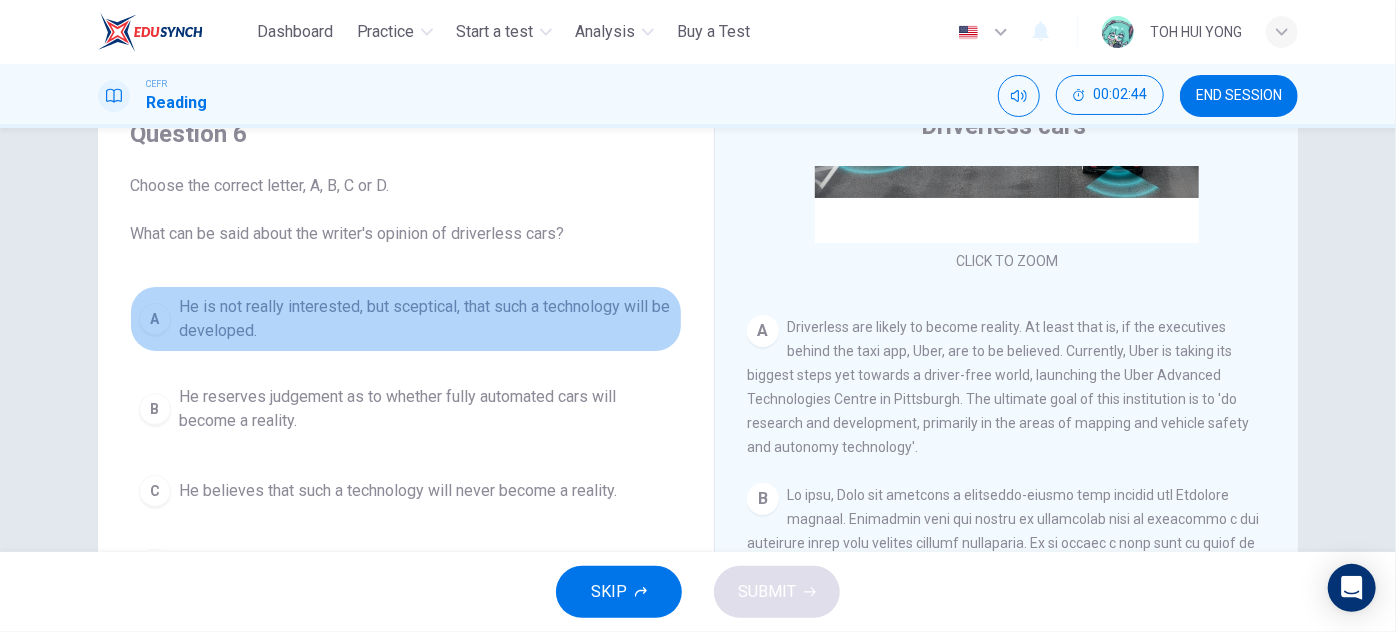 click on "He is not really interested, but sceptical, that such a technology will be developed." at bounding box center (426, 319) 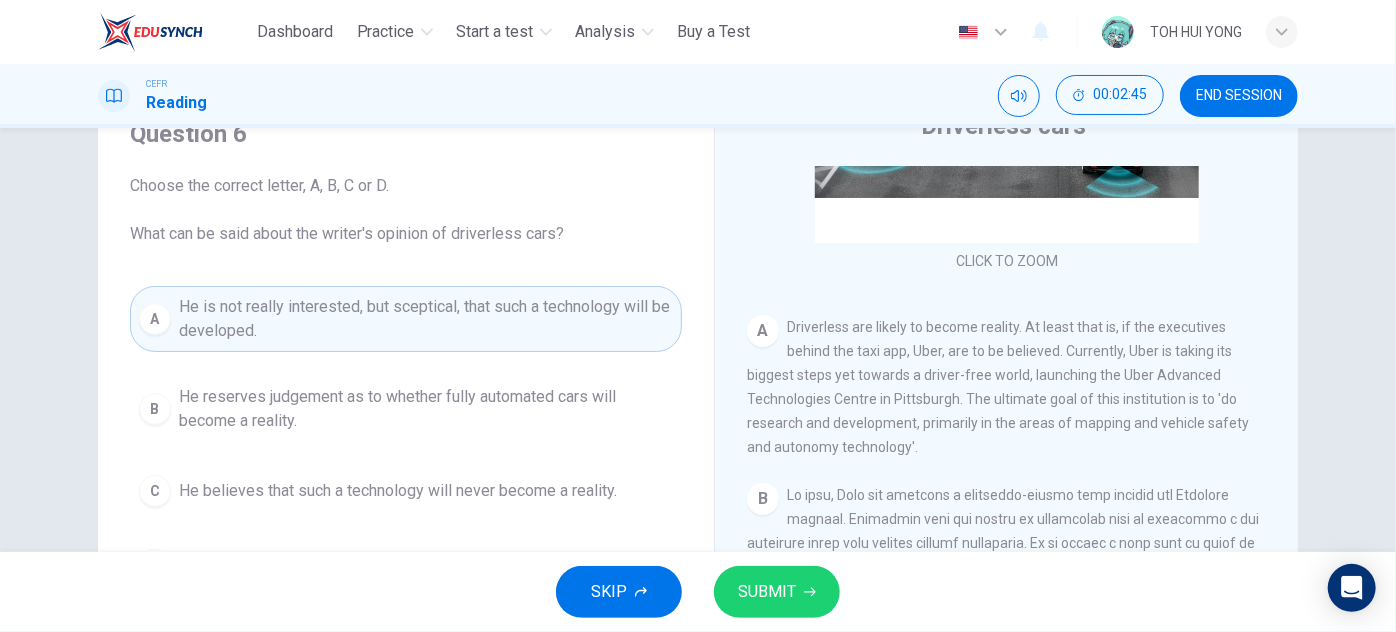 click on "He reserves judgement as to whether fully automated cars will become a reality." at bounding box center (426, 409) 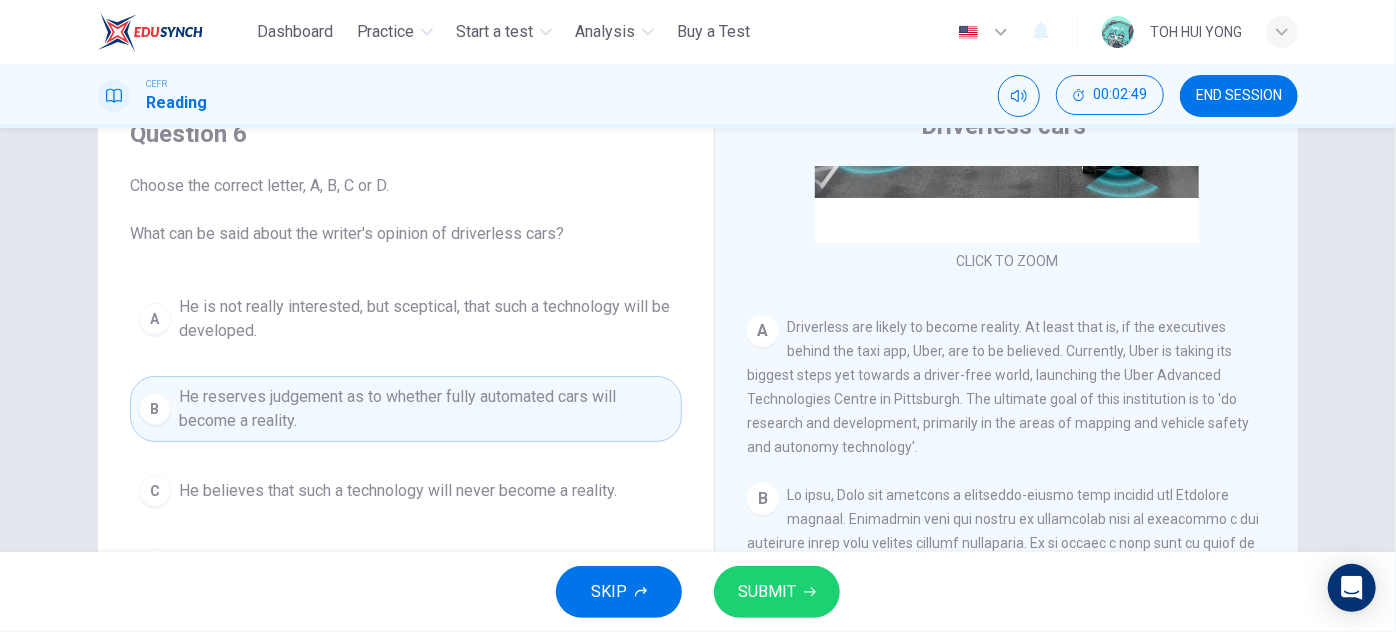 click on "SUBMIT" at bounding box center (777, 592) 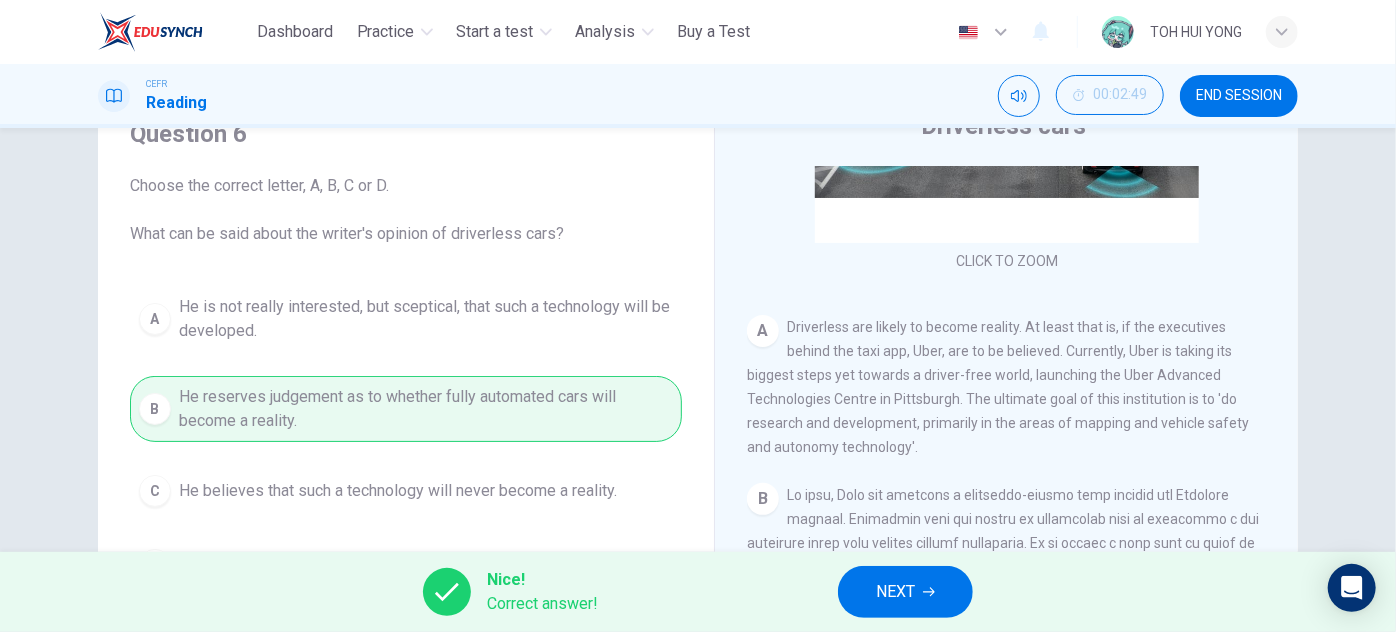 click on "NEXT" at bounding box center (905, 592) 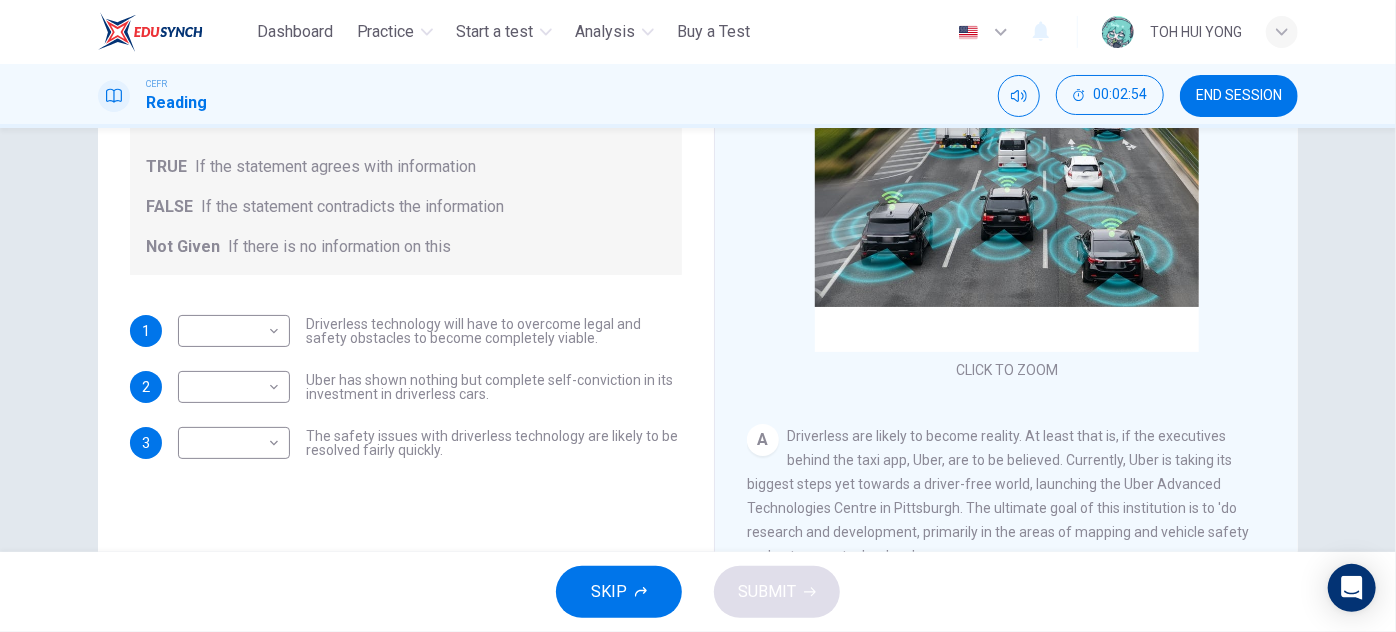 scroll, scrollTop: 260, scrollLeft: 0, axis: vertical 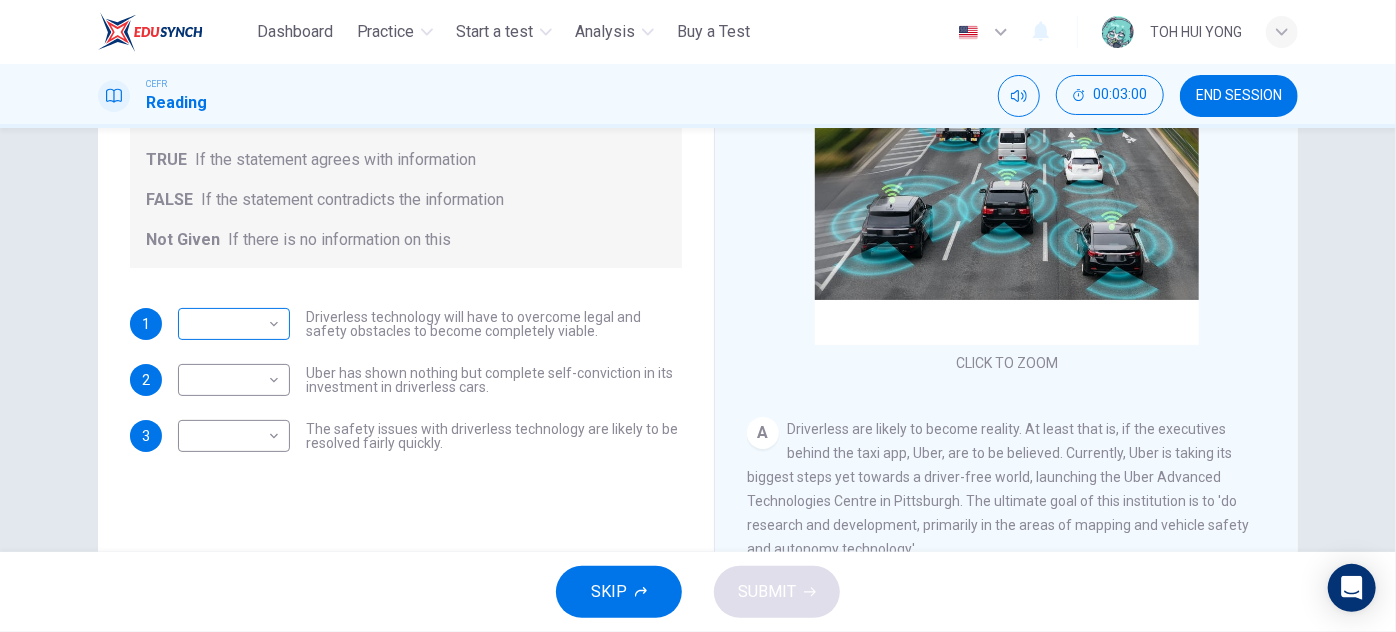 click on "This site uses cookies, as explained in our  Privacy Policy . If you agree to the use of cookies, please click the Accept button and continue to browse our site.   Privacy Policy Accept Dashboard Practice Start a test Analysis Buy a Test English ** ​ TOH HUI YONG CEFR Reading 00:03:00 END SESSION Question 7 Do the following statements agree with the information given in the text? For questions following questions, write TRUE If the statement agrees with information FALSE If the statement contradicts the information Not Given If there is no information on this 1 ​ ​ Driverless technology will have to overcome legal and safety obstacles to become completely viable. 2 ​ ​ Uber has shown nothing but complete self-conviction in its investment in driverless cars. 3 ​ ​ The safety issues with driverless technology are likely to be resolved fairly quickly. Driverless cars CLICK TO ZOOM Click to Zoom A B C D E F G H SKIP SUBMIT ELTC - EduSynch CEFR Test for Teachers in Malaysia
Dashboard Practice" at bounding box center (698, 316) 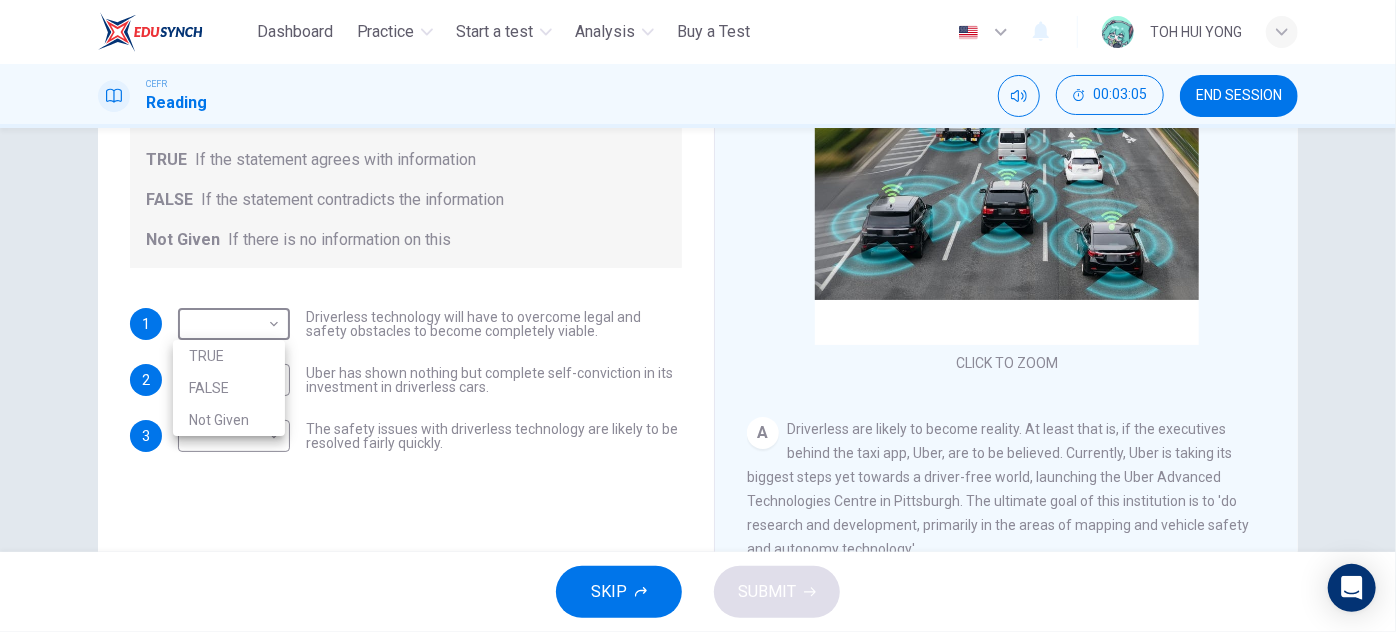 click on "TRUE" at bounding box center [229, 356] 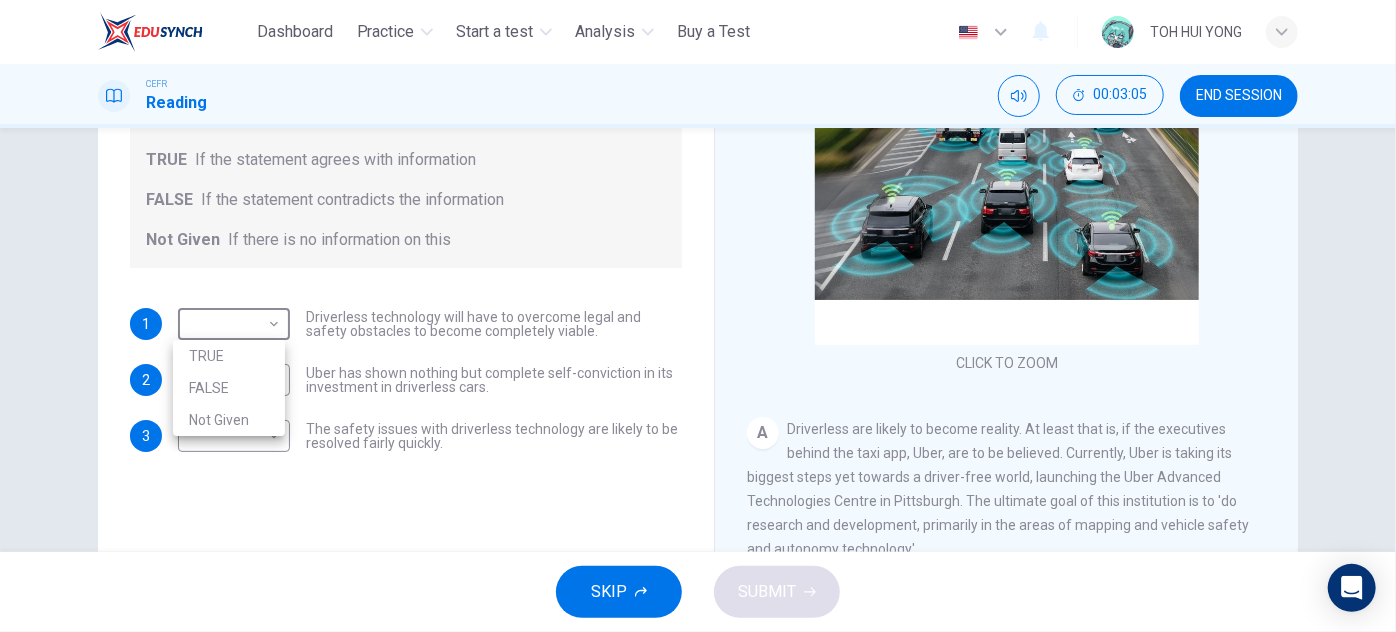 type on "****" 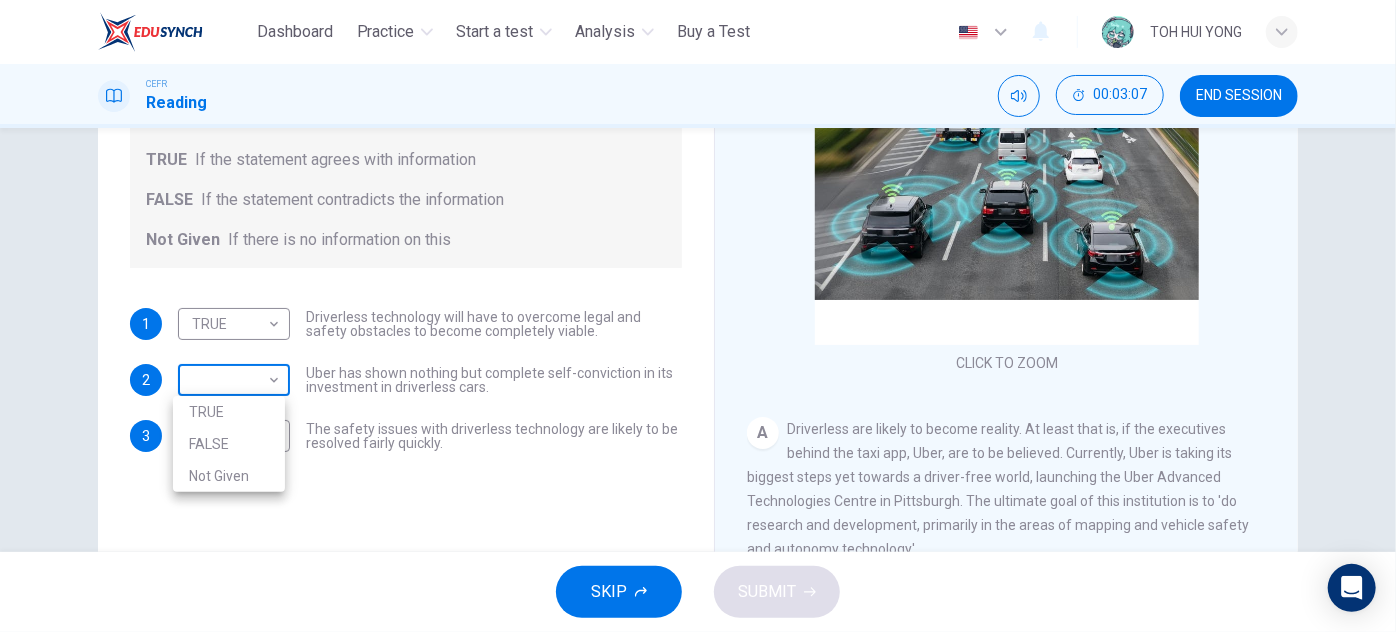 click on "This site uses cookies, as explained in our  Privacy Policy . If you agree to the use of cookies, please click the Accept button and continue to browse our site.   Privacy Policy Accept Dashboard Practice Start a test Analysis Buy a Test English ** ​ TOH HUI YONG CEFR Reading 00:03:07 END SESSION Question 7 Do the following statements agree with the information given in the text? For questions following questions, write TRUE If the statement agrees with information FALSE If the statement contradicts the information Not Given If there is no information on this 1 TRUE **** ​ Driverless technology will have to overcome legal and safety obstacles to become completely viable. 2 ​ ​ Uber has shown nothing but complete self-conviction in its investment in driverless cars. 3 ​ ​ The safety issues with driverless technology are likely to be resolved fairly quickly. Driverless cars CLICK TO ZOOM Click to Zoom A B C D E F G H SKIP SUBMIT ELTC - EduSynch CEFR Test for Teachers in Malaysia
Dashboard" at bounding box center [698, 316] 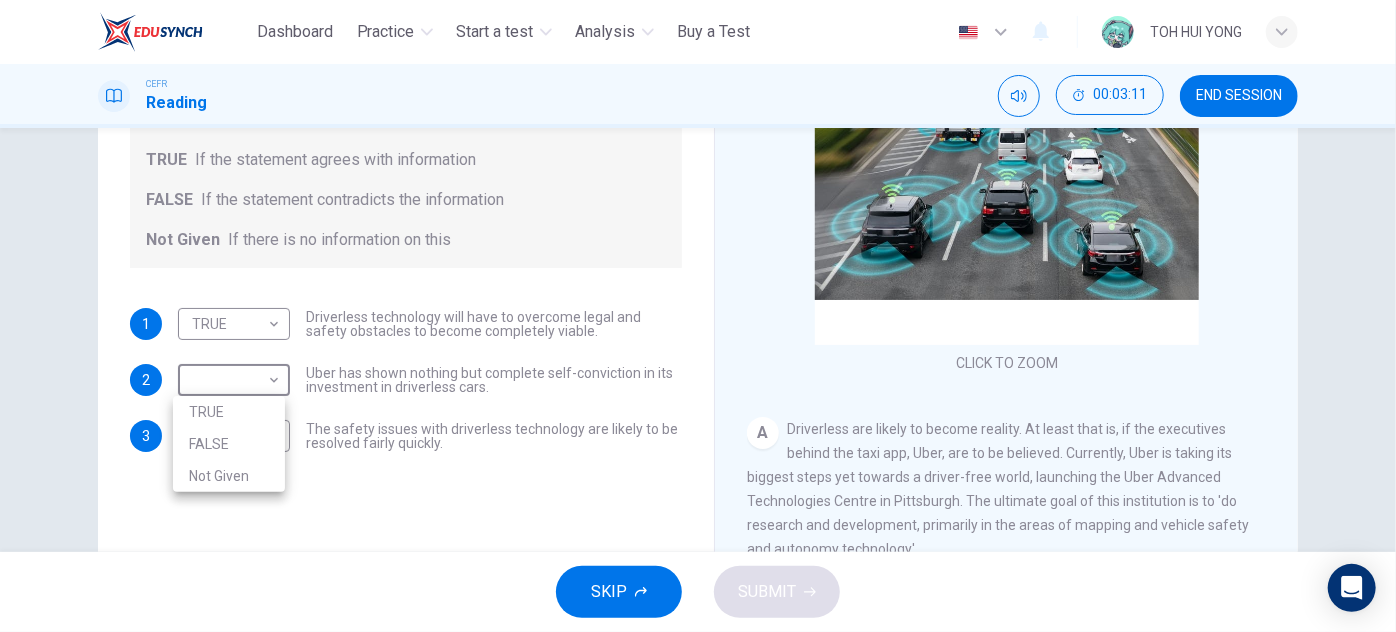 click at bounding box center [698, 316] 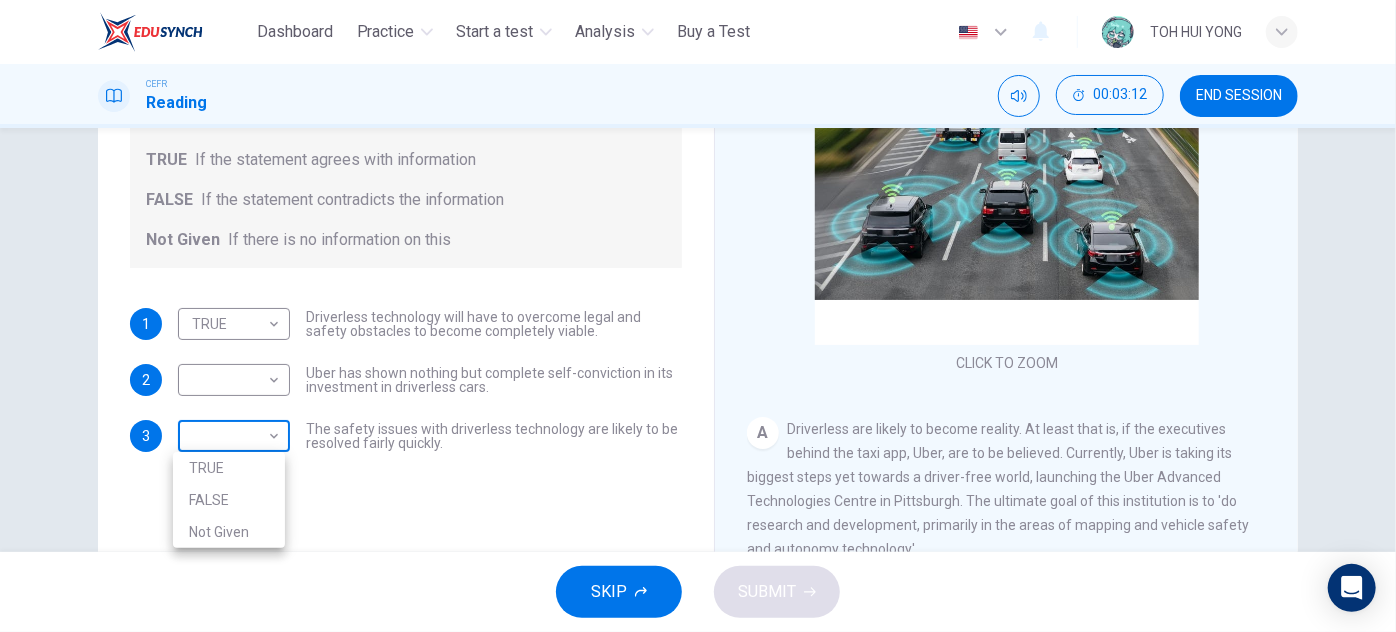 click on "This site uses cookies, as explained in our  Privacy Policy . If you agree to the use of cookies, please click the Accept button and continue to browse our site.   Privacy Policy Accept Dashboard Practice Start a test Analysis Buy a Test English ** ​ TOH HUI YONG CEFR Reading 00:03:12 END SESSION Question 7 Do the following statements agree with the information given in the text? For questions following questions, write TRUE If the statement agrees with information FALSE If the statement contradicts the information Not Given If there is no information on this 1 TRUE **** ​ Driverless technology will have to overcome legal and safety obstacles to become completely viable. 2 ​ ​ Uber has shown nothing but complete self-conviction in its investment in driverless cars. 3 ​ ​ The safety issues with driverless technology are likely to be resolved fairly quickly. Driverless cars CLICK TO ZOOM Click to Zoom A B C D E F G H SKIP SUBMIT ELTC - EduSynch CEFR Test for Teachers in Malaysia
Dashboard" at bounding box center (698, 316) 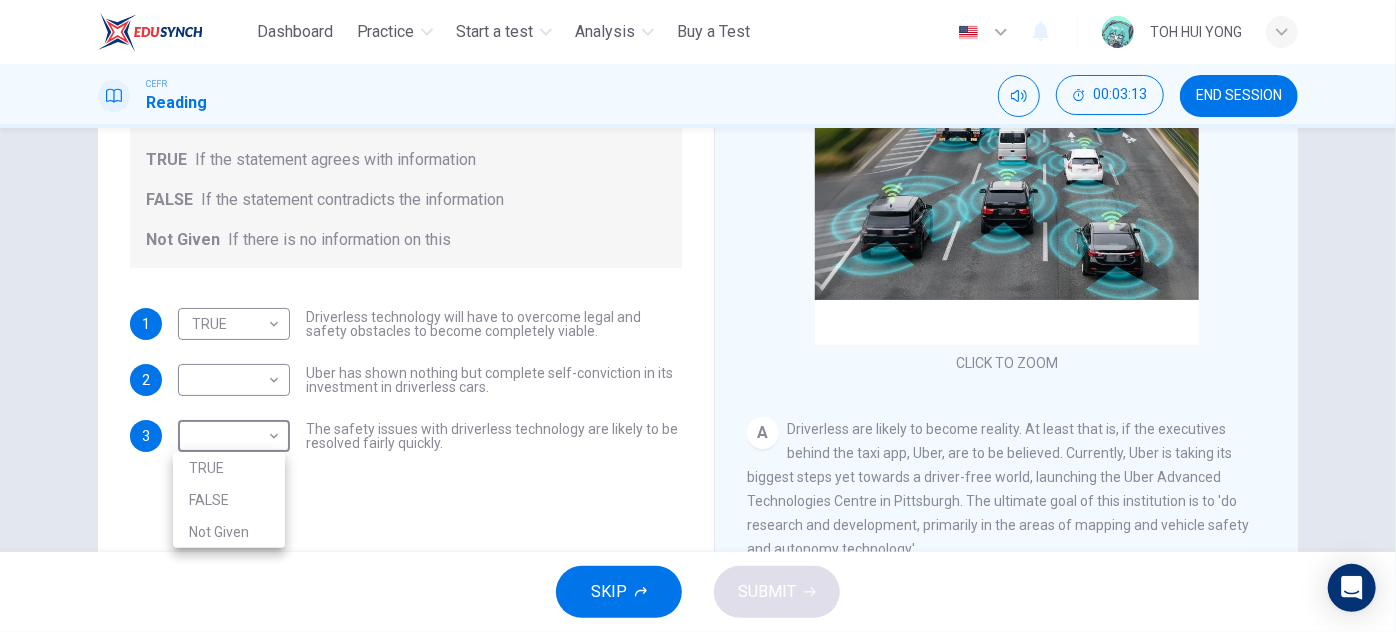 click on "Not Given" at bounding box center (229, 532) 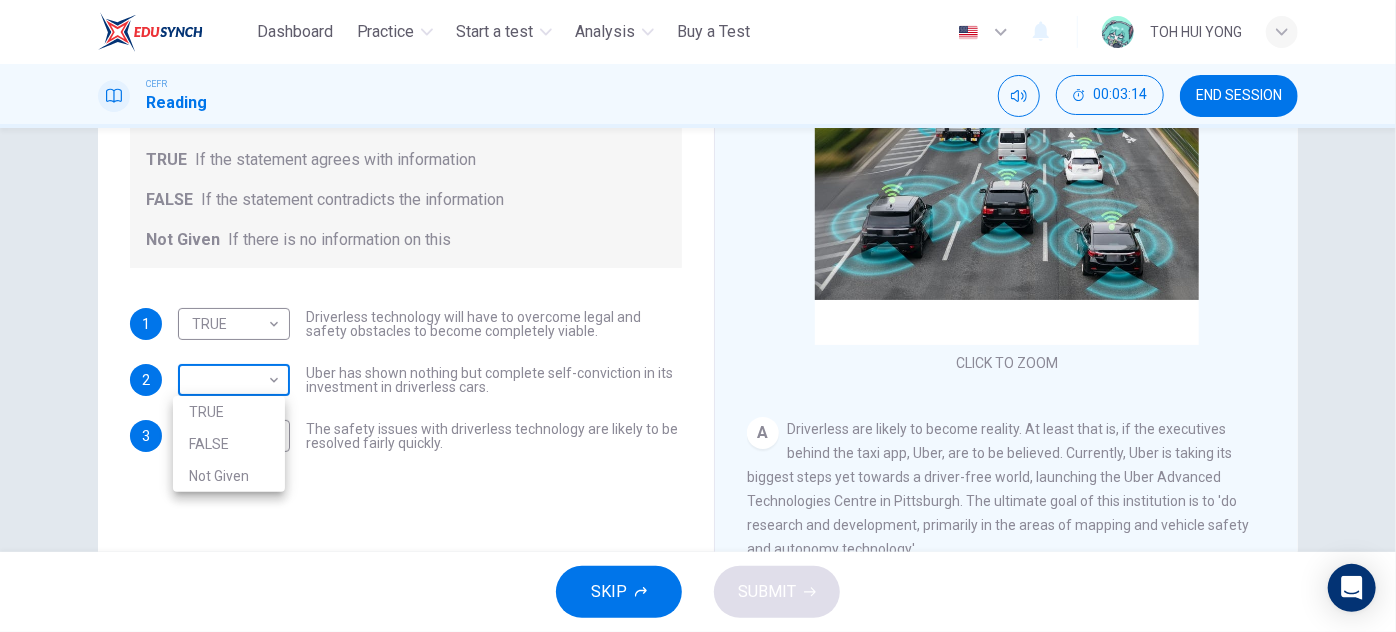 click on "This site uses cookies, as explained in our  Privacy Policy . If you agree to the use of cookies, please click the Accept button and continue to browse our site.   Privacy Policy Accept Dashboard Practice Start a test Analysis Buy a Test English ** ​ TOH HUI YONG CEFR Reading 00:03:14 END SESSION Question 7 Do the following statements agree with the information given in the text? For questions following questions, write TRUE If the statement agrees with information FALSE If the statement contradicts the information Not Given If there is no information on this 1 TRUE **** ​ Driverless technology will have to overcome legal and safety obstacles to become completely viable. 2 ​ ​ Uber has shown nothing but complete self-conviction in its investment in driverless cars. 3 Not Given ********* ​ The safety issues with driverless technology are likely to be resolved fairly quickly. Driverless cars CLICK TO ZOOM Click to Zoom A B C D E F G H SKIP SUBMIT ELTC - EduSynch CEFR Test for Teachers in Malaysia" at bounding box center (698, 316) 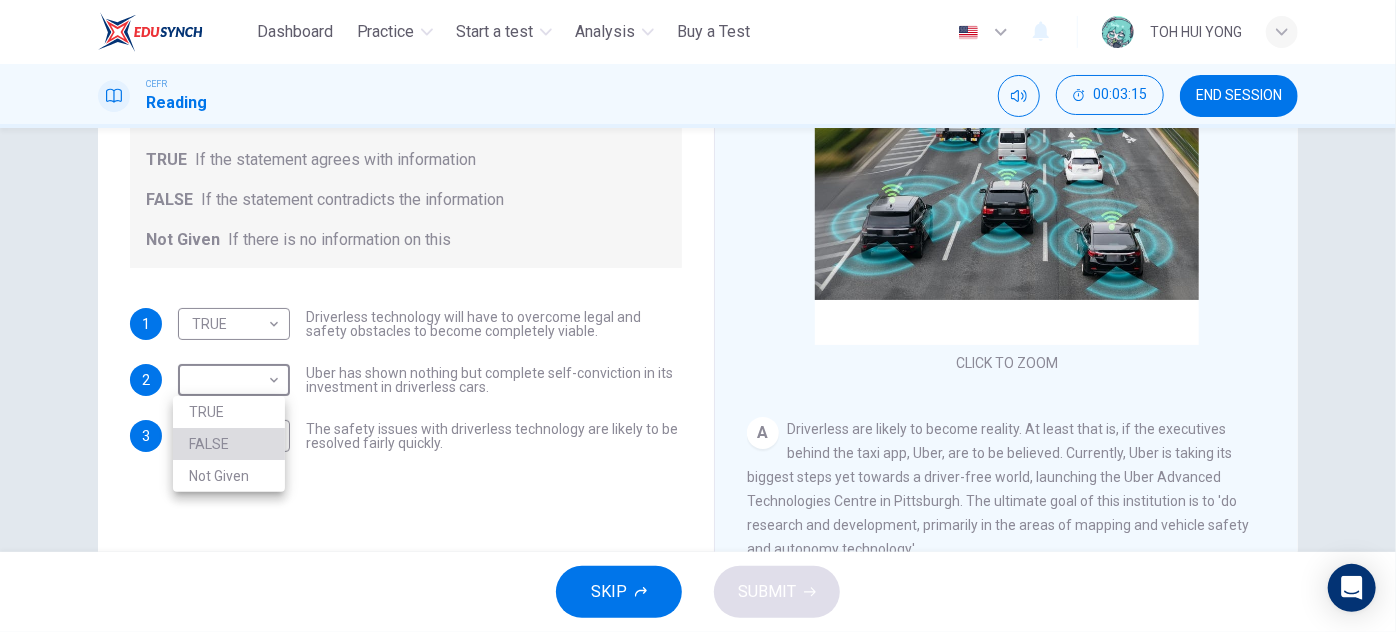 click on "FALSE" at bounding box center (229, 444) 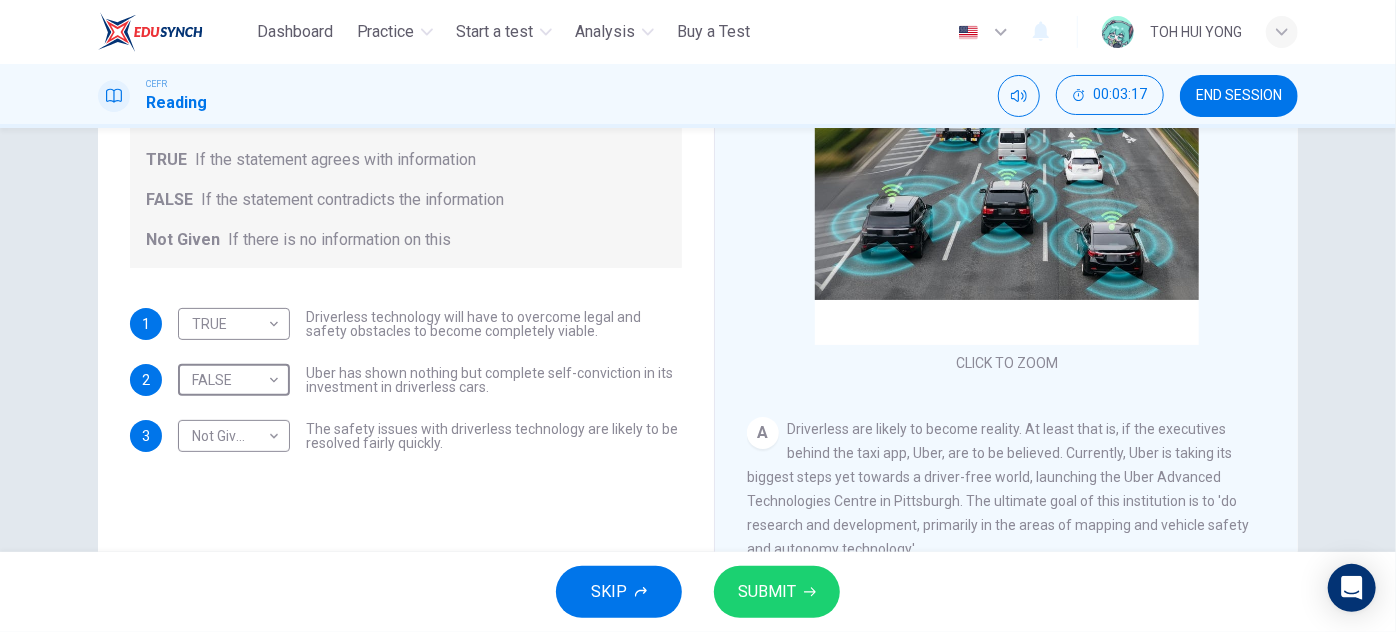click on "SUBMIT" at bounding box center (777, 592) 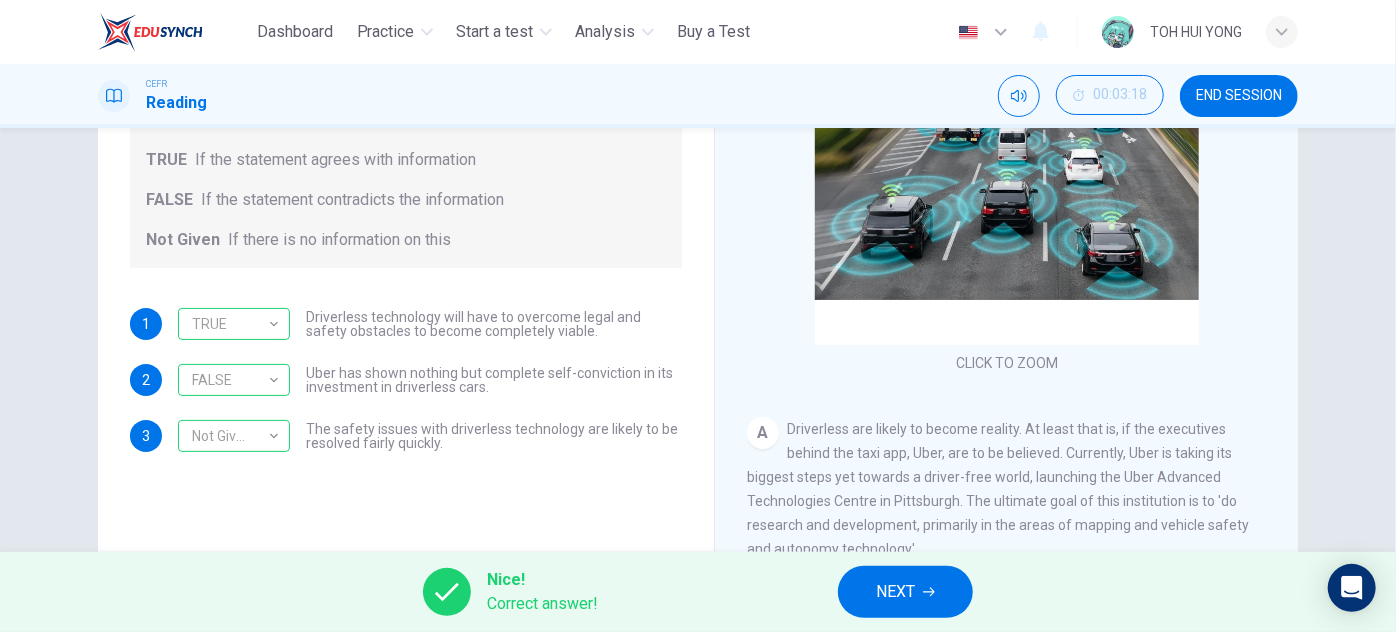 click on "NEXT" at bounding box center [895, 592] 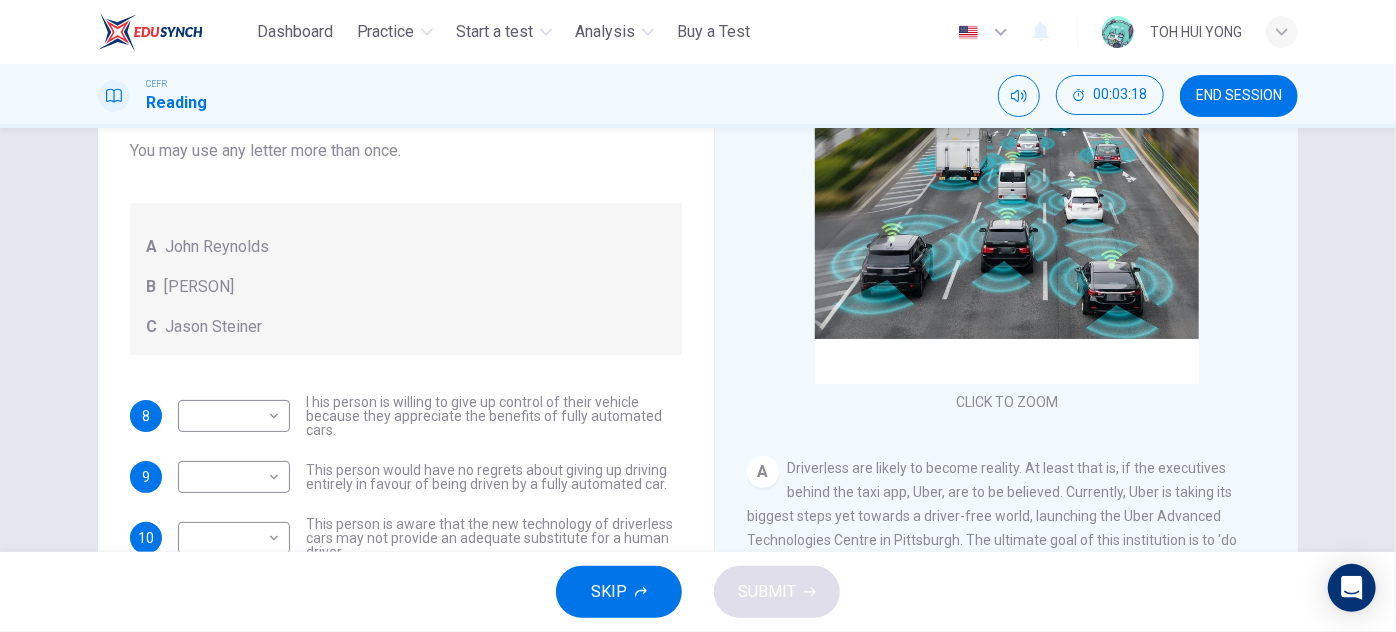 scroll, scrollTop: 217, scrollLeft: 0, axis: vertical 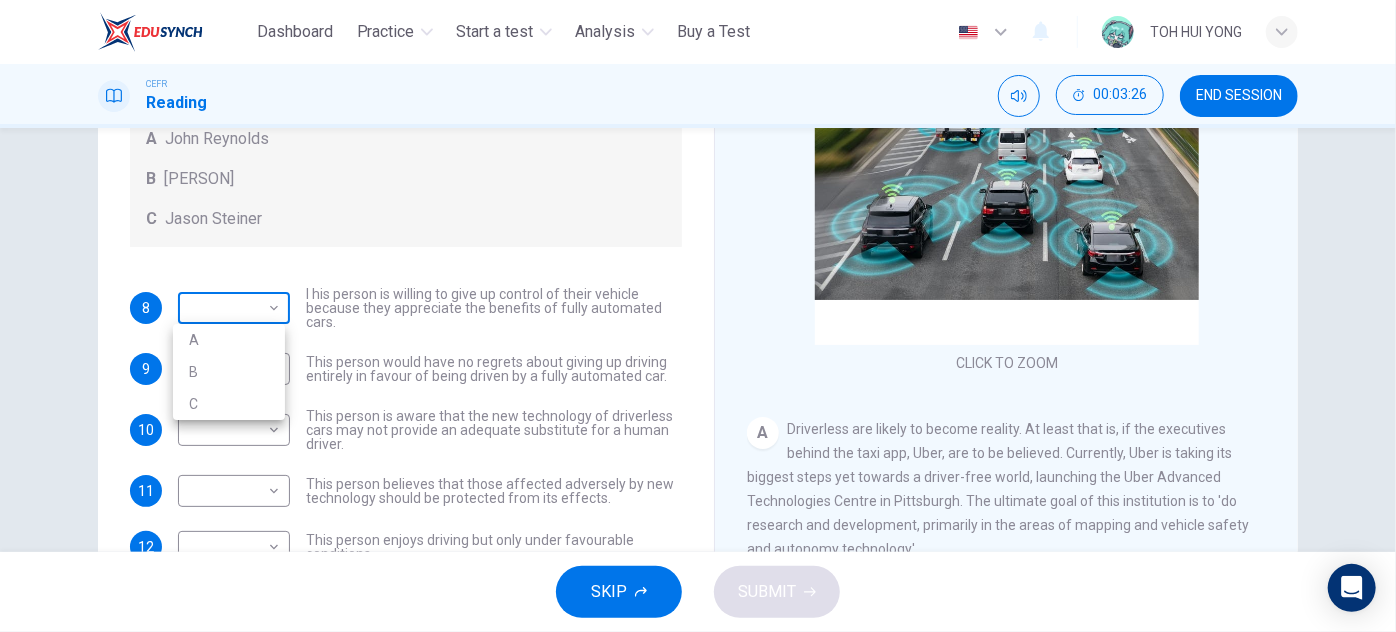 click on "This site uses cookies, as explained in our  Privacy Policy . If you agree to the use of cookies, please click the Accept button and continue to browse our site.   Privacy Policy Accept Dashboard Practice Start a test Analysis Buy a Test English ** ​ TOH HUI YONG CEFR Reading 00:03:26 END SESSION Questions 8 - 12 Look at the following statements, and the list of people. Match each statement to the correct person, A-C. You may use any letter more than once.
A John Reynolds B Susie Greenacre C Jason Steiner 8 ​ ​ I his person is willing to give up control of their vehicle because they appreciate the benefits of fully automated cars. 9 ​ ​ This person would have no regrets about giving up driving entirely in favour of being driven by a fully automated car. 10 ​ ​ This person is aware that the new technology of driverless cars may not provide an adequate substitute for a human driver. 11 ​ ​ 12 ​ ​ This person enjoys driving but only under favourable conditions. Driverless cars A B C D E F" at bounding box center [698, 316] 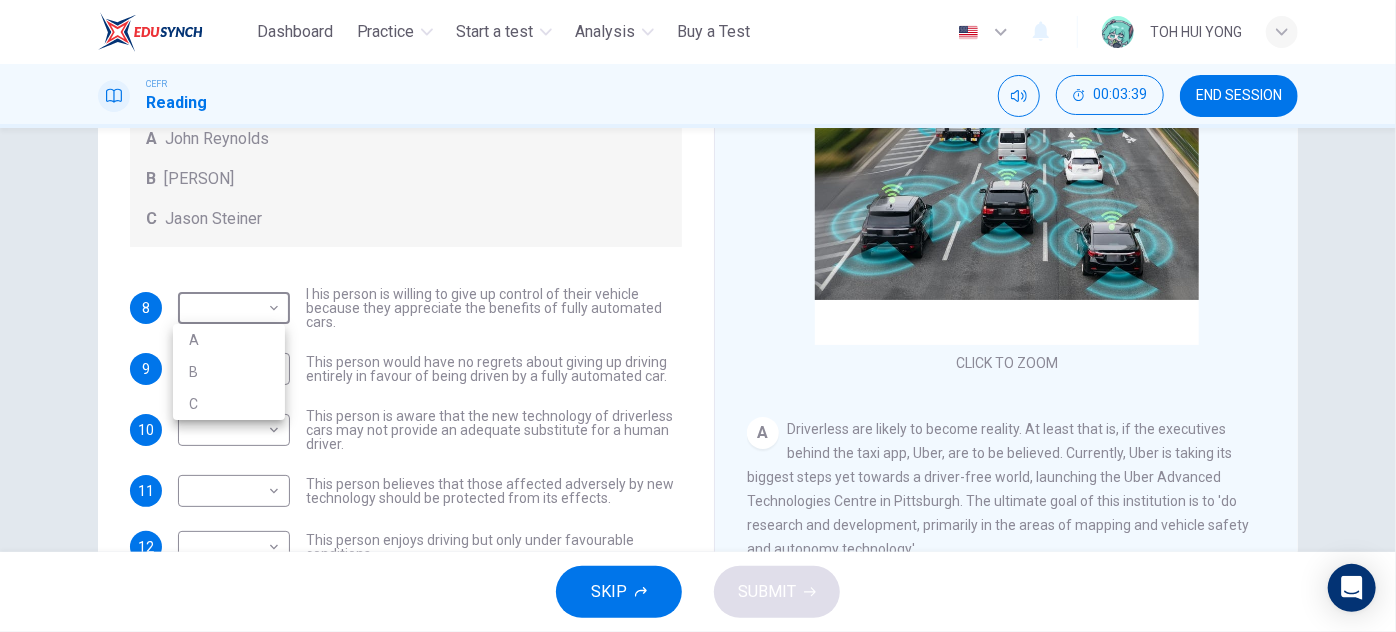 click at bounding box center [698, 316] 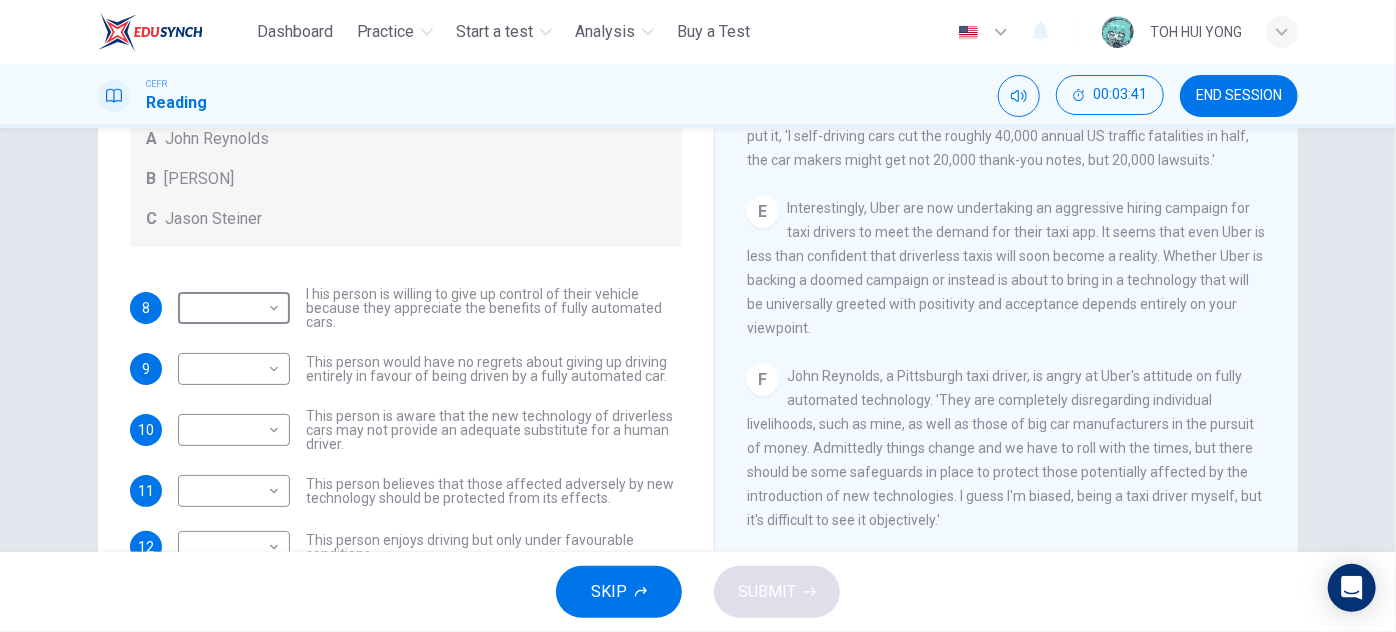 scroll, scrollTop: 1464, scrollLeft: 0, axis: vertical 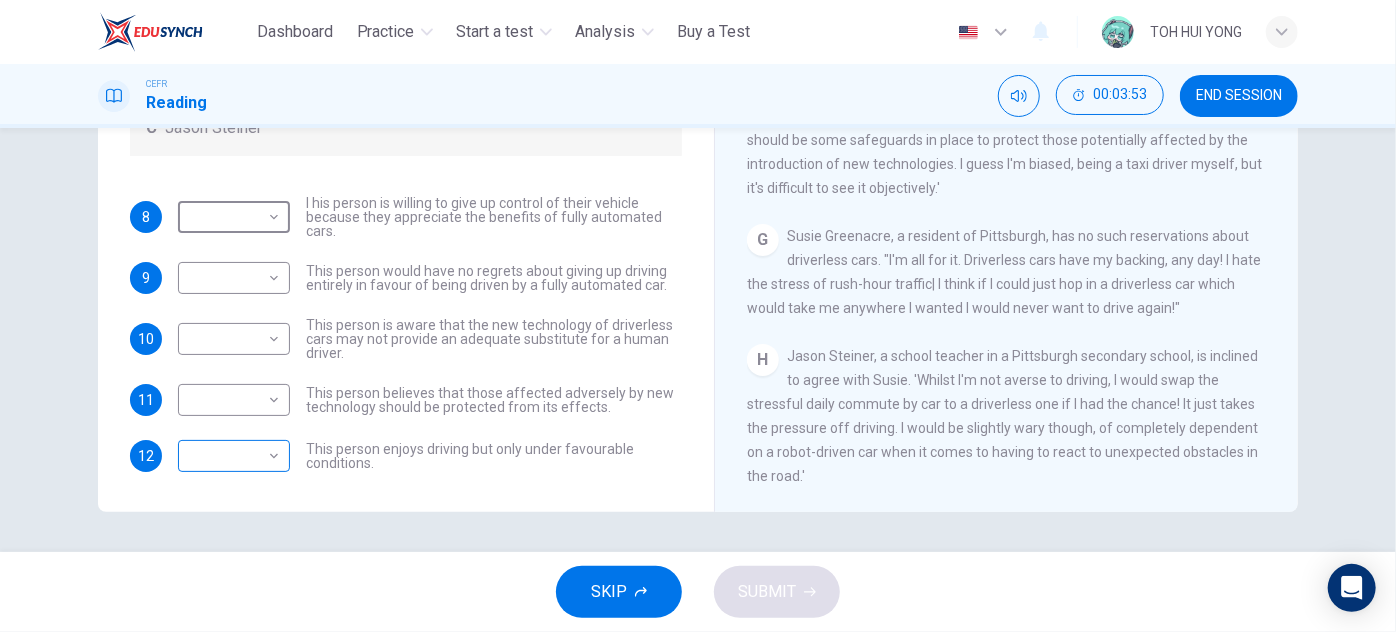 click on "This site uses cookies, as explained in our  Privacy Policy . If you agree to the use of cookies, please click the Accept button and continue to browse our site.   Privacy Policy Accept Dashboard Practice Start a test Analysis Buy a Test English ** ​ TOH HUI YONG CEFR Reading 00:03:53 END SESSION Questions 8 - 12 Look at the following statements, and the list of people. Match each statement to the correct person, A-C. You may use any letter more than once.
A John Reynolds B Susie Greenacre C Jason Steiner 8 ​ ​ I his person is willing to give up control of their vehicle because they appreciate the benefits of fully automated cars. 9 ​ ​ This person would have no regrets about giving up driving entirely in favour of being driven by a fully automated car. 10 ​ ​ This person is aware that the new technology of driverless cars may not provide an adequate substitute for a human driver. 11 ​ ​ 12 ​ ​ This person enjoys driving but only under favourable conditions. Driverless cars A B C D E F" at bounding box center (698, 316) 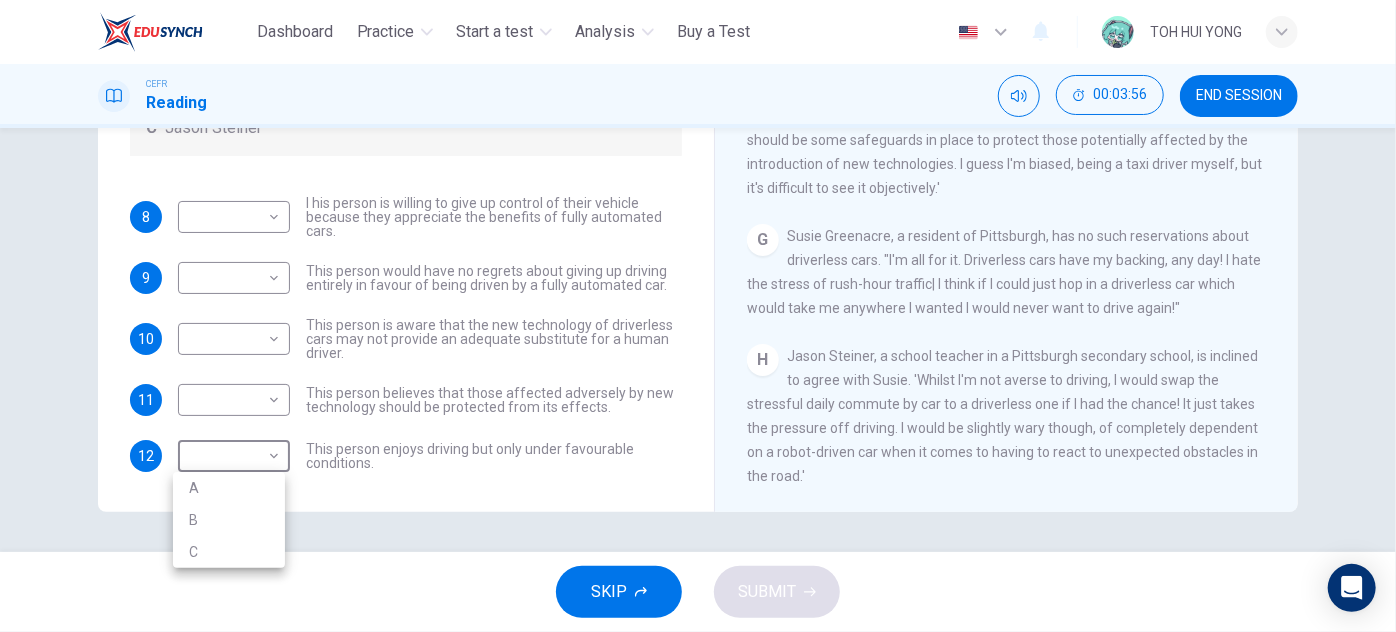 click at bounding box center [698, 316] 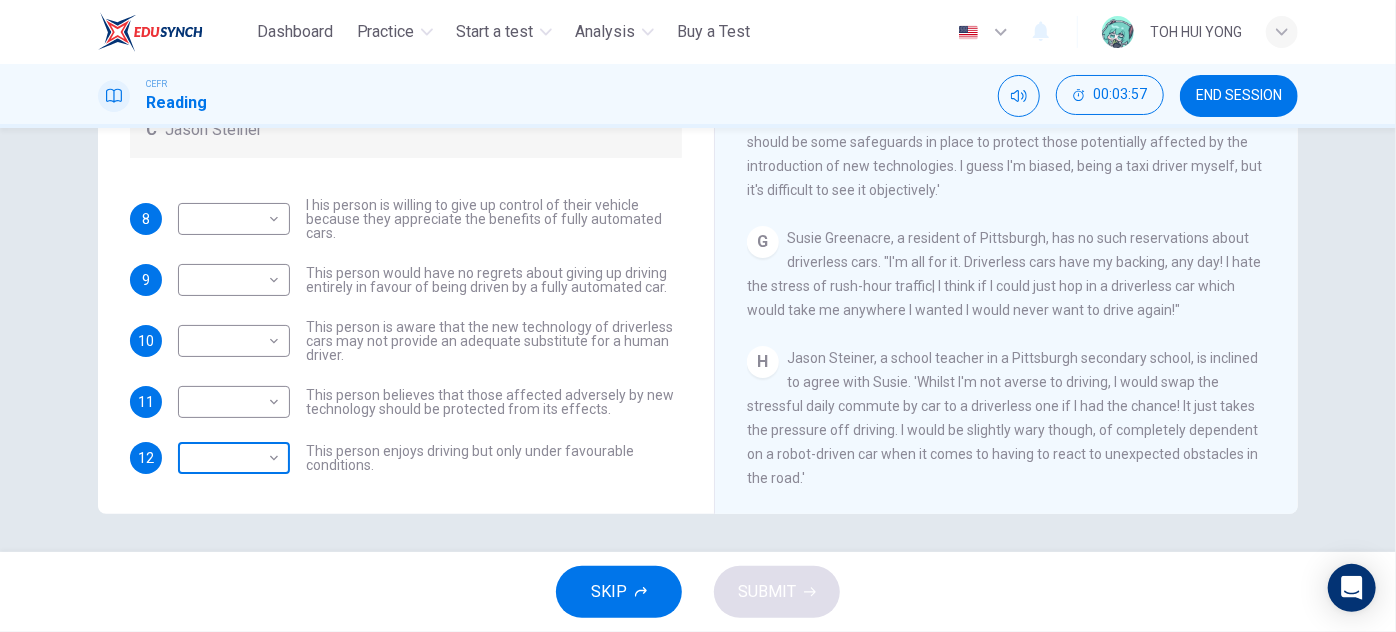 scroll, scrollTop: 351, scrollLeft: 0, axis: vertical 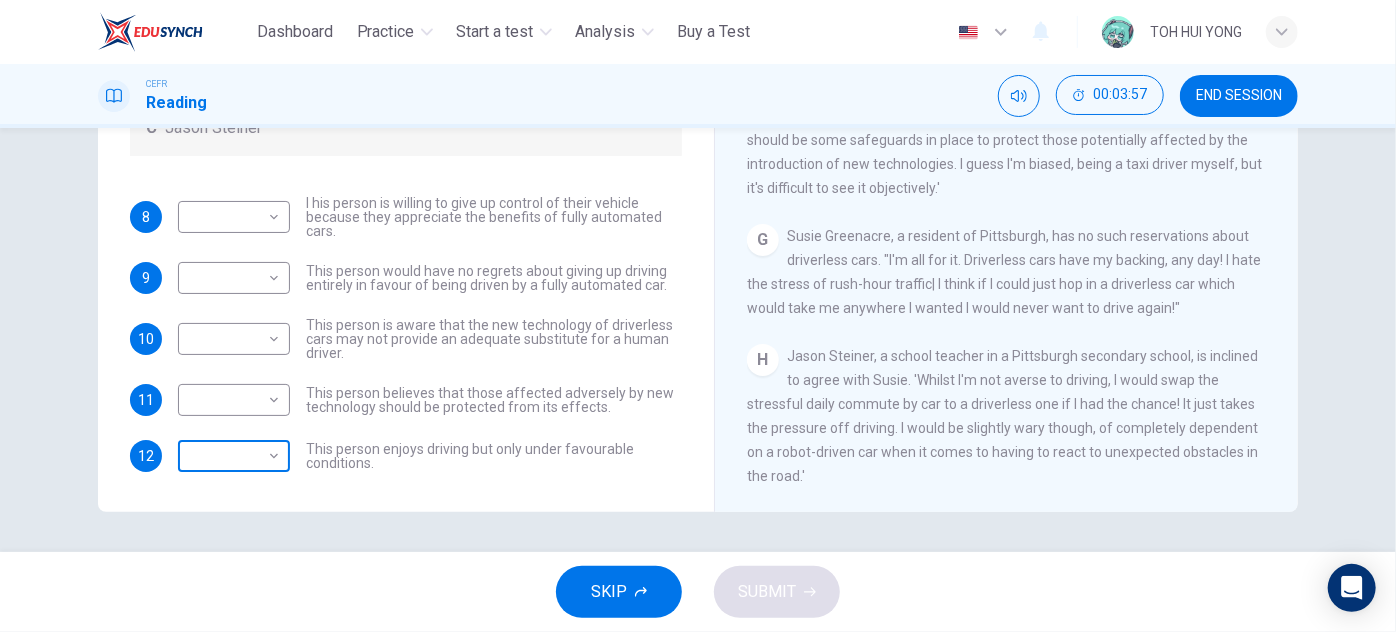 click on "This site uses cookies, as explained in our  Privacy Policy . If you agree to the use of cookies, please click the Accept button and continue to browse our site.   Privacy Policy Accept Dashboard Practice Start a test Analysis Buy a Test English ** ​ TOH HUI YONG CEFR Reading 00:03:57 END SESSION Questions 8 - 12 Look at the following statements, and the list of people. Match each statement to the correct person, A-C. You may use any letter more than once.
A John Reynolds B Susie Greenacre C Jason Steiner 8 ​ ​ I his person is willing to give up control of their vehicle because they appreciate the benefits of fully automated cars. 9 ​ ​ This person would have no regrets about giving up driving entirely in favour of being driven by a fully automated car. 10 ​ ​ This person is aware that the new technology of driverless cars may not provide an adequate substitute for a human driver. 11 ​ ​ 12 ​ ​ This person enjoys driving but only under favourable conditions. Driverless cars A B C D E F" at bounding box center (698, 316) 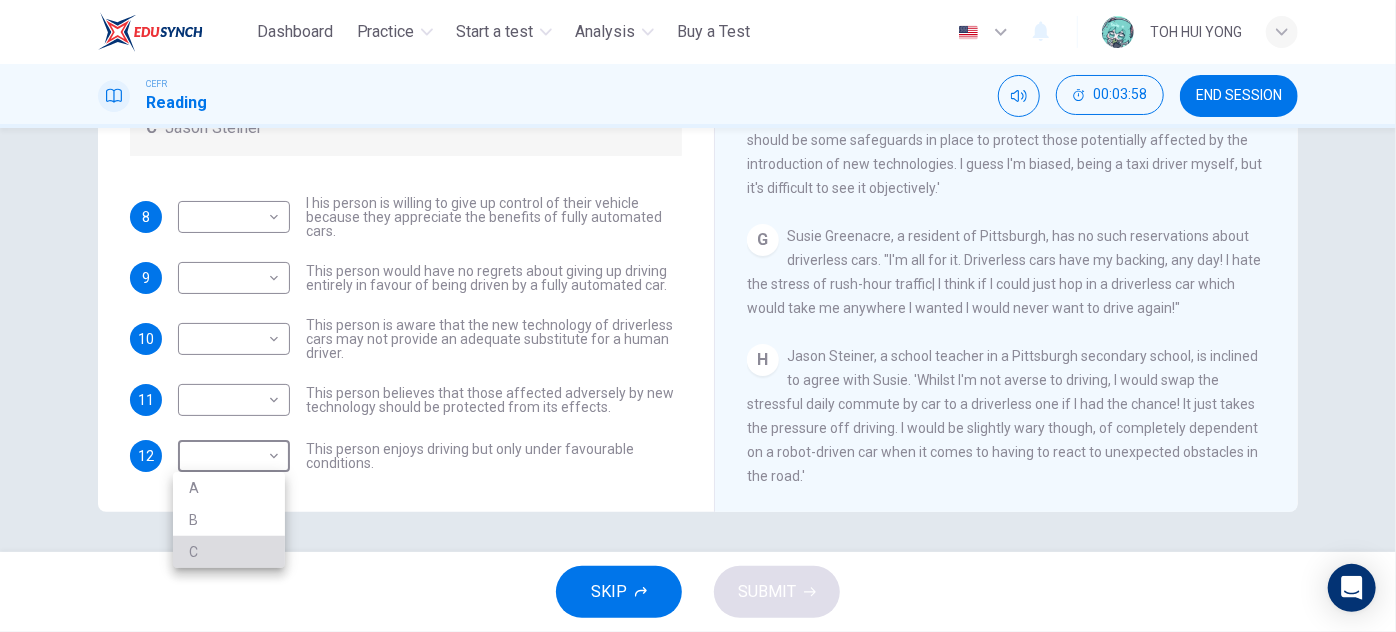 click on "C" at bounding box center (229, 552) 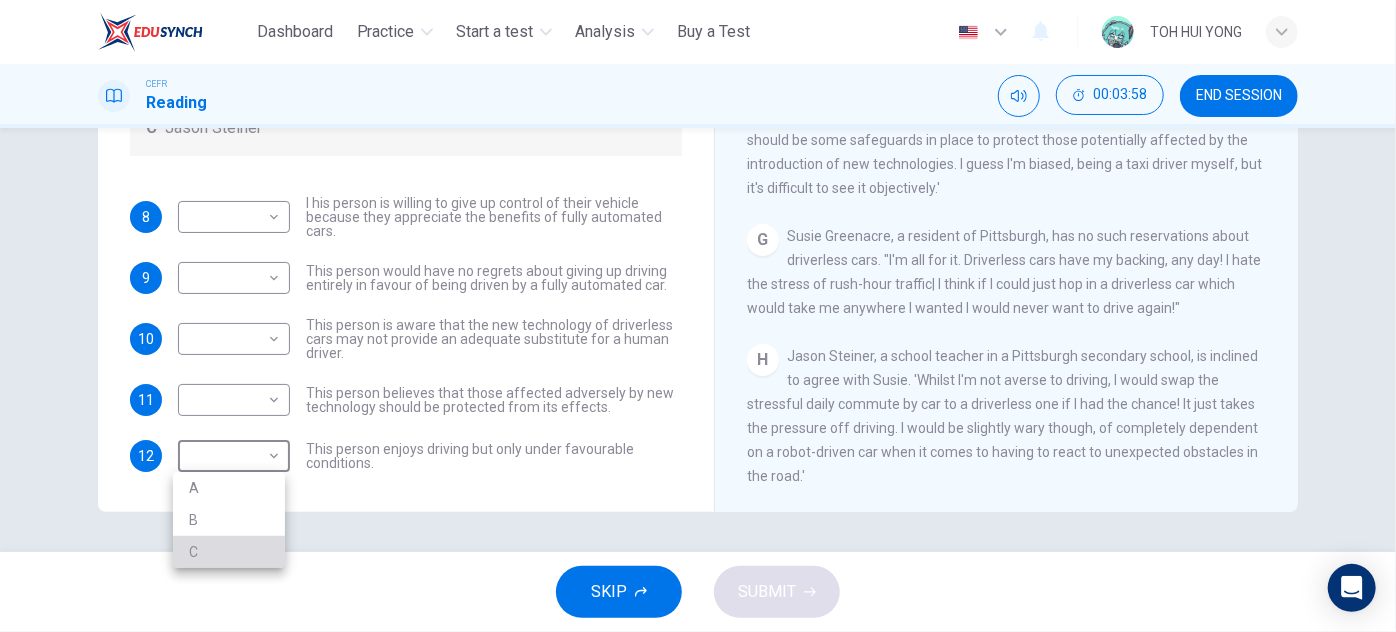 type on "*" 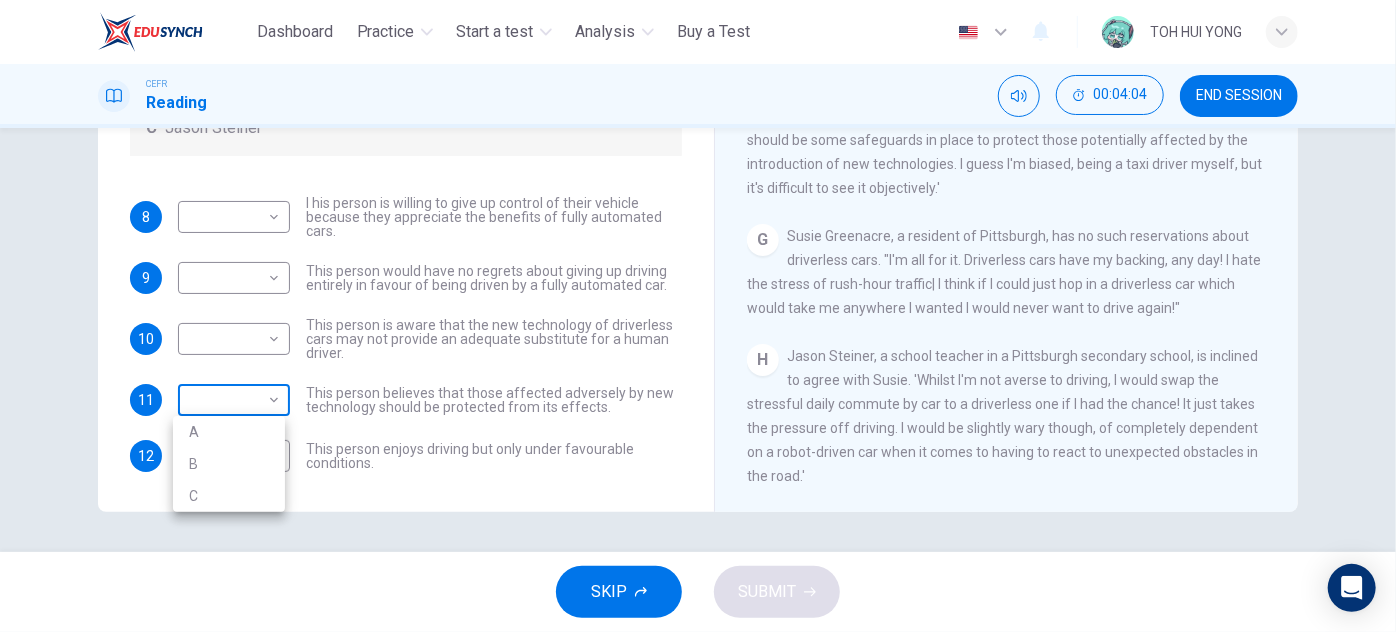 click on "This site uses cookies, as explained in our  Privacy Policy . If you agree to the use of cookies, please click the Accept button and continue to browse our site.   Privacy Policy Accept Dashboard Practice Start a test Analysis Buy a Test English ** ​ TOH HUI YONG CEFR Reading 00:04:04 END SESSION Questions 8 - 12 Look at the following statements, and the list of people. Match each statement to the correct person, A-C. You may use any letter more than once.
A John Reynolds B Susie Greenacre C Jason Steiner 8 ​ ​ I his person is willing to give up control of their vehicle because they appreciate the benefits of fully automated cars. 9 ​ ​ This person would have no regrets about giving up driving entirely in favour of being driven by a fully automated car. 10 ​ ​ This person is aware that the new technology of driverless cars may not provide an adequate substitute for a human driver. 11 ​ ​ 12 C * ​ This person enjoys driving but only under favourable conditions. Driverless cars A B C D E F" at bounding box center [698, 316] 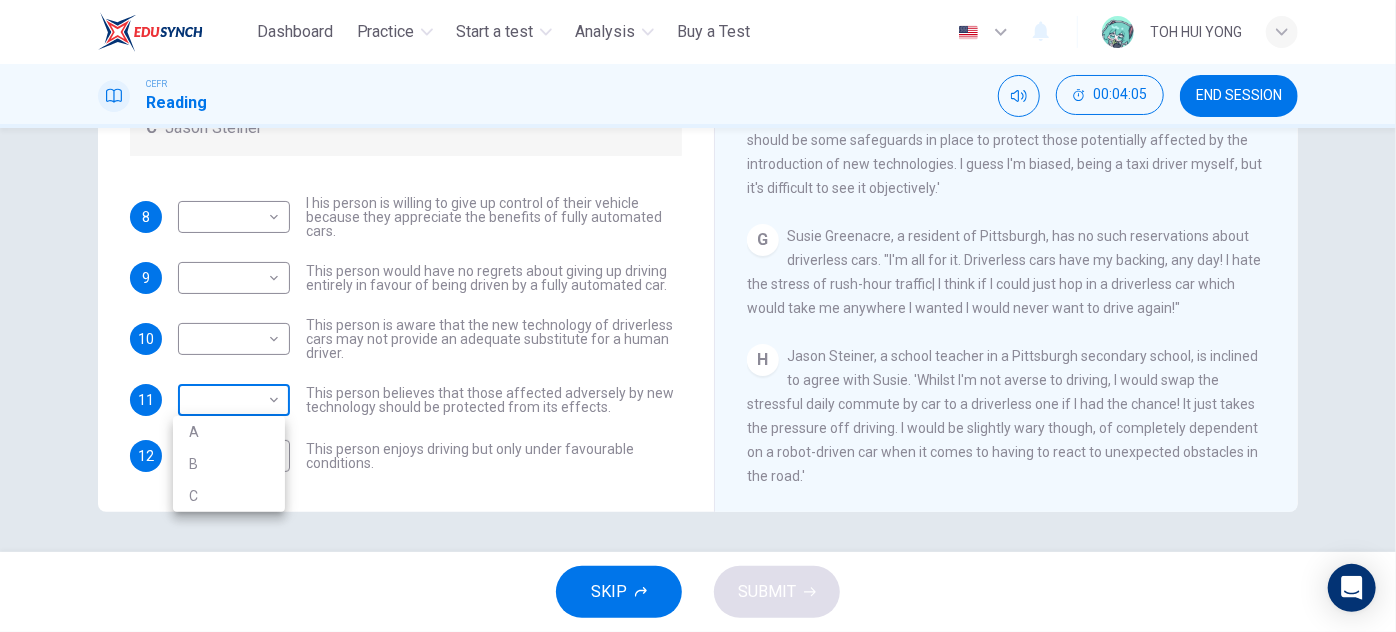 click at bounding box center (698, 316) 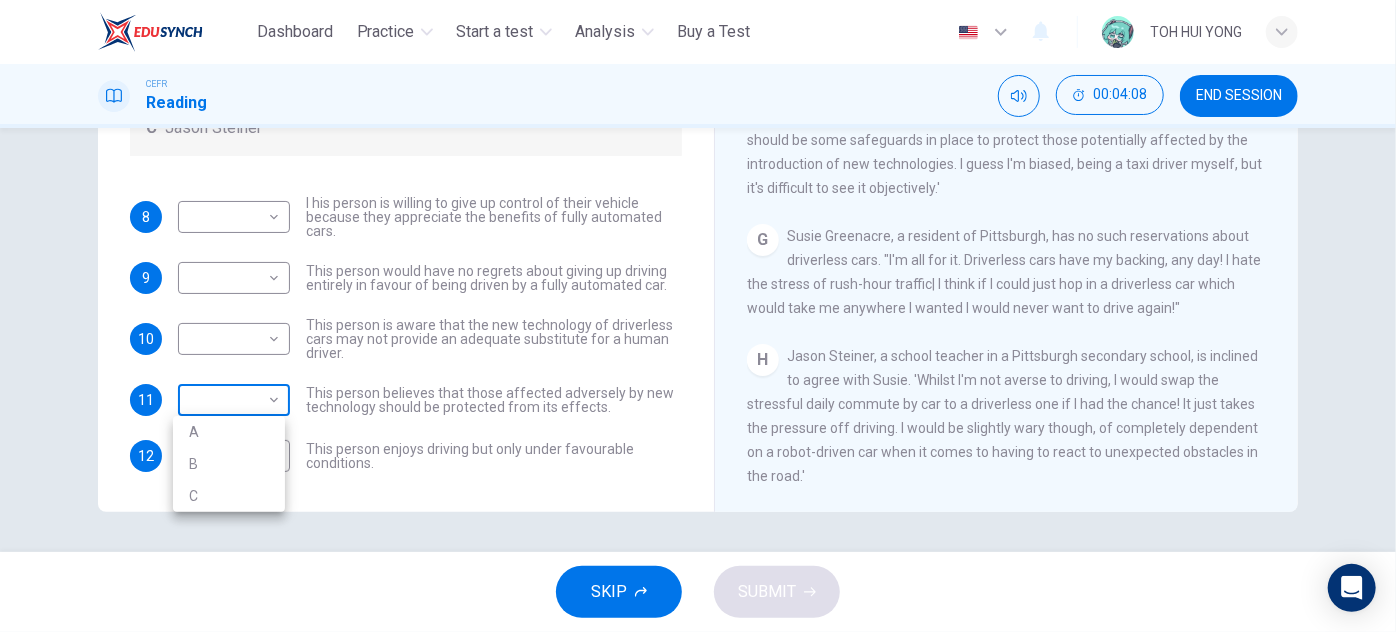 click on "This site uses cookies, as explained in our  Privacy Policy . If you agree to the use of cookies, please click the Accept button and continue to browse our site.   Privacy Policy Accept Dashboard Practice Start a test Analysis Buy a Test English ** ​ TOH HUI YONG CEFR Reading 00:04:08 END SESSION Questions 8 - 12 Look at the following statements, and the list of people. Match each statement to the correct person, A-C. You may use any letter more than once.
A John Reynolds B Susie Greenacre C Jason Steiner 8 ​ ​ I his person is willing to give up control of their vehicle because they appreciate the benefits of fully automated cars. 9 ​ ​ This person would have no regrets about giving up driving entirely in favour of being driven by a fully automated car. 10 ​ ​ This person is aware that the new technology of driverless cars may not provide an adequate substitute for a human driver. 11 ​ ​ 12 C * ​ This person enjoys driving but only under favourable conditions. Driverless cars A B C D E F" at bounding box center [698, 316] 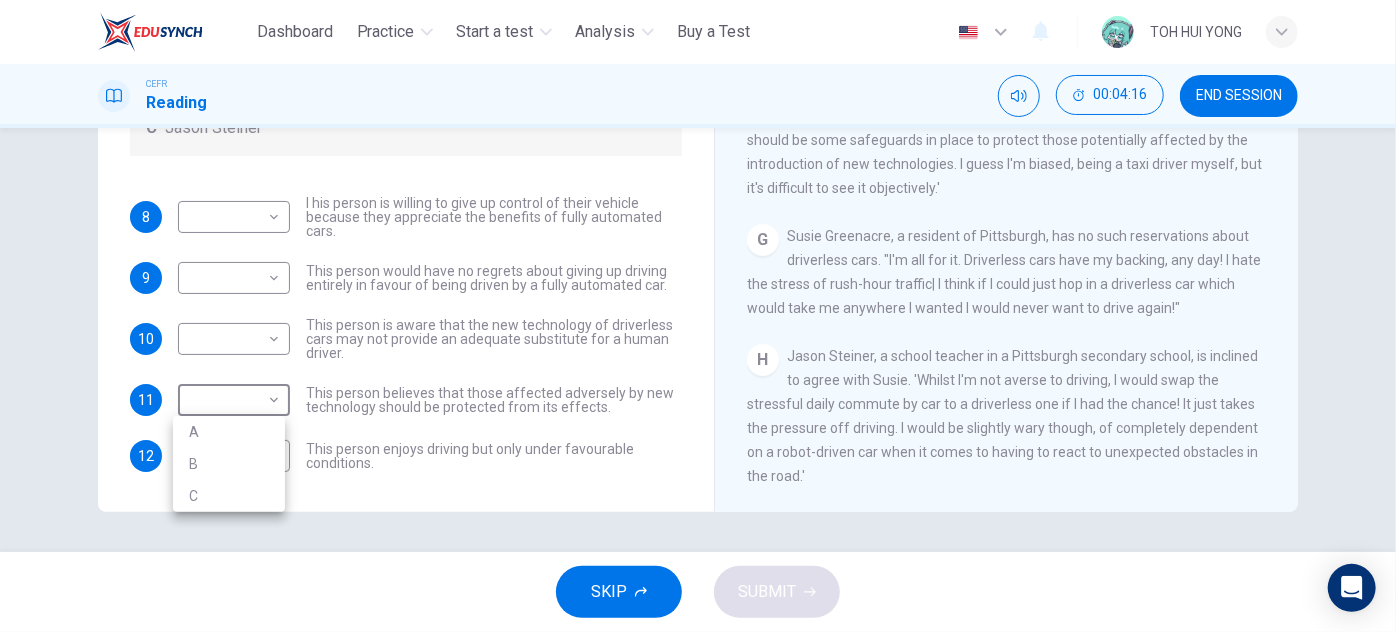 click on "B" at bounding box center [229, 464] 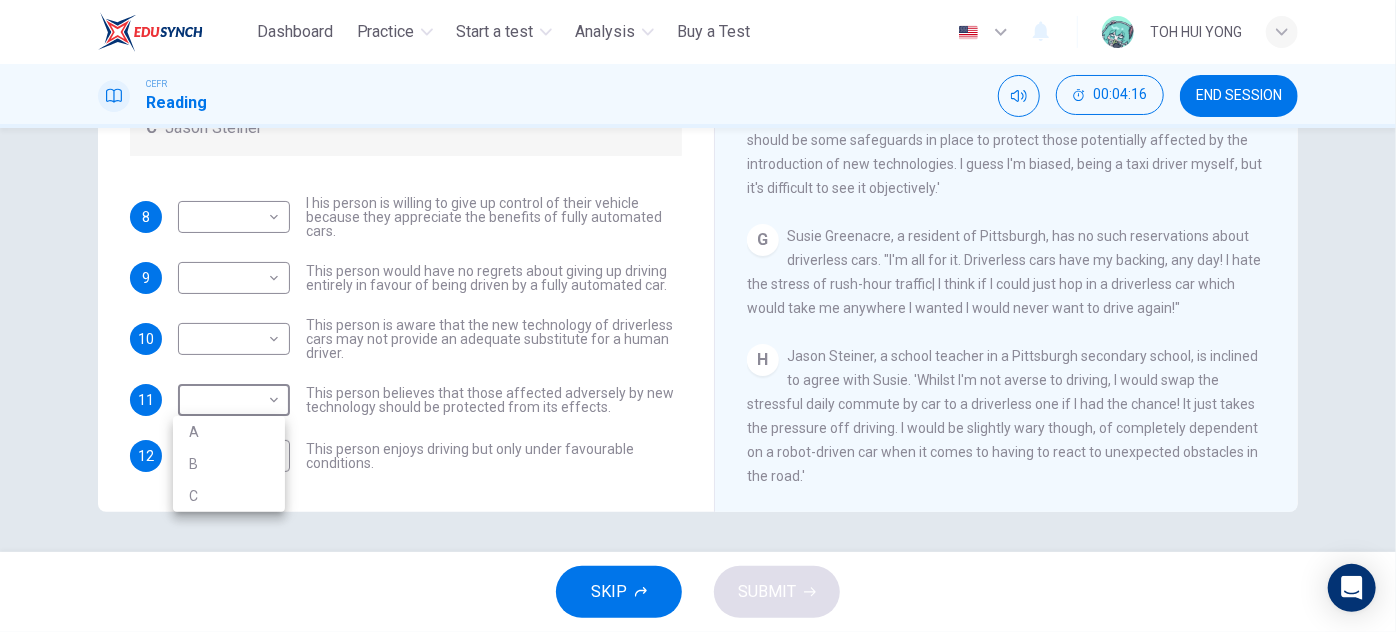 type on "*" 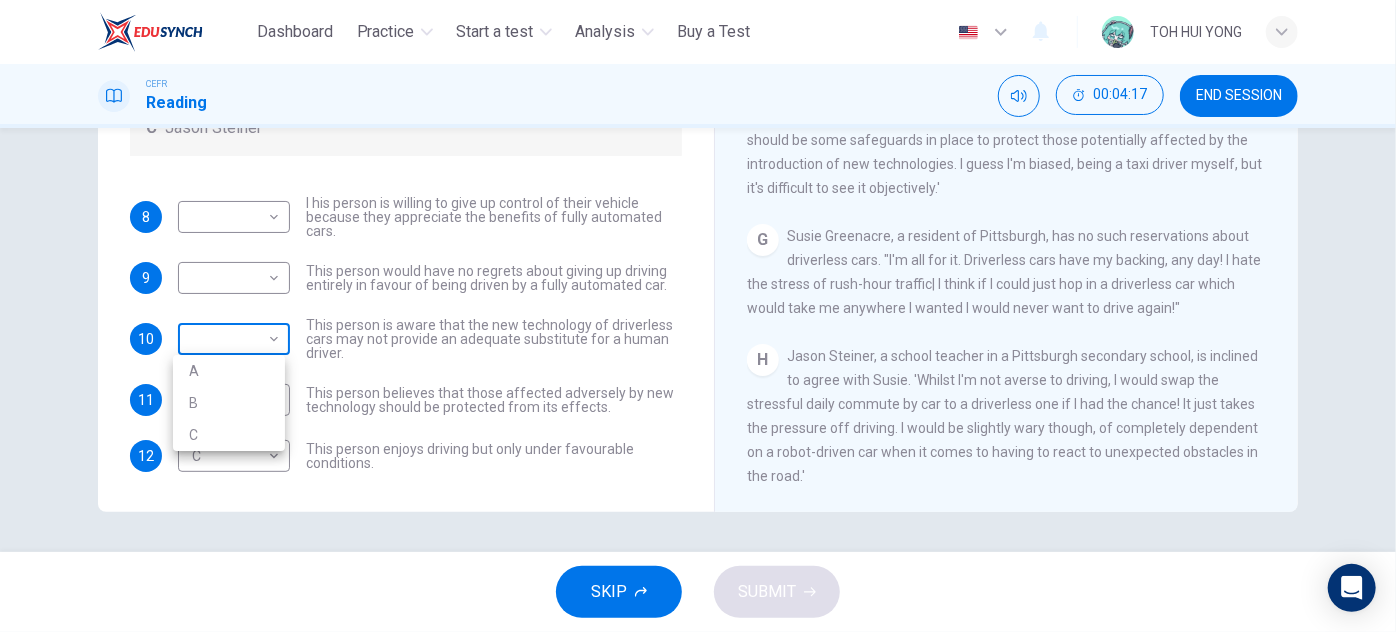 click on "This site uses cookies, as explained in our  Privacy Policy . If you agree to the use of cookies, please click the Accept button and continue to browse our site.   Privacy Policy Accept Dashboard Practice Start a test Analysis Buy a Test English ** ​ TOH HUI YONG CEFR Reading 00:04:17 END SESSION Questions 8 - 12 Look at the following statements, and the list of people. Match each statement to the correct person, A-C. You may use any letter more than once.
A John Reynolds B Susie Greenacre C Jason Steiner 8 ​ ​ I his person is willing to give up control of their vehicle because they appreciate the benefits of fully automated cars. 9 ​ ​ This person would have no regrets about giving up driving entirely in favour of being driven by a fully automated car. 10 ​ ​ This person is aware that the new technology of driverless cars may not provide an adequate substitute for a human driver. 11 B * ​ 12 C * ​ This person enjoys driving but only under favourable conditions. Driverless cars A B C D E F" at bounding box center [698, 316] 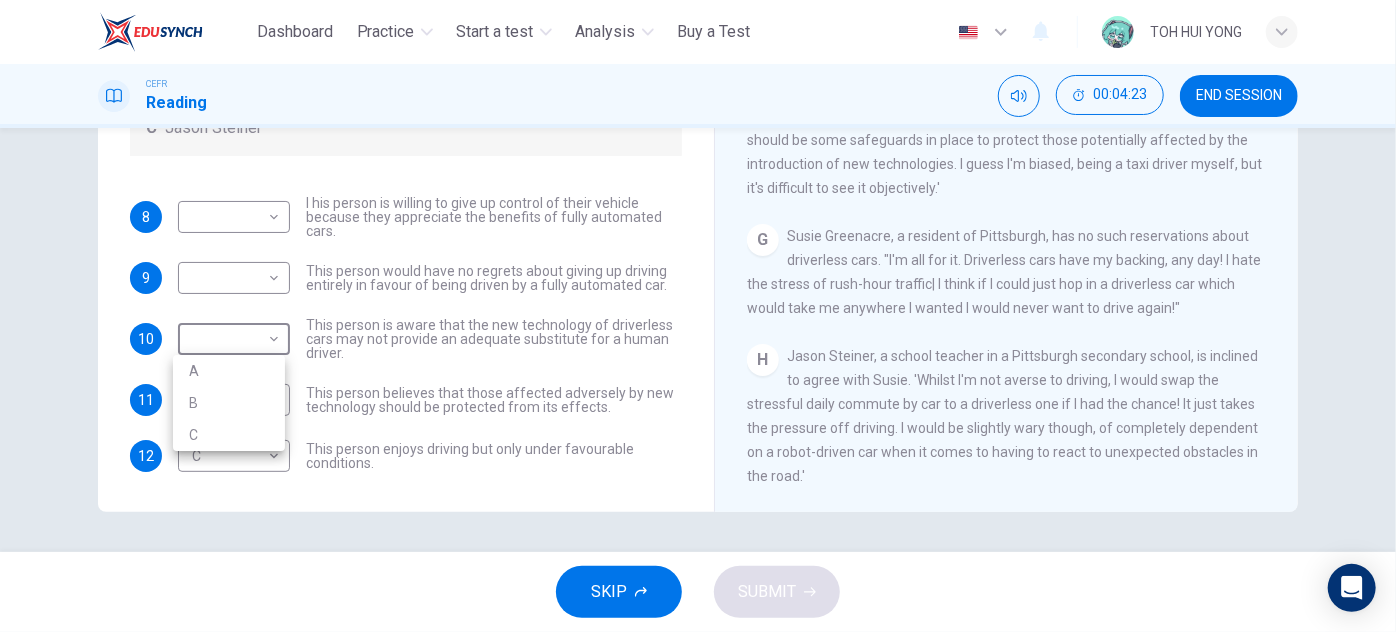 click on "B" at bounding box center (229, 403) 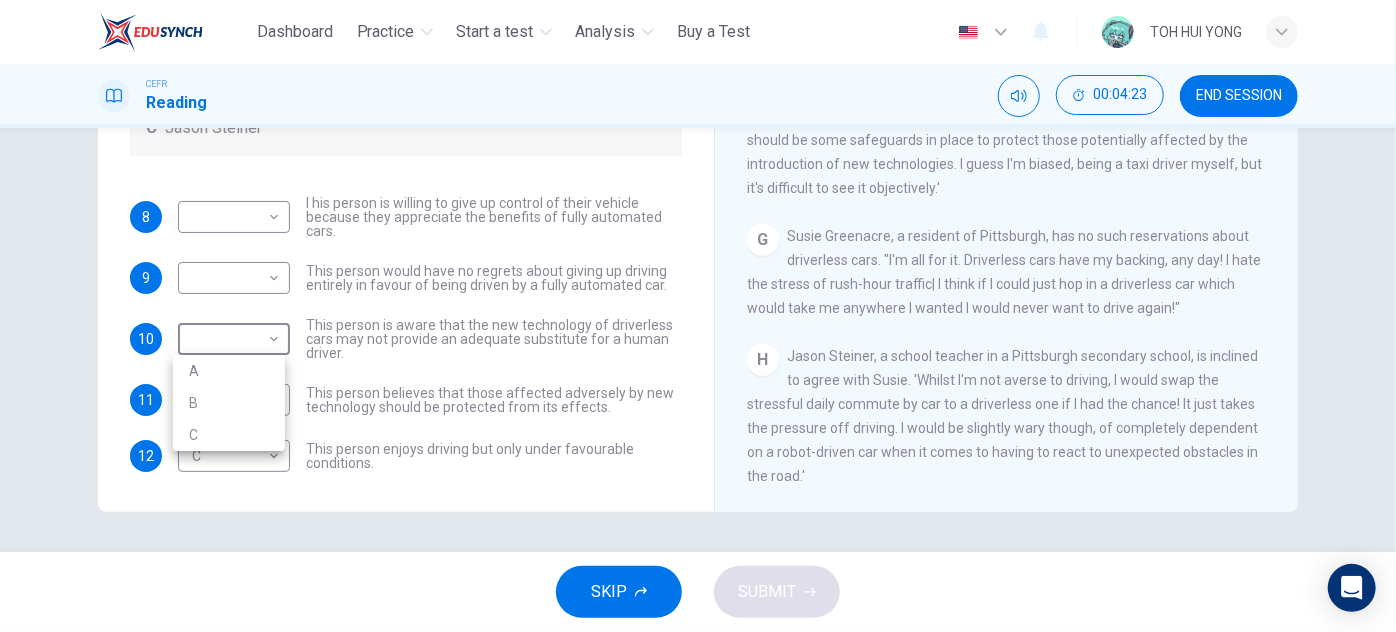 type on "*" 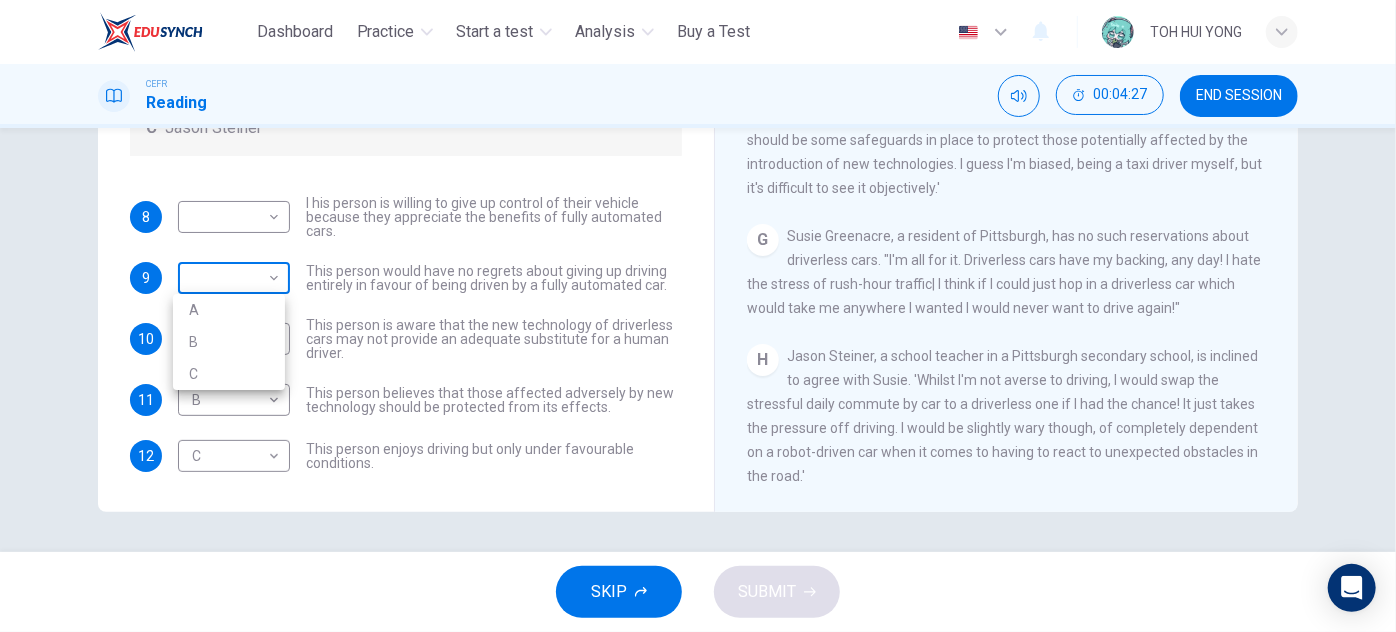 click on "This site uses cookies, as explained in our  Privacy Policy . If you agree to the use of cookies, please click the Accept button and continue to browse our site.   Privacy Policy Accept Dashboard Practice Start a test Analysis Buy a Test English ** ​ TOH HUI YONG CEFR Reading 00:04:27 END SESSION Questions 8 - 12 Look at the following statements, and the list of people. Match each statement to the correct person, A-C. You may use any letter more than once.
A John Reynolds B Susie Greenacre C Jason Steiner 8 ​ ​ I his person is willing to give up control of their vehicle because they appreciate the benefits of fully automated cars. 9 ​ ​ This person would have no regrets about giving up driving entirely in favour of being driven by a fully automated car. 10 B * ​ This person is aware that the new technology of driverless cars may not provide an adequate substitute for a human driver. 11 B * ​ 12 C * ​ This person enjoys driving but only under favourable conditions. Driverless cars A B C D E F" at bounding box center (698, 316) 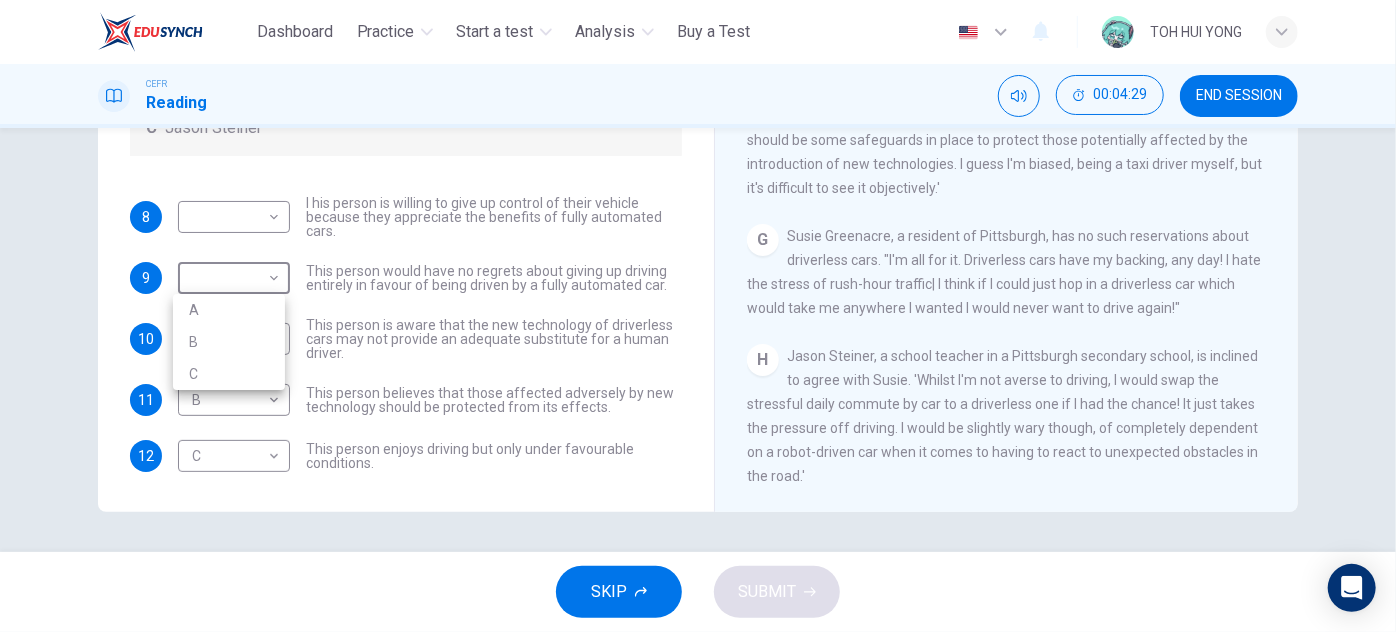 click on "B" at bounding box center (229, 342) 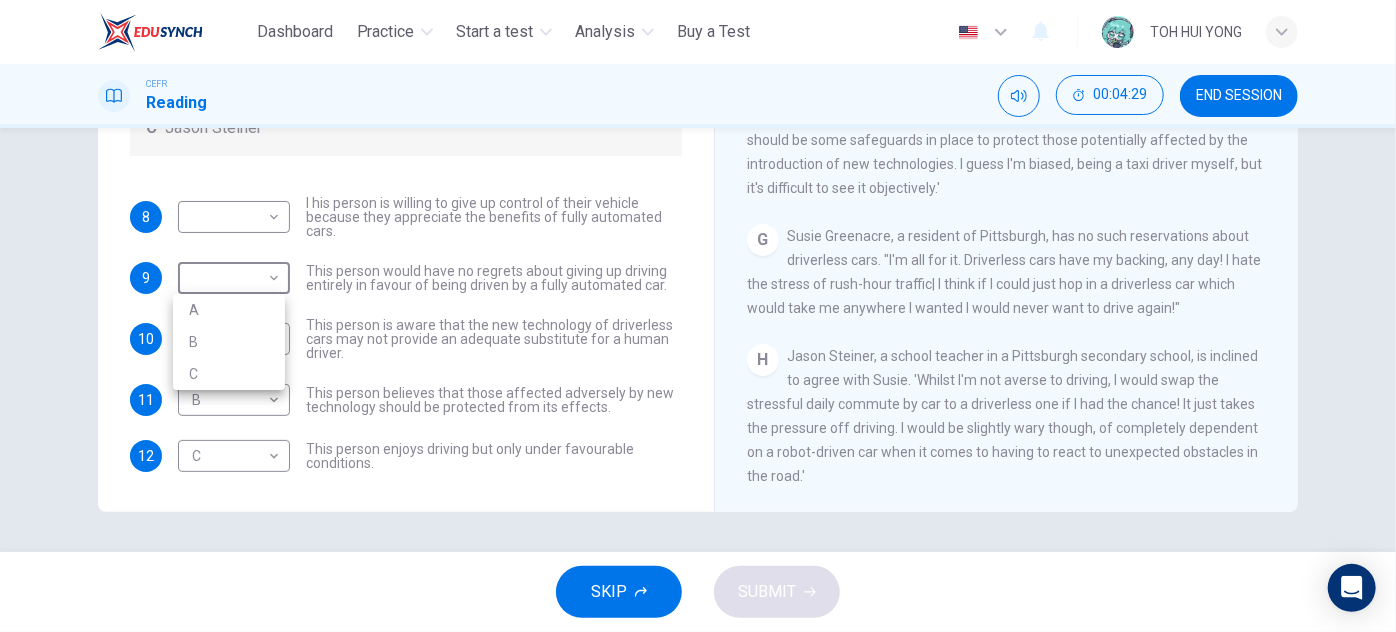 type on "*" 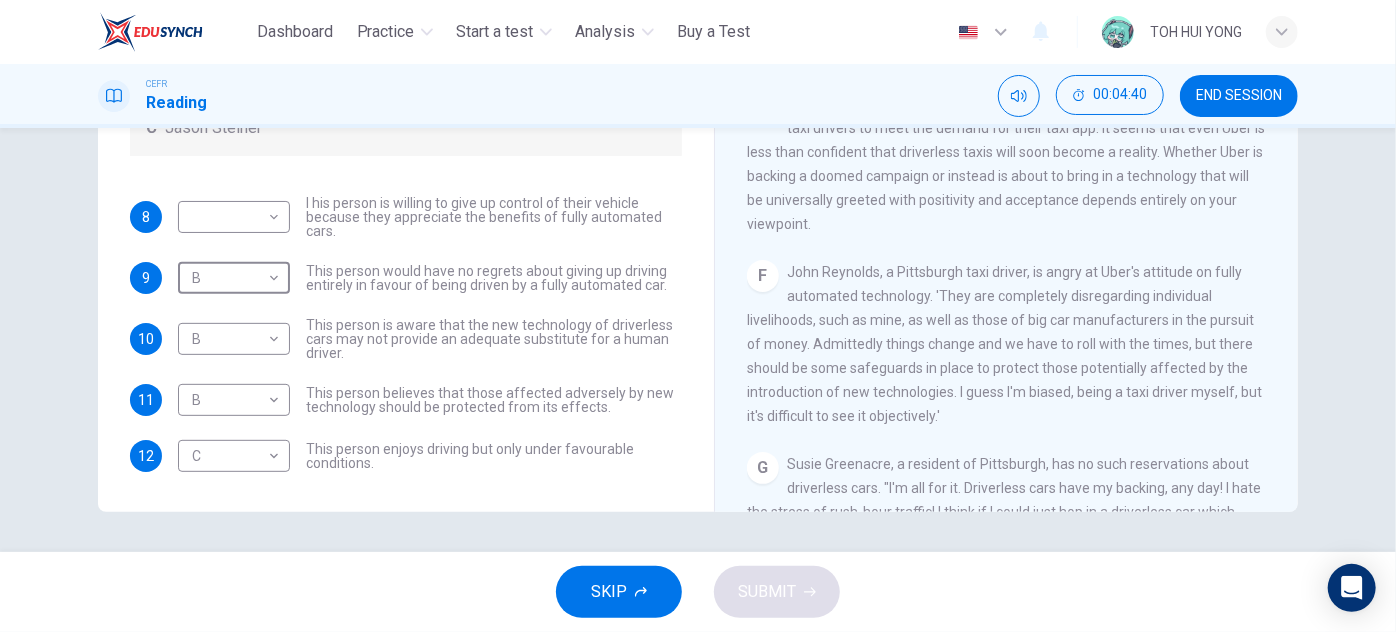 scroll, scrollTop: 1192, scrollLeft: 0, axis: vertical 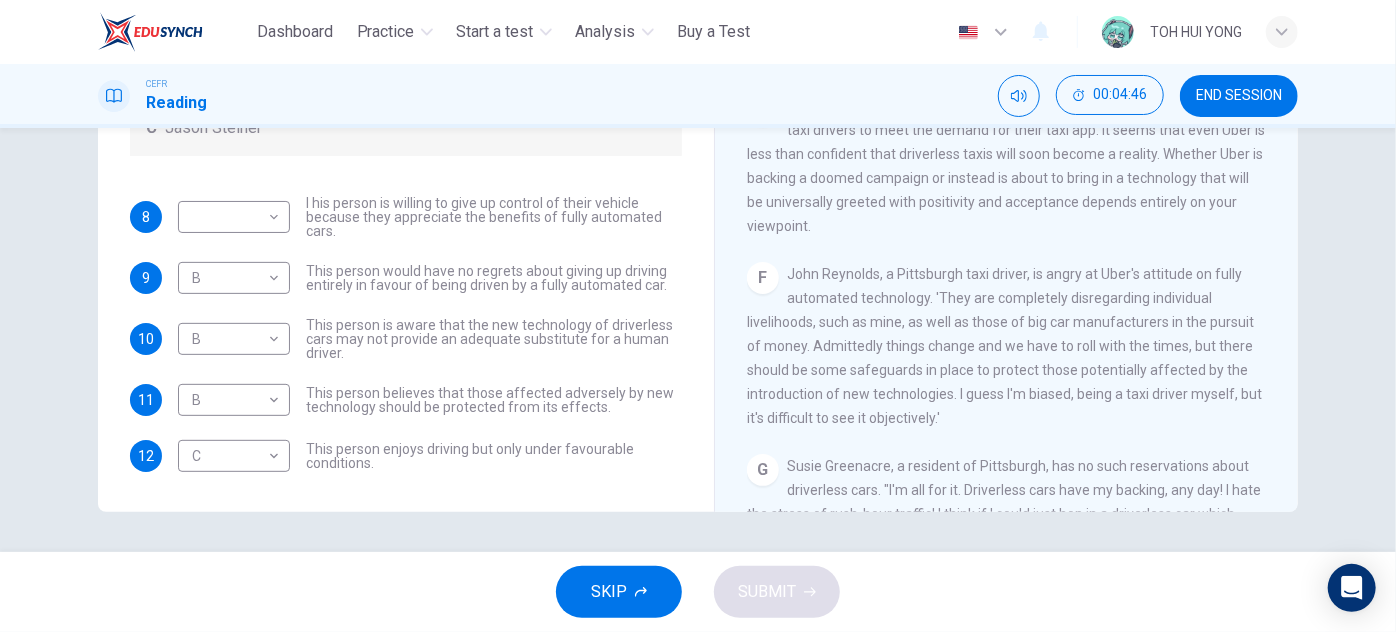 drag, startPoint x: 940, startPoint y: 307, endPoint x: 941, endPoint y: 351, distance: 44.011364 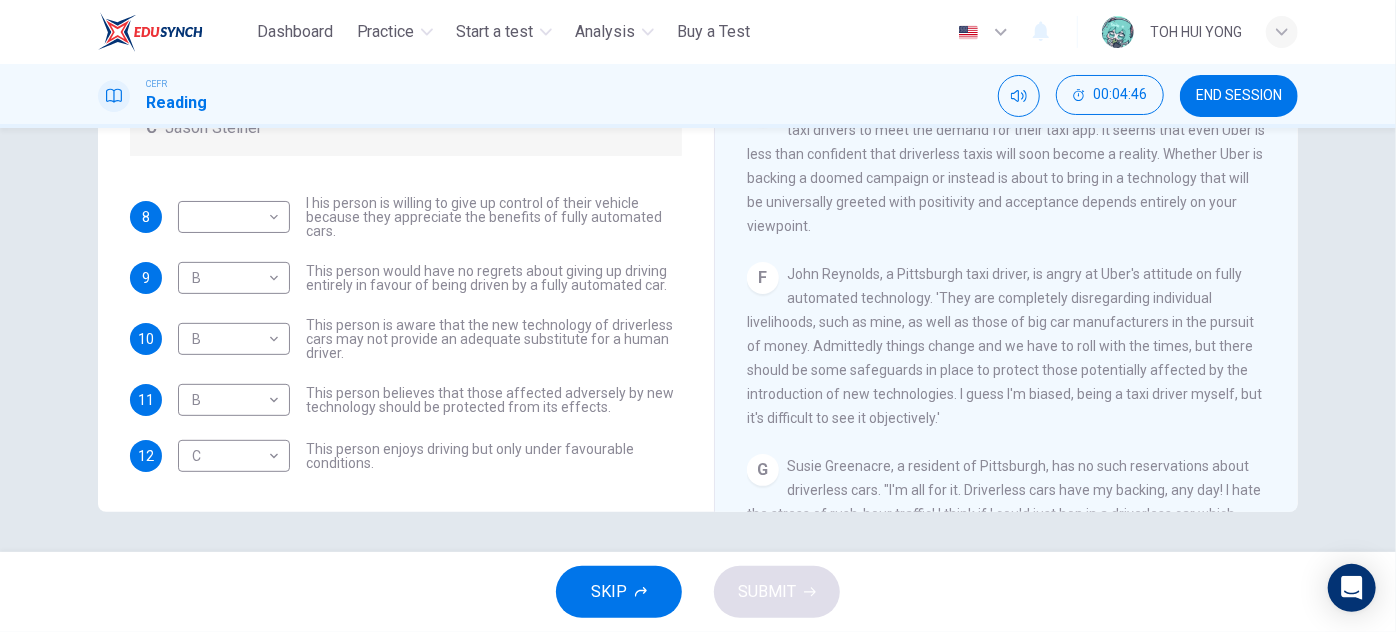 click on "F John Reynolds, a Pittsburgh taxi driver, is angry at Uber's attitude on fully automated technology. 'They are completely disregarding individual livelihoods, such as mine, as well as those of big car manufacturers in the pursuit of money. Admittedly things change and we have to roll with the times, but there should be some safeguards in place to protect those potentially affected by the introduction of new technologies. I guess I'm biased, being a taxi driver myself, but it's difficult to see it objectively.'" at bounding box center (1007, 346) 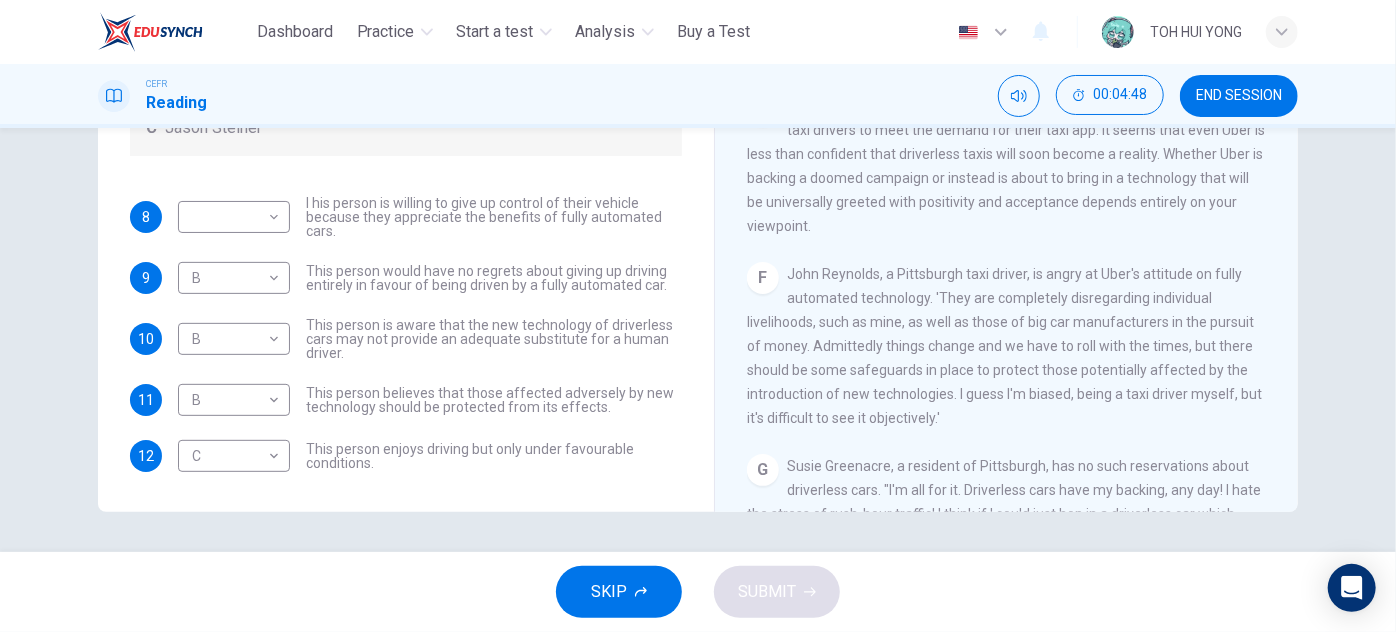 click on "This person is aware that the new technology of driverless cars may not provide an adequate substitute for a human driver." at bounding box center (494, 339) 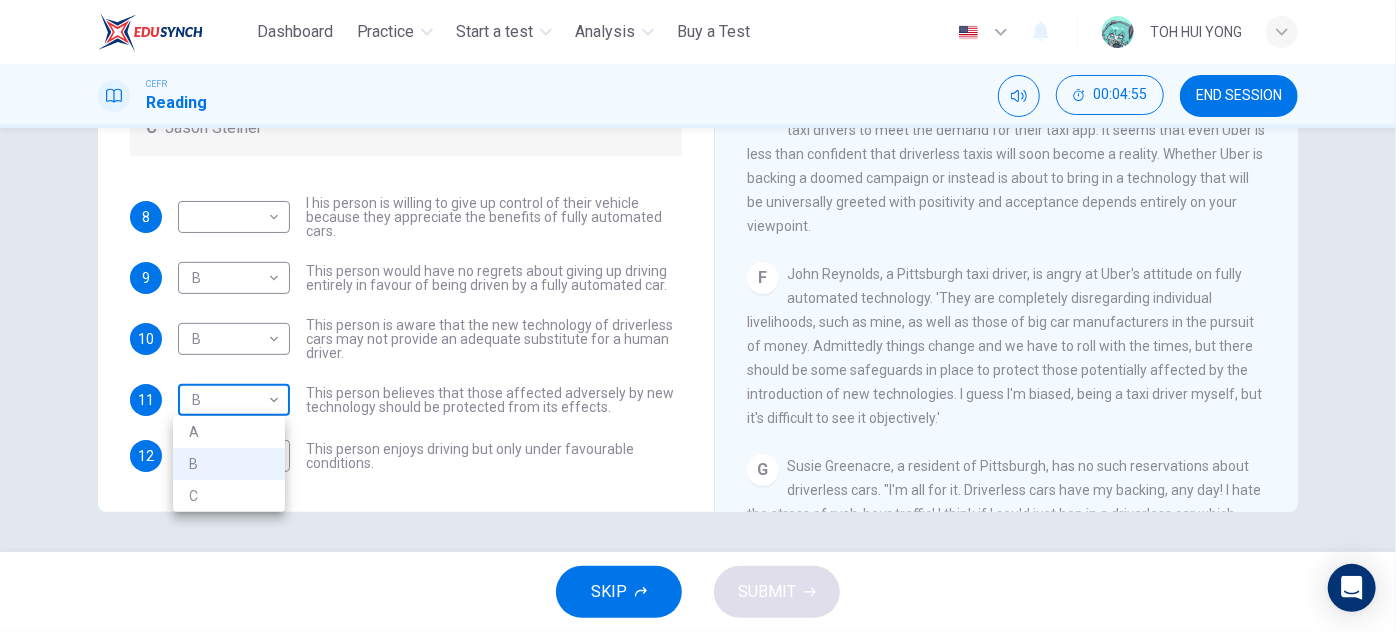 click on "This site uses cookies, as explained in our  Privacy Policy . If you agree to the use of cookies, please click the Accept button and continue to browse our site.   Privacy Policy Accept Dashboard Practice Start a test Analysis Buy a Test English ** ​ TOH HUI YONG CEFR Reading 00:04:55 END SESSION Questions 8 - 12 Look at the following statements, and the list of people. Match each statement to the correct person, A-C. You may use any letter more than once.
A John Reynolds B Susie Greenacre C Jason Steiner 8 ​ ​ I his person is willing to give up control of their vehicle because they appreciate the benefits of fully automated cars. 9 B * ​ This person would have no regrets about giving up driving entirely in favour of being driven by a fully automated car. 10 B * ​ This person is aware that the new technology of driverless cars may not provide an adequate substitute for a human driver. 11 B * ​ 12 C * ​ This person enjoys driving but only under favourable conditions. Driverless cars A B C D E F" at bounding box center [698, 316] 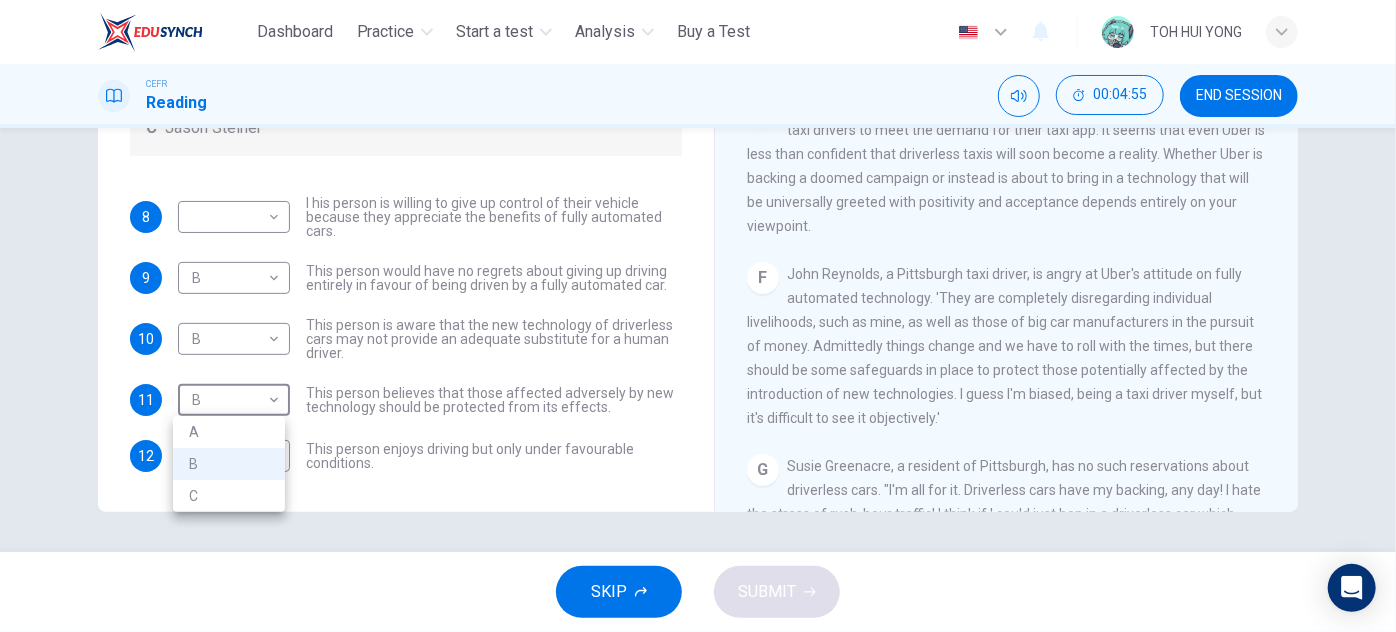 click on "C" at bounding box center [229, 496] 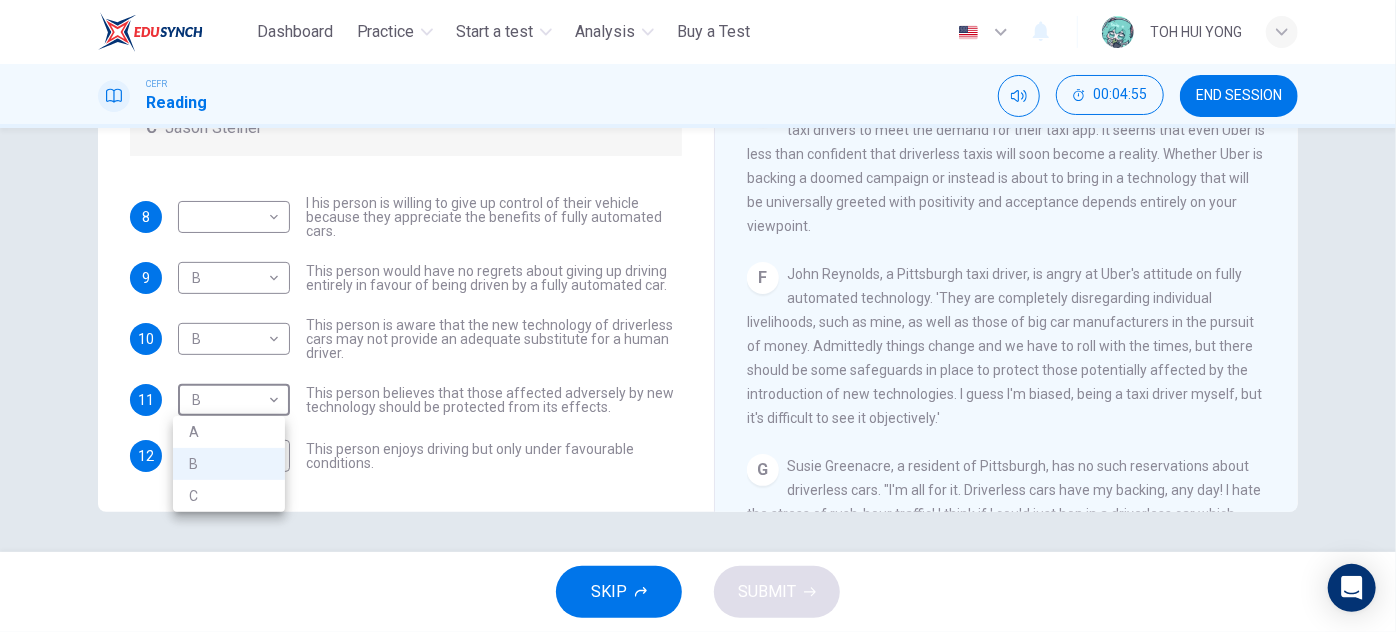 type on "*" 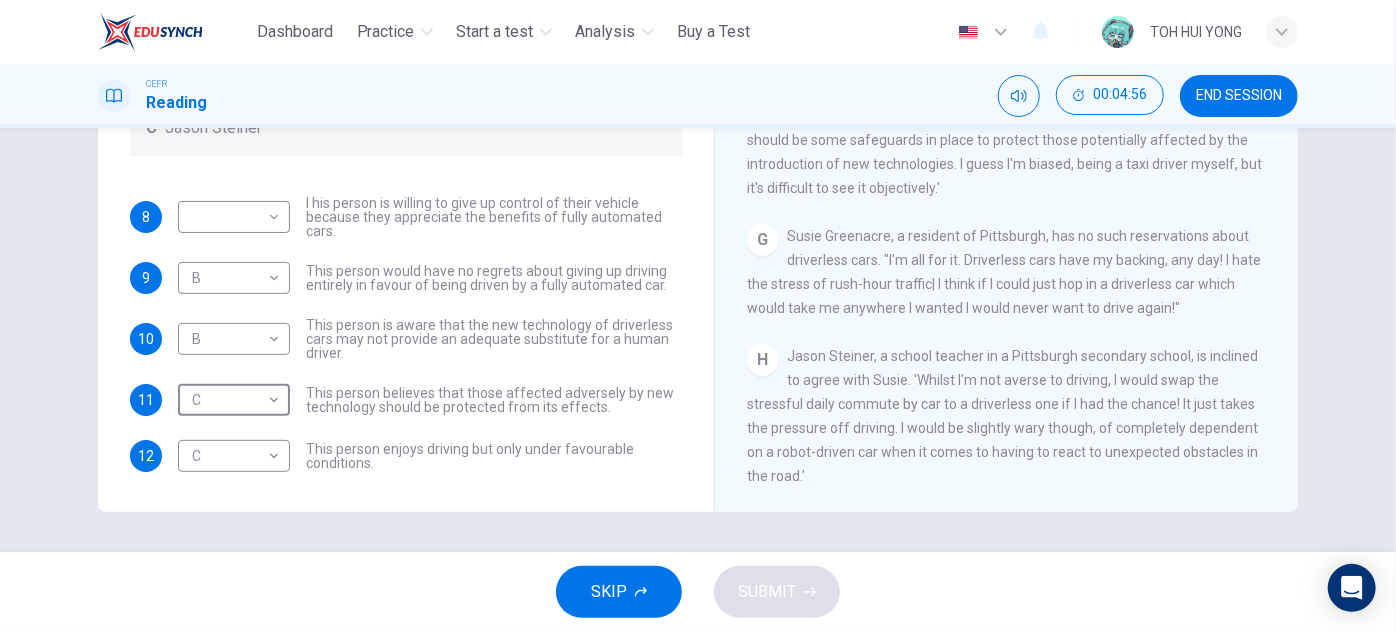 scroll, scrollTop: 1464, scrollLeft: 0, axis: vertical 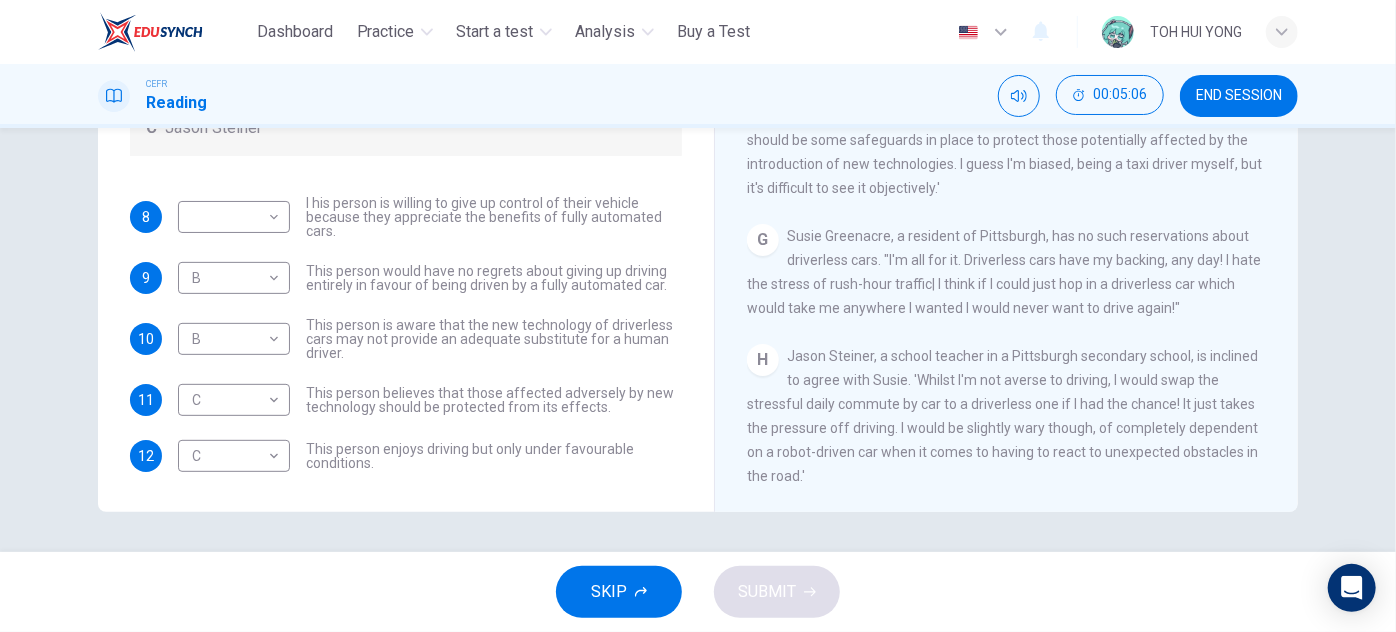 drag, startPoint x: 821, startPoint y: 360, endPoint x: 885, endPoint y: 402, distance: 76.55064 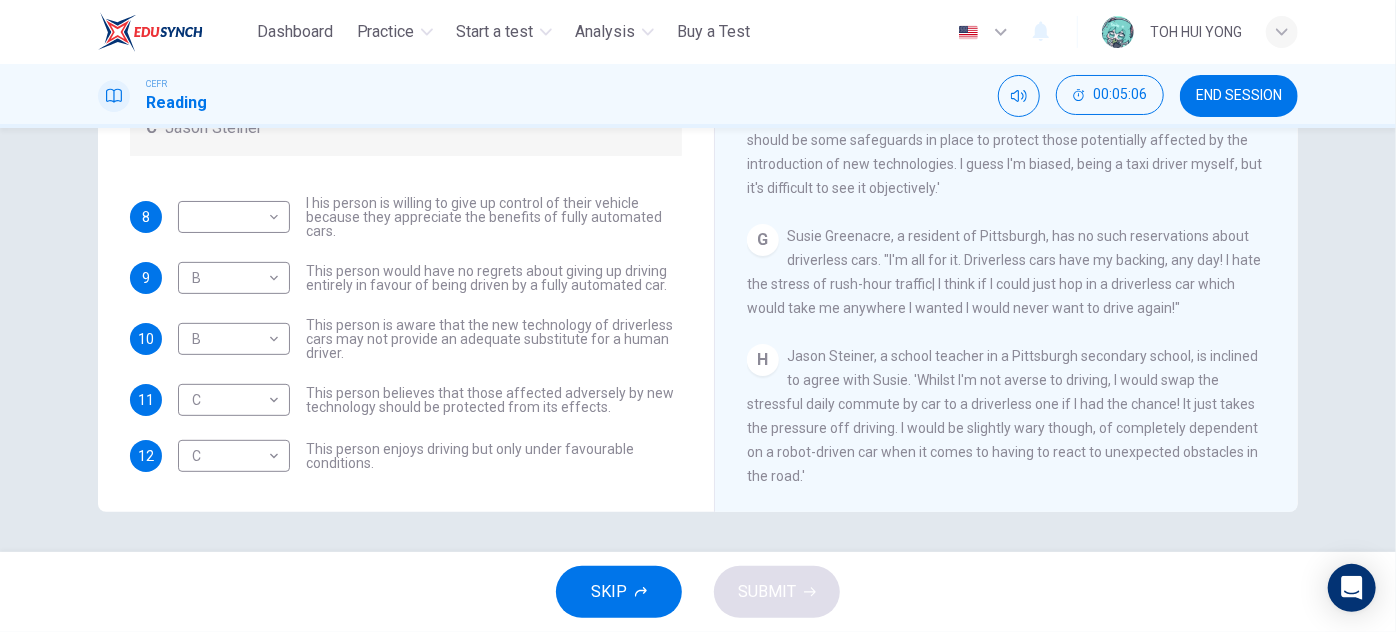 click on "H Jason Steiner, a school teacher in a Pittsburgh secondary school, is inclined to agree with Susie. 'Whilst I'm not averse to driving, I would swap the stressful daily commute by car to a driverless one if I had the chance! It just takes the pressure off driving. I would be slightly wary though, of completely dependent on a robot-driven car when it comes to having to react to unexpected obstacles in the road.'" at bounding box center (1007, 416) 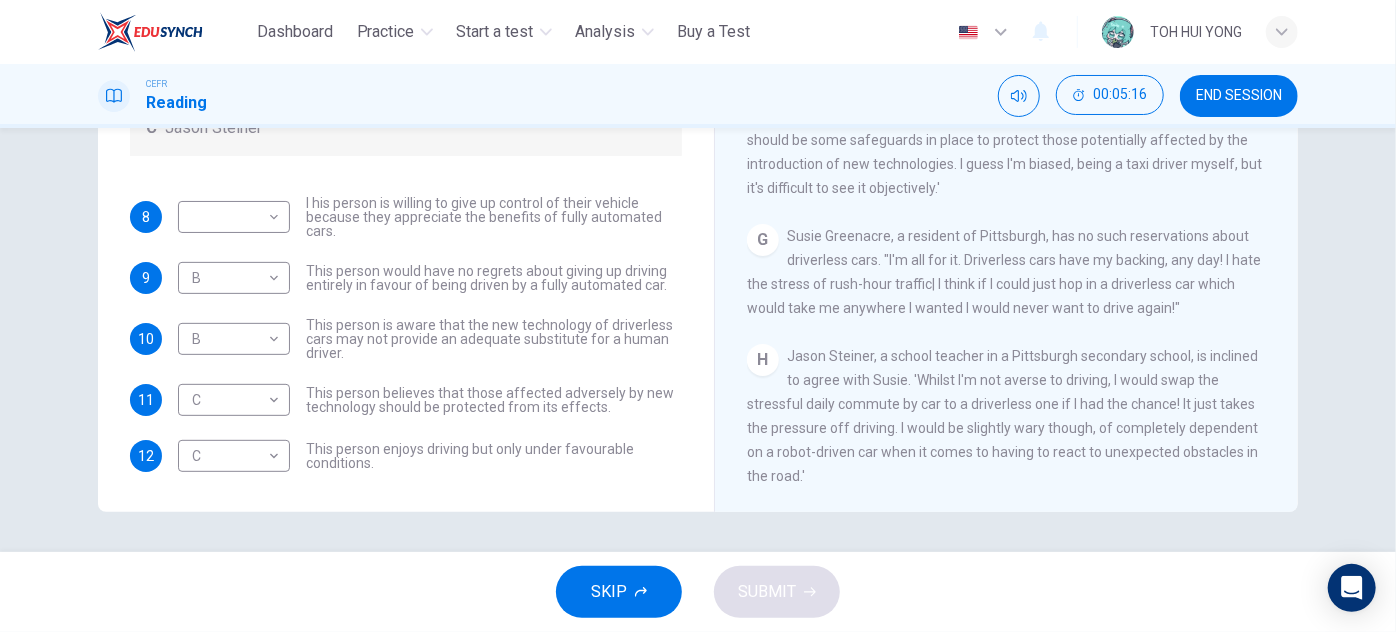 drag, startPoint x: 904, startPoint y: 373, endPoint x: 907, endPoint y: 402, distance: 29.15476 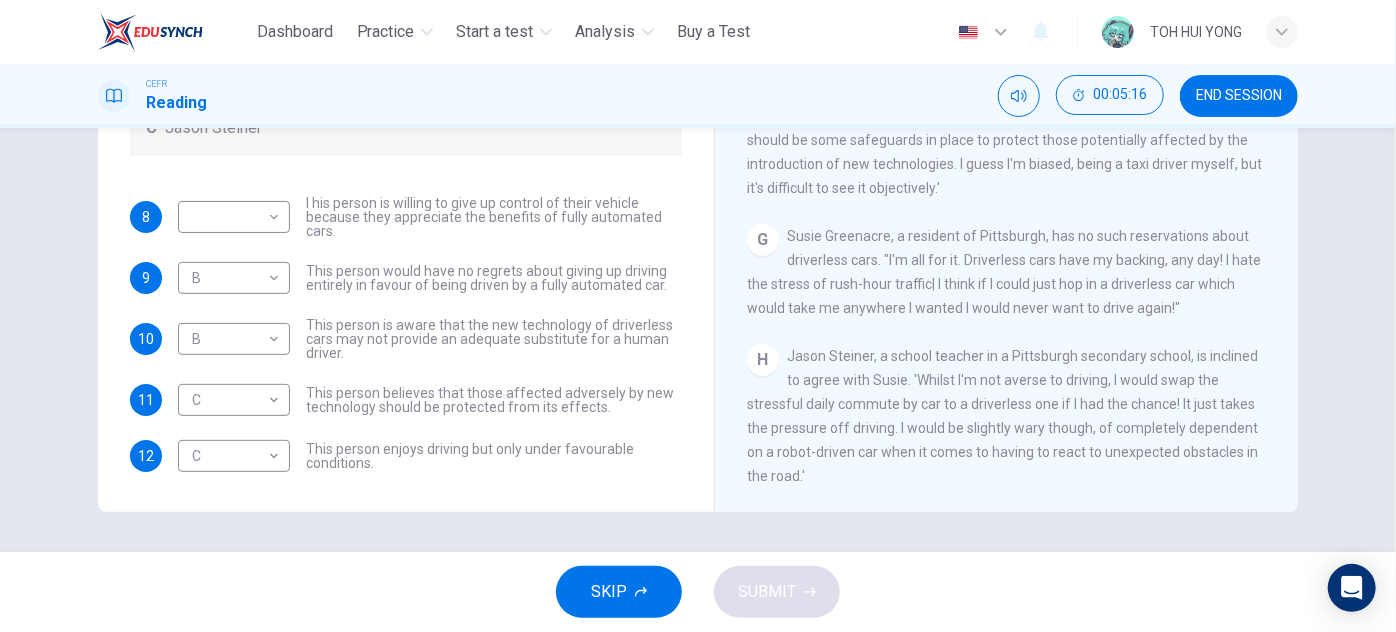 click on "H Jason Steiner, a school teacher in a Pittsburgh secondary school, is inclined to agree with Susie. 'Whilst I'm not averse to driving, I would swap the stressful daily commute by car to a driverless one if I had the chance! It just takes the pressure off driving. I would be slightly wary though, of completely dependent on a robot-driven car when it comes to having to react to unexpected obstacles in the road.'" at bounding box center (1007, 416) 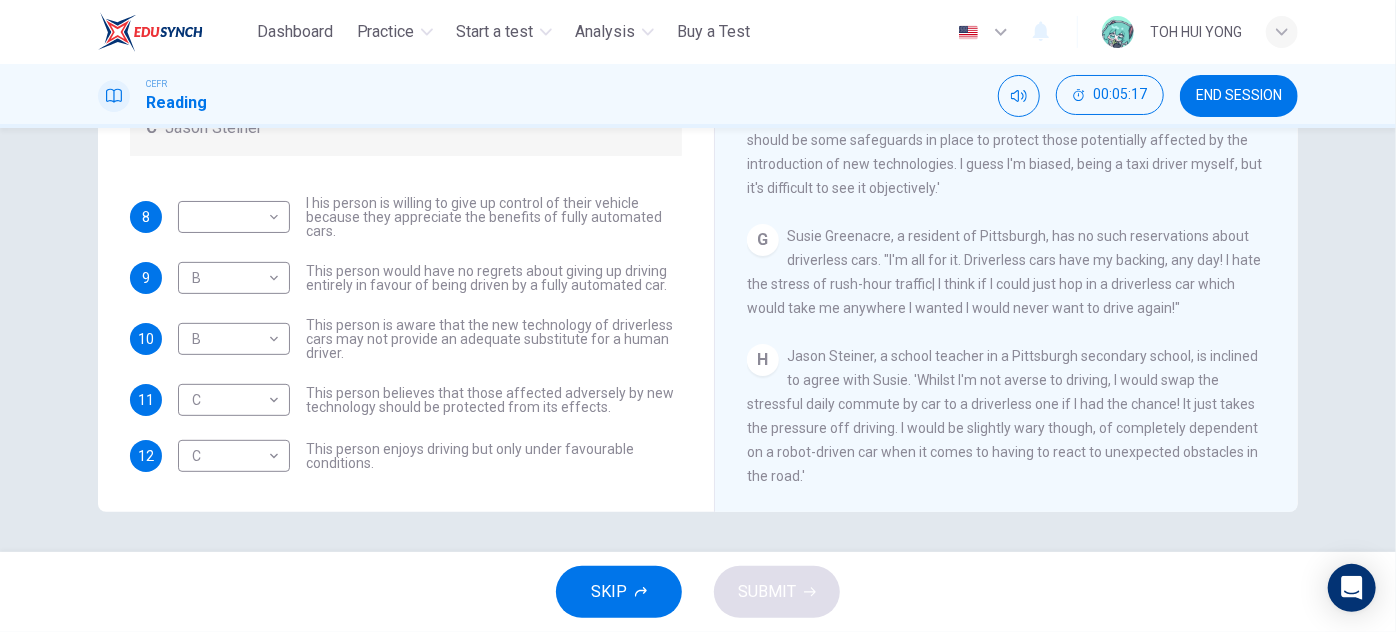 drag, startPoint x: 793, startPoint y: 403, endPoint x: 958, endPoint y: 407, distance: 165.04848 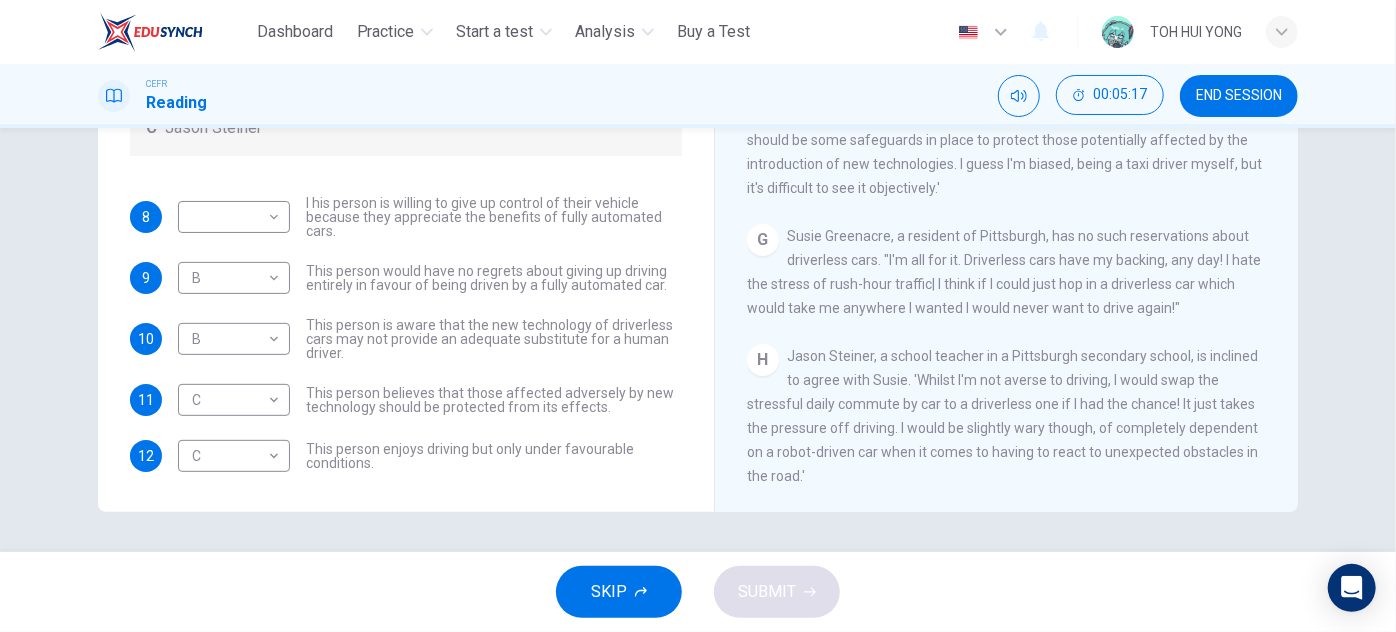 click on "Jason Steiner, a school teacher in a Pittsburgh secondary school, is inclined to agree with Susie. 'Whilst I'm not averse to driving, I would swap the stressful daily commute by car to a driverless one if I had the chance! It just takes the pressure off driving. I would be slightly wary though, of completely dependent on a robot-driven car when it comes to having to react to unexpected obstacles in the road.'" at bounding box center (1002, 416) 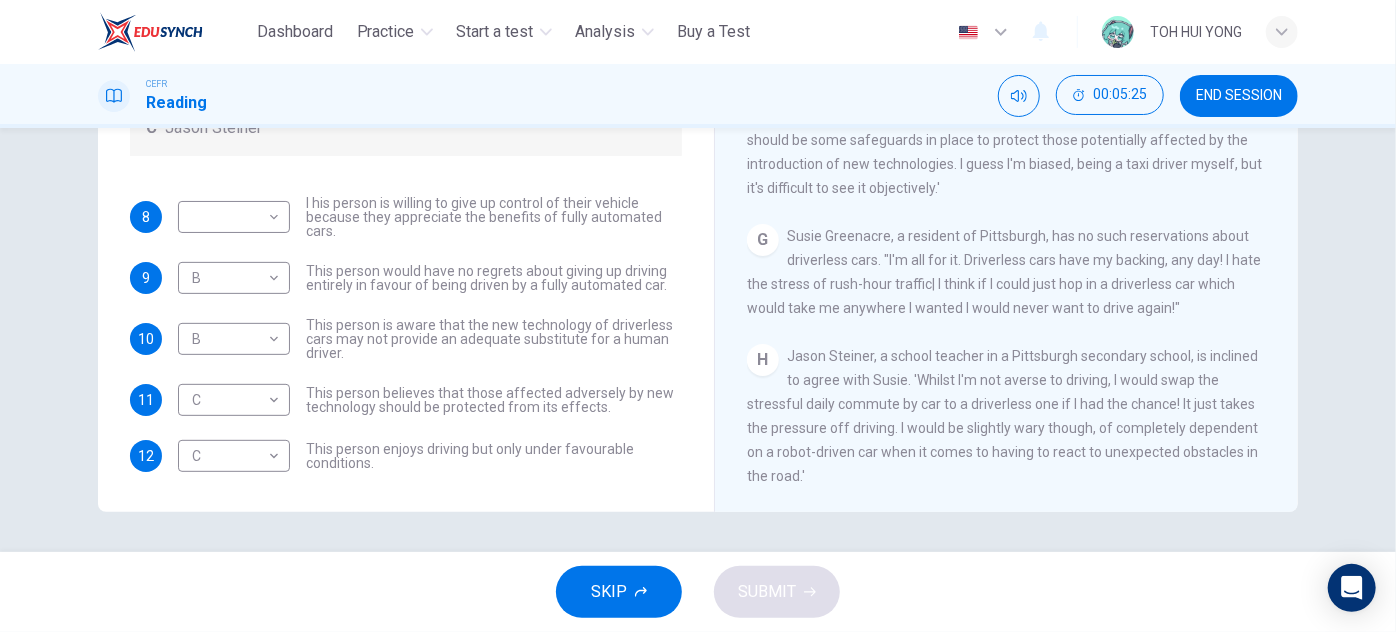 click on "H Jason Steiner, a school teacher in a Pittsburgh secondary school, is inclined to agree with Susie. 'Whilst I'm not averse to driving, I would swap the stressful daily commute by car to a driverless one if I had the chance! It just takes the pressure off driving. I would be slightly wary though, of completely dependent on a robot-driven car when it comes to having to react to unexpected obstacles in the road.'" at bounding box center (1007, 416) 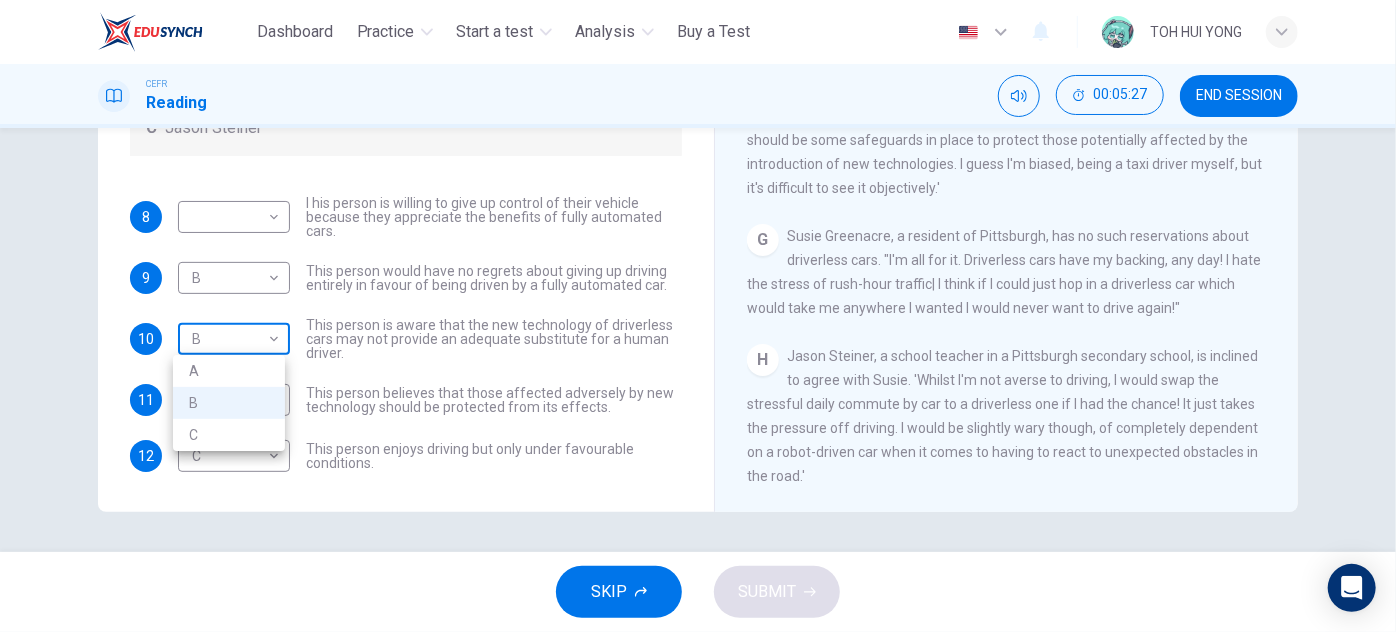 click on "This site uses cookies, as explained in our  Privacy Policy . If you agree to the use of cookies, please click the Accept button and continue to browse our site.   Privacy Policy Accept Dashboard Practice Start a test Analysis Buy a Test English ** ​ TOH HUI YONG CEFR Reading 00:05:27 END SESSION Questions 8 - 12 Look at the following statements, and the list of people. Match each statement to the correct person, A-C. You may use any letter more than once.
A John Reynolds B Susie Greenacre C Jason Steiner 8 ​ ​ I his person is willing to give up control of their vehicle because they appreciate the benefits of fully automated cars. 9 B * ​ This person would have no regrets about giving up driving entirely in favour of being driven by a fully automated car. 10 B * ​ This person is aware that the new technology of driverless cars may not provide an adequate substitute for a human driver. 11 C * ​ 12 C * ​ This person enjoys driving but only under favourable conditions. Driverless cars A B C D E F" at bounding box center [698, 316] 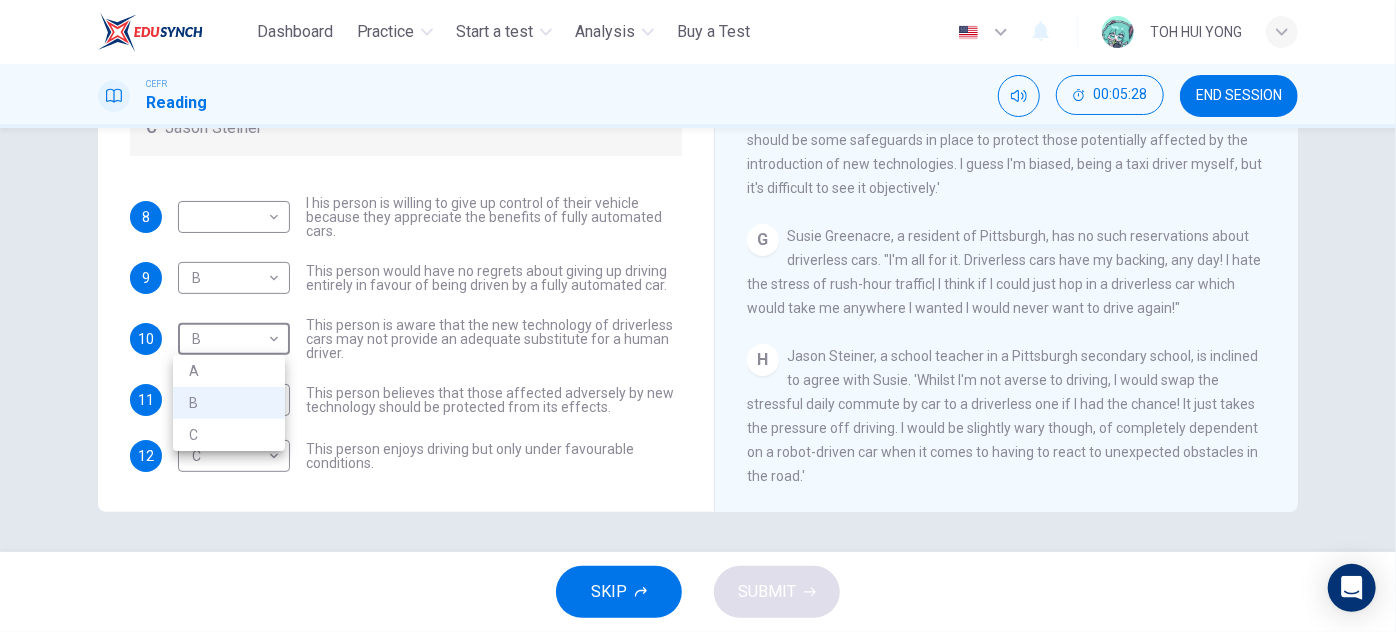 click on "C" at bounding box center [229, 435] 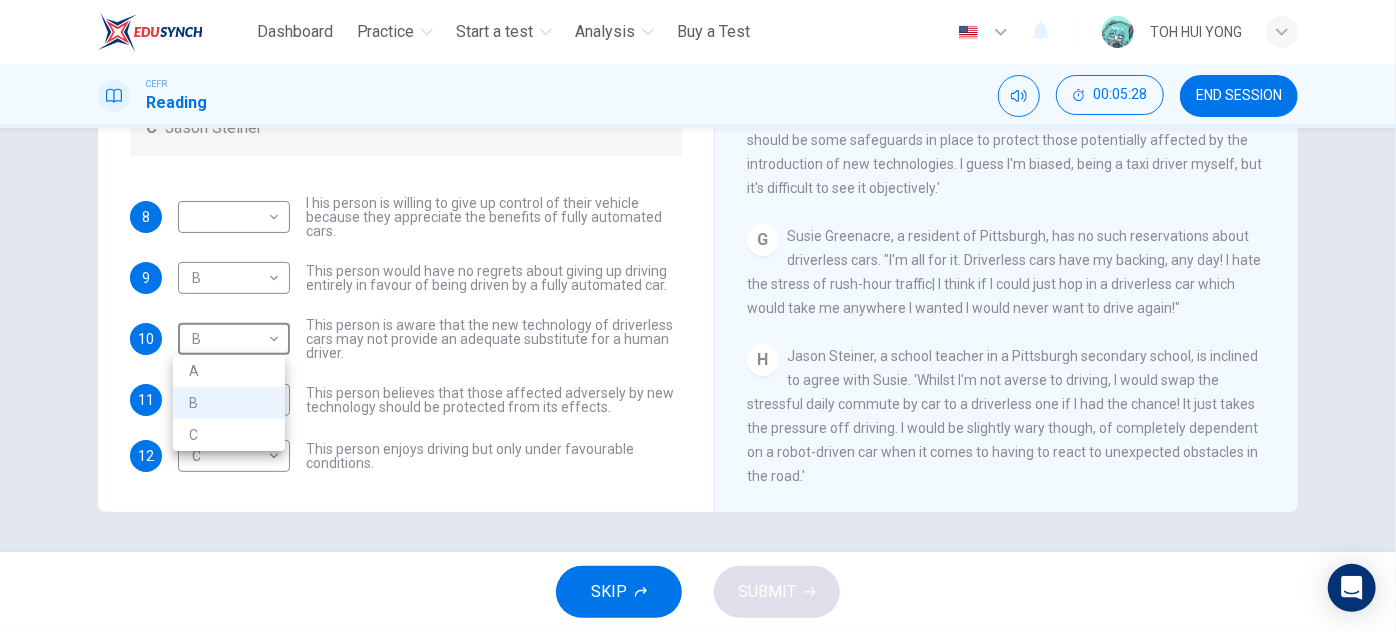 type on "*" 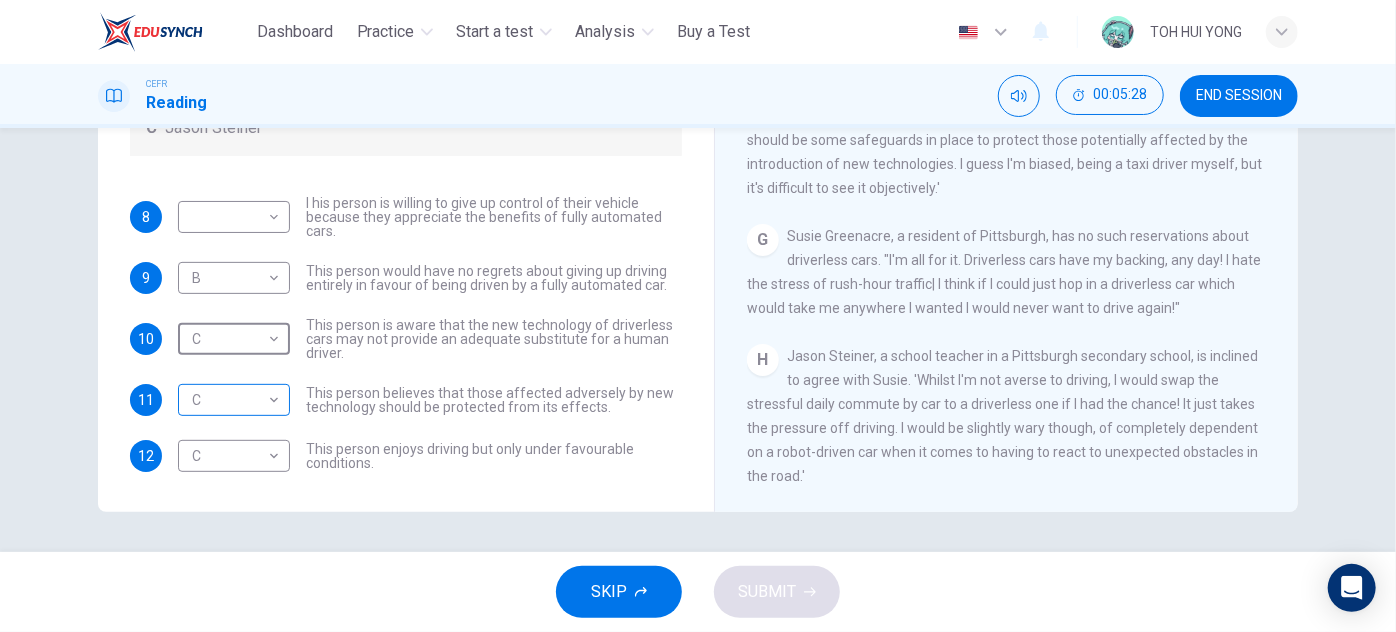 click on "This site uses cookies, as explained in our  Privacy Policy . If you agree to the use of cookies, please click the Accept button and continue to browse our site.   Privacy Policy Accept Dashboard Practice Start a test Analysis Buy a Test English ** ​ TOH HUI YONG CEFR Reading 00:05:28 END SESSION Questions 8 - 12 Look at the following statements, and the list of people. Match each statement to the correct person, A-C. You may use any letter more than once.
A John Reynolds B Susie Greenacre C Jason Steiner 8 ​ ​ I his person is willing to give up control of their vehicle because they appreciate the benefits of fully automated cars. 9 B * ​ This person would have no regrets about giving up driving entirely in favour of being driven by a fully automated car. 10 C * ​ This person is aware that the new technology of driverless cars may not provide an adequate substitute for a human driver. 11 C * ​ 12 C * ​ This person enjoys driving but only under favourable conditions. Driverless cars A B C D E F" at bounding box center [698, 316] 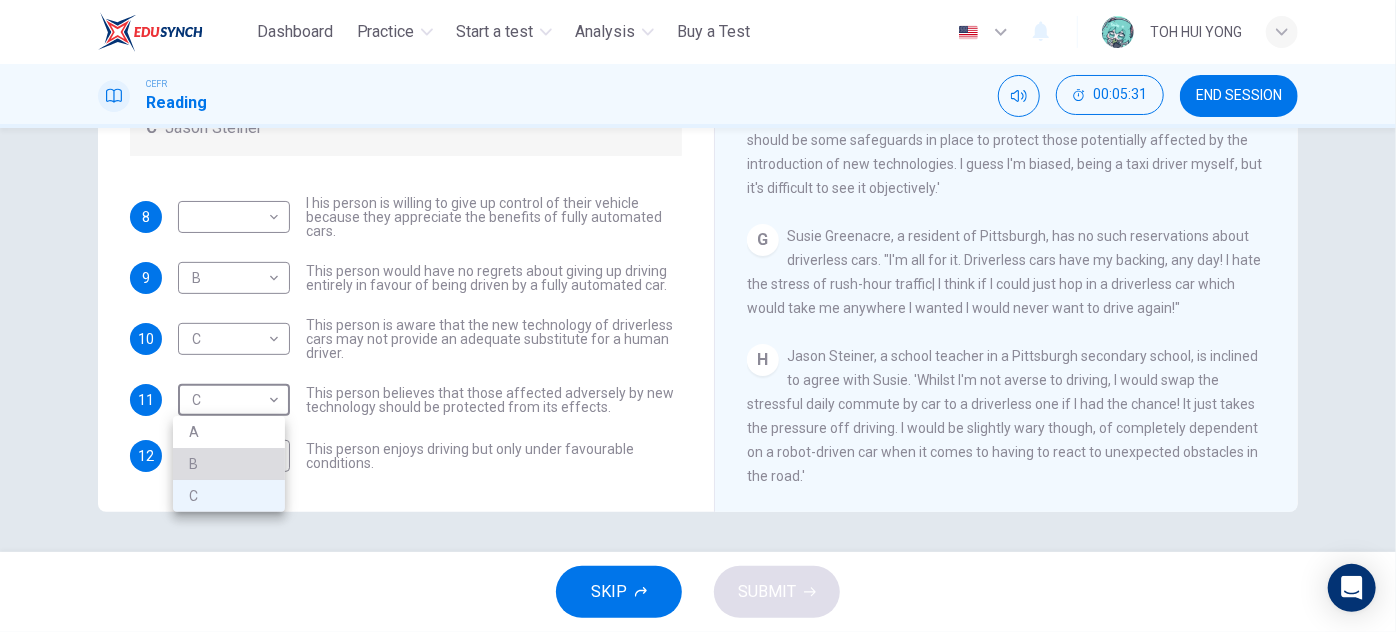 click on "B" at bounding box center [229, 464] 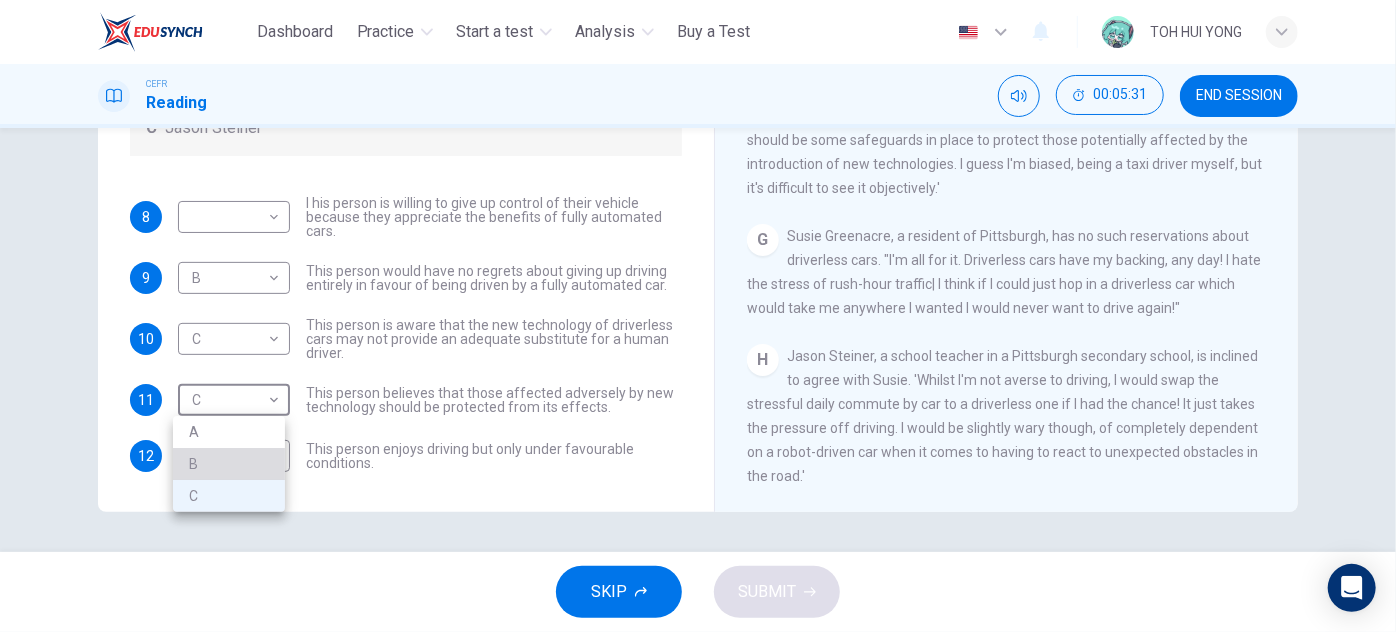 type on "*" 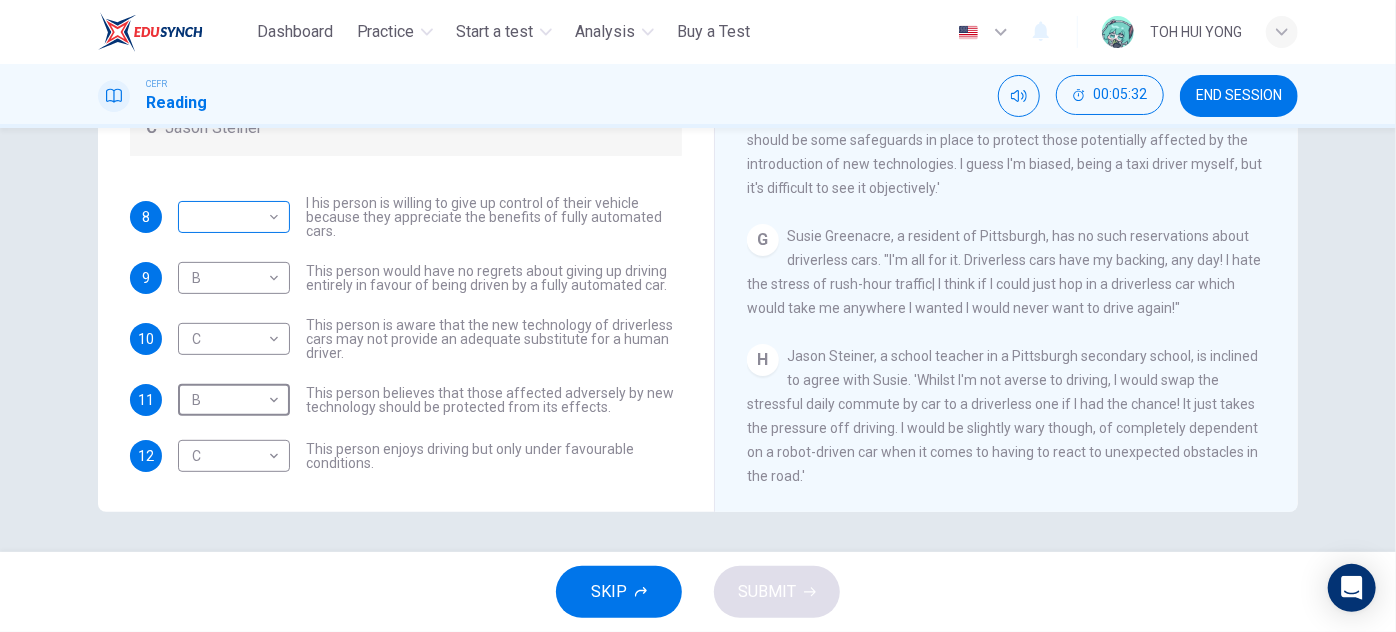 click on "This site uses cookies, as explained in our  Privacy Policy . If you agree to the use of cookies, please click the Accept button and continue to browse our site.   Privacy Policy Accept Dashboard Practice Start a test Analysis Buy a Test English ** ​ TOH HUI YONG CEFR Reading 00:05:32 END SESSION Questions 8 - 12 Look at the following statements, and the list of people. Match each statement to the correct person, A-C. You may use any letter more than once.
A John Reynolds B Susie Greenacre C Jason Steiner 8 ​ ​ I his person is willing to give up control of their vehicle because they appreciate the benefits of fully automated cars. 9 B * ​ This person would have no regrets about giving up driving entirely in favour of being driven by a fully automated car. 10 C * ​ This person is aware that the new technology of driverless cars may not provide an adequate substitute for a human driver. 11 B * ​ 12 C * ​ This person enjoys driving but only under favourable conditions. Driverless cars A B C D E F" at bounding box center (698, 316) 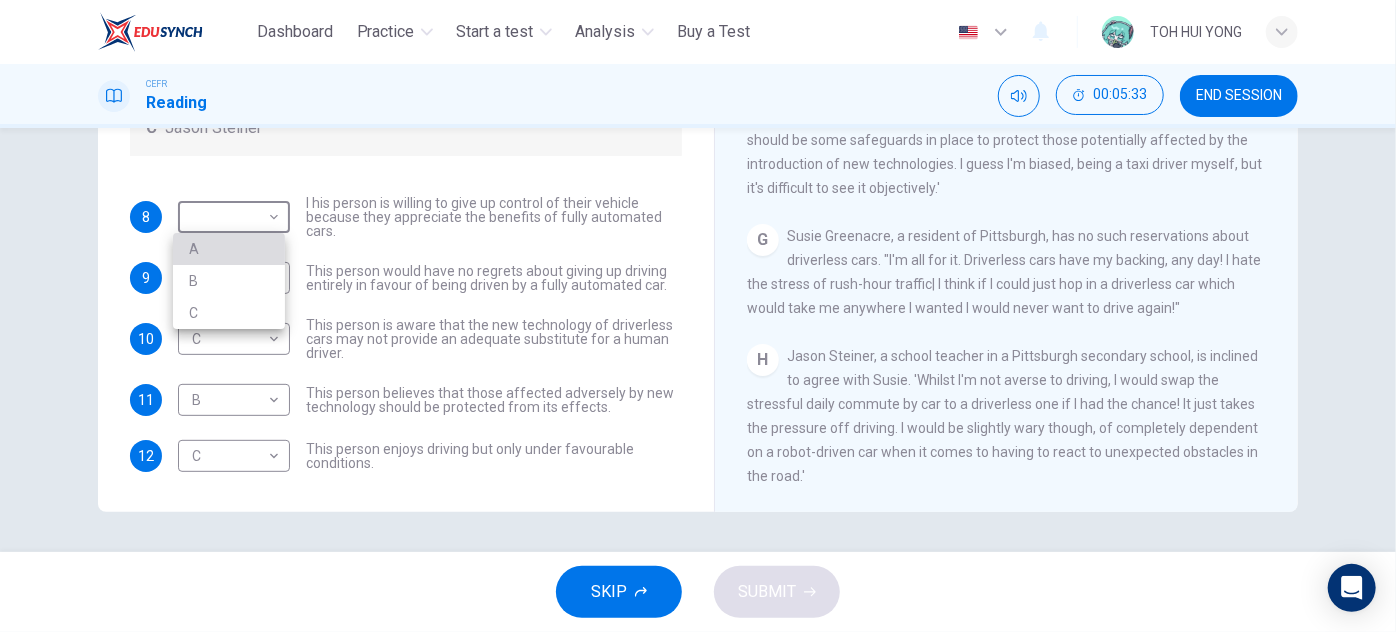 click on "A" at bounding box center (229, 249) 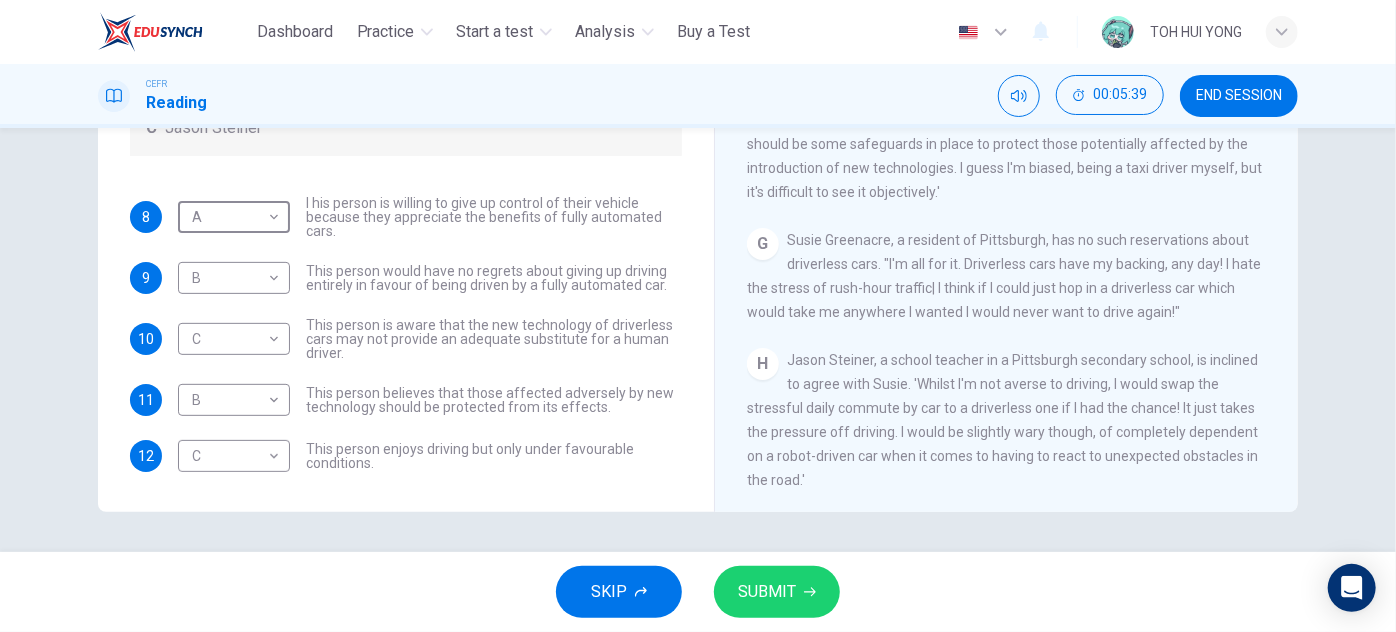 scroll, scrollTop: 1464, scrollLeft: 0, axis: vertical 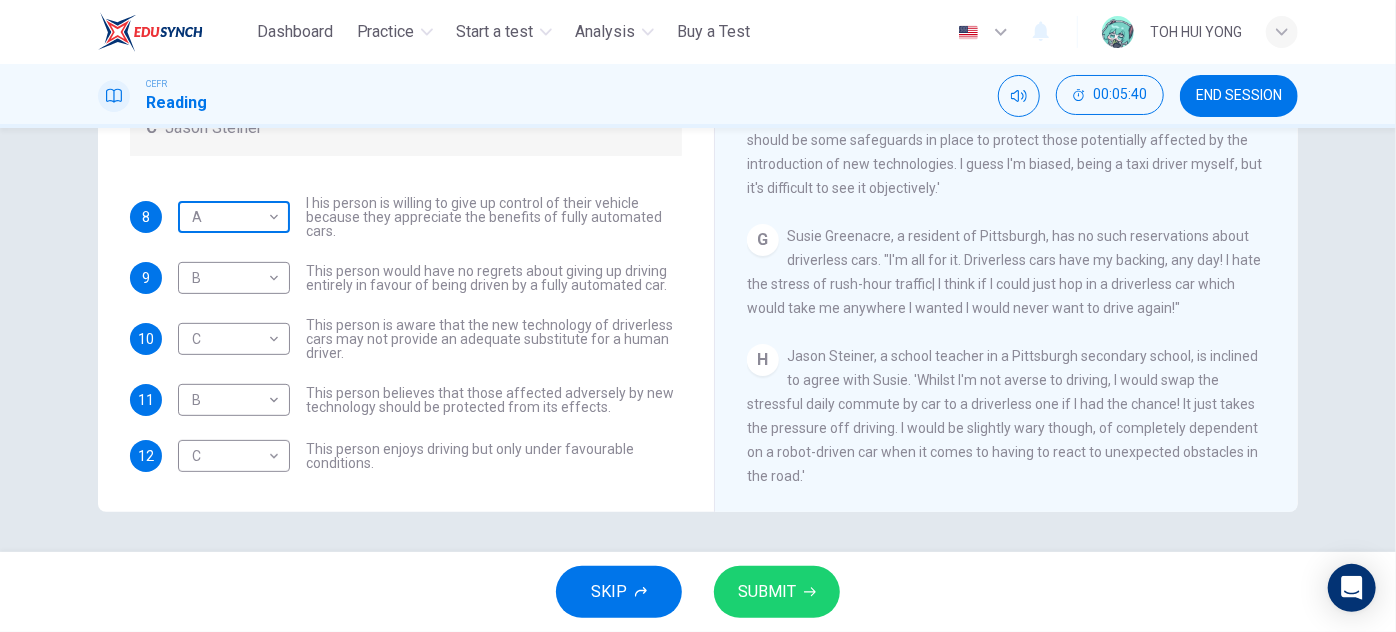 click on "This site uses cookies, as explained in our  Privacy Policy . If you agree to the use of cookies, please click the Accept button and continue to browse our site.   Privacy Policy Accept Dashboard Practice Start a test Analysis Buy a Test English ** ​ TOH HUI YONG CEFR Reading 00:05:40 END SESSION Questions 8 - 12 Look at the following statements, and the list of people. Match each statement to the correct person, A-C. You may use any letter more than once.
A John Reynolds B Susie Greenacre C Jason Steiner 8 A * ​ I his person is willing to give up control of their vehicle because they appreciate the benefits of fully automated cars. 9 B * ​ This person would have no regrets about giving up driving entirely in favour of being driven by a fully automated car. 10 C * ​ This person is aware that the new technology of driverless cars may not provide an adequate substitute for a human driver. 11 B * ​ 12 C * ​ This person enjoys driving but only under favourable conditions. Driverless cars A B C D E F" at bounding box center (698, 316) 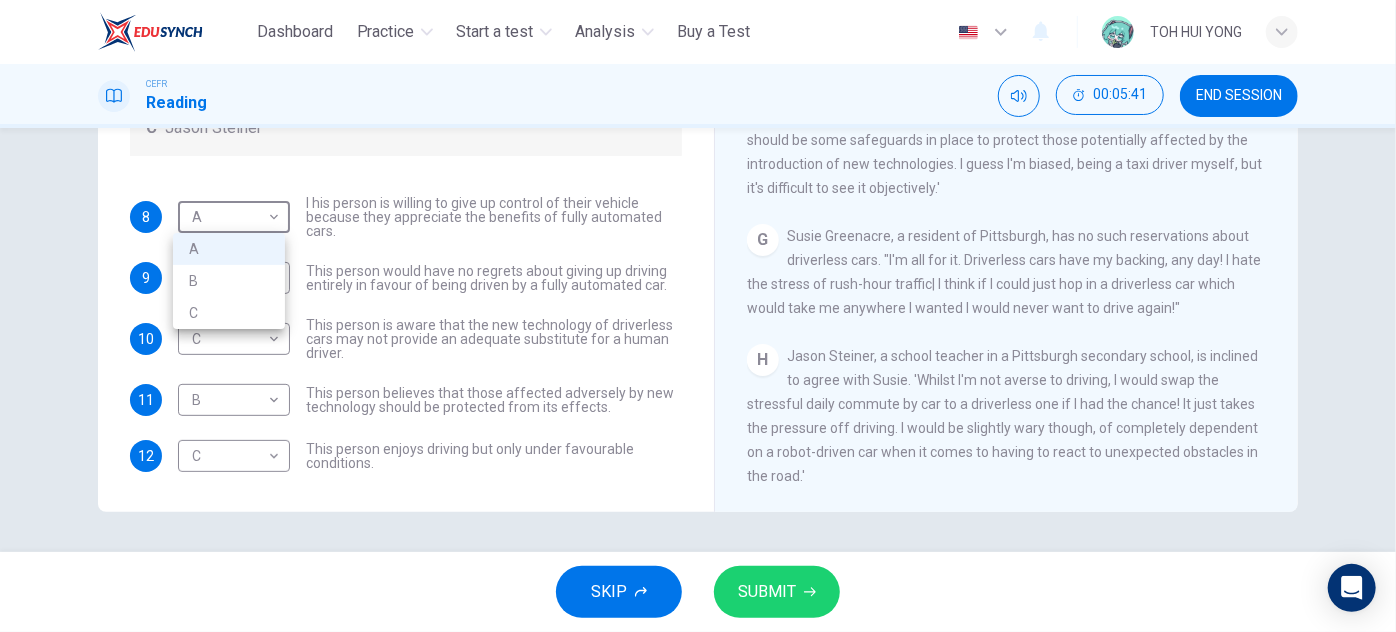 click on "B" at bounding box center (229, 281) 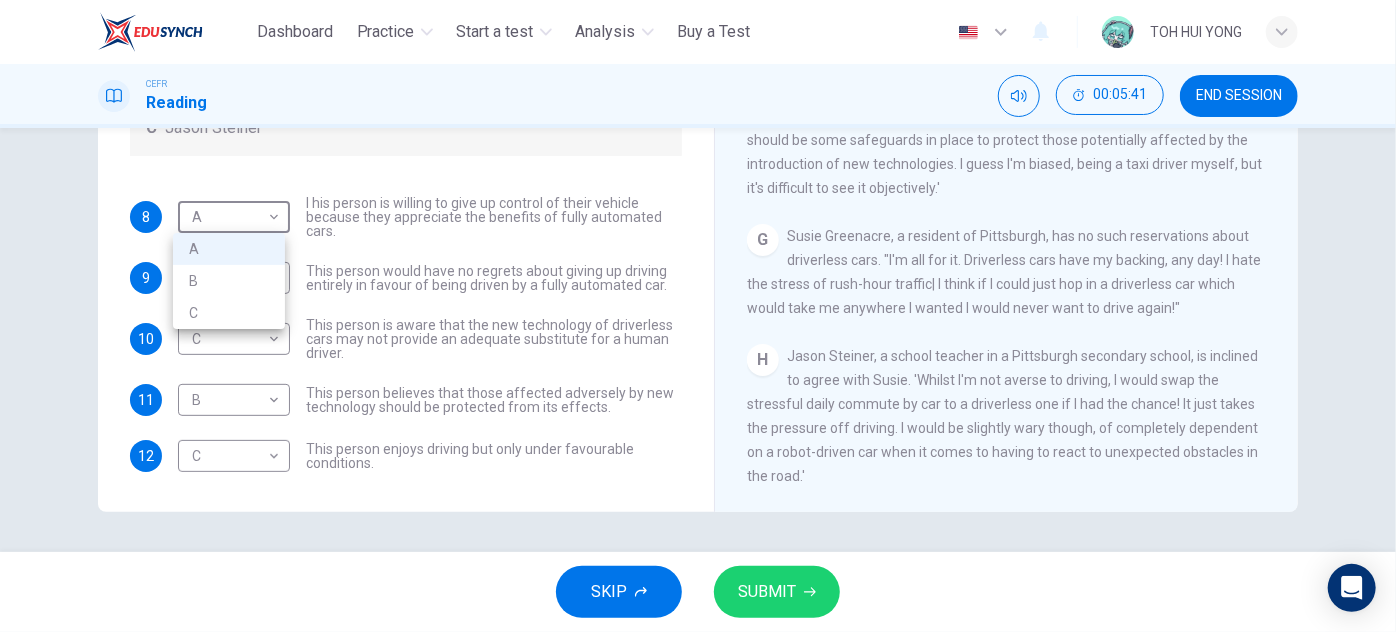 type on "*" 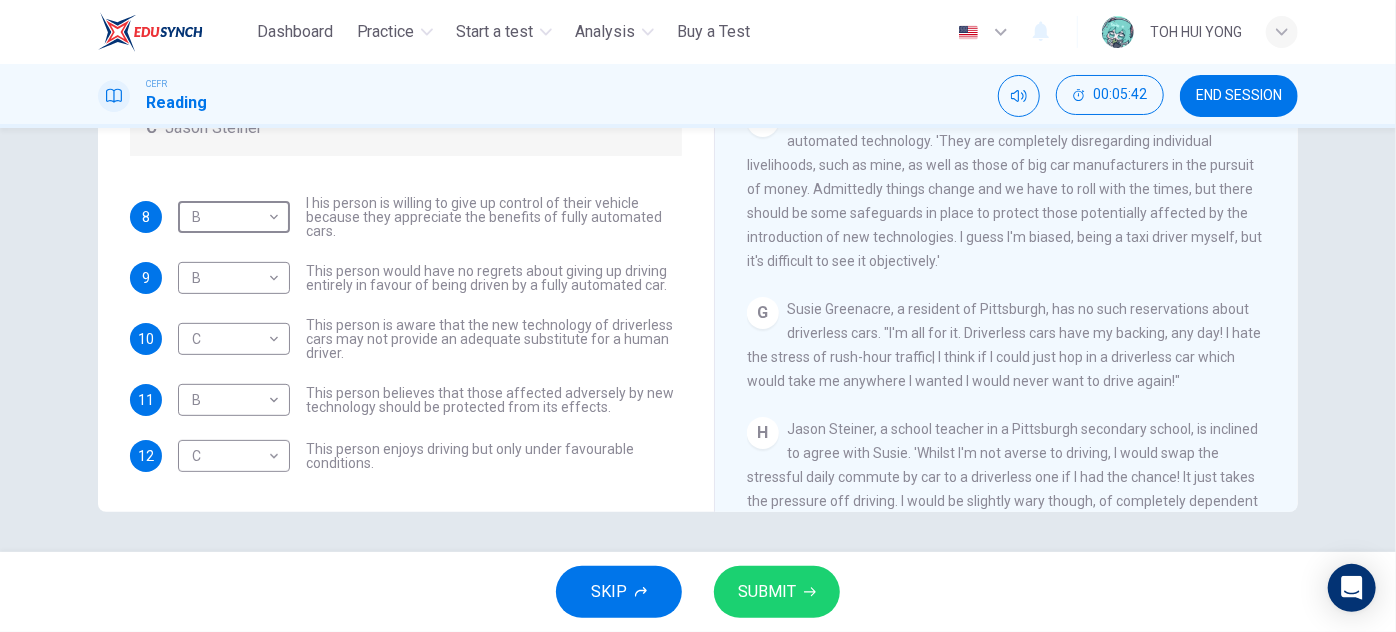 scroll, scrollTop: 1282, scrollLeft: 0, axis: vertical 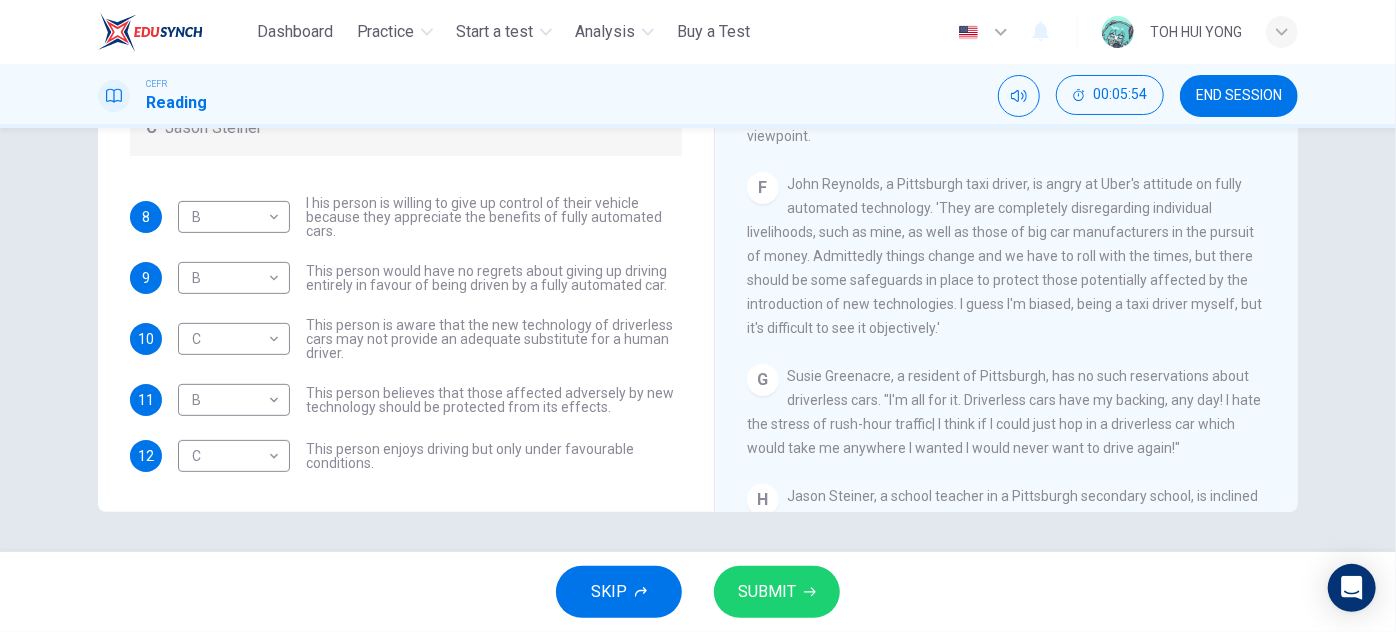 drag, startPoint x: 949, startPoint y: 239, endPoint x: 955, endPoint y: 255, distance: 17.088007 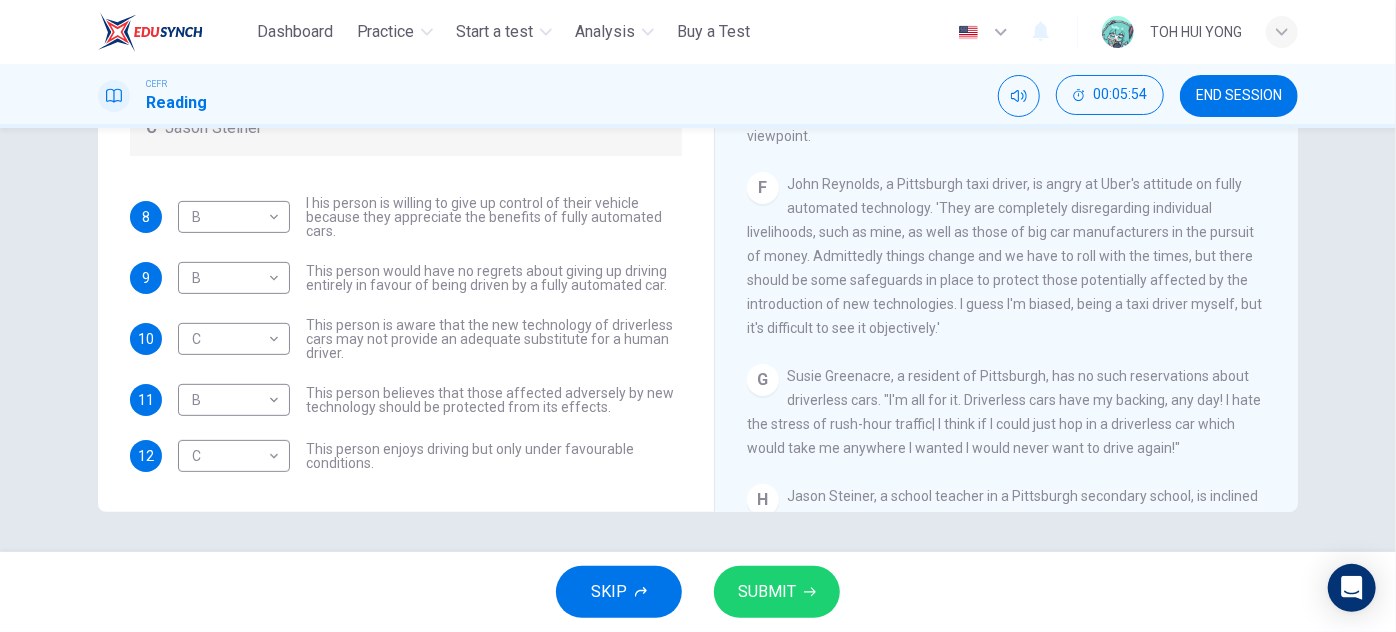 click on "F John Reynolds, a Pittsburgh taxi driver, is angry at Uber's attitude on fully automated technology. 'They are completely disregarding individual livelihoods, such as mine, as well as those of big car manufacturers in the pursuit of money. Admittedly things change and we have to roll with the times, but there should be some safeguards in place to protect those potentially affected by the introduction of new technologies. I guess I'm biased, being a taxi driver myself, but it's difficult to see it objectively.'" at bounding box center (1007, 256) 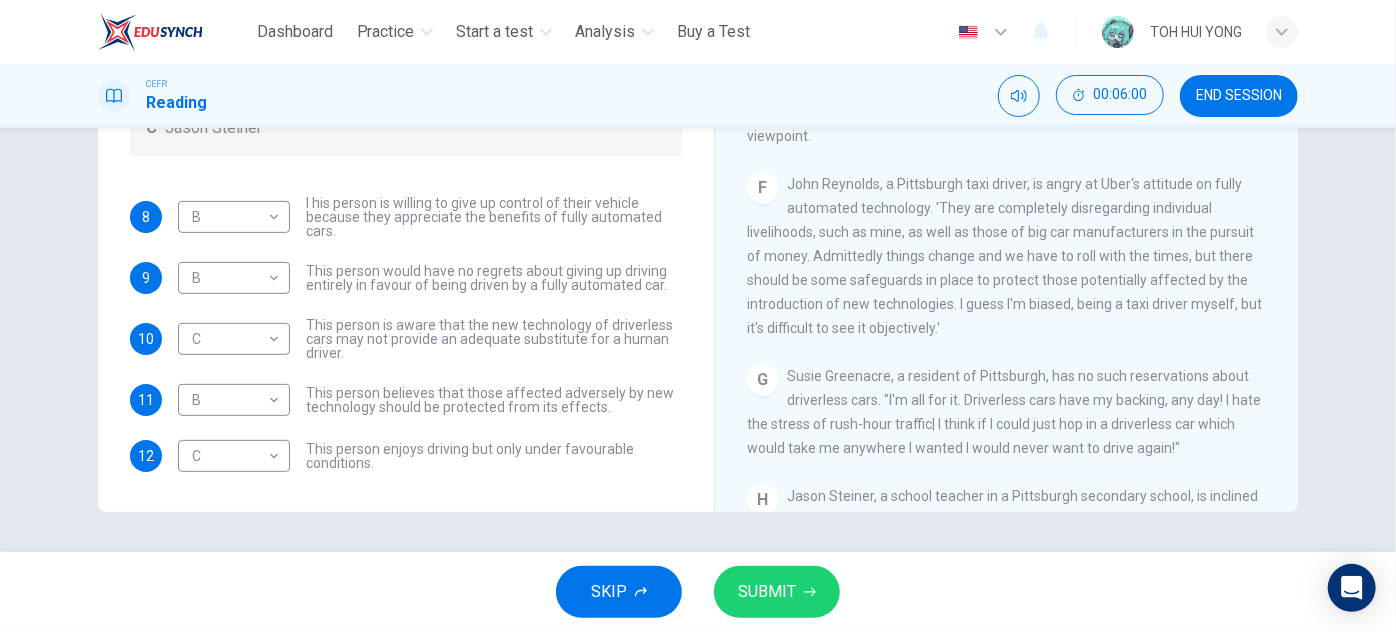 drag, startPoint x: 798, startPoint y: 317, endPoint x: 898, endPoint y: 328, distance: 100.60318 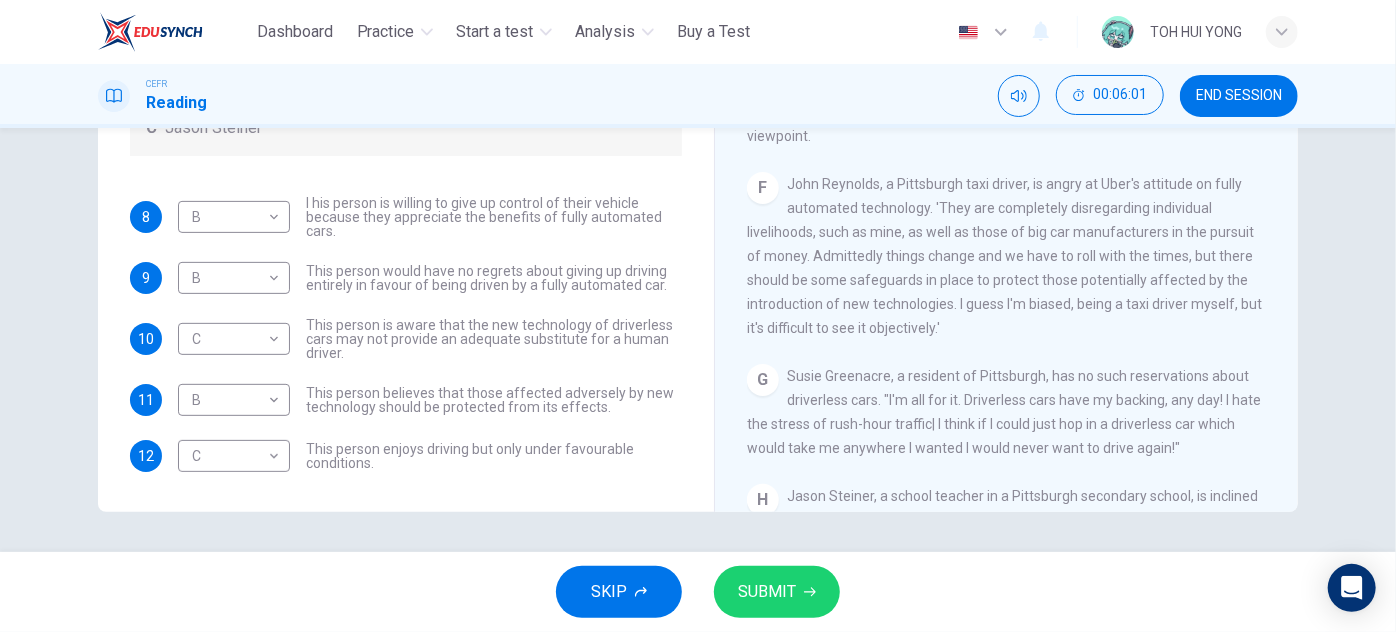 drag, startPoint x: 837, startPoint y: 340, endPoint x: 1027, endPoint y: 363, distance: 191.38704 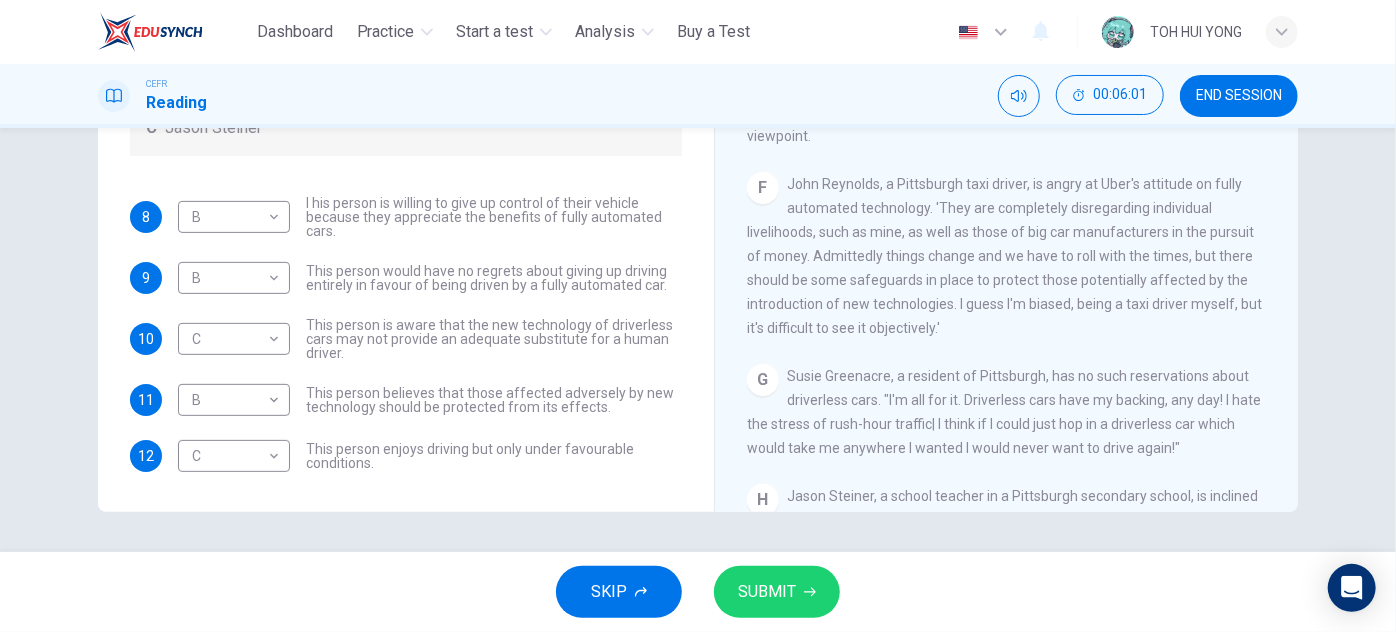 click on "F John Reynolds, a Pittsburgh taxi driver, is angry at Uber's attitude on fully automated technology. 'They are completely disregarding individual livelihoods, such as mine, as well as those of big car manufacturers in the pursuit of money. Admittedly things change and we have to roll with the times, but there should be some safeguards in place to protect those potentially affected by the introduction of new technologies. I guess I'm biased, being a taxi driver myself, but it's difficult to see it objectively.'" at bounding box center [1007, 256] 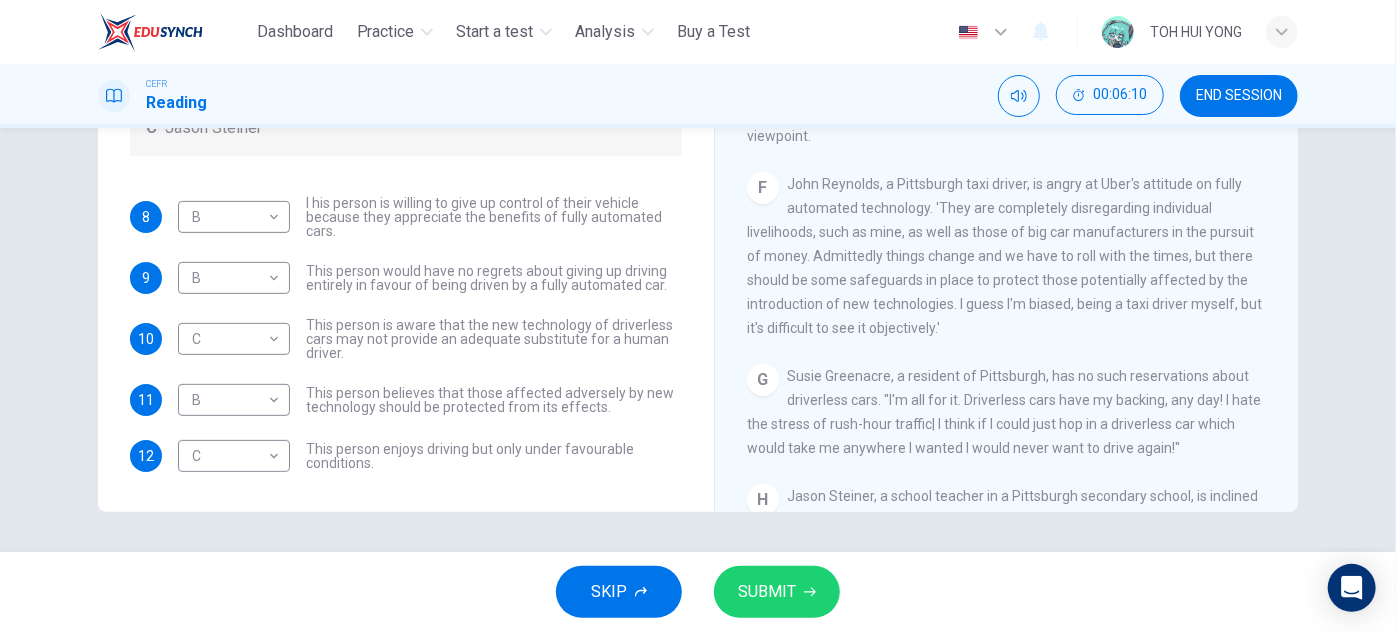 drag, startPoint x: 824, startPoint y: 370, endPoint x: 896, endPoint y: 370, distance: 72 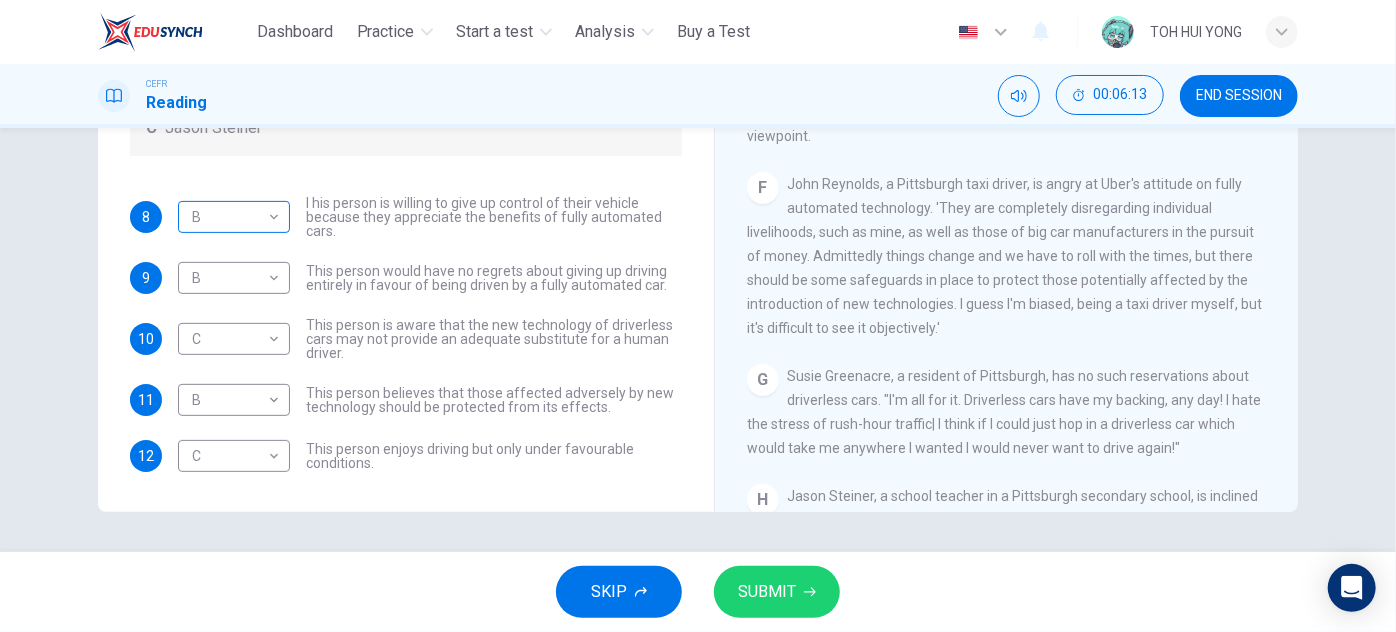 click on "This site uses cookies, as explained in our  Privacy Policy . If you agree to the use of cookies, please click the Accept button and continue to browse our site.   Privacy Policy Accept Dashboard Practice Start a test Analysis Buy a Test English ** ​ TOH HUI YONG CEFR Reading 00:06:13 END SESSION Questions 8 - 12 Look at the following statements, and the list of people. Match each statement to the correct person, A-C. You may use any letter more than once.
A John Reynolds B Susie Greenacre C Jason Steiner 8 B * ​ I his person is willing to give up control of their vehicle because they appreciate the benefits of fully automated cars. 9 B * ​ This person would have no regrets about giving up driving entirely in favour of being driven by a fully automated car. 10 C * ​ This person is aware that the new technology of driverless cars may not provide an adequate substitute for a human driver. 11 B * ​ 12 C * ​ This person enjoys driving but only under favourable conditions. Driverless cars A B C D E F" at bounding box center [698, 316] 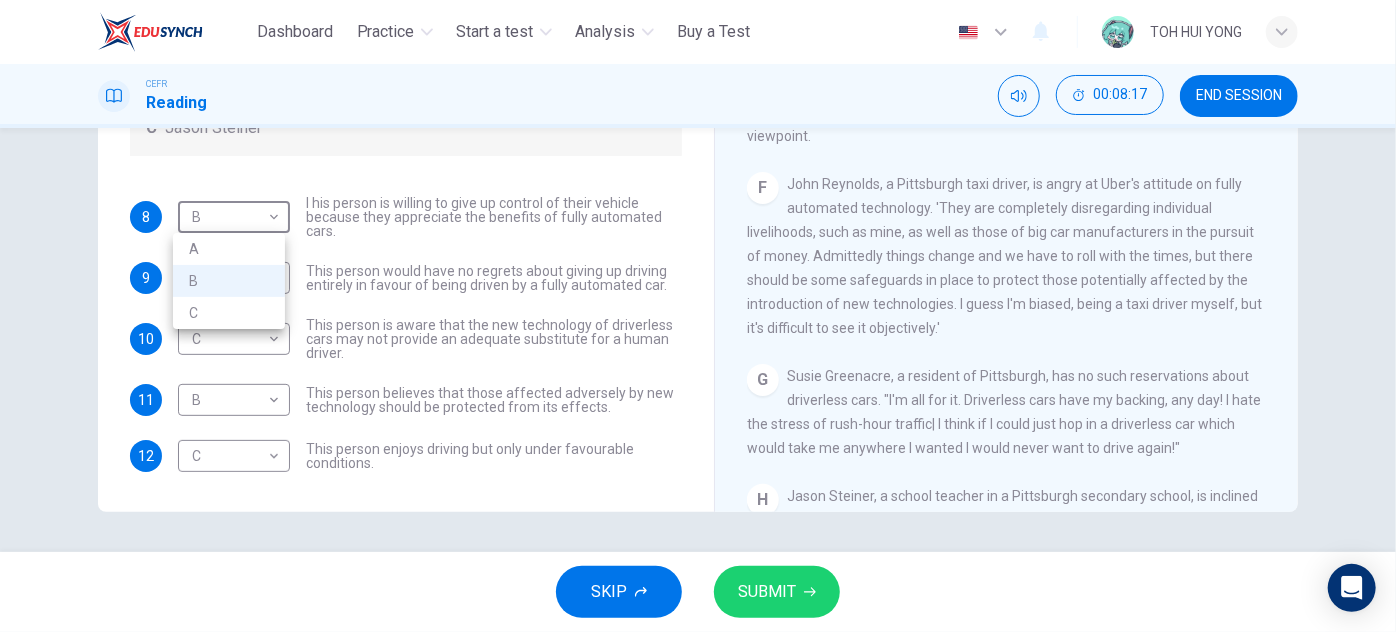 drag, startPoint x: 0, startPoint y: 363, endPoint x: 26, endPoint y: 356, distance: 26.925823 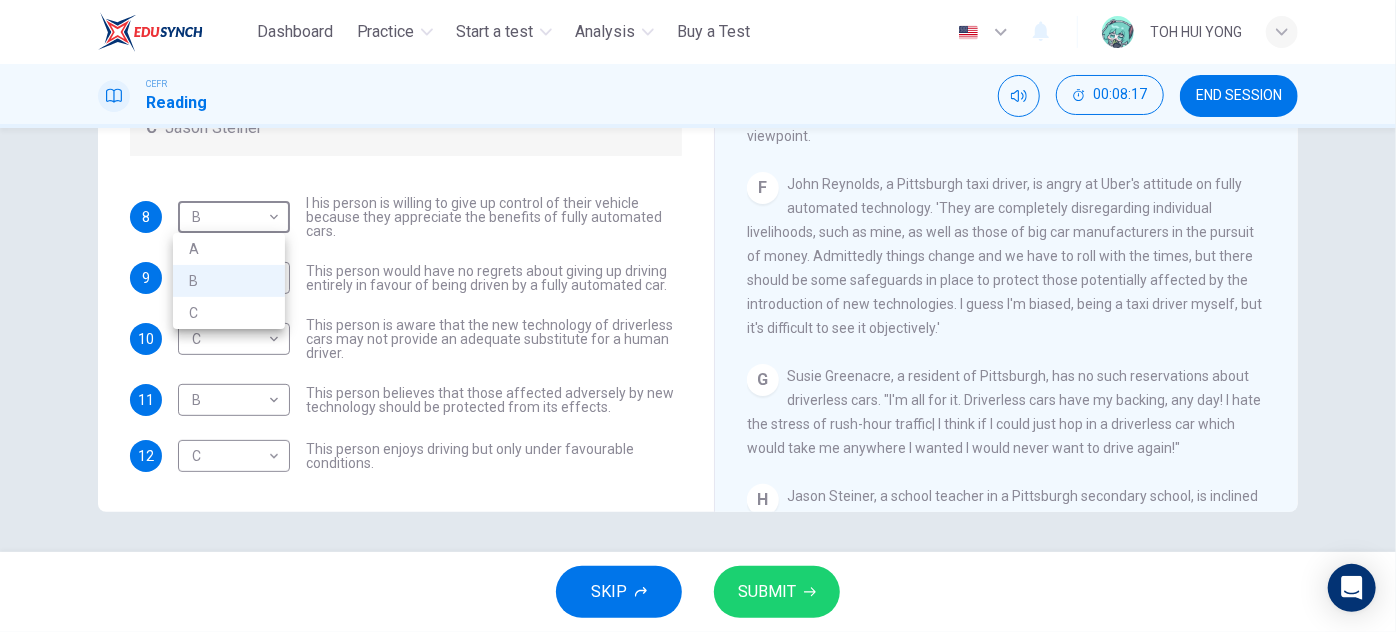 click at bounding box center (698, 316) 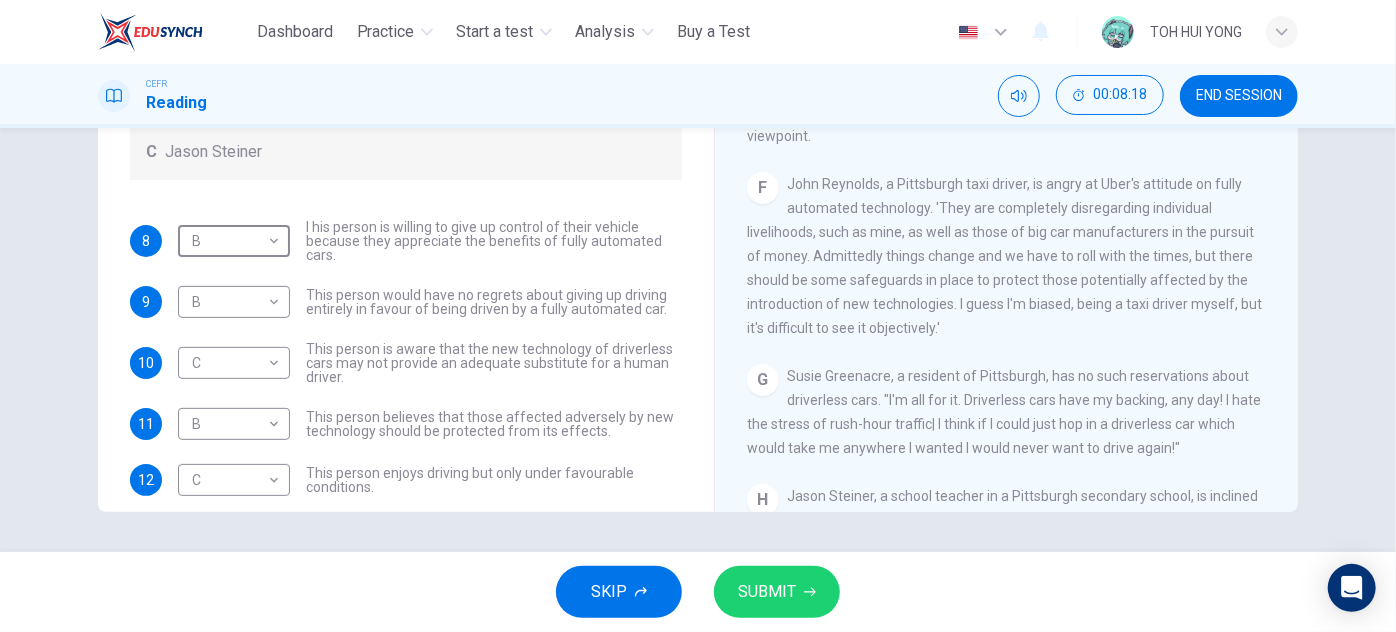 scroll, scrollTop: 0, scrollLeft: 0, axis: both 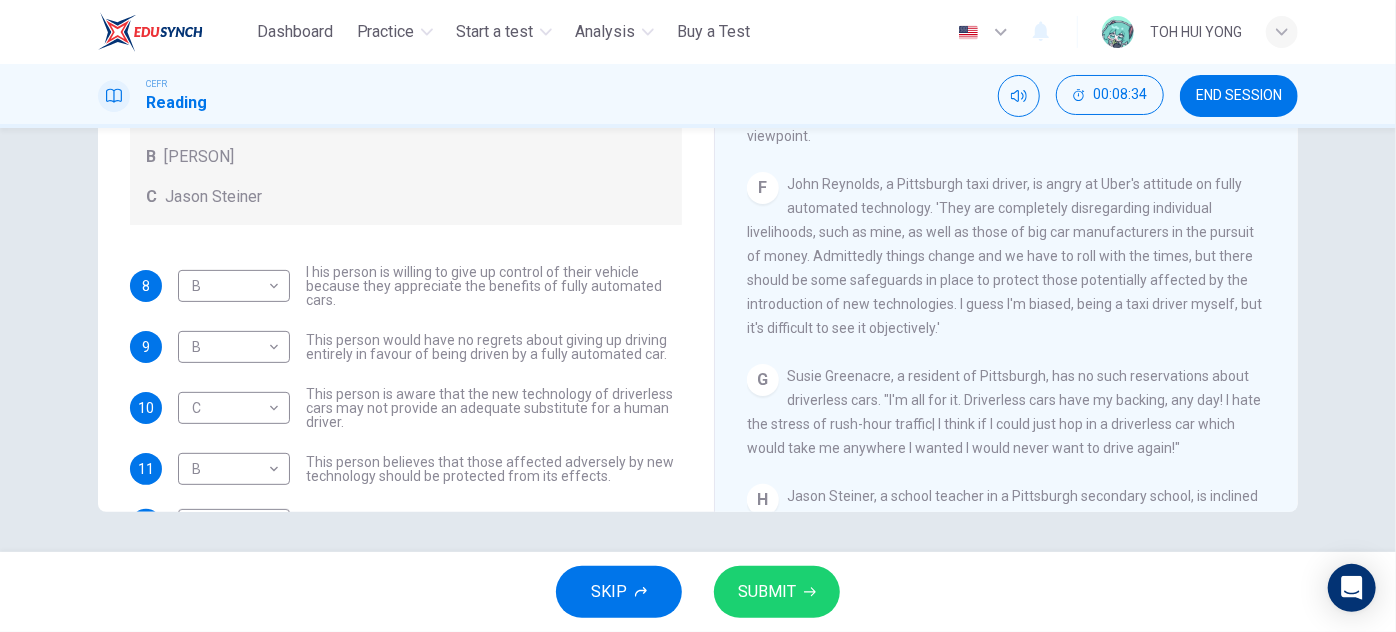 click on "John Reynolds, a Pittsburgh taxi driver, is angry at Uber's attitude on fully automated technology. 'They are completely disregarding individual livelihoods, such as mine, as well as those of big car manufacturers in the pursuit of money. Admittedly things change and we have to roll with the times, but there should be some safeguards in place to protect those potentially affected by the introduction of new technologies. I guess I'm biased, being a taxi driver myself, but it's difficult to see it objectively.'" at bounding box center (1004, 256) 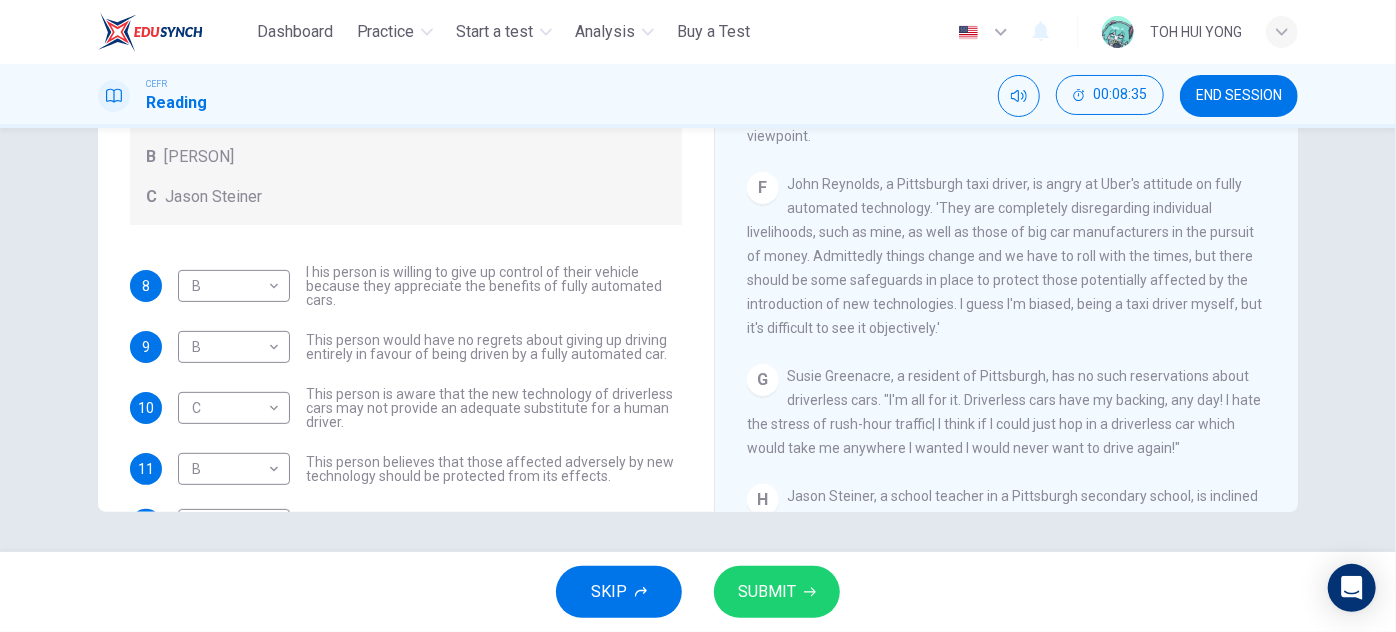 drag, startPoint x: 813, startPoint y: 218, endPoint x: 940, endPoint y: 340, distance: 176.10509 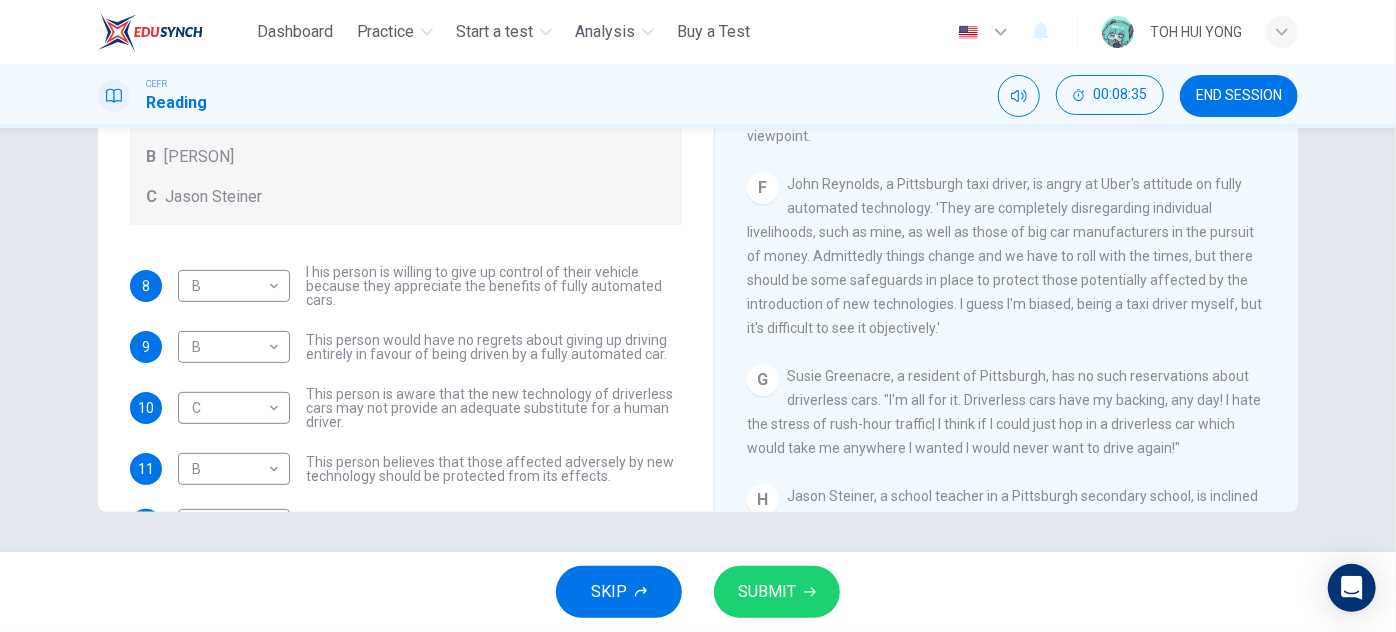 click on "John Reynolds, a Pittsburgh taxi driver, is angry at Uber's attitude on fully automated technology. 'They are completely disregarding individual livelihoods, such as mine, as well as those of big car manufacturers in the pursuit of money. Admittedly things change and we have to roll with the times, but there should be some safeguards in place to protect those potentially affected by the introduction of new technologies. I guess I'm biased, being a taxi driver myself, but it's difficult to see it objectively.'" at bounding box center (1004, 256) 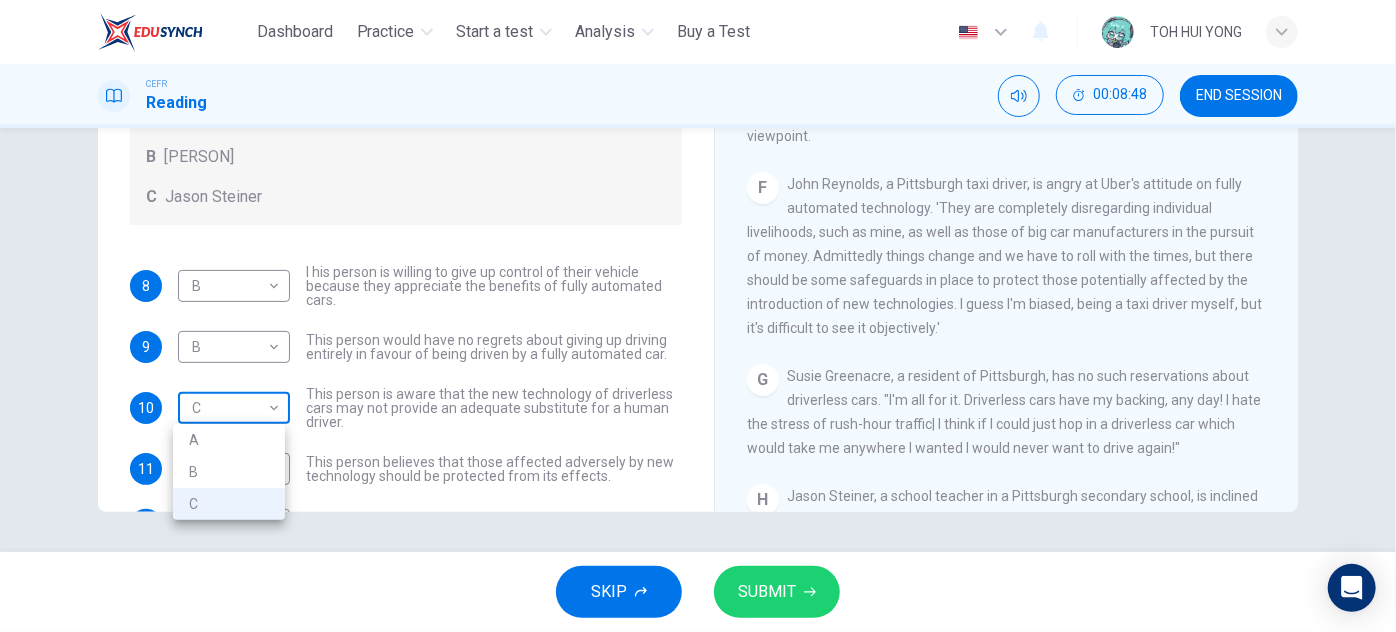 click on "This site uses cookies, as explained in our  Privacy Policy . If you agree to the use of cookies, please click the Accept button and continue to browse our site.   Privacy Policy Accept Dashboard Practice Start a test Analysis Buy a Test English ** ​ TOH HUI YONG CEFR Reading 00:08:48 END SESSION Questions 8 - 12 Look at the following statements, and the list of people. Match each statement to the correct person, A-C. You may use any letter more than once.
A John Reynolds B Susie Greenacre C Jason Steiner 8 B * ​ I his person is willing to give up control of their vehicle because they appreciate the benefits of fully automated cars. 9 B * ​ This person would have no regrets about giving up driving entirely in favour of being driven by a fully automated car. 10 C * ​ This person is aware that the new technology of driverless cars may not provide an adequate substitute for a human driver. 11 B * ​ 12 C * ​ This person enjoys driving but only under favourable conditions. Driverless cars A B C D E F" at bounding box center [698, 316] 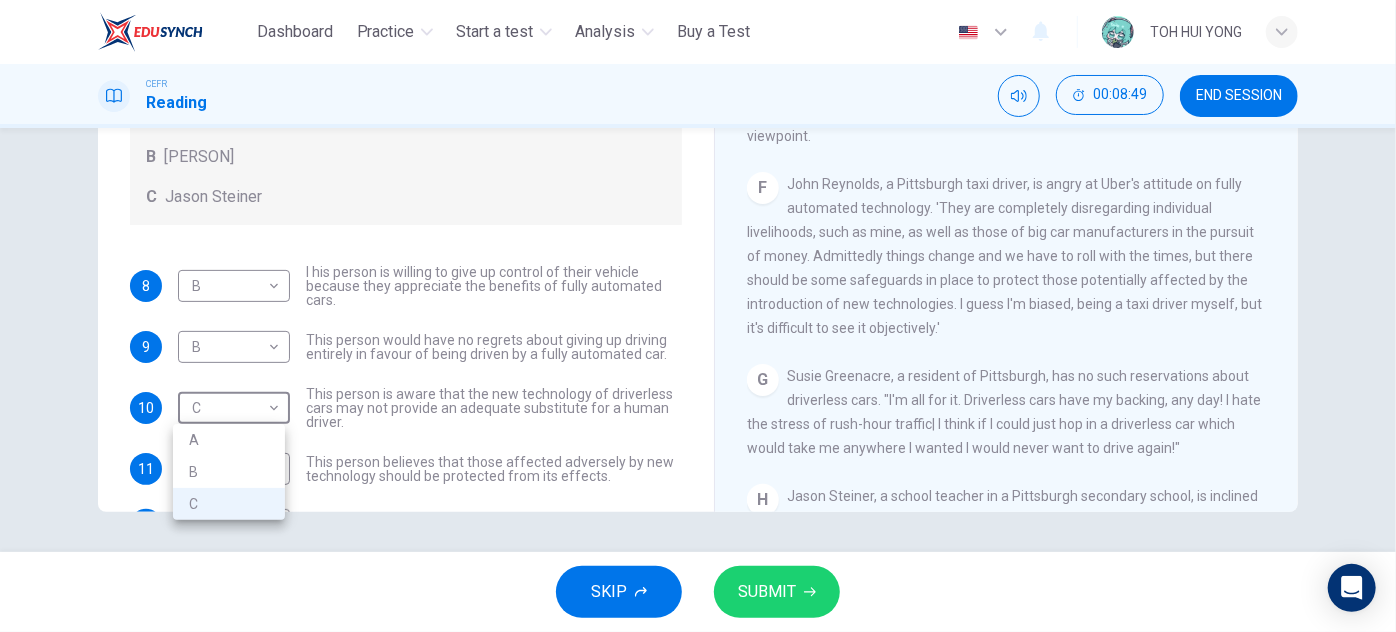 click on "A" at bounding box center [229, 440] 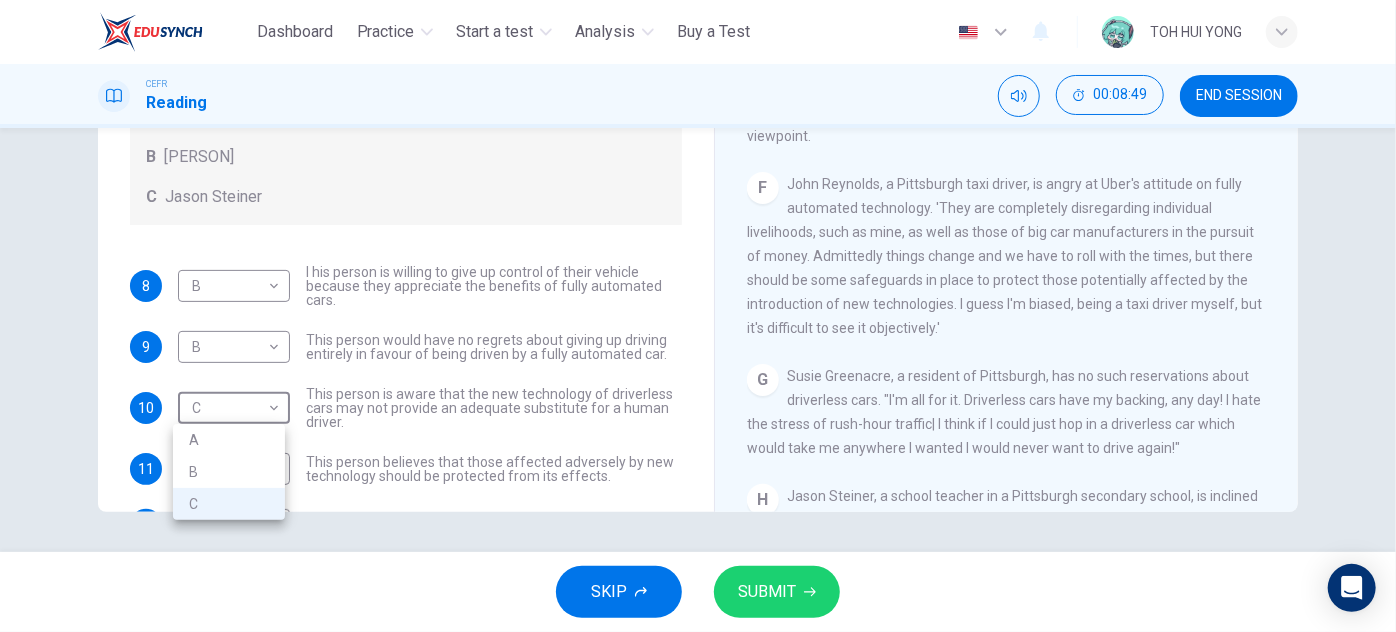 type on "*" 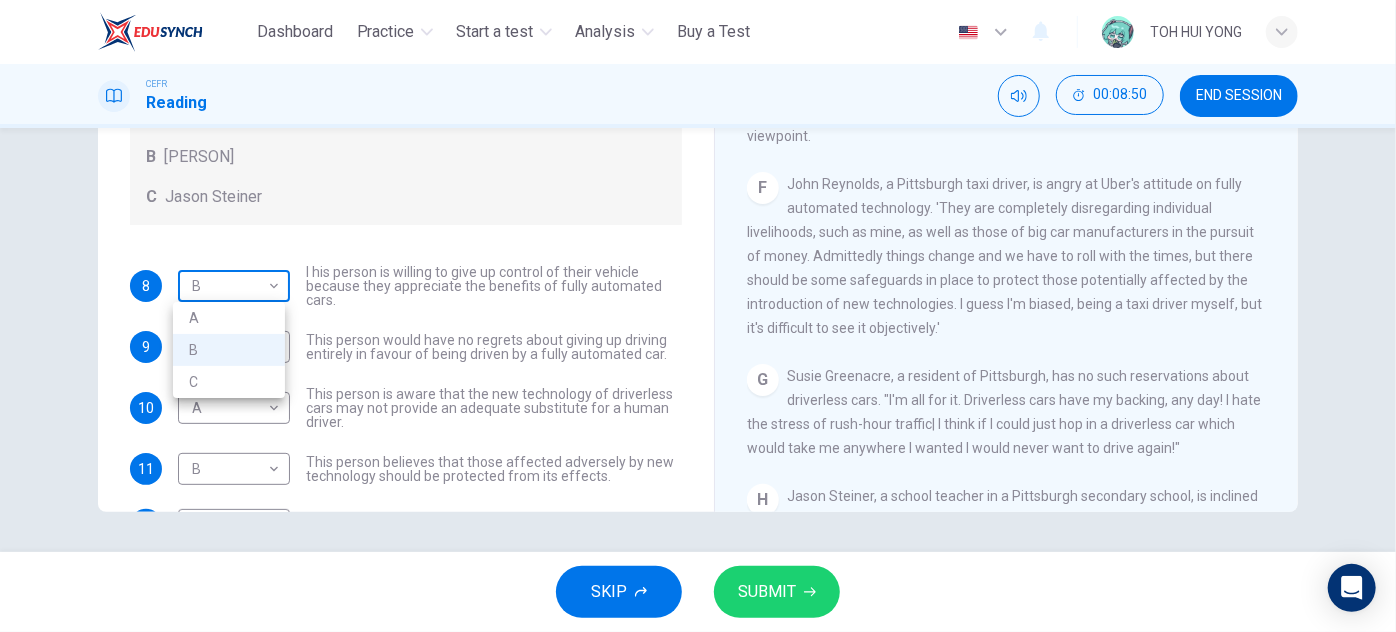 click on "This site uses cookies, as explained in our  Privacy Policy . If you agree to the use of cookies, please click the Accept button and continue to browse our site.   Privacy Policy Accept Dashboard Practice Start a test Analysis Buy a Test English ** ​ TOH HUI YONG CEFR Reading 00:08:50 END SESSION Questions 8 - 12 Look at the following statements, and the list of people. Match each statement to the correct person, A-C. You may use any letter more than once.
A John Reynolds B Susie Greenacre C Jason Steiner 8 B * ​ I his person is willing to give up control of their vehicle because they appreciate the benefits of fully automated cars. 9 B * ​ This person would have no regrets about giving up driving entirely in favour of being driven by a fully automated car. 10 A * ​ This person is aware that the new technology of driverless cars may not provide an adequate substitute for a human driver. 11 B * ​ 12 C * ​ This person enjoys driving but only under favourable conditions. Driverless cars A B C D E F" at bounding box center (698, 316) 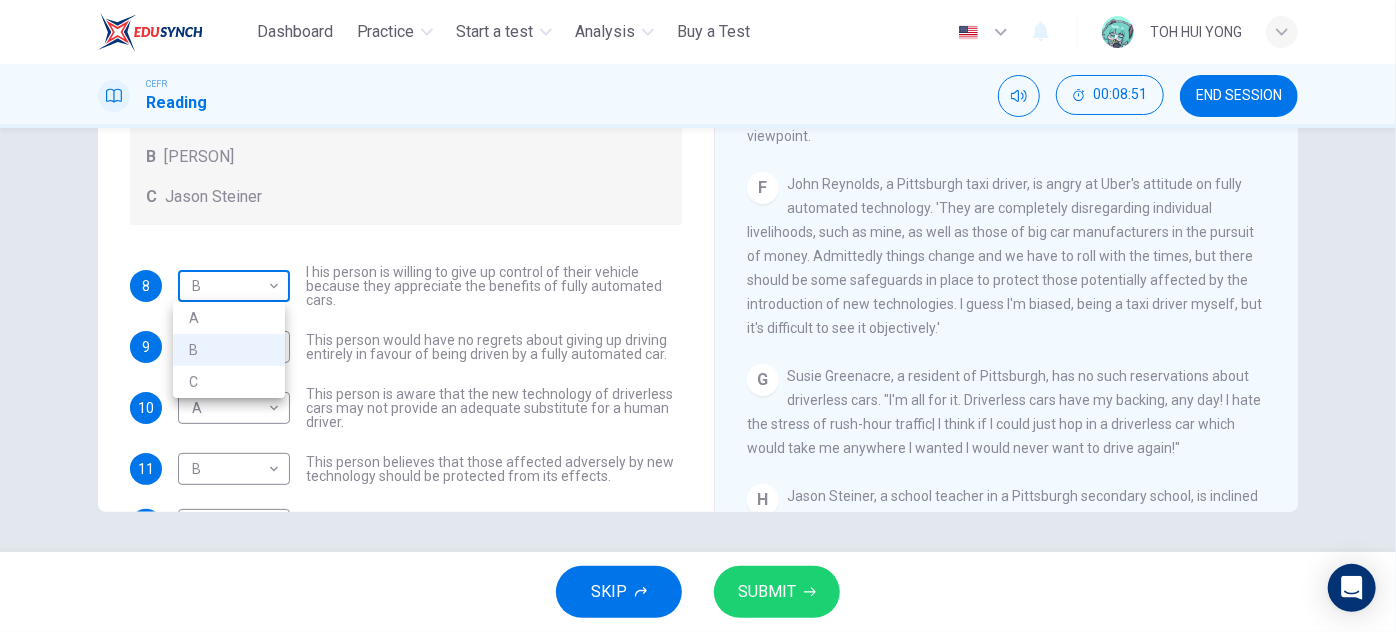 click at bounding box center [698, 316] 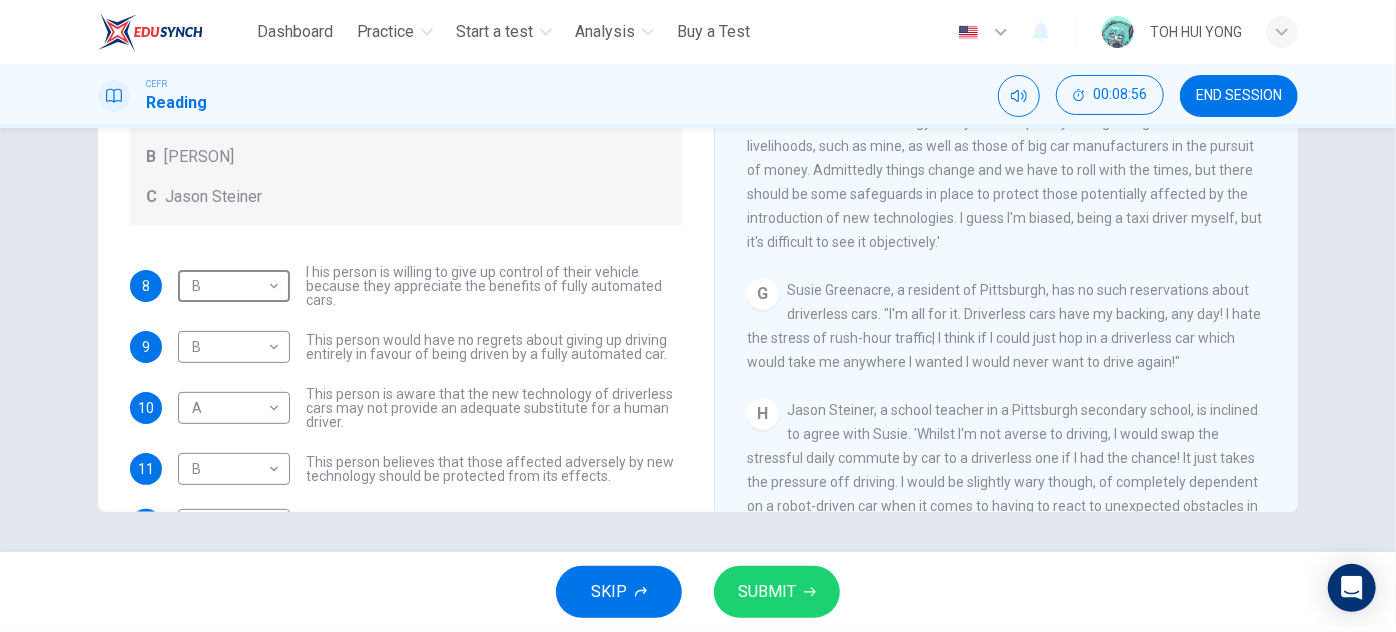 scroll, scrollTop: 1373, scrollLeft: 0, axis: vertical 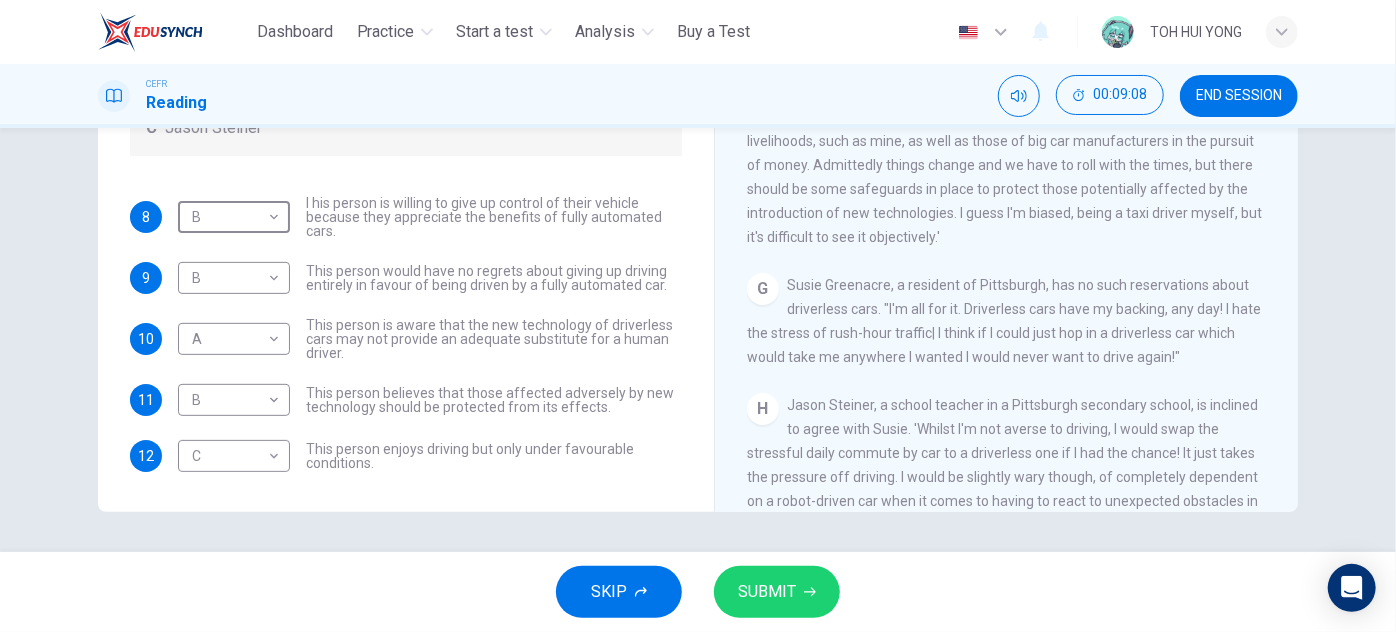 click on "SUBMIT" at bounding box center [777, 592] 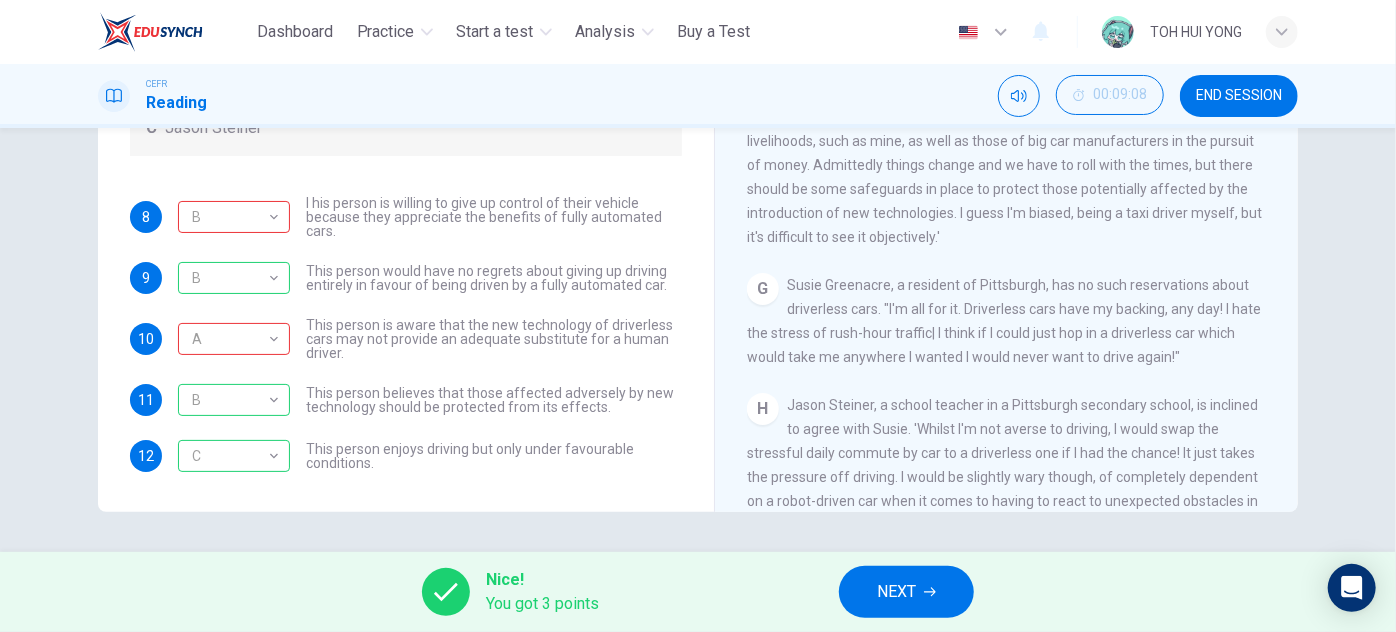click on "Questions 8 - 12 Look at the following statements, and the list of people. Match each statement to the correct person, A-C. You may use any letter more than once.
A John Reynolds B Susie Greenacre C Jason Steiner 8 B * ​ I his person is willing to give up control of their vehicle because they appreciate the benefits of fully automated cars. 9 B * ​ This person would have no regrets about giving up driving entirely in favour of being driven by a fully automated car. 10 A * ​ This person is aware that the new technology of driverless cars may not provide an adequate substitute for a human driver. 11 B * ​ This person believes that those affected adversely by new technology should be protected from its effects. 12 C * ​ This person enjoys driving but only under favourable conditions. Driverless cars CLICK TO ZOOM Click to Zoom A B C D E F G H" at bounding box center [698, 340] 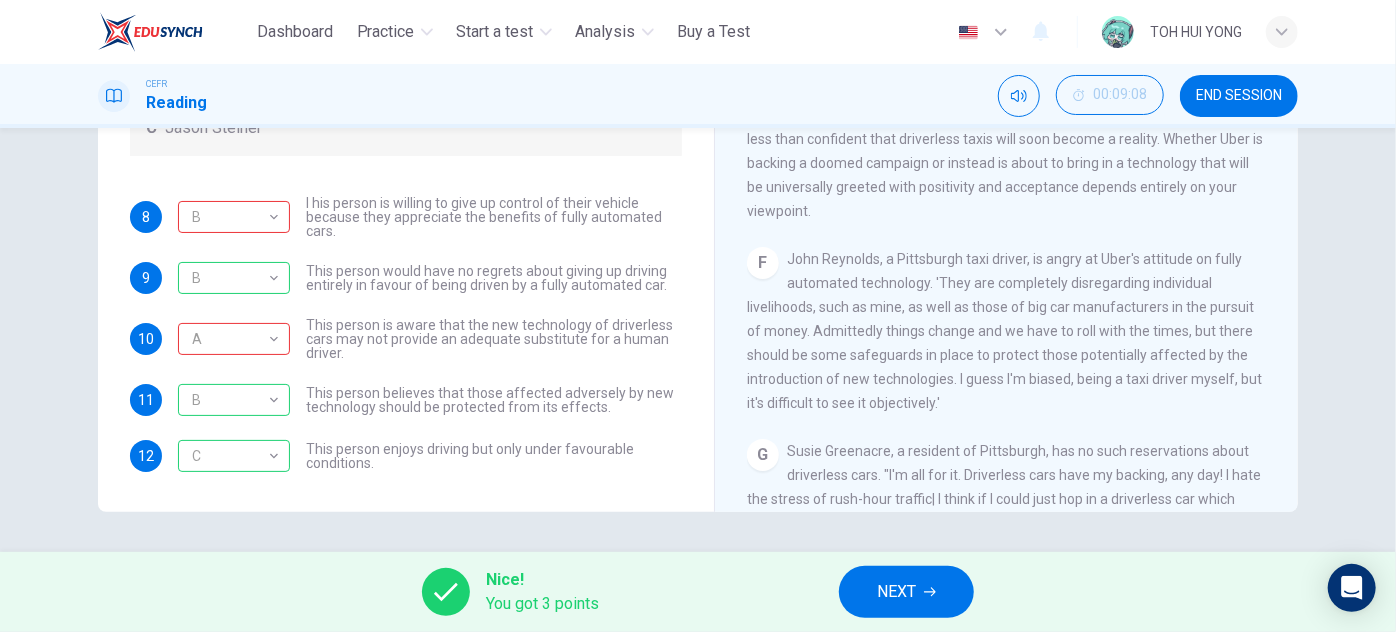 scroll, scrollTop: 1192, scrollLeft: 0, axis: vertical 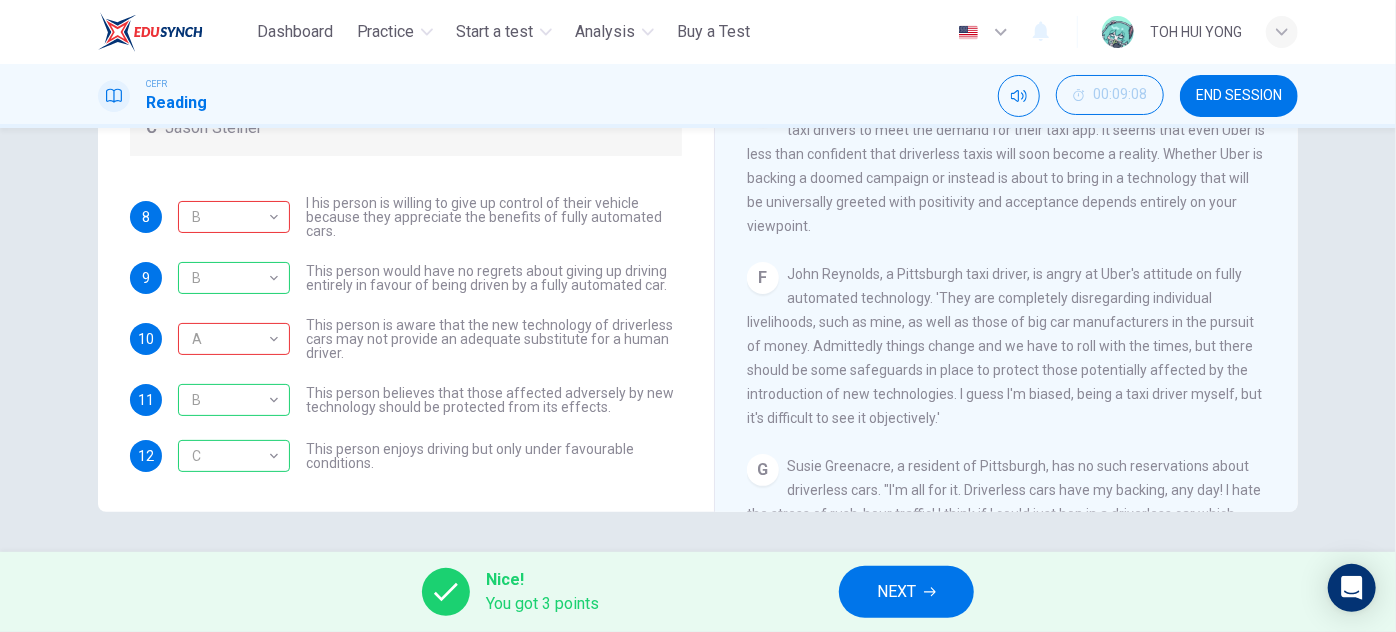 click on "Questions 8 - 12 Look at the following statements, and the list of people. Match each statement to the correct person, A-C. You may use any letter more than once.
A John Reynolds B Susie Greenacre C Jason Steiner 8 B * ​ I his person is willing to give up control of their vehicle because they appreciate the benefits of fully automated cars. 9 B * ​ This person would have no regrets about giving up driving entirely in favour of being driven by a fully automated car. 10 A * ​ This person is aware that the new technology of driverless cars may not provide an adequate substitute for a human driver. 11 B * ​ This person believes that those affected adversely by new technology should be protected from its effects. 12 C * ​ This person enjoys driving but only under favourable conditions. Driverless cars CLICK TO ZOOM Click to Zoom A B C D E F G H" at bounding box center (698, 340) 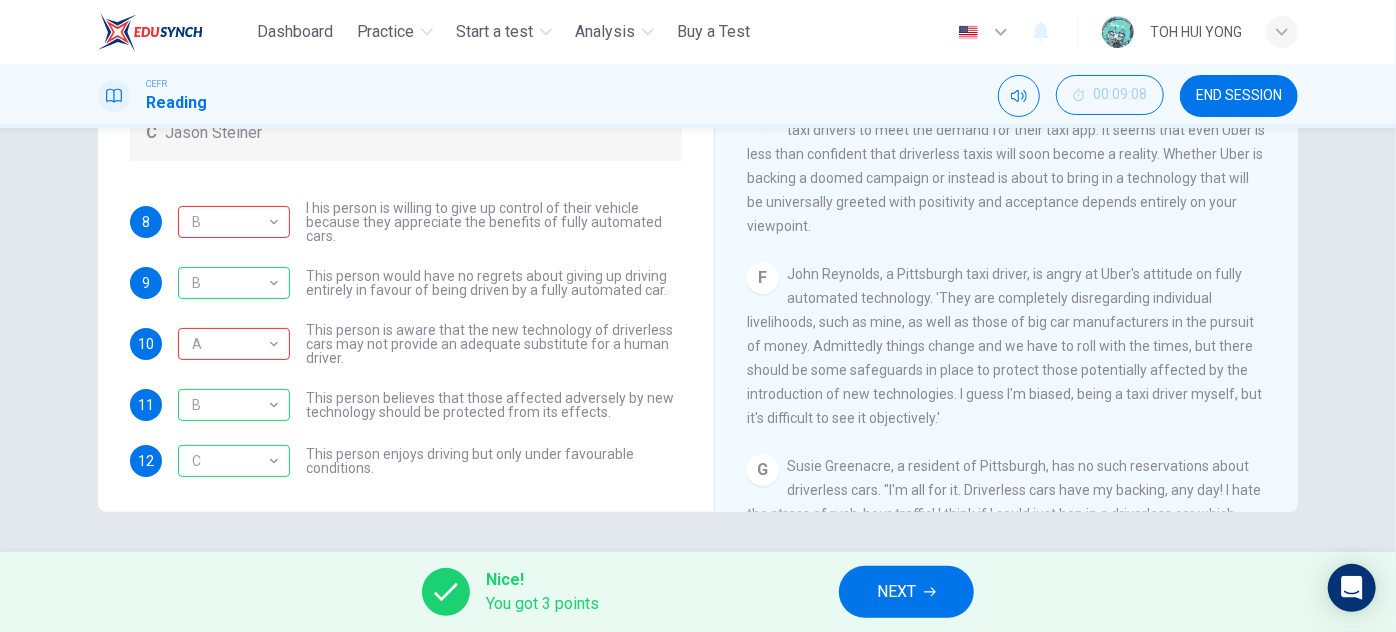 scroll, scrollTop: 69, scrollLeft: 0, axis: vertical 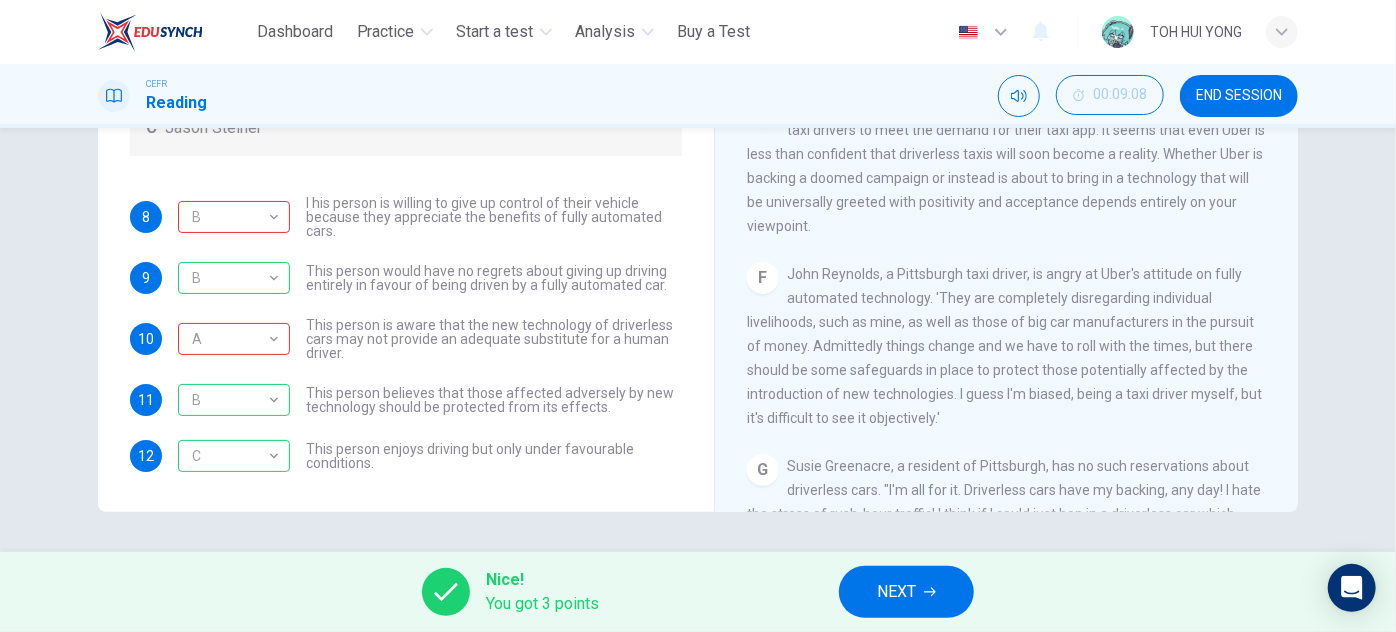 click on "NEXT" at bounding box center (896, 592) 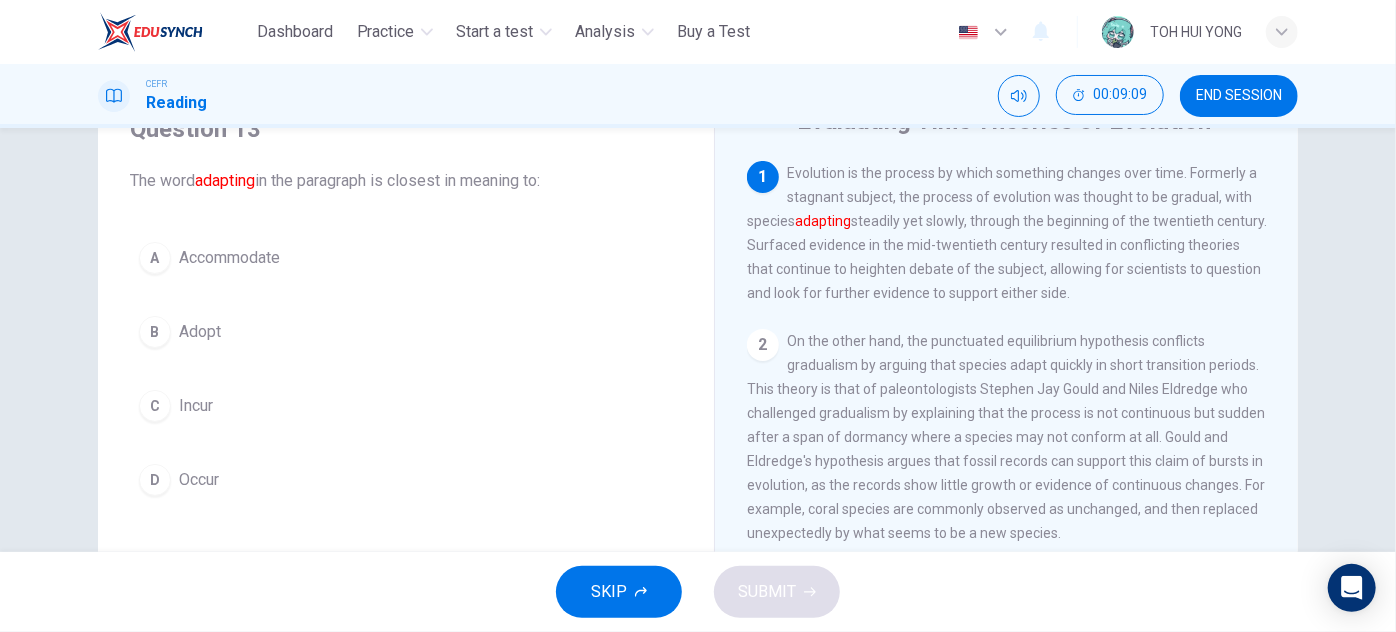 scroll, scrollTop: 90, scrollLeft: 0, axis: vertical 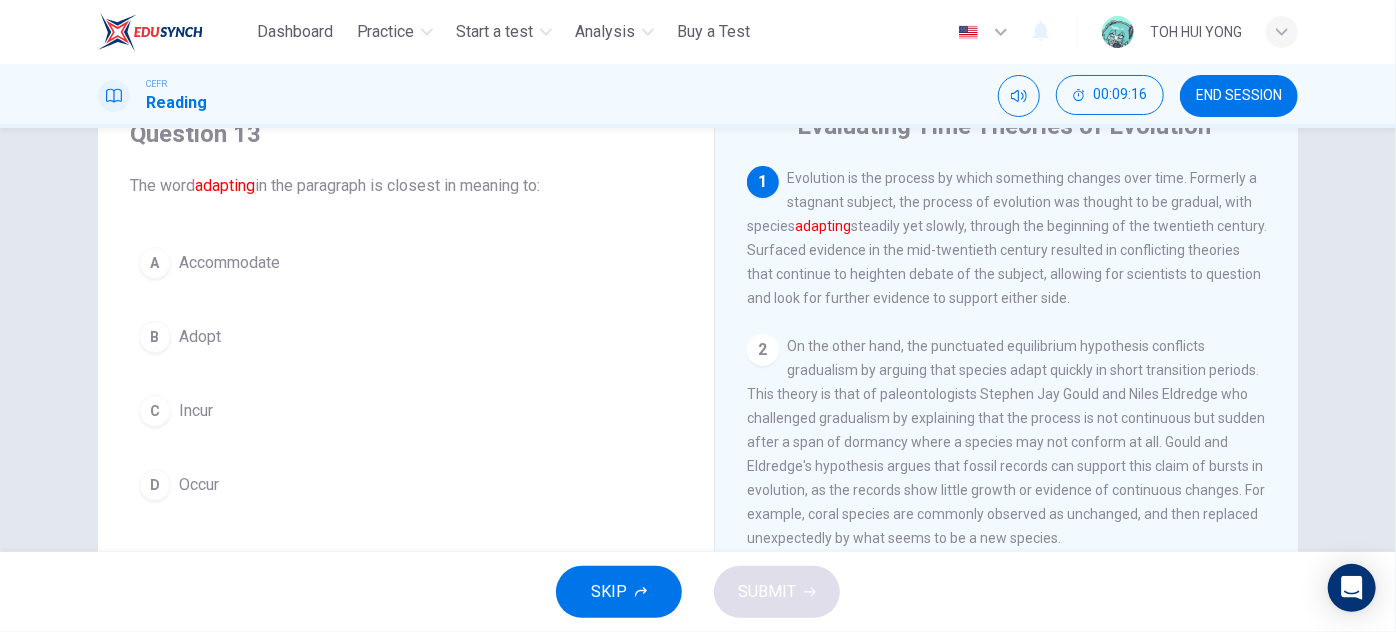 click on "Accommodate" at bounding box center [229, 263] 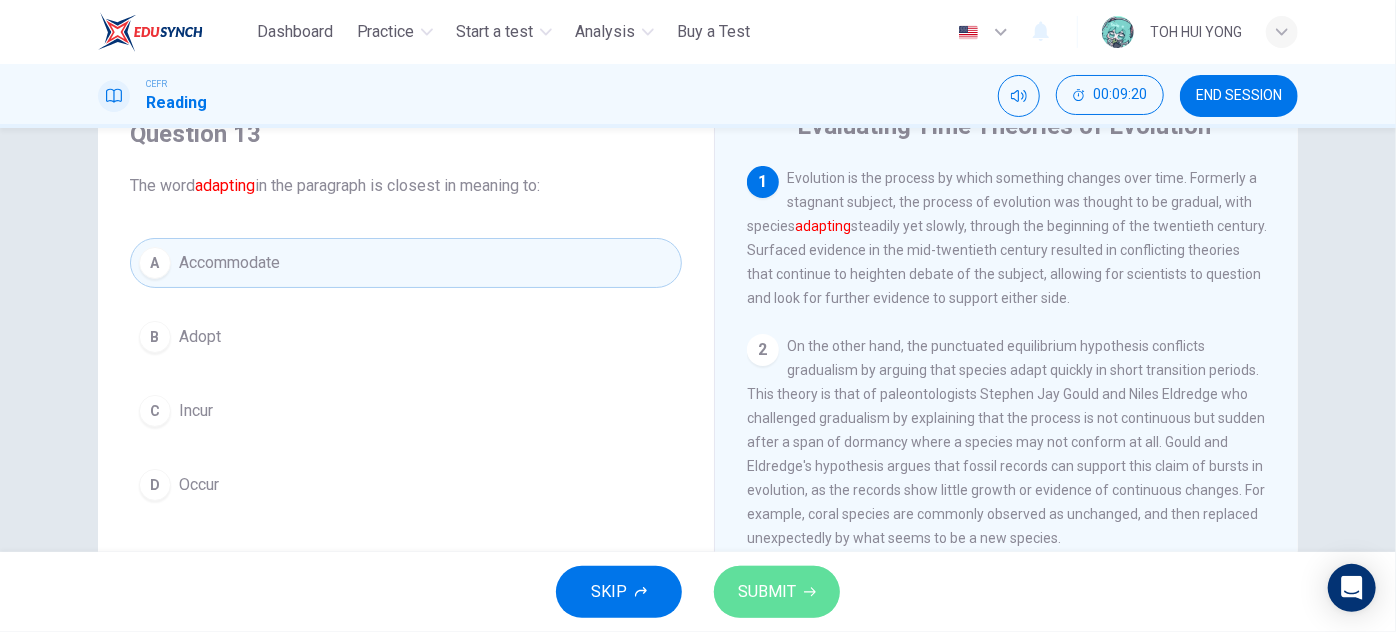 click on "SUBMIT" at bounding box center (777, 592) 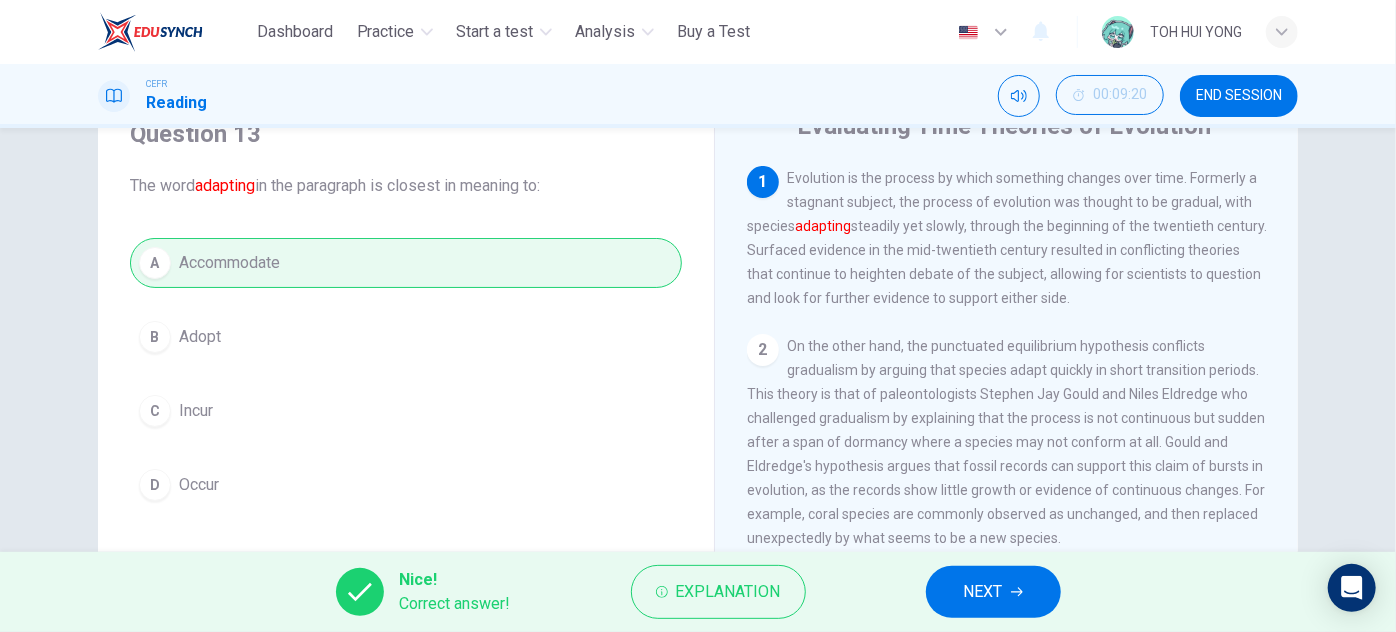 click on "NEXT" at bounding box center (993, 592) 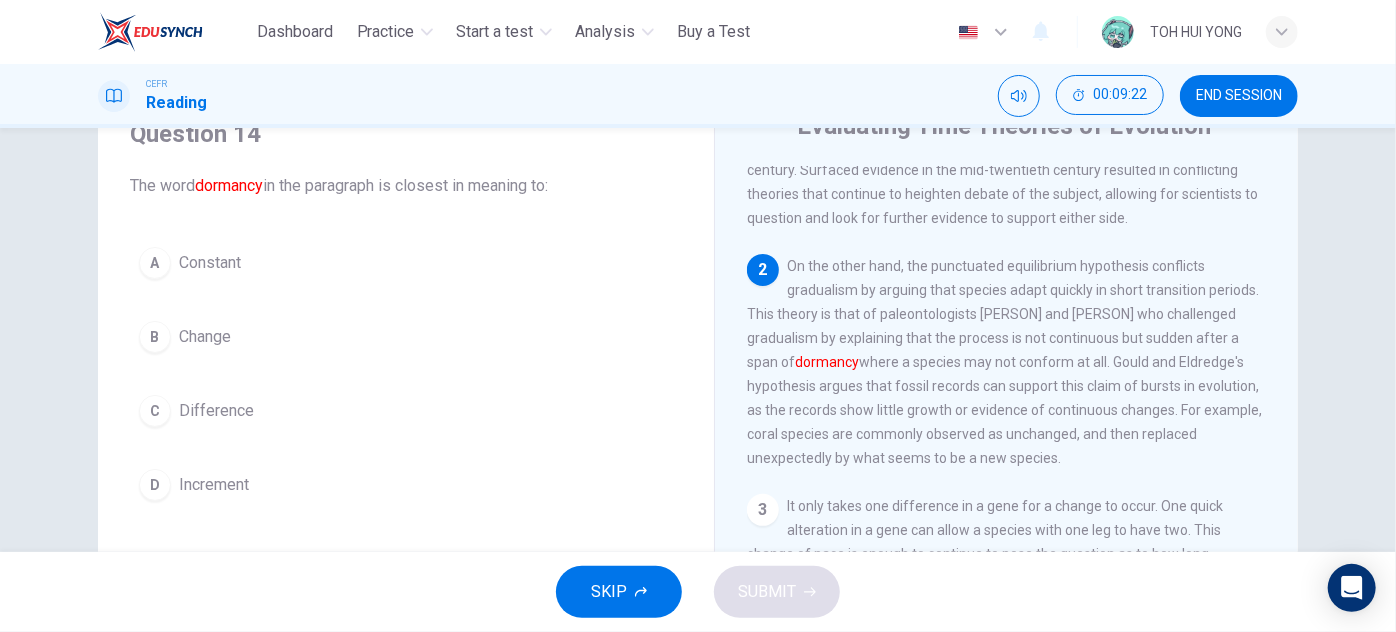 scroll, scrollTop: 90, scrollLeft: 0, axis: vertical 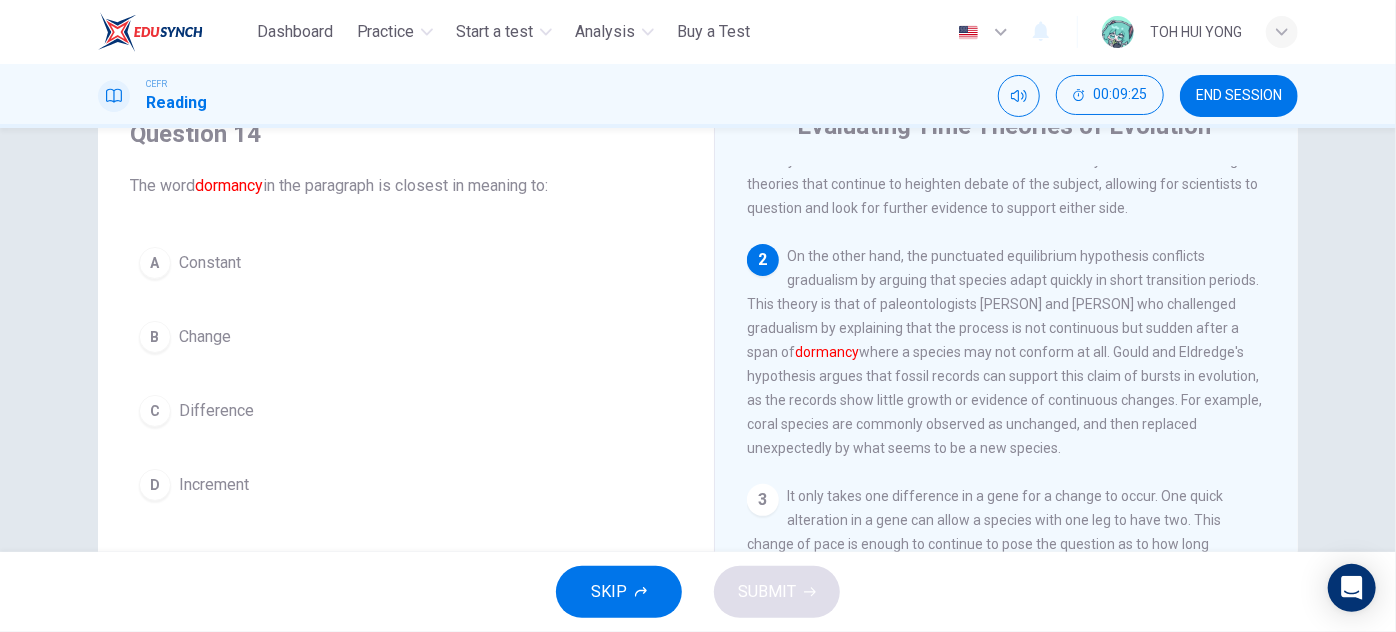 click on "Constant" at bounding box center (210, 263) 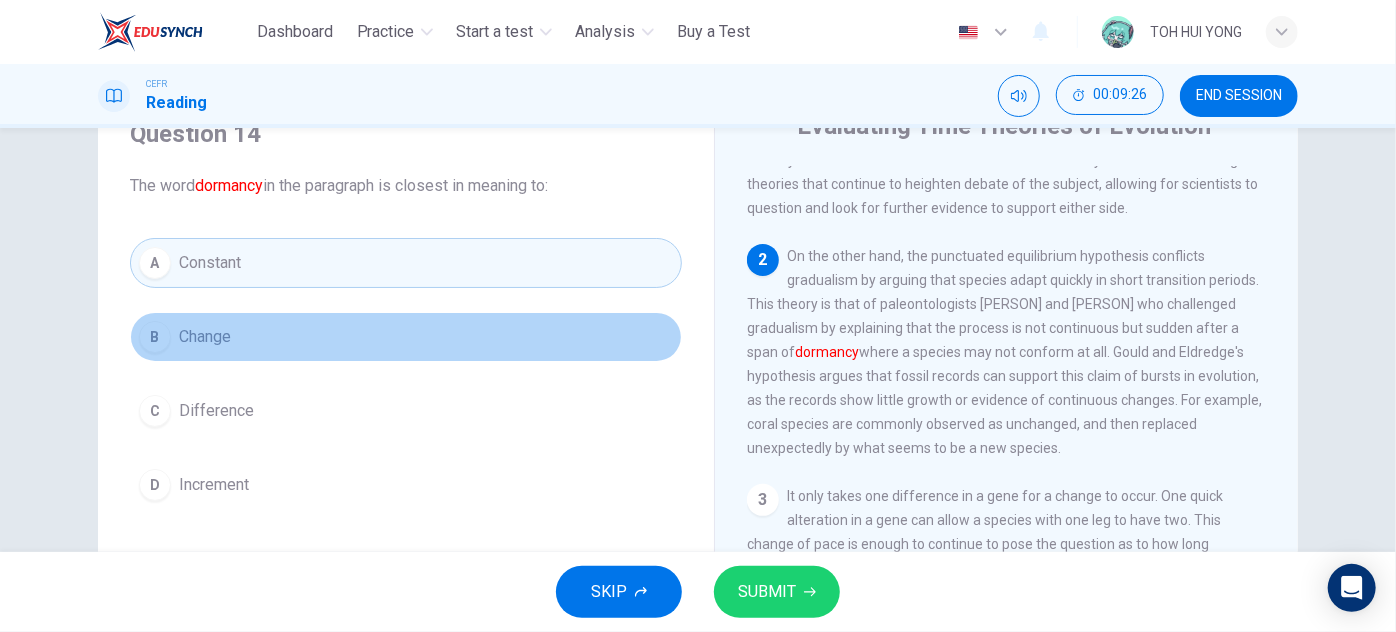 click on "B Change" at bounding box center [406, 337] 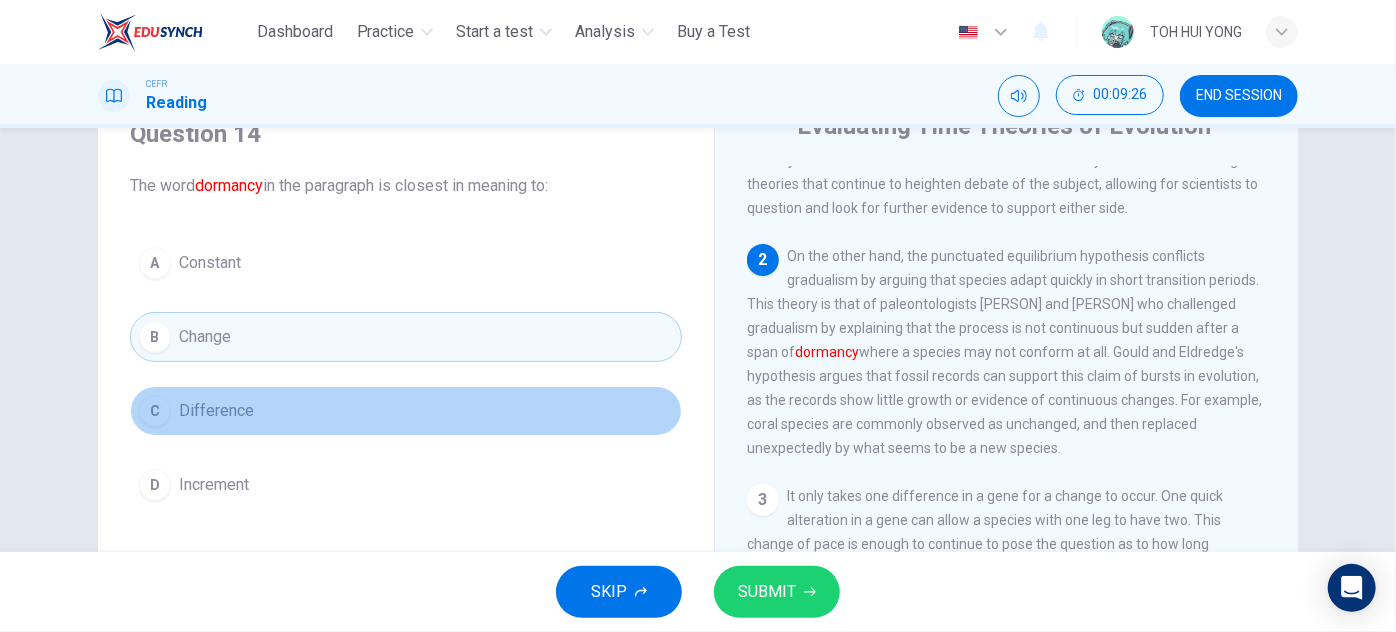 click on "C Difference" at bounding box center [406, 411] 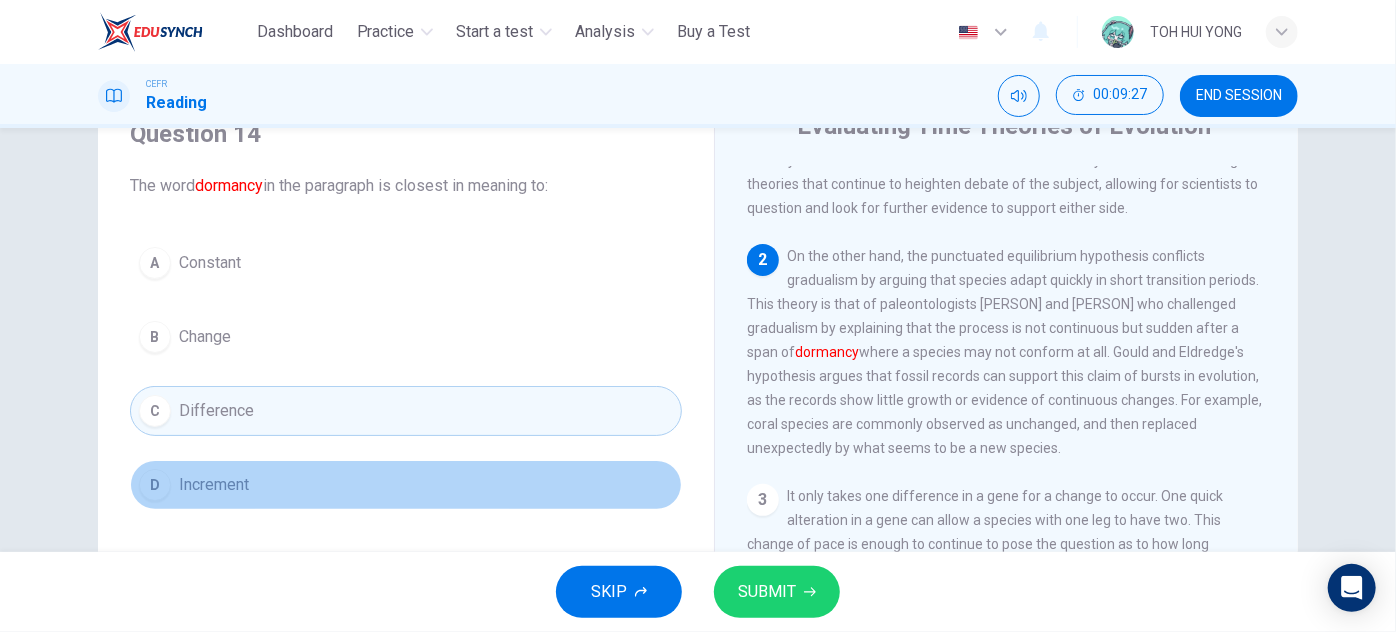 click on "D Increment" at bounding box center (406, 485) 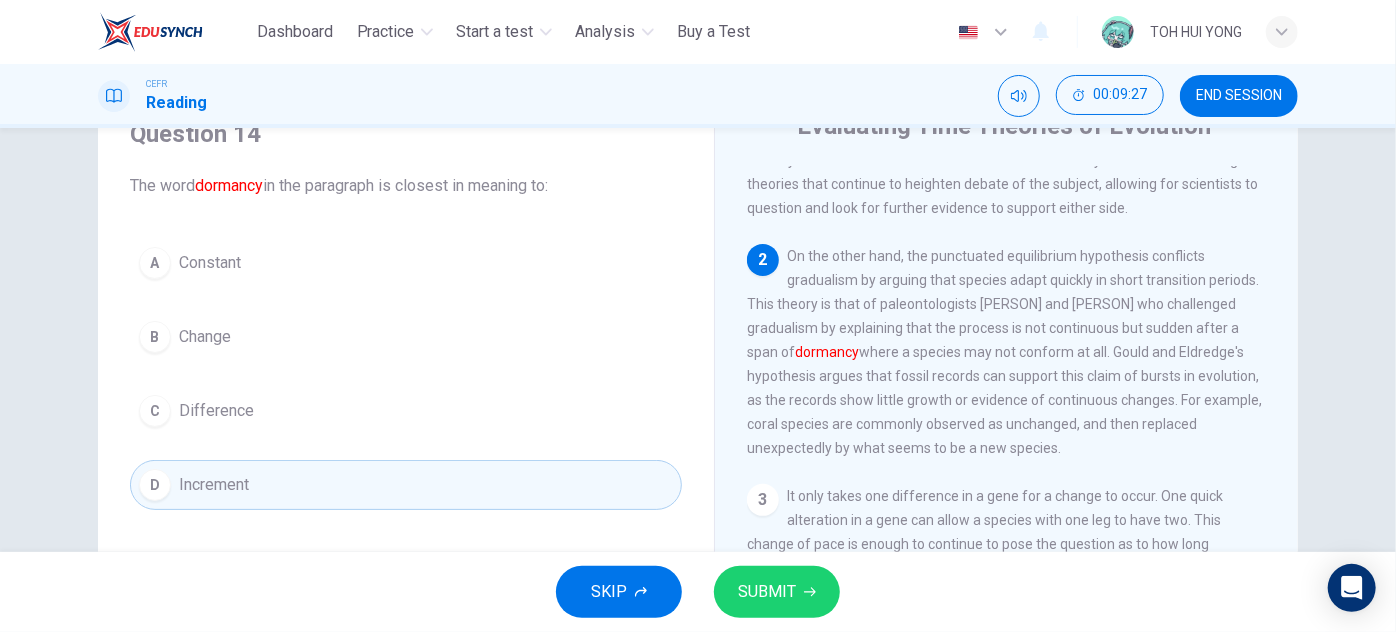click on "C Difference" at bounding box center (406, 411) 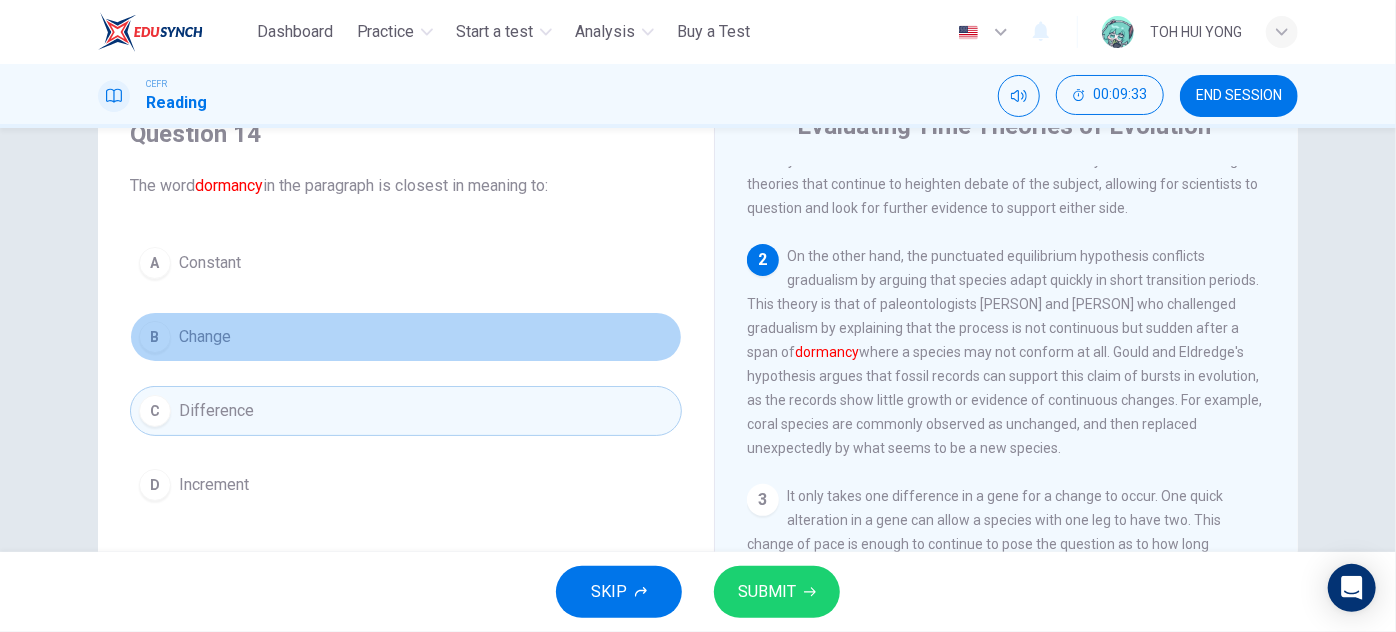 click on "B Change" at bounding box center (406, 337) 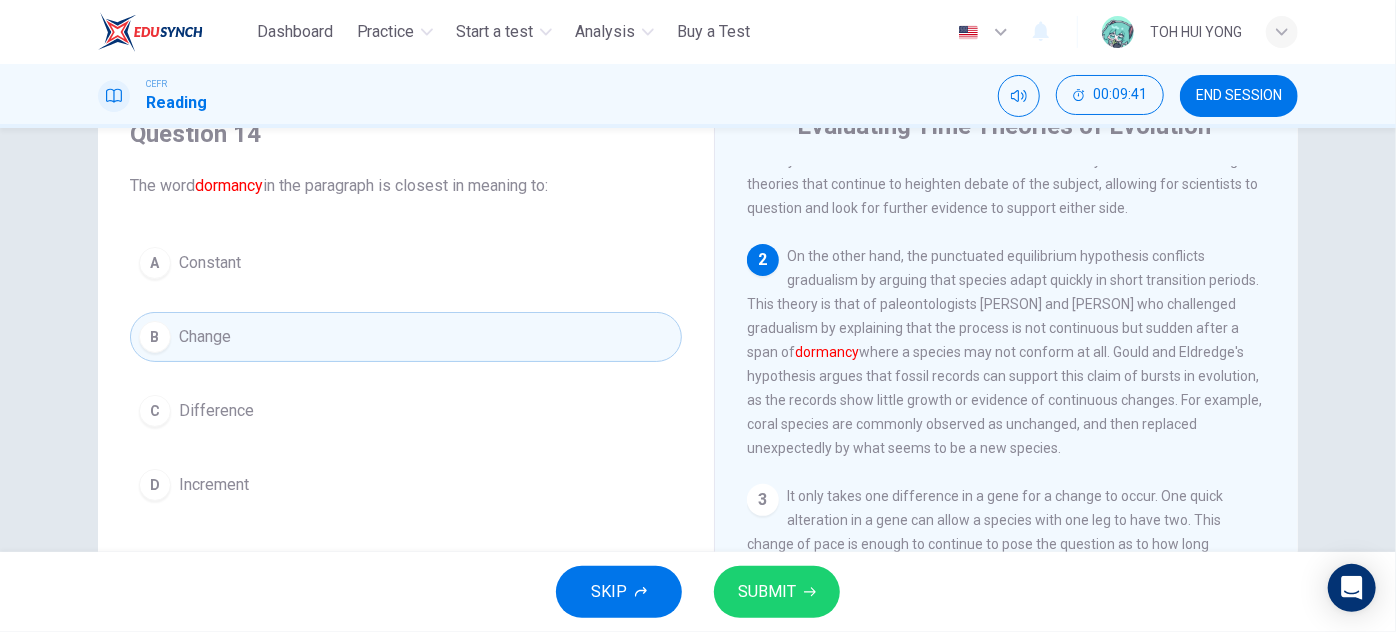 click on "Question 14 The word  dormancy  in the paragraph is closest in meaning to: A Constant B Change C Difference D Increment Evaluating Time Theories of Evolution 1 Evolution is the process by which something changes over time. Formerly a stagnant subject, the process of evolution was thought to be gradual, with species adapting steadily yet slowly, through the beginning of the twentieth century. Surfaced evidence in the mid-twentieth century resulted in conflicting theories that continue to heighten debate of the subject, allowing for scientists to question and look for further evidence to support either side. 2 On the other hand, the punctuated equilibrium hypothesis conflicts gradualism by arguing that species adapt quickly in short transition periods. This theory is that of paleontologists Stephen Jay Gould and Niles Eldredge who challenged gradualism by explaining that the process is not continuous but sudden after a span of  dormancy 3 4 5 6 7" at bounding box center (698, 340) 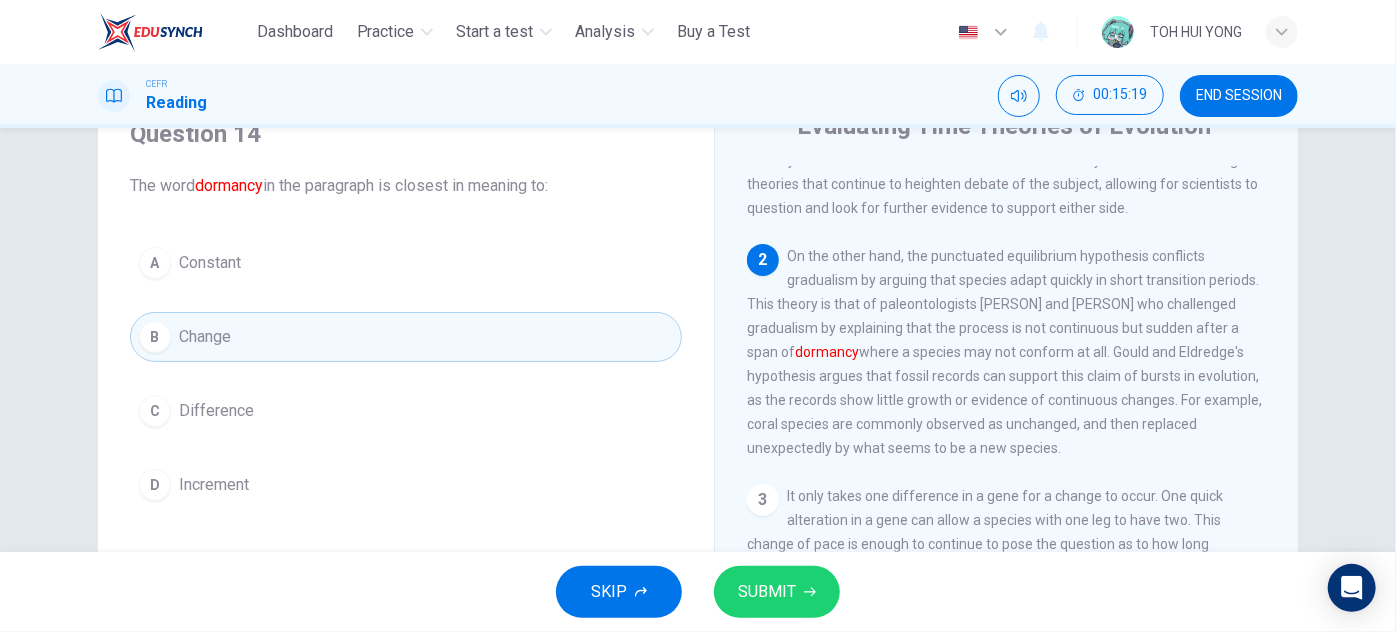 click on "Question 14 The word  dormancy  in the paragraph is closest in meaning to: A Constant B Change C Difference D Increment Evaluating Time Theories of Evolution 1 Evolution is the process by which something changes over time. Formerly a stagnant subject, the process of evolution was thought to be gradual, with species adapting steadily yet slowly, through the beginning of the twentieth century. Surfaced evidence in the mid-twentieth century resulted in conflicting theories that continue to heighten debate of the subject, allowing for scientists to question and look for further evidence to support either side. 2 On the other hand, the punctuated equilibrium hypothesis conflicts gradualism by arguing that species adapt quickly in short transition periods. This theory is that of paleontologists Stephen Jay Gould and Niles Eldredge who challenged gradualism by explaining that the process is not continuous but sudden after a span of  dormancy 3 4 5 6 7" at bounding box center [698, 340] 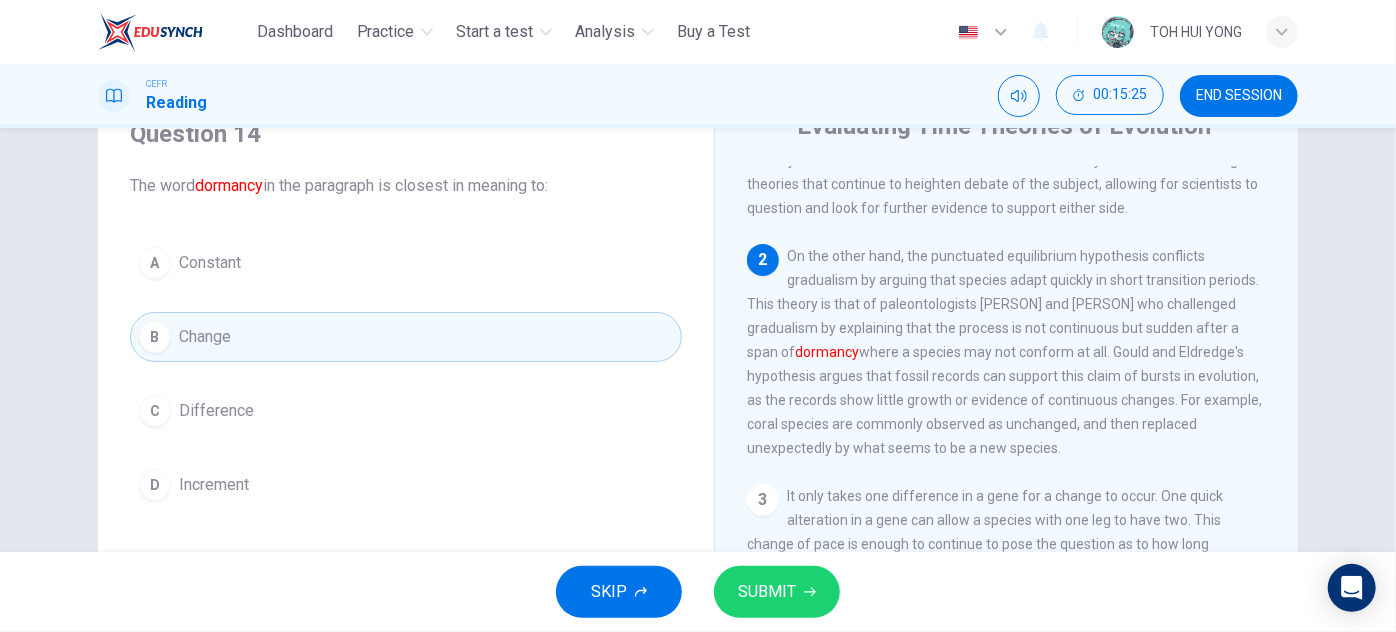 click on "C Difference" at bounding box center [406, 411] 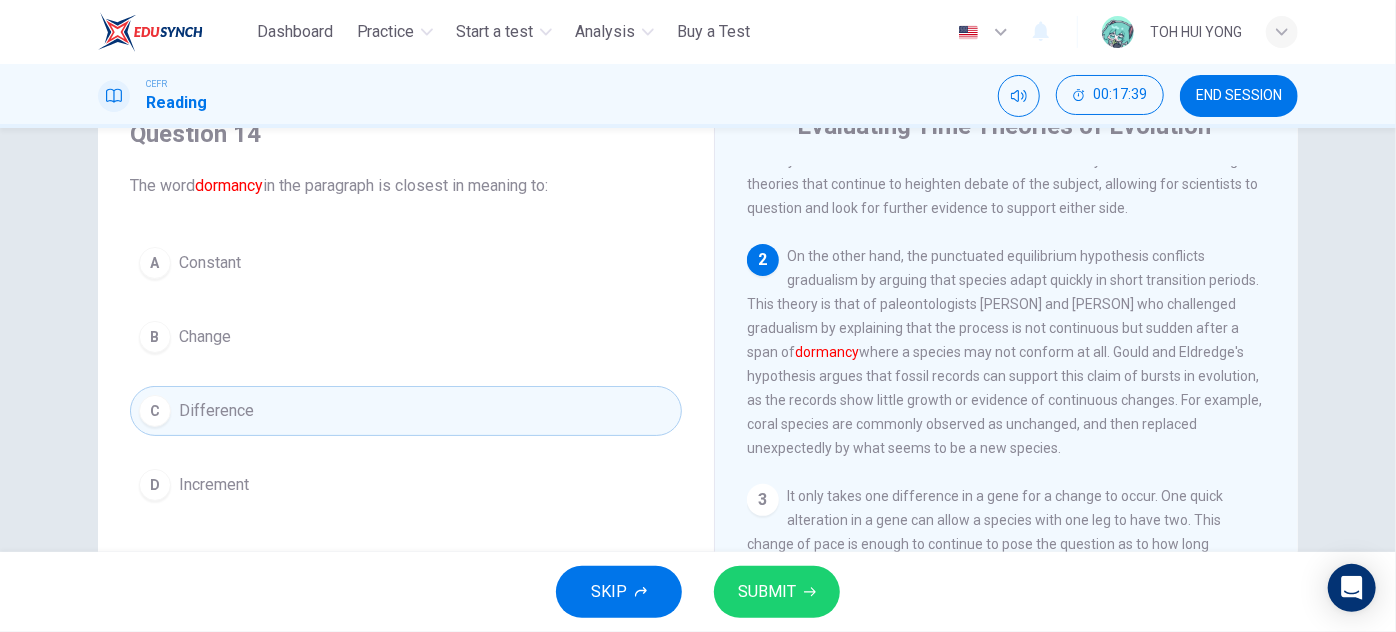 click on "Question 14 The word  dormancy  in the paragraph is closest in meaning to: A Constant B Change C Difference D Increment Evaluating Time Theories of Evolution 1 Evolution is the process by which something changes over time. Formerly a stagnant subject, the process of evolution was thought to be gradual, with species adapting steadily yet slowly, through the beginning of the twentieth century. Surfaced evidence in the mid-twentieth century resulted in conflicting theories that continue to heighten debate of the subject, allowing for scientists to question and look for further evidence to support either side. 2 On the other hand, the punctuated equilibrium hypothesis conflicts gradualism by arguing that species adapt quickly in short transition periods. This theory is that of paleontologists Stephen Jay Gould and Niles Eldredge who challenged gradualism by explaining that the process is not continuous but sudden after a span of  dormancy 3 4 5 6 7" at bounding box center (698, 340) 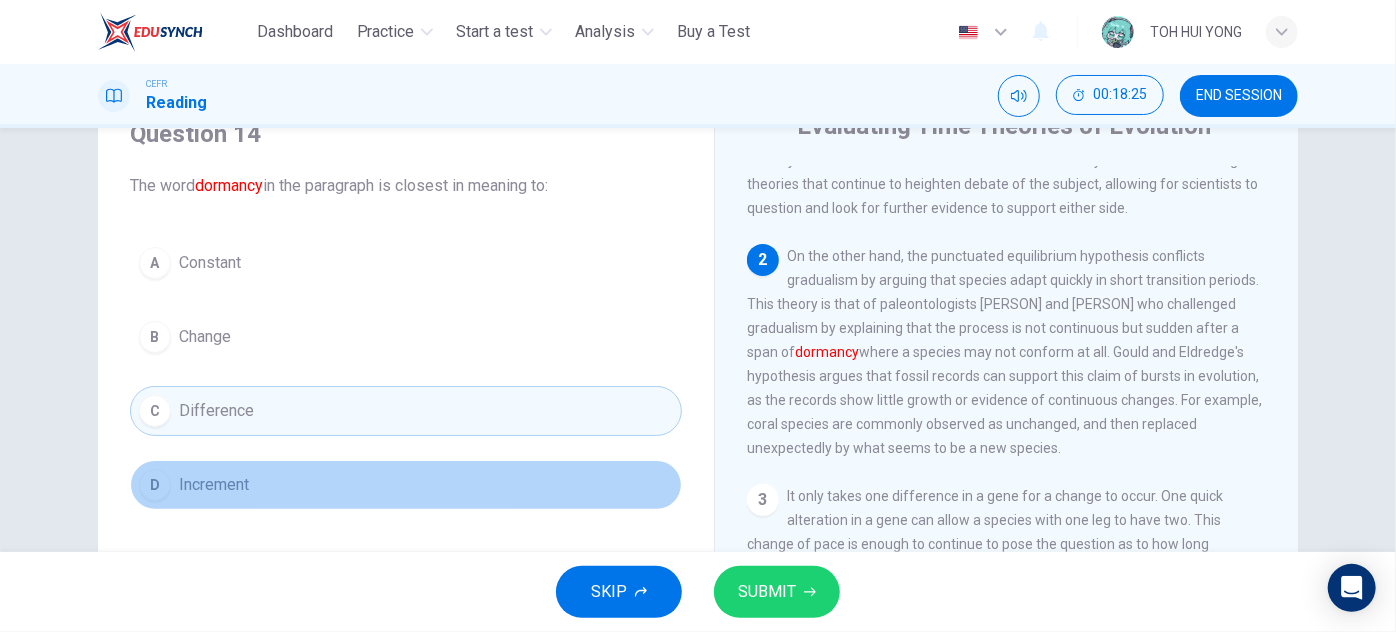 click on "D Increment" at bounding box center (406, 485) 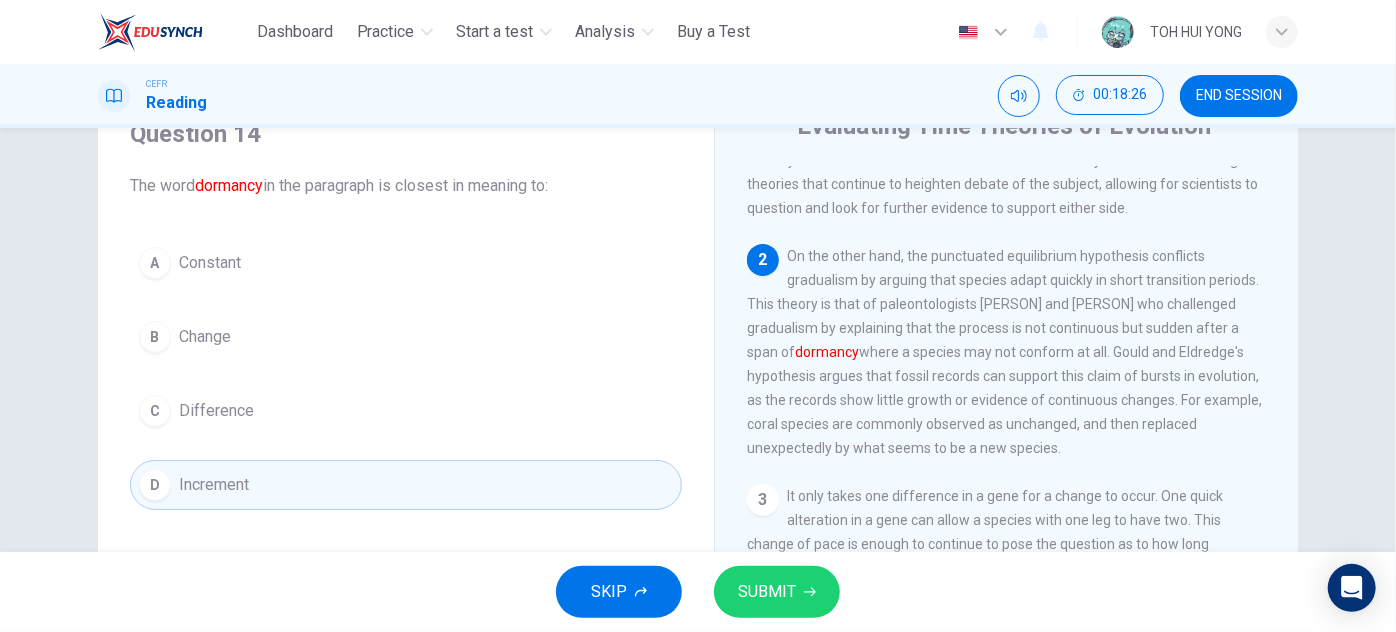 click on "SUBMIT" at bounding box center (777, 592) 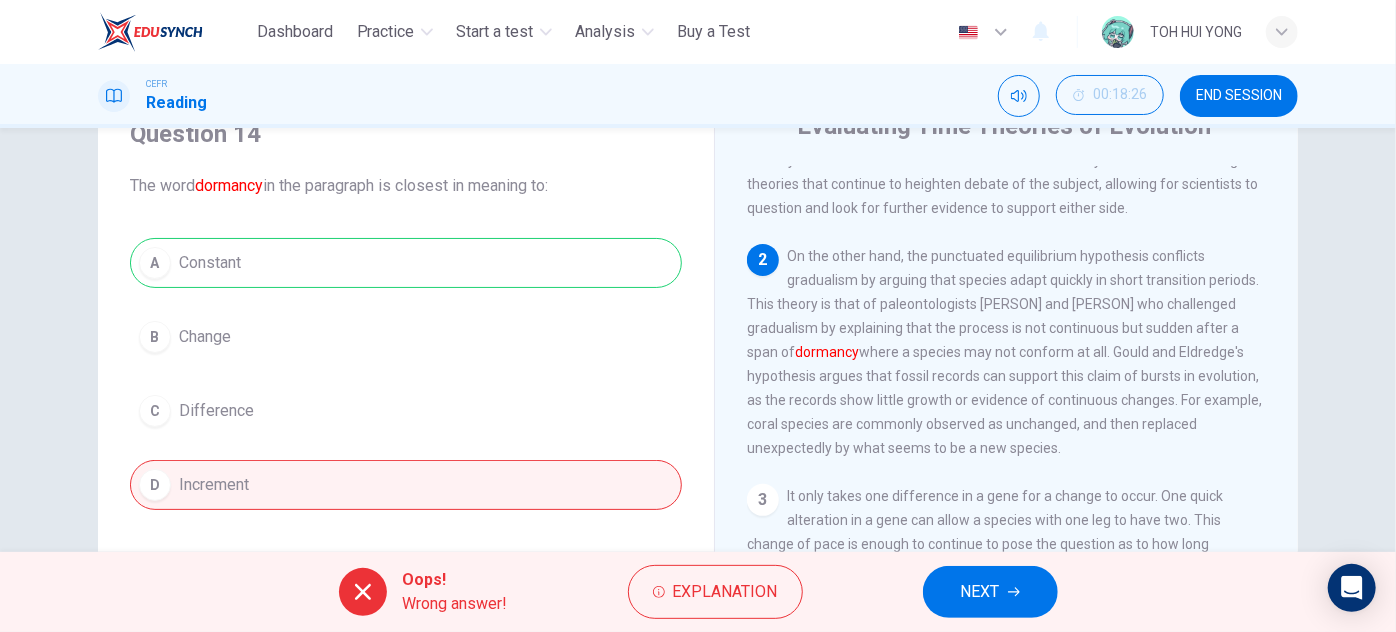 click on "NEXT" at bounding box center [990, 592] 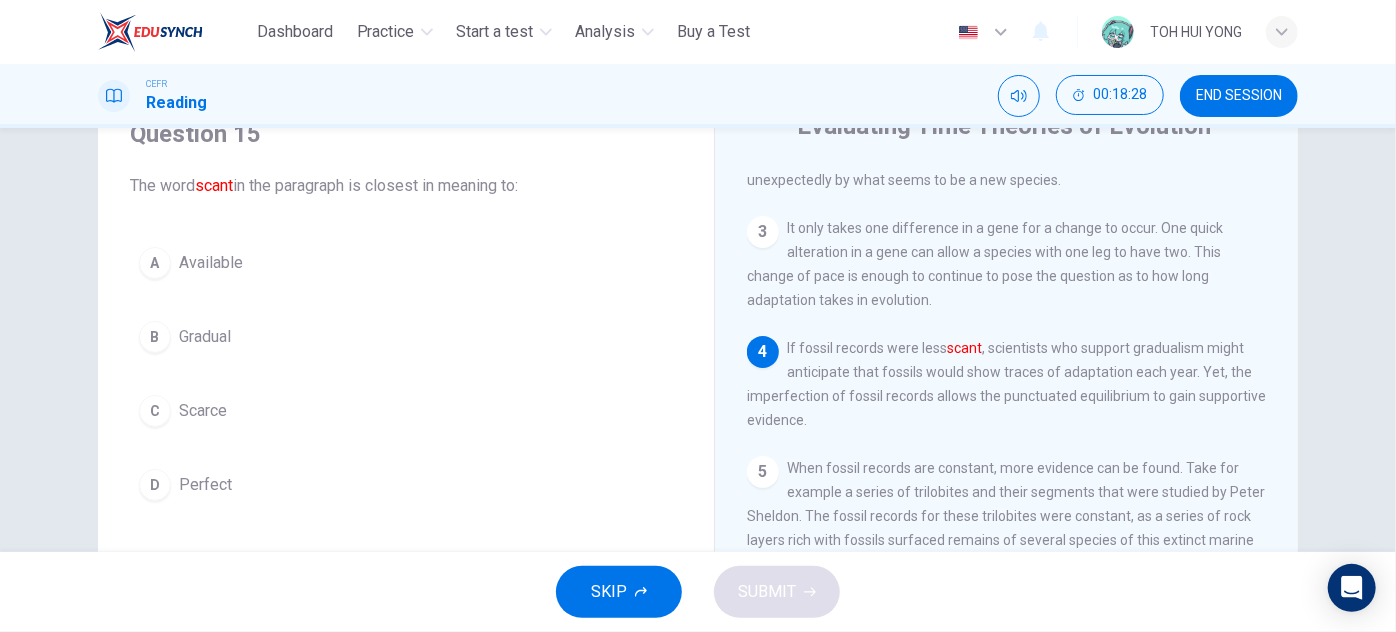 scroll, scrollTop: 363, scrollLeft: 0, axis: vertical 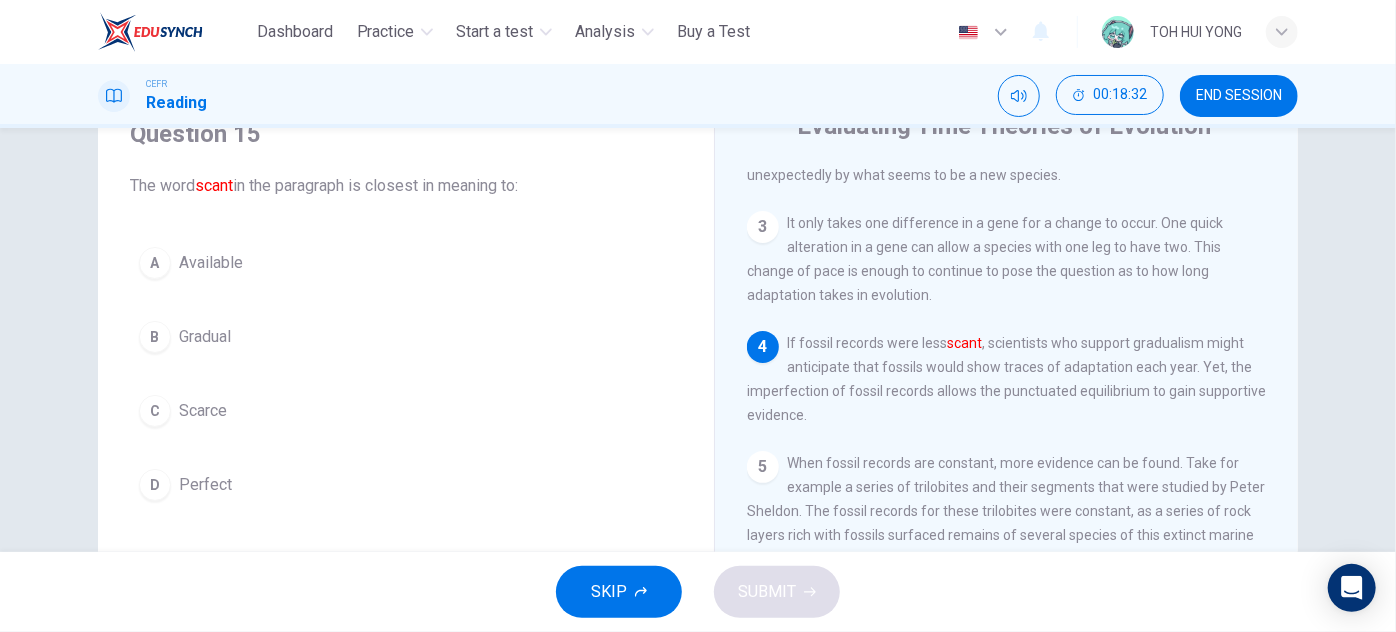 click on "A Available" at bounding box center [406, 263] 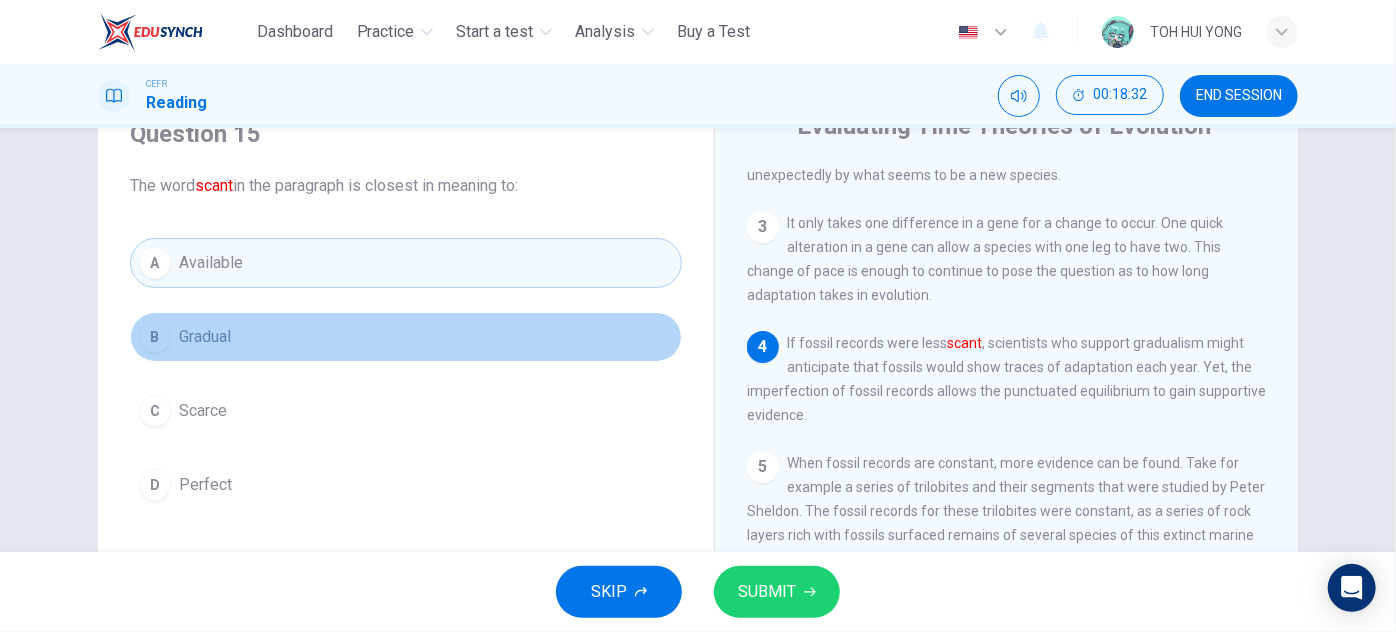 click on "B Gradual" at bounding box center [406, 337] 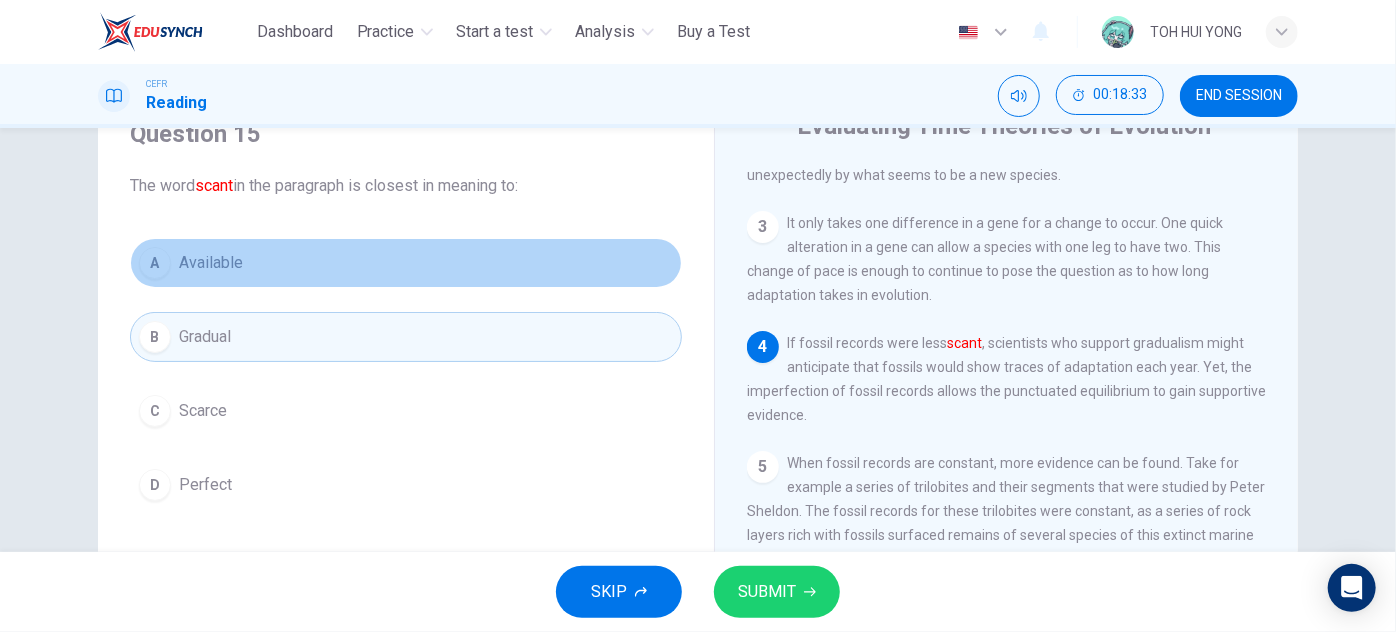 click on "A Available" at bounding box center [406, 263] 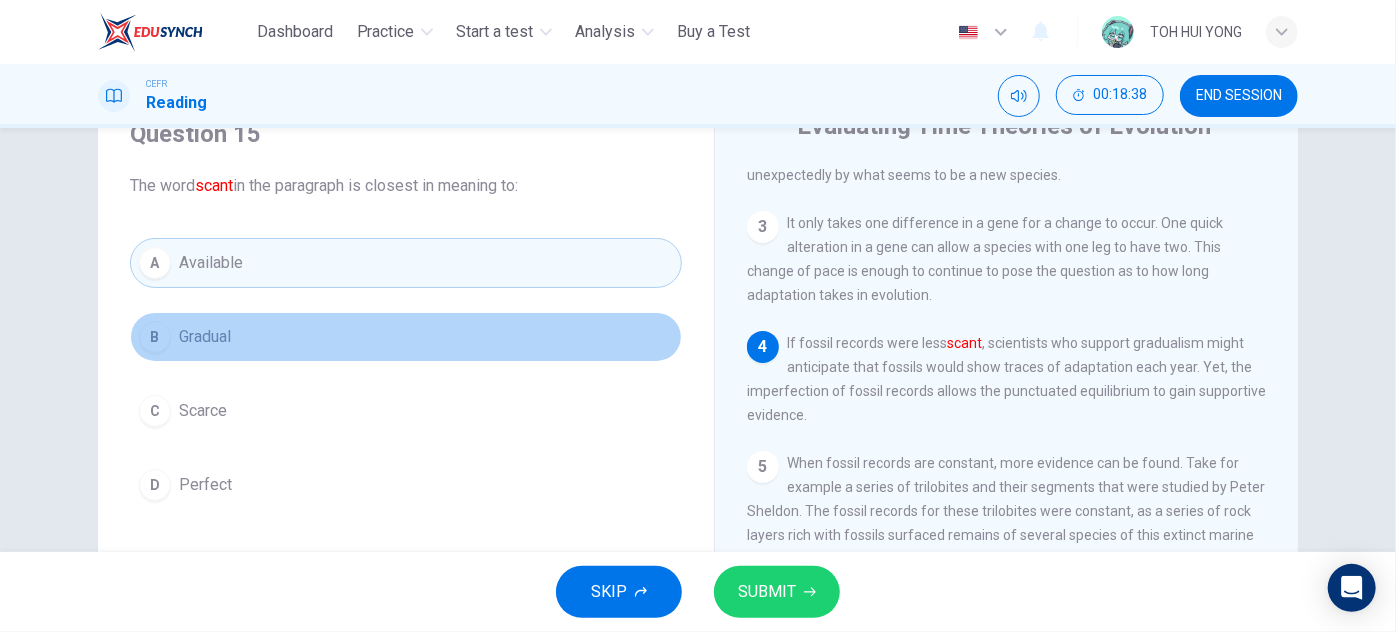 click on "B Gradual" at bounding box center (406, 337) 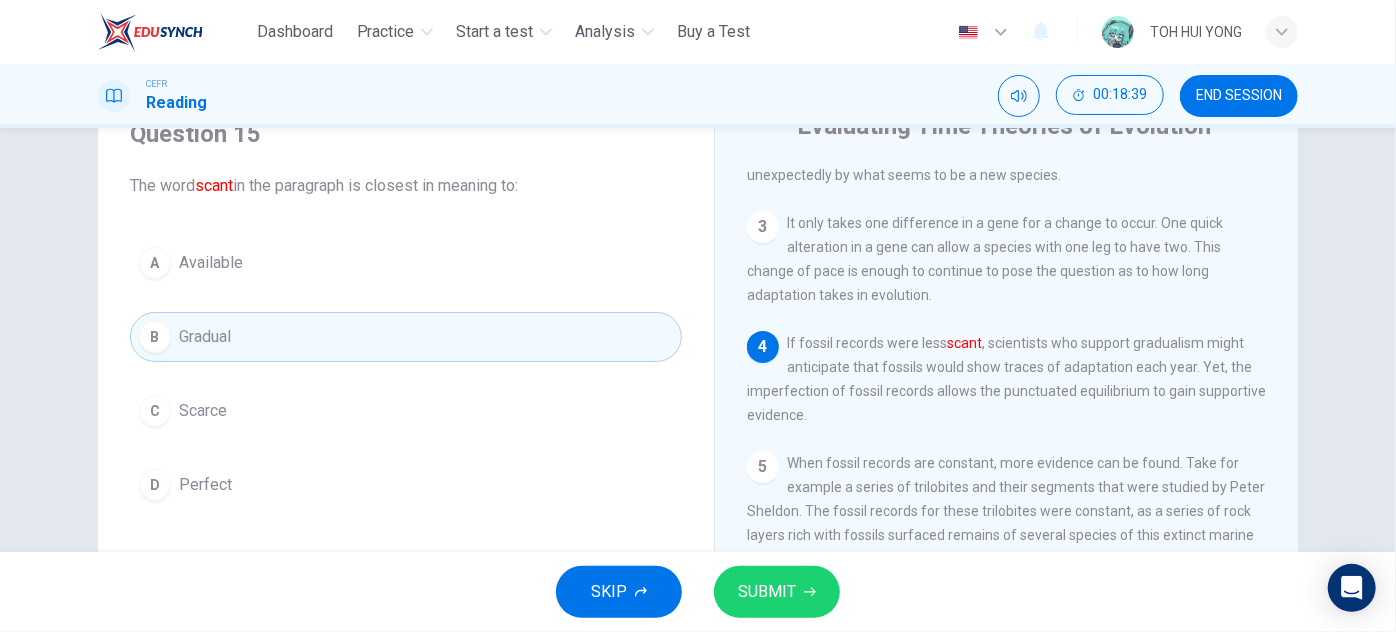 click on "C Scarce" at bounding box center (406, 411) 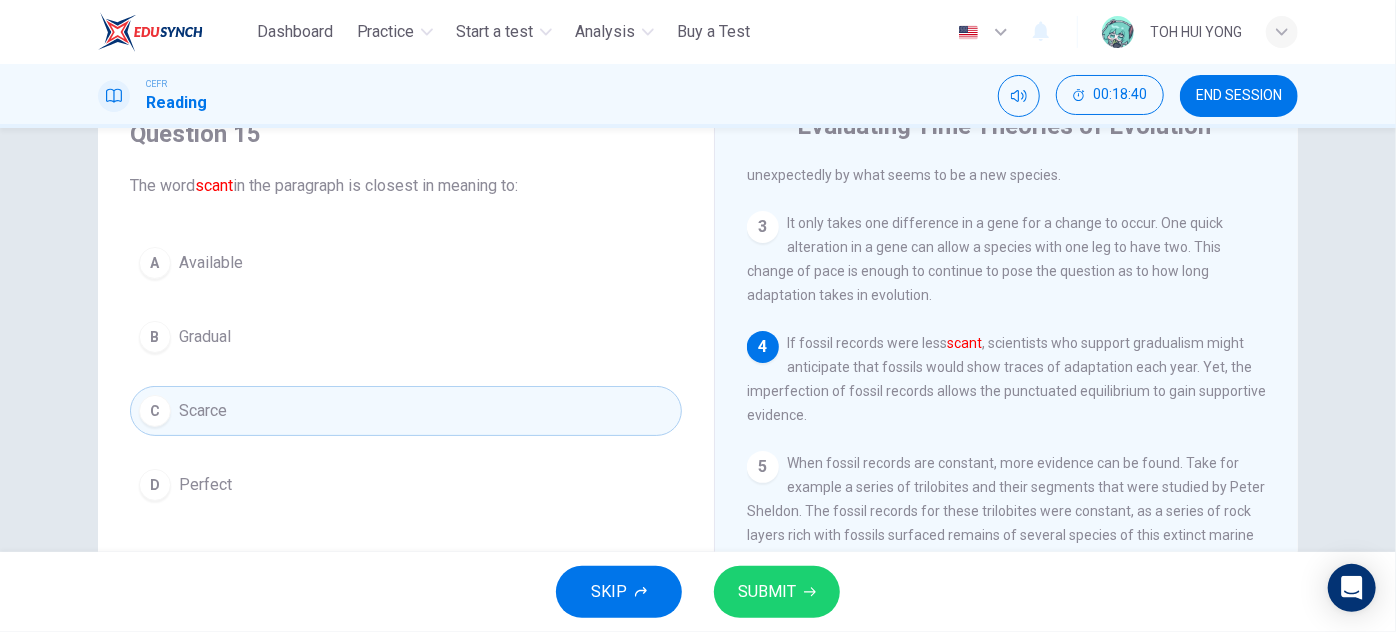 click on "A Available B Gradual C Scarce D Perfect" at bounding box center (406, 374) 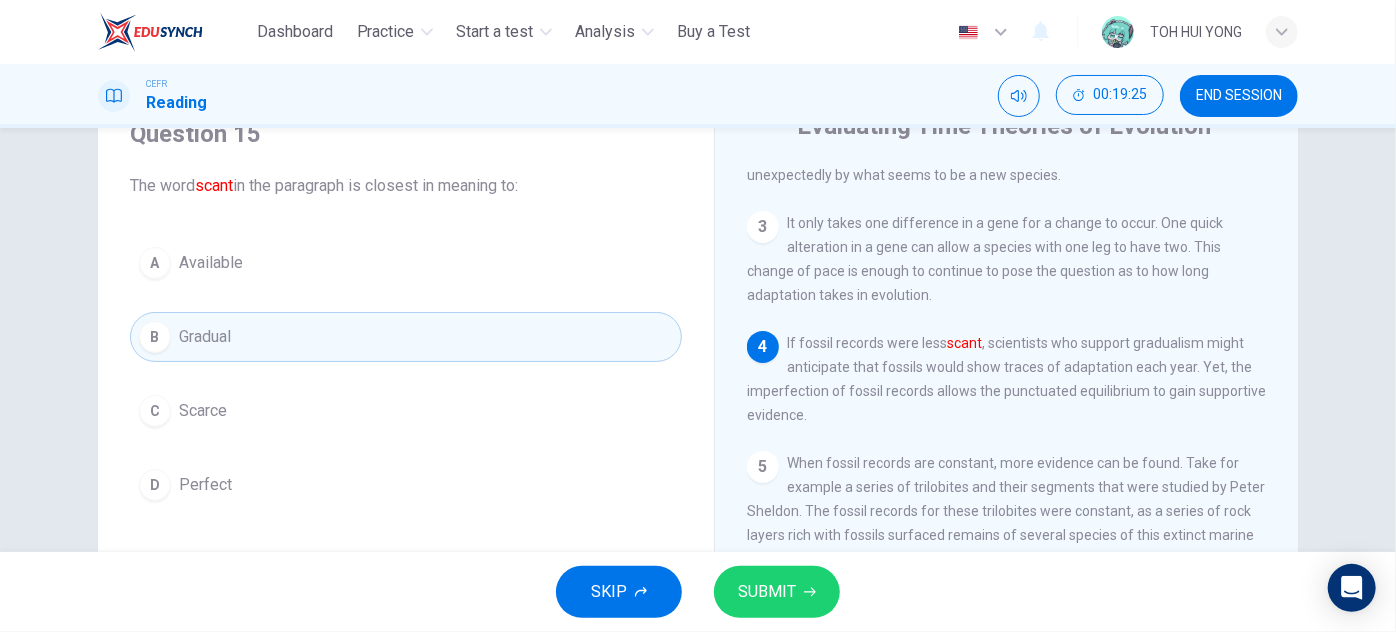 click on "Question 15 The word  scant  in the paragraph is closest in meaning to: A Available B Gradual C Scarce D Perfect Evaluating Time Theories of Evolution 1 Evolution is the process by which something changes over time. Formerly a stagnant subject, the process of evolution was thought to be gradual, with species adapting steadily yet slowly, through the beginning of the twentieth century. Surfaced evidence in the mid-twentieth century resulted in conflicting theories that continue to heighten debate of the subject, allowing for scientists to question and look for further evidence to support either side. 2 3 It only takes one difference in a gene for a change to occur. One quick alteration in a gene can allow a species with one leg to have two. This change of pace is enough to continue to pose the question as to how long adaptation takes in evolution. 4 If fossil records were less  scant 5 6 7" at bounding box center [698, 340] 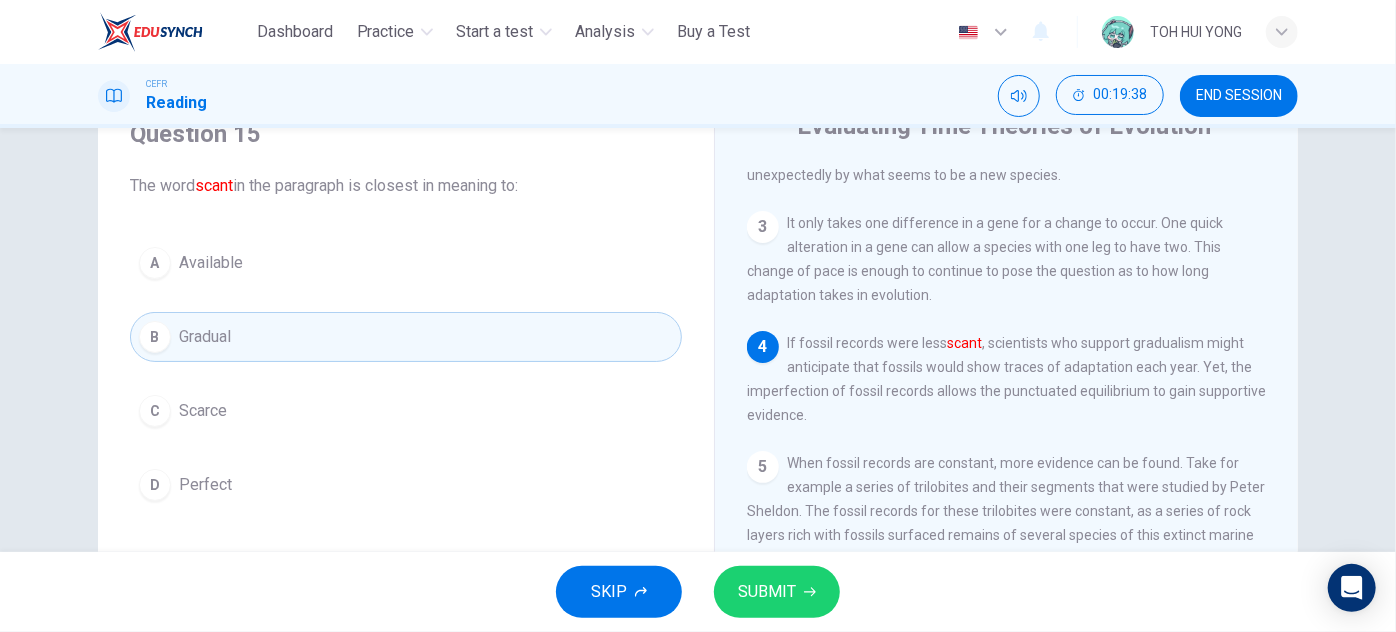 click on "A Available" at bounding box center [406, 263] 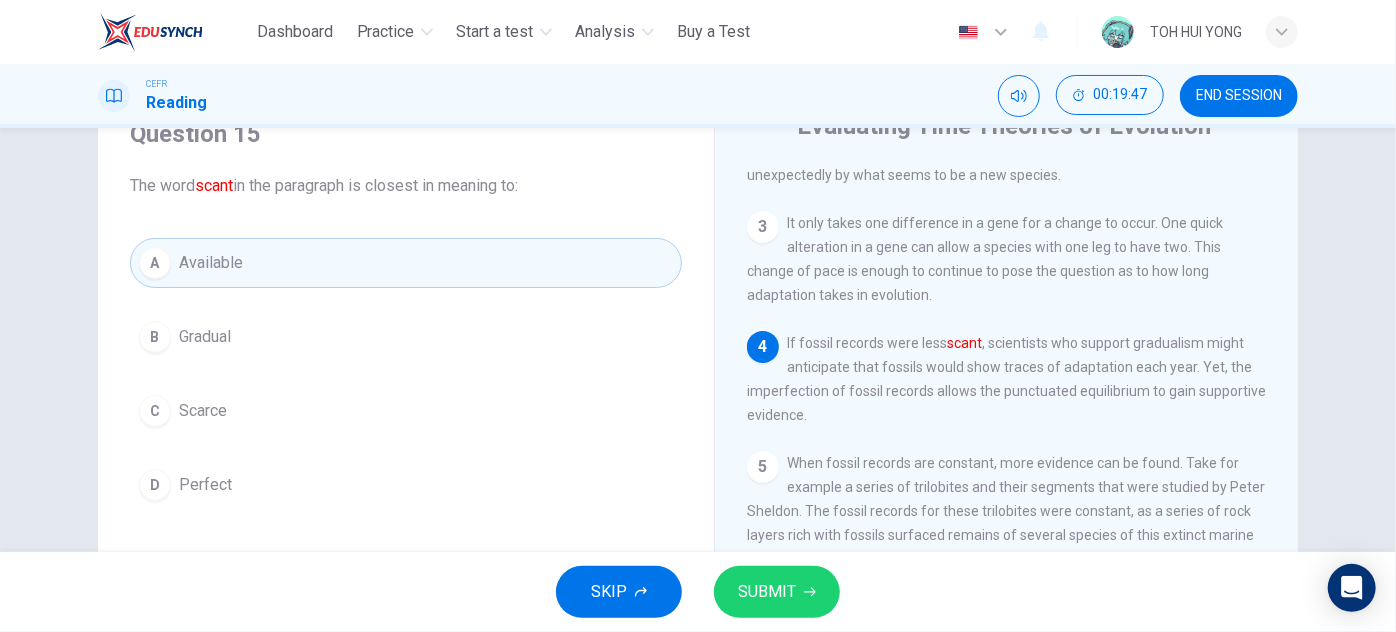 click on "SUBMIT" at bounding box center (777, 592) 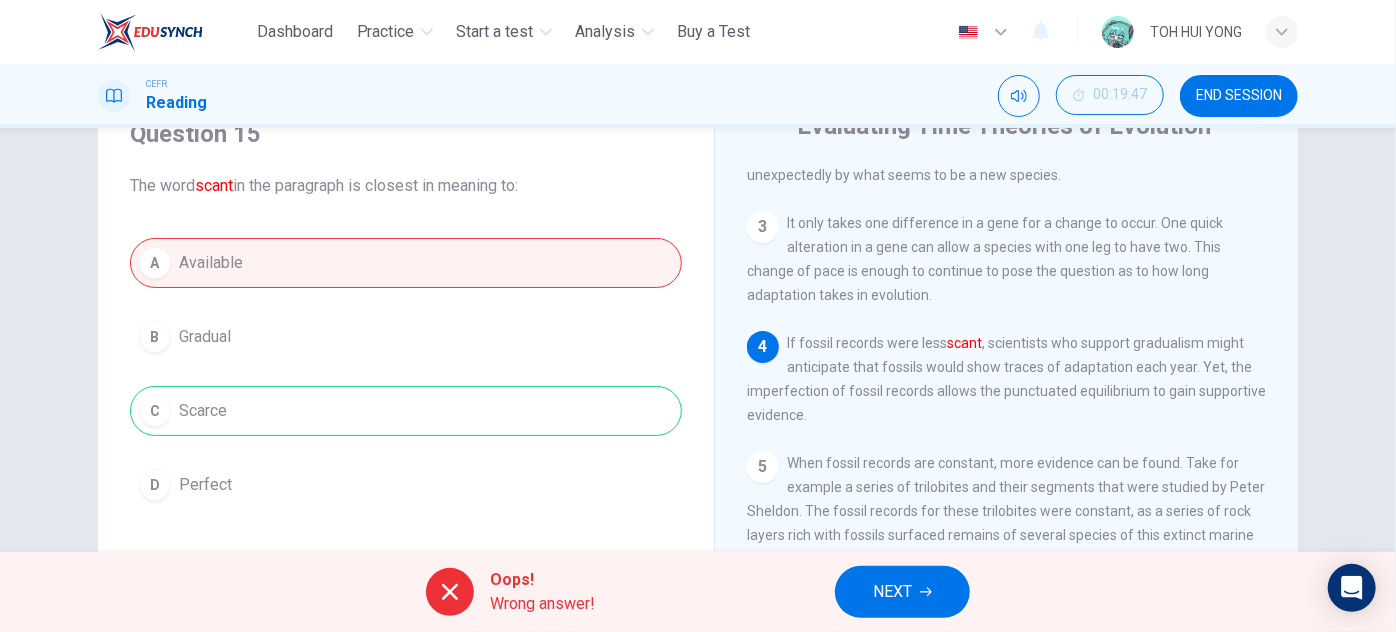 click on "NEXT" at bounding box center (902, 592) 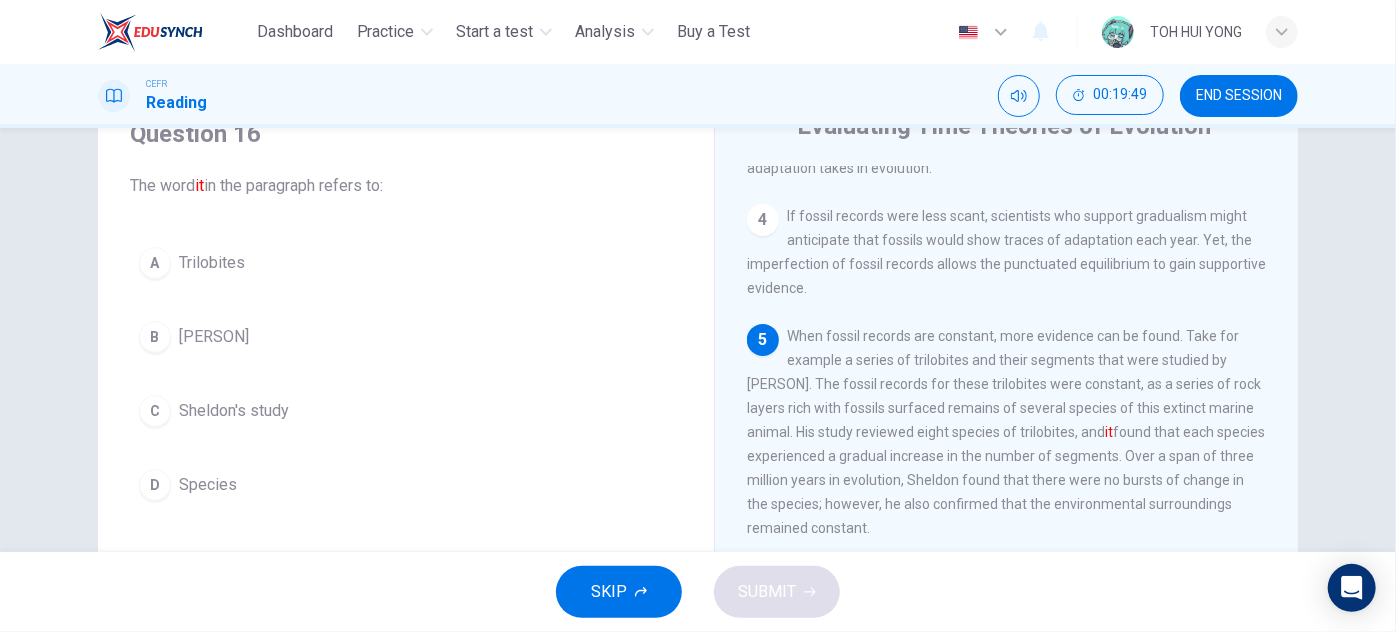 scroll, scrollTop: 545, scrollLeft: 0, axis: vertical 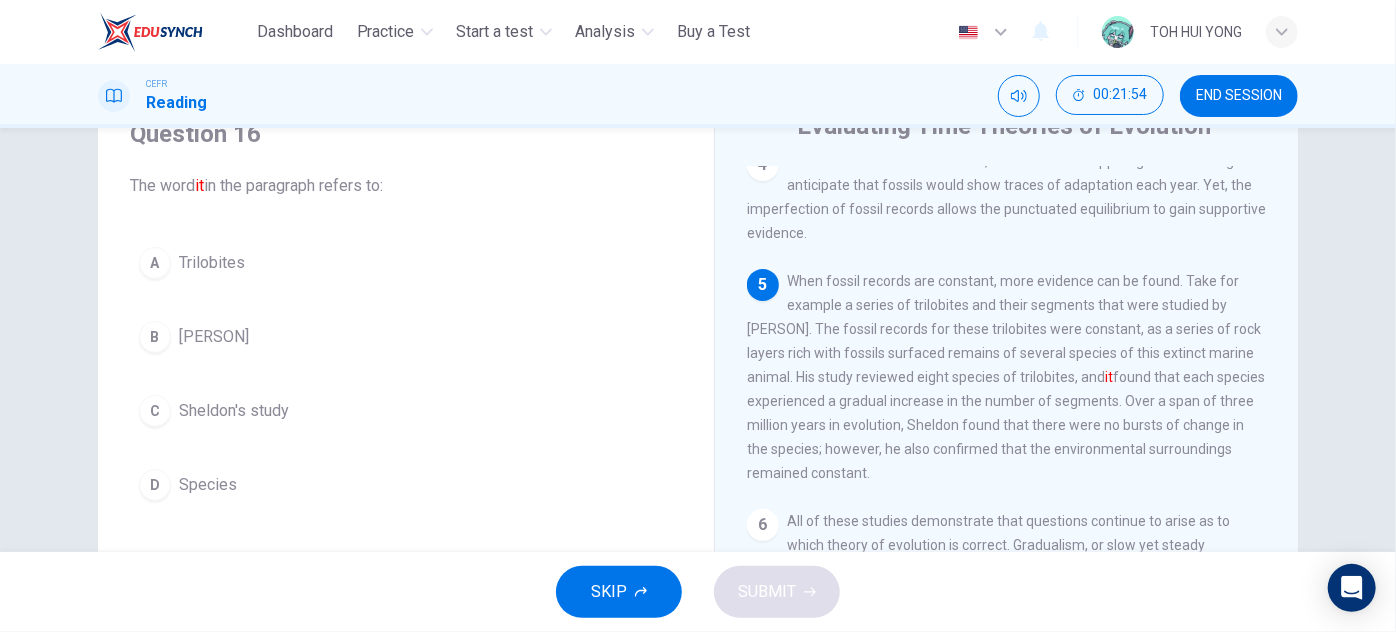 click on "Question 16 The word  it  in the paragraph refers to: A Trilobites B Peter Sheldon C Sheldon's study D Species Evaluating Time Theories of Evolution 1 Evolution is the process by which something changes over time. Formerly a stagnant subject, the process of evolution was thought to be gradual, with species adapting steadily yet slowly, through the beginning of the twentieth century. Surfaced evidence in the mid-twentieth century resulted in conflicting theories that continue to heighten debate of the subject, allowing for scientists to question and look for further evidence to support either side. 2 3 It only takes one difference in a gene for a change to occur. One quick alteration in a gene can allow a species with one leg to have two. This change of pace is enough to continue to pose the question as to how long adaptation takes in evolution. 4 5 it 6 7" at bounding box center [698, 340] 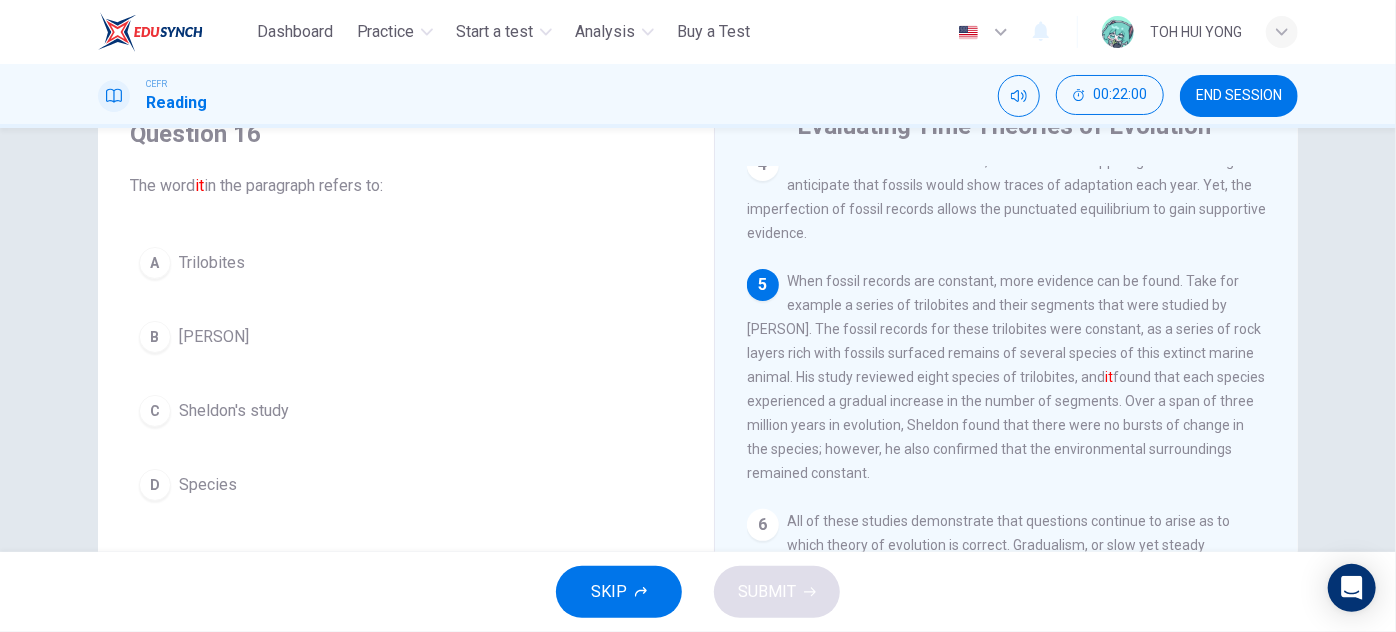 drag, startPoint x: 865, startPoint y: 298, endPoint x: 953, endPoint y: 333, distance: 94.7048 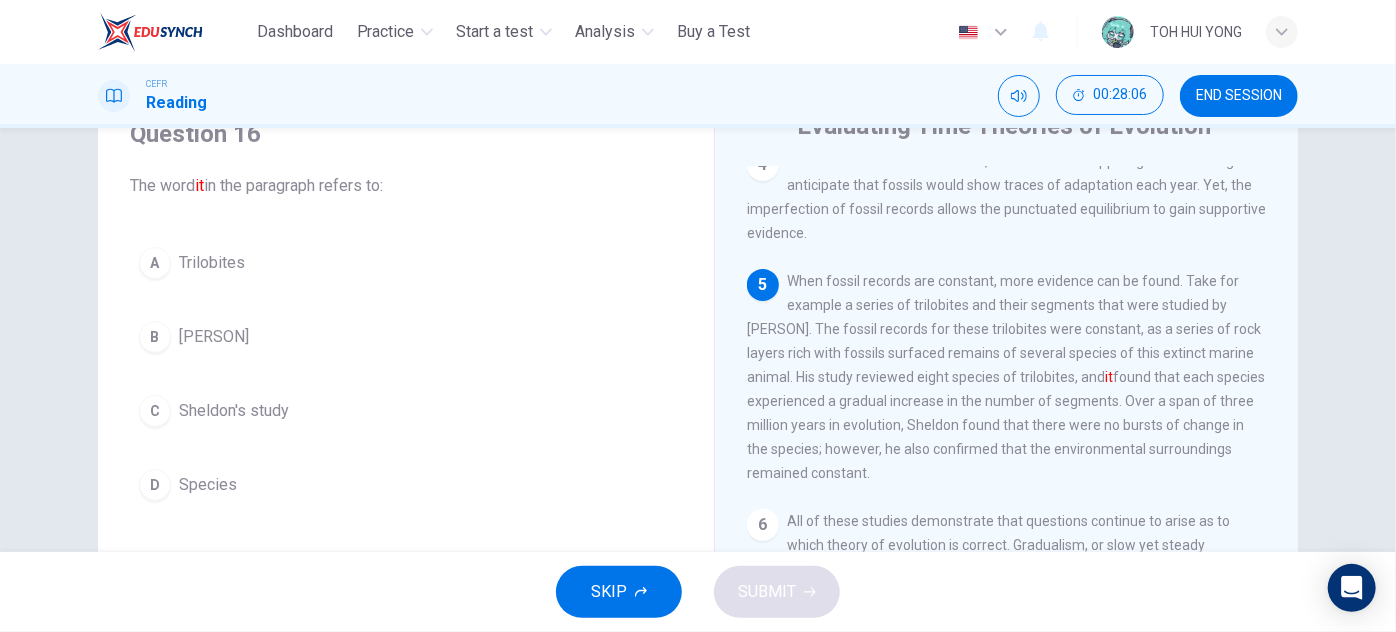 drag, startPoint x: 787, startPoint y: 298, endPoint x: 821, endPoint y: 317, distance: 38.948685 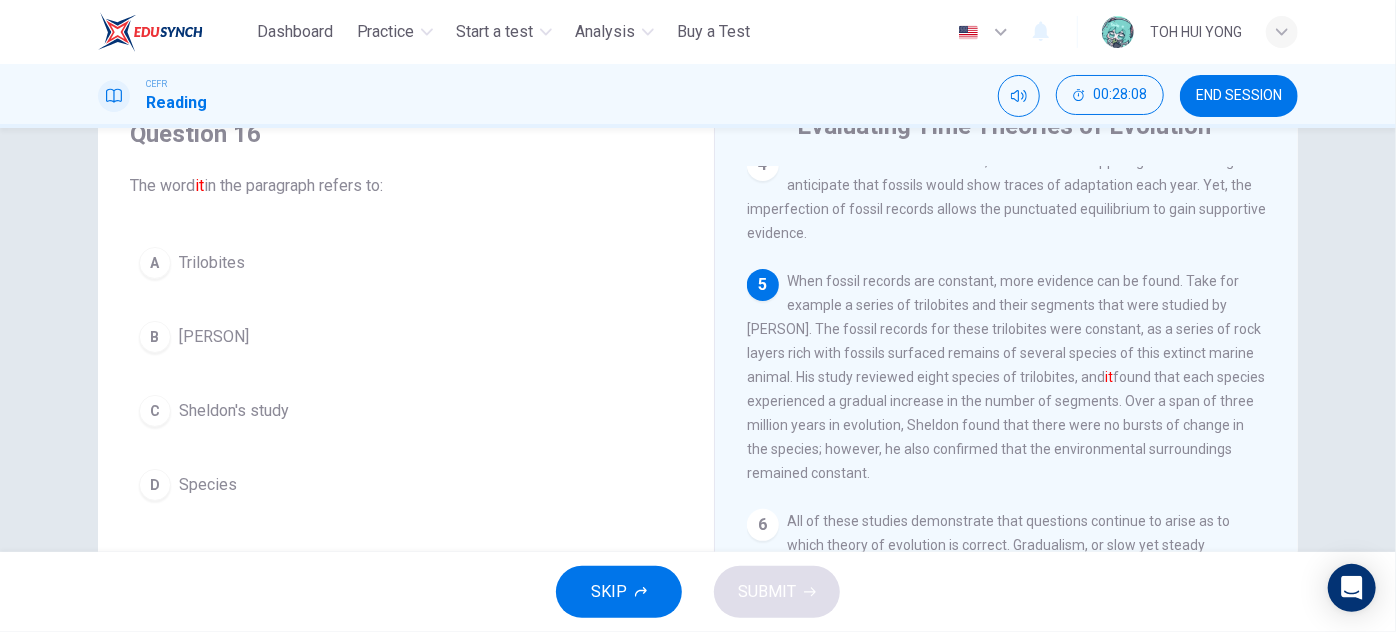 drag, startPoint x: 792, startPoint y: 298, endPoint x: 942, endPoint y: 381, distance: 171.4322 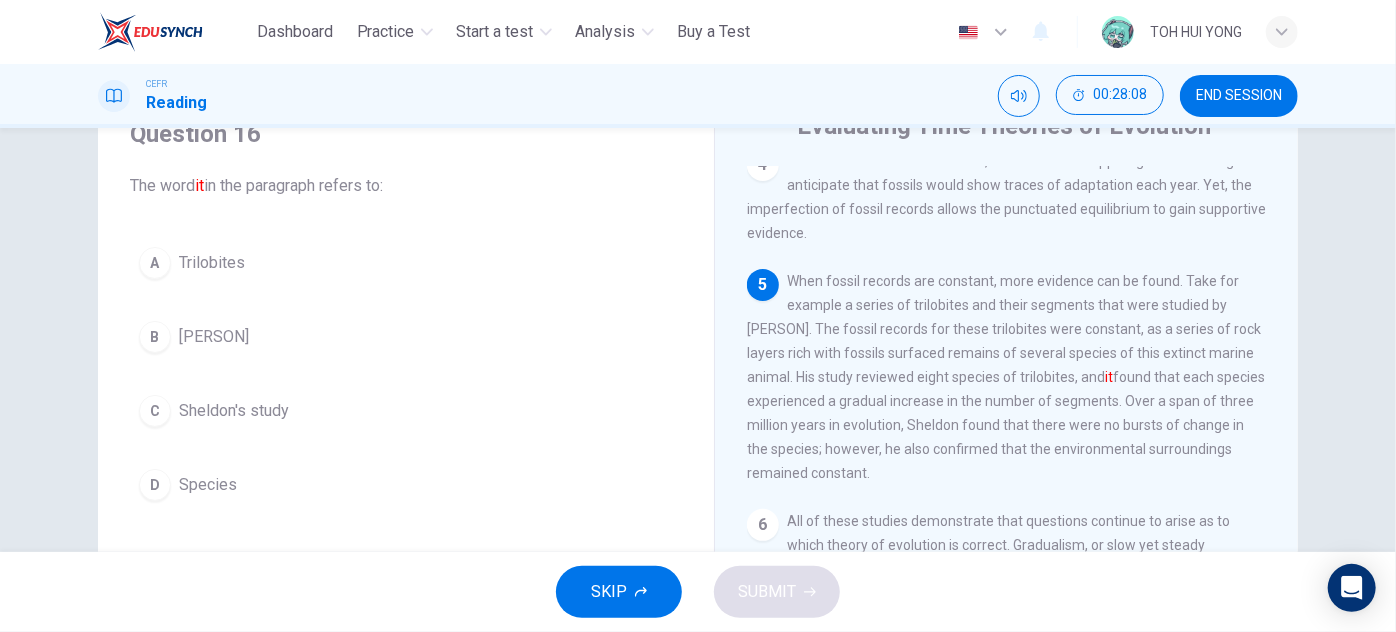 click on "5 When fossil records are constant, more evidence can be found. Take for example a series of trilobites and their segments that were studied by Peter Sheldon. The fossil records for these trilobites were constant, as a series of rock layers rich with fossils surfaced remains of several species of this extinct marine animal. His study reviewed eight species of trilobites, and  it  found that each species experienced a gradual increase in the number of segments. Over a span of three million years in evolution, Sheldon found that there were no bursts of change in the species; however, he also confirmed that the environmental surroundings remained constant." at bounding box center [1007, 377] 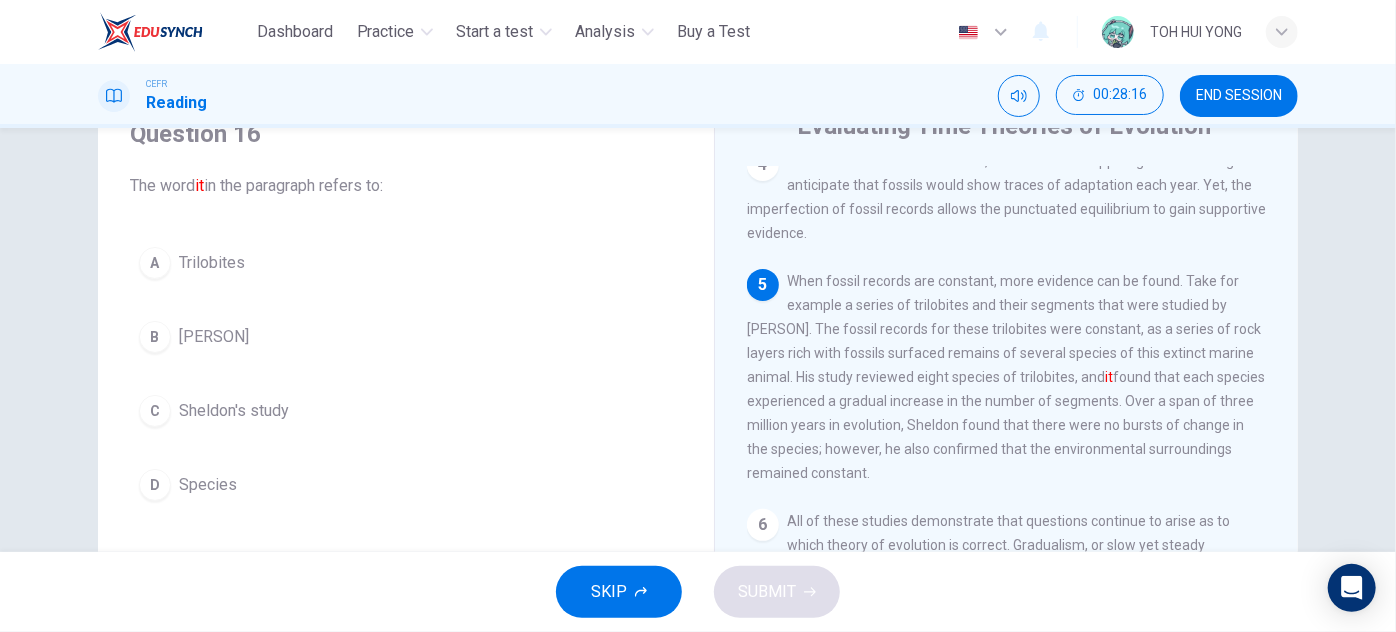drag, startPoint x: 804, startPoint y: 303, endPoint x: 886, endPoint y: 359, distance: 99.29753 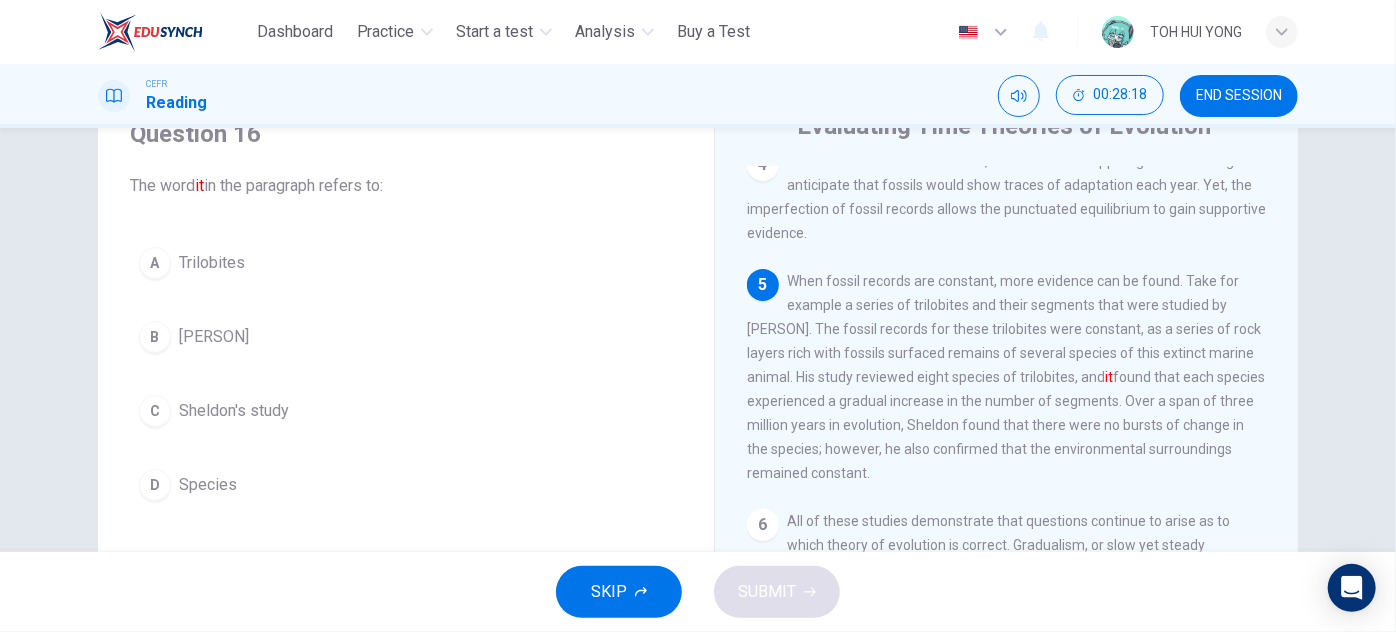 click on "5 When fossil records are constant, more evidence can be found. Take for example a series of trilobites and their segments that were studied by Peter Sheldon. The fossil records for these trilobites were constant, as a series of rock layers rich with fossils surfaced remains of several species of this extinct marine animal. His study reviewed eight species of trilobites, and  it  found that each species experienced a gradual increase in the number of segments. Over a span of three million years in evolution, Sheldon found that there were no bursts of change in the species; however, he also confirmed that the environmental surroundings remained constant." at bounding box center (1007, 377) 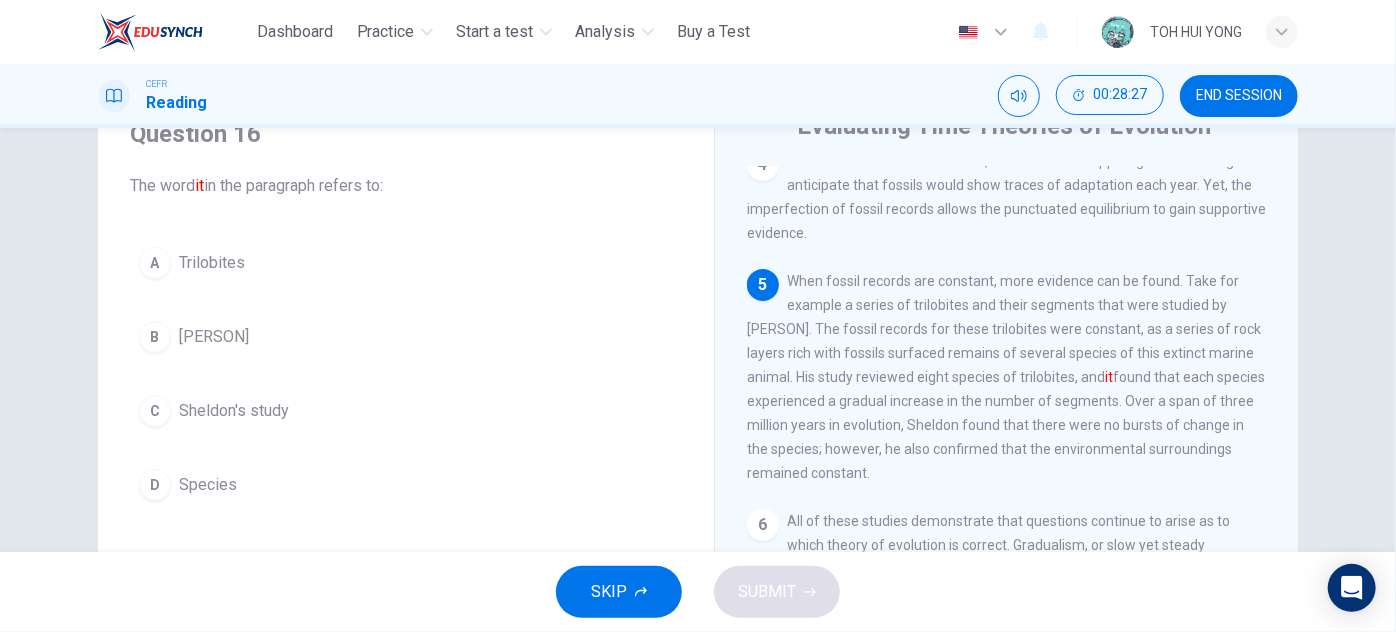 drag, startPoint x: 791, startPoint y: 298, endPoint x: 999, endPoint y: 454, distance: 260 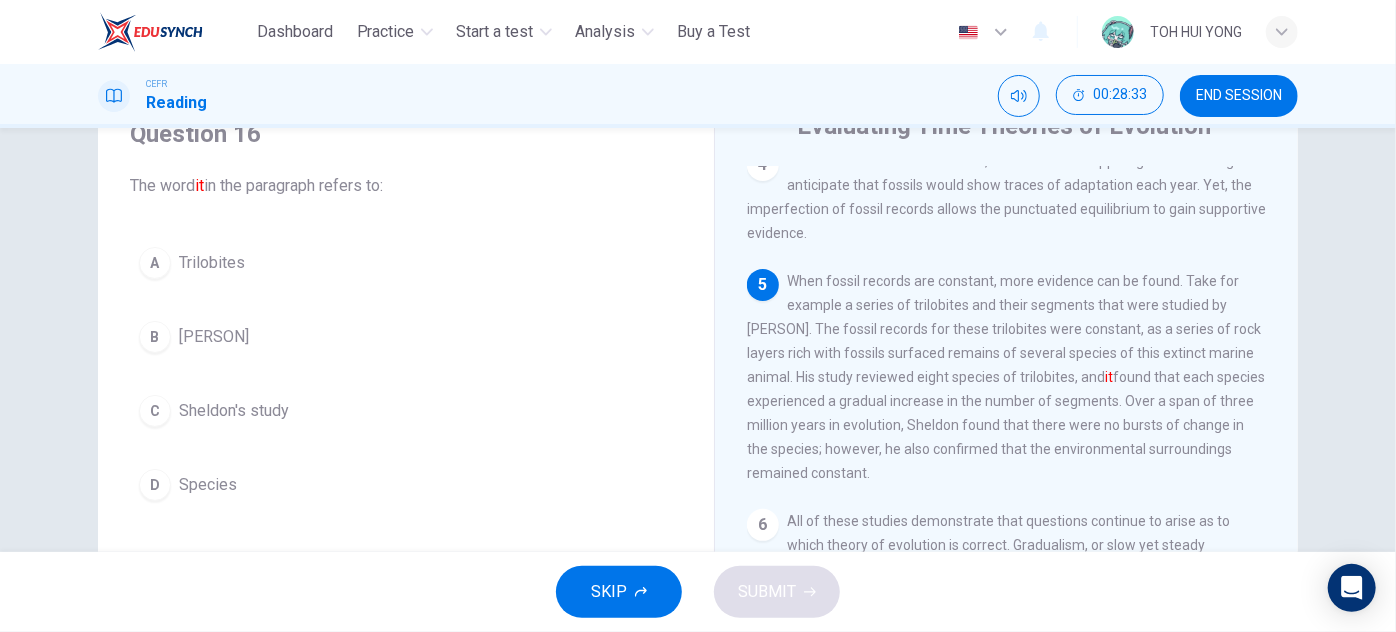 click on "A Trilobites B Peter Sheldon C Sheldon's study D Species" at bounding box center [406, 374] 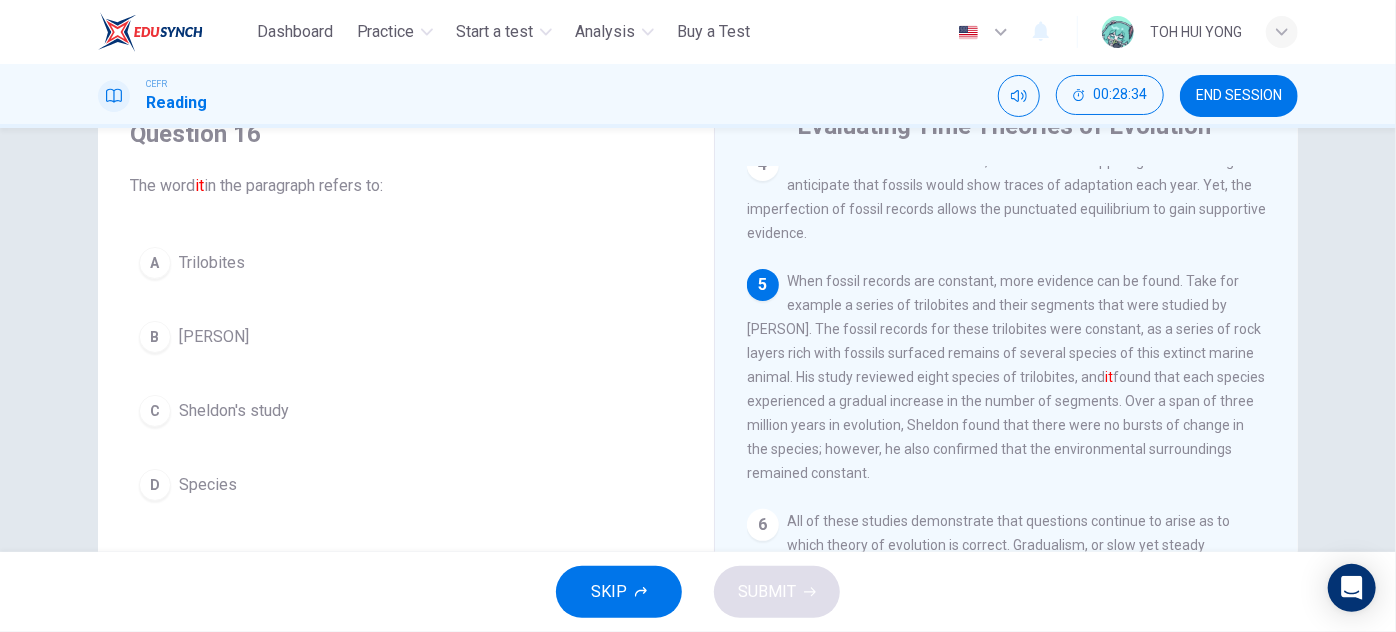 click on "B Peter Sheldon" at bounding box center (406, 337) 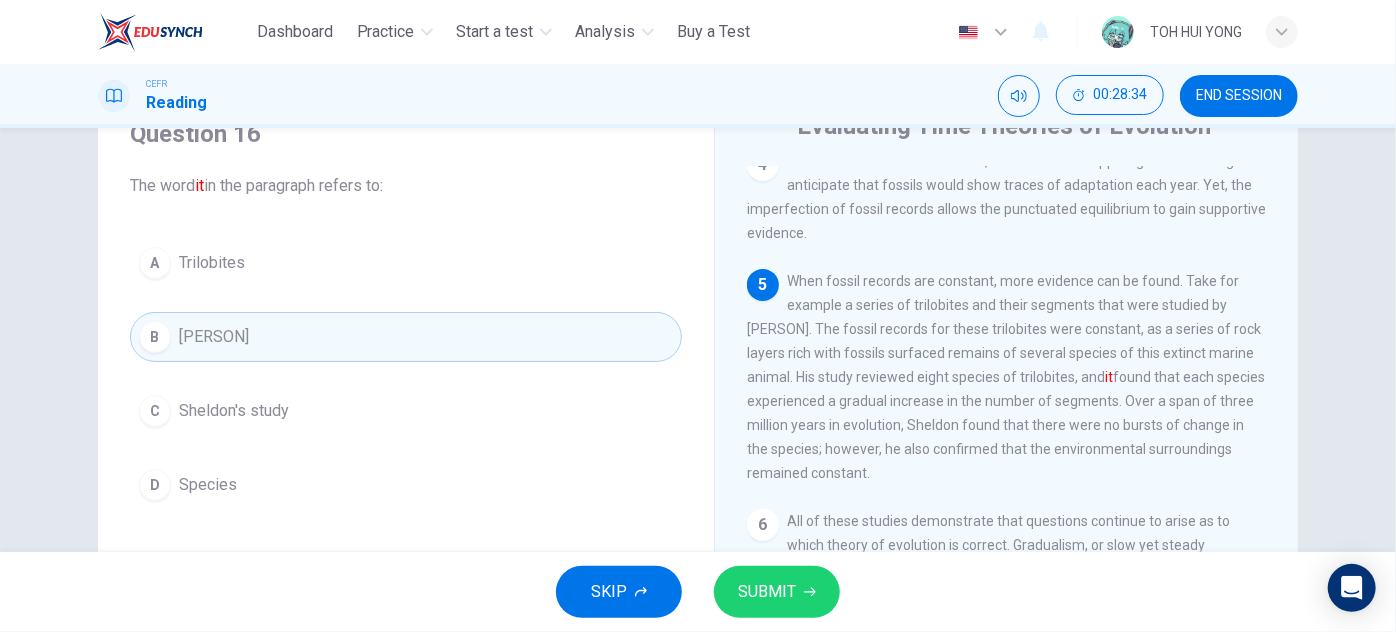 click on "A Trilobites" at bounding box center [406, 263] 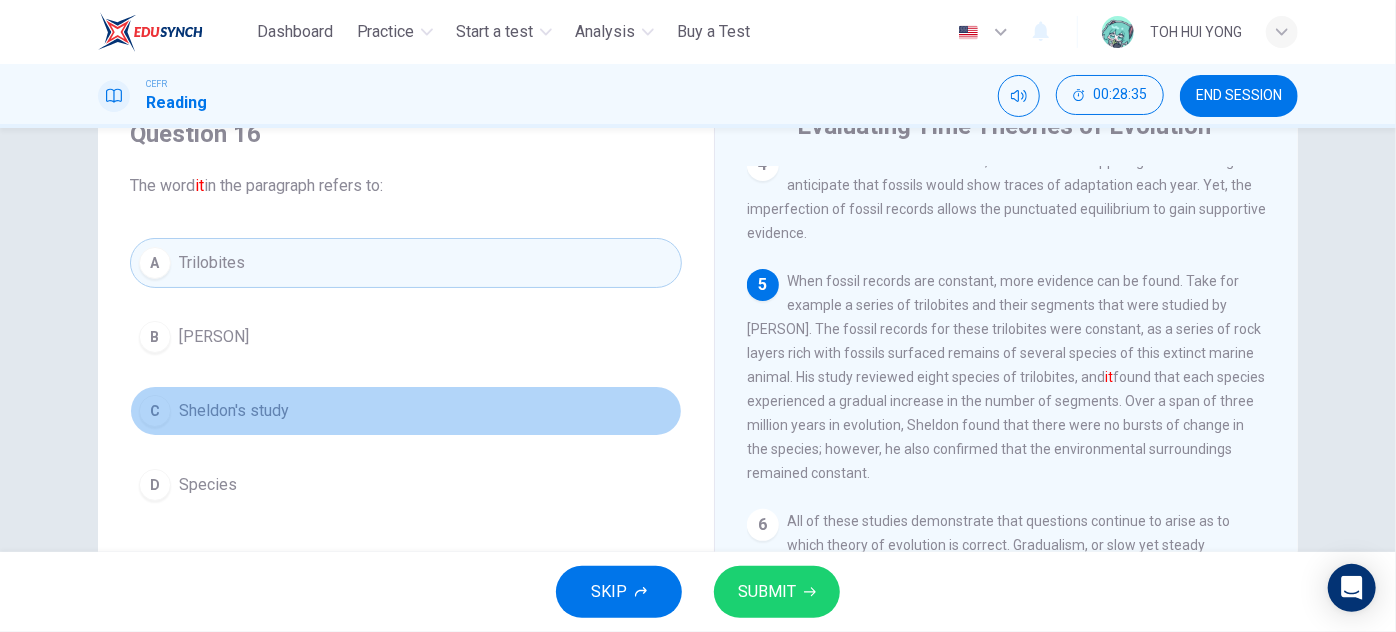 click on "C Sheldon's study" at bounding box center (406, 411) 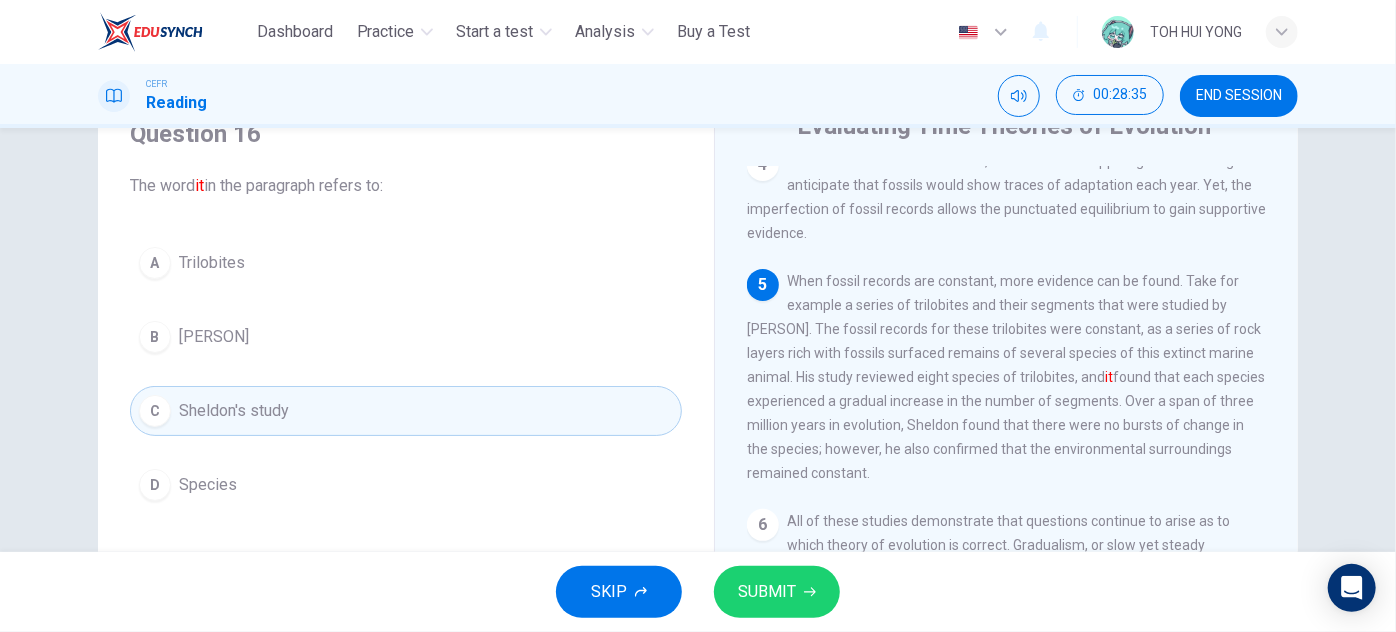 click on "B Peter Sheldon" at bounding box center (406, 337) 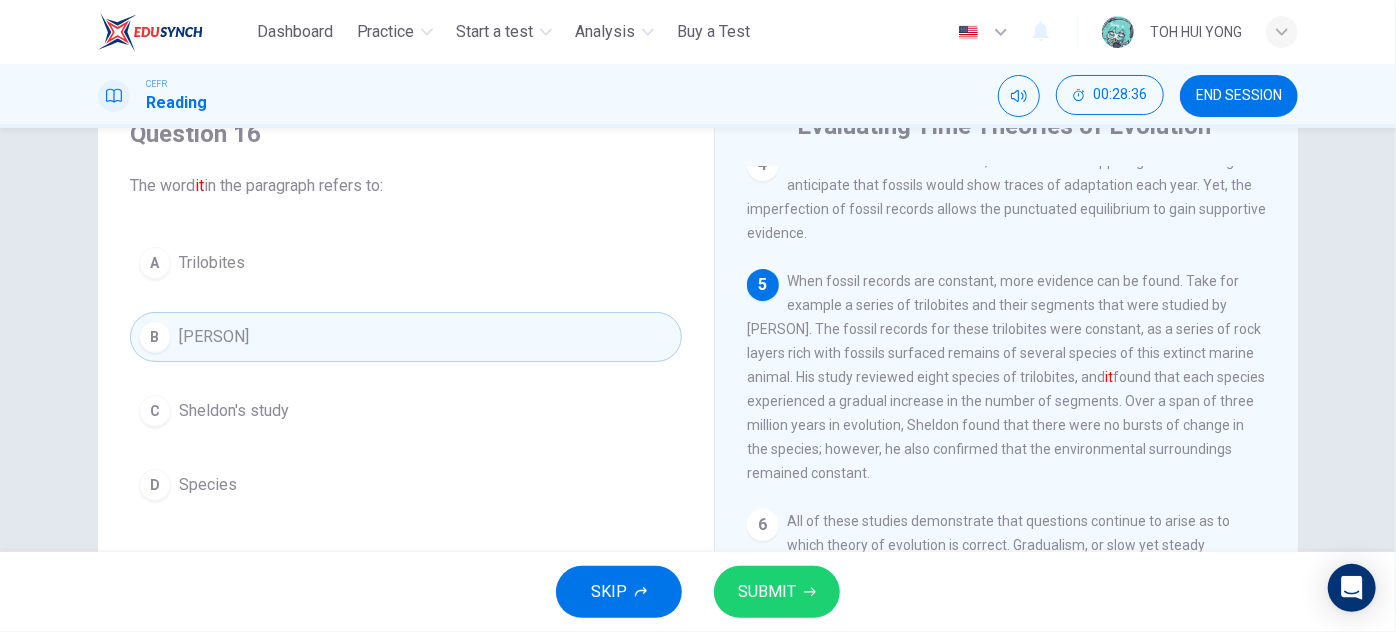 click on "C Sheldon's study" at bounding box center [406, 411] 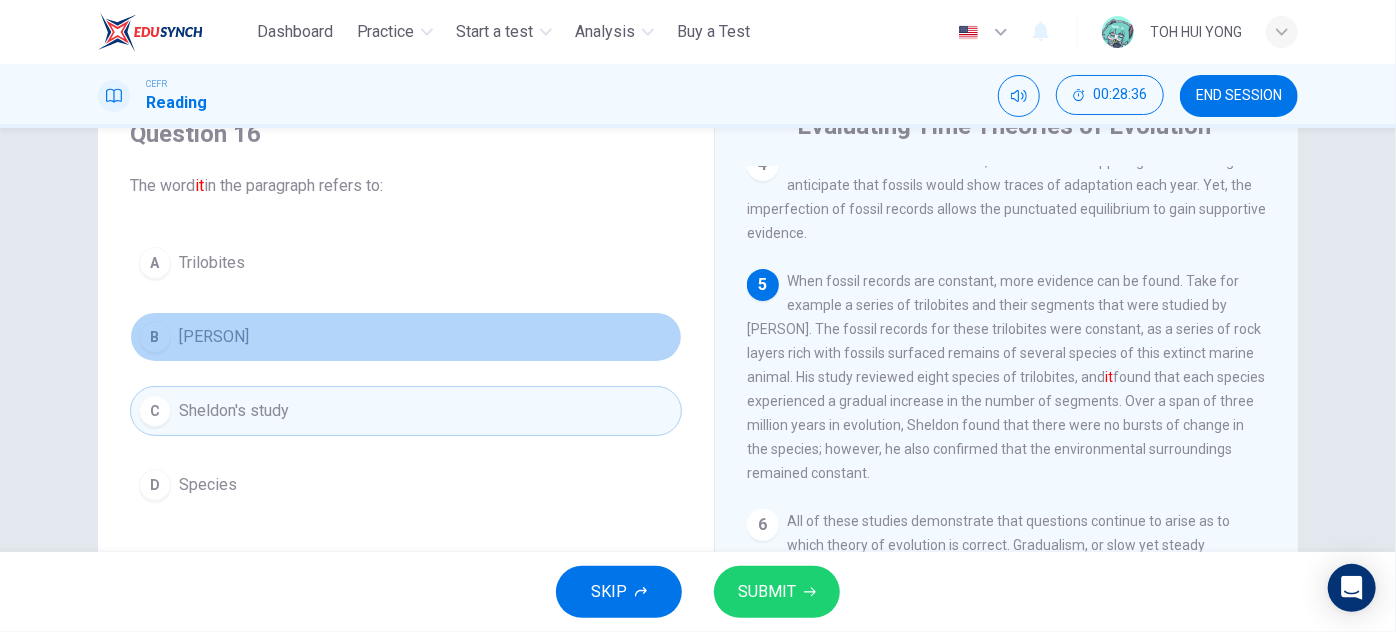click on "B Peter Sheldon" at bounding box center (406, 337) 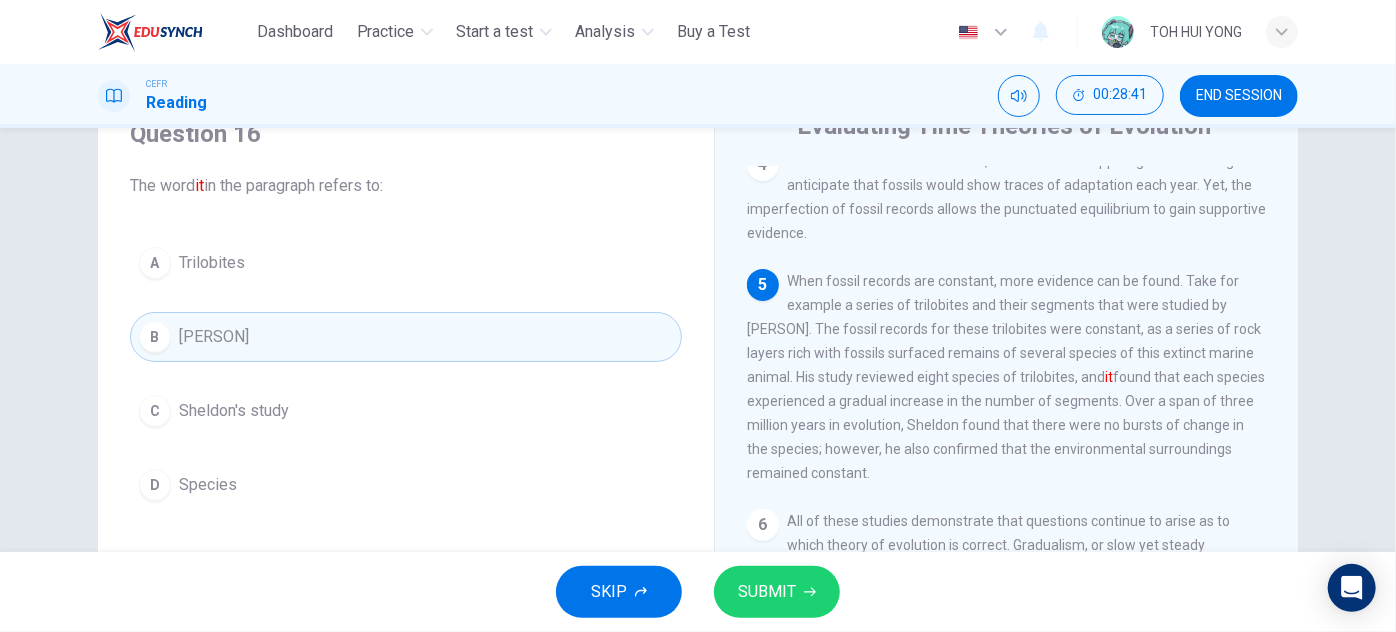 drag, startPoint x: 798, startPoint y: 305, endPoint x: 835, endPoint y: 315, distance: 38.327538 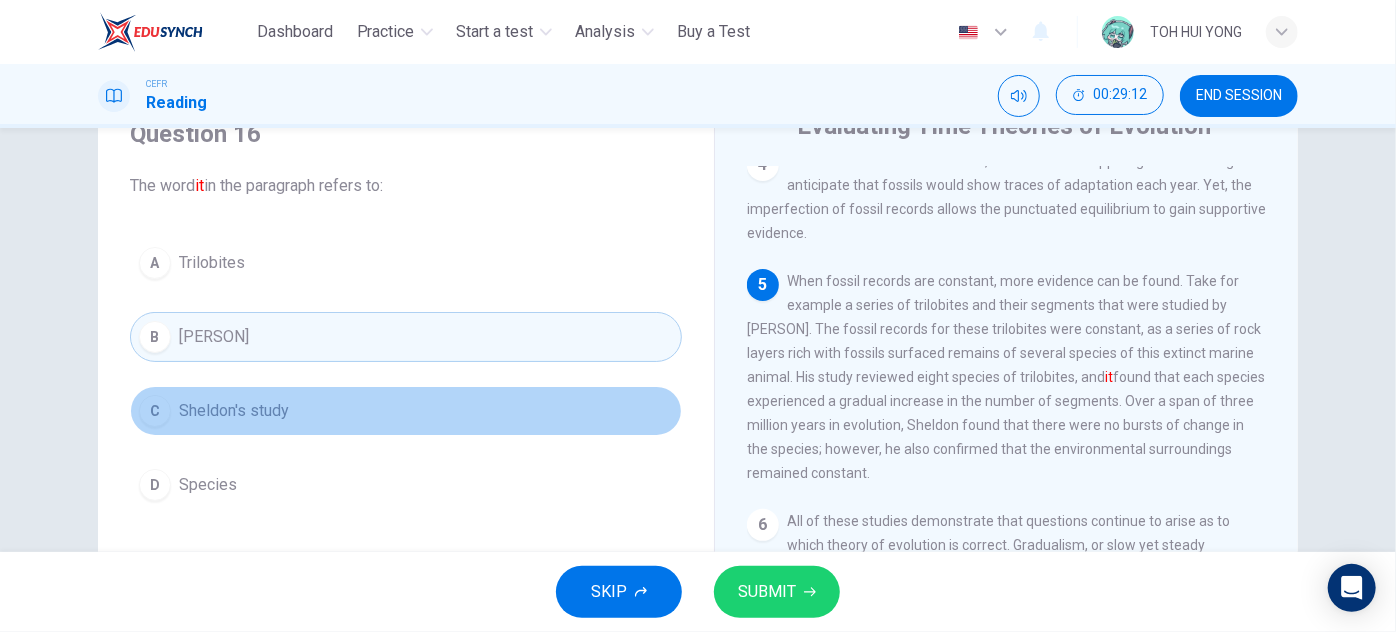click on "C Sheldon's study" at bounding box center (406, 411) 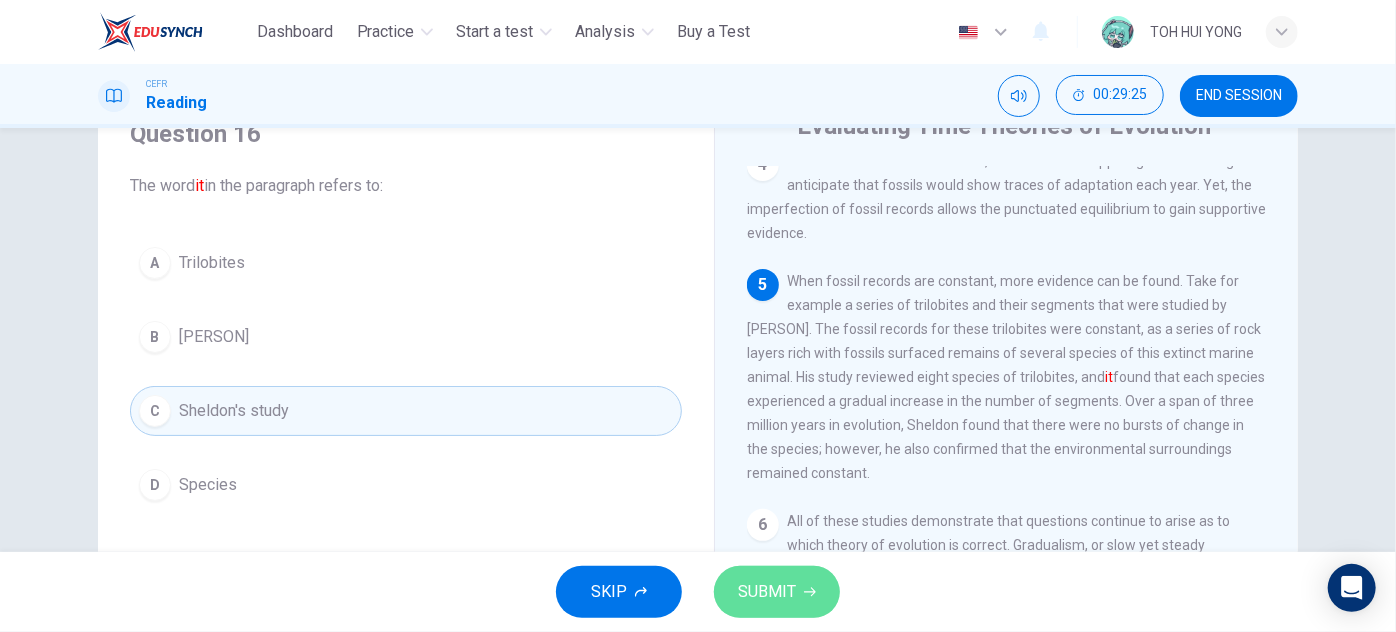 click on "SUBMIT" at bounding box center [777, 592] 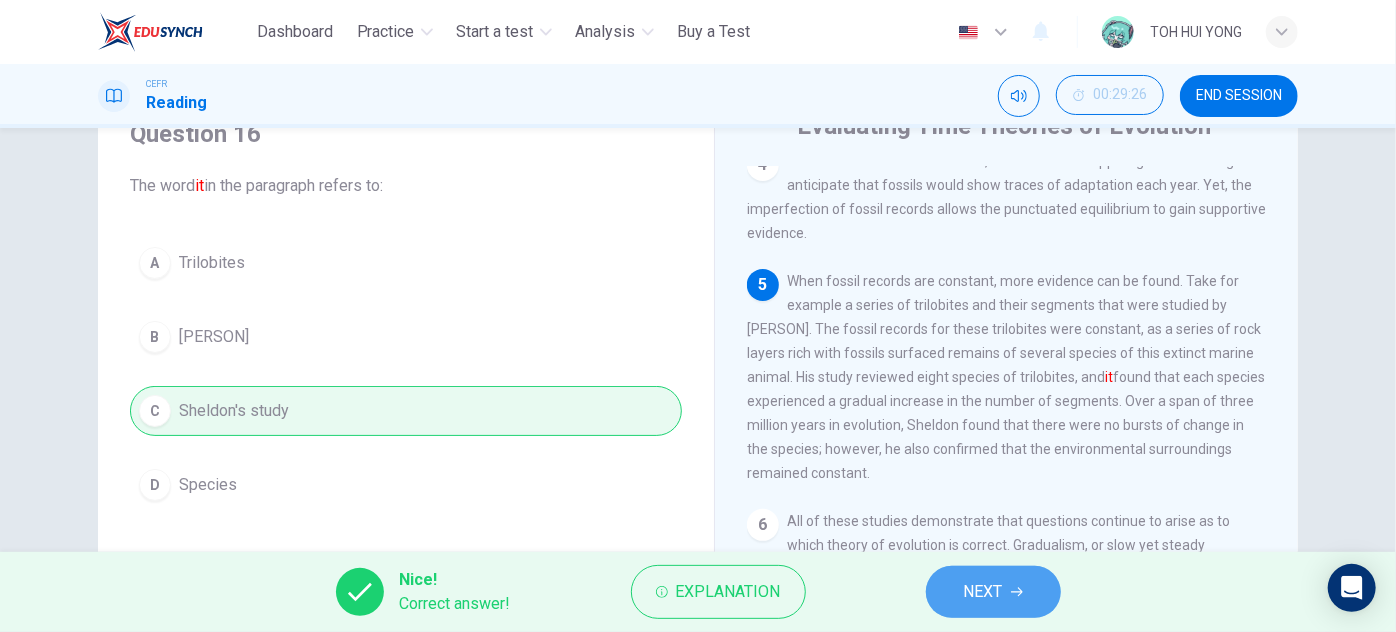 click on "NEXT" at bounding box center (993, 592) 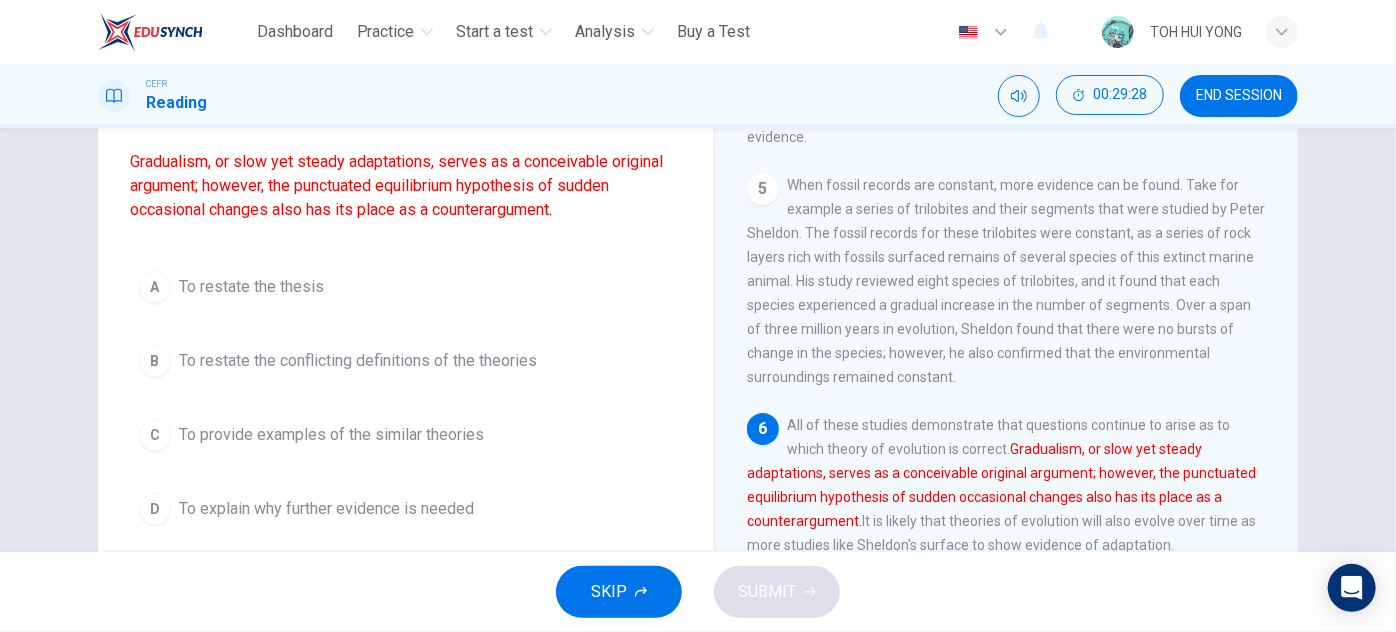 scroll, scrollTop: 181, scrollLeft: 0, axis: vertical 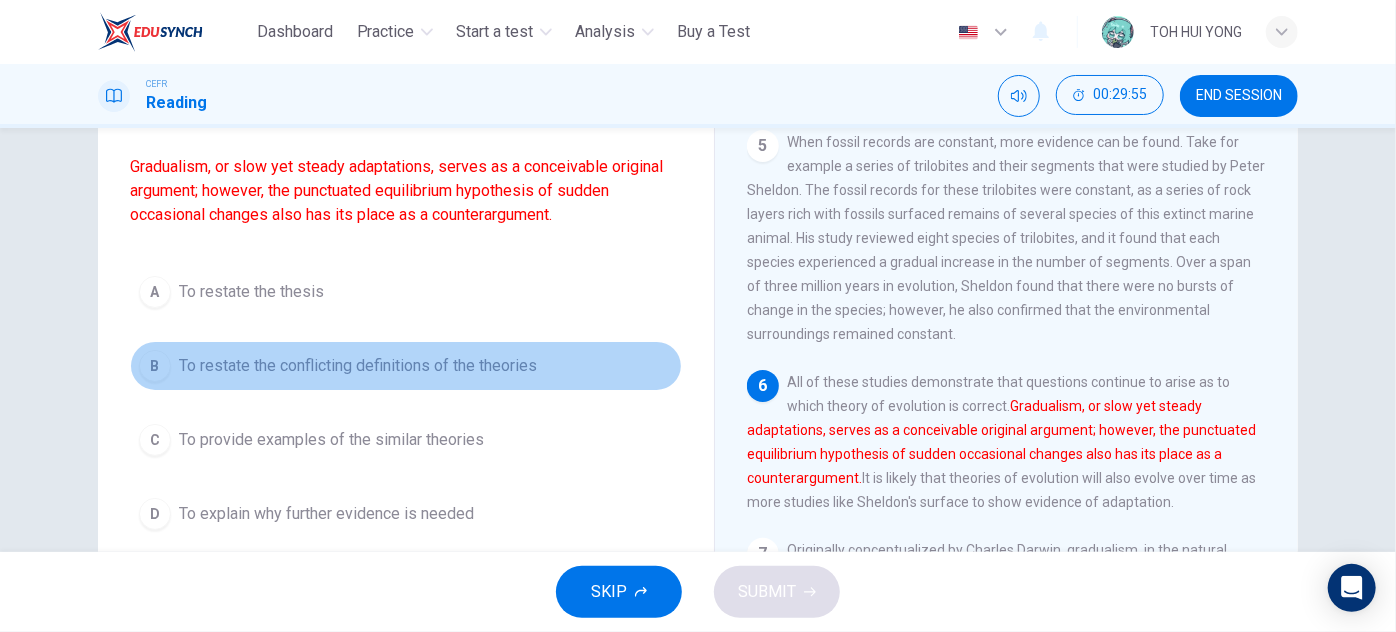 click on "To restate the conflicting definitions of the theories" at bounding box center (358, 366) 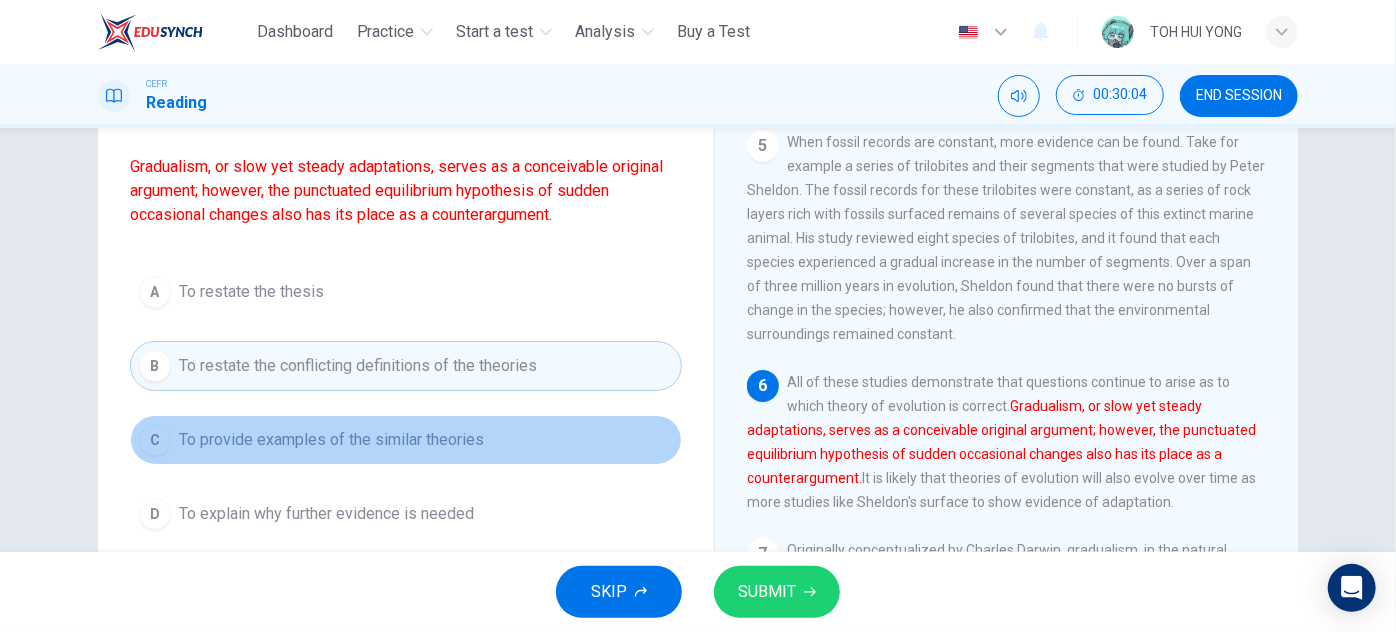 click on "To provide examples of the similar theories" at bounding box center [331, 440] 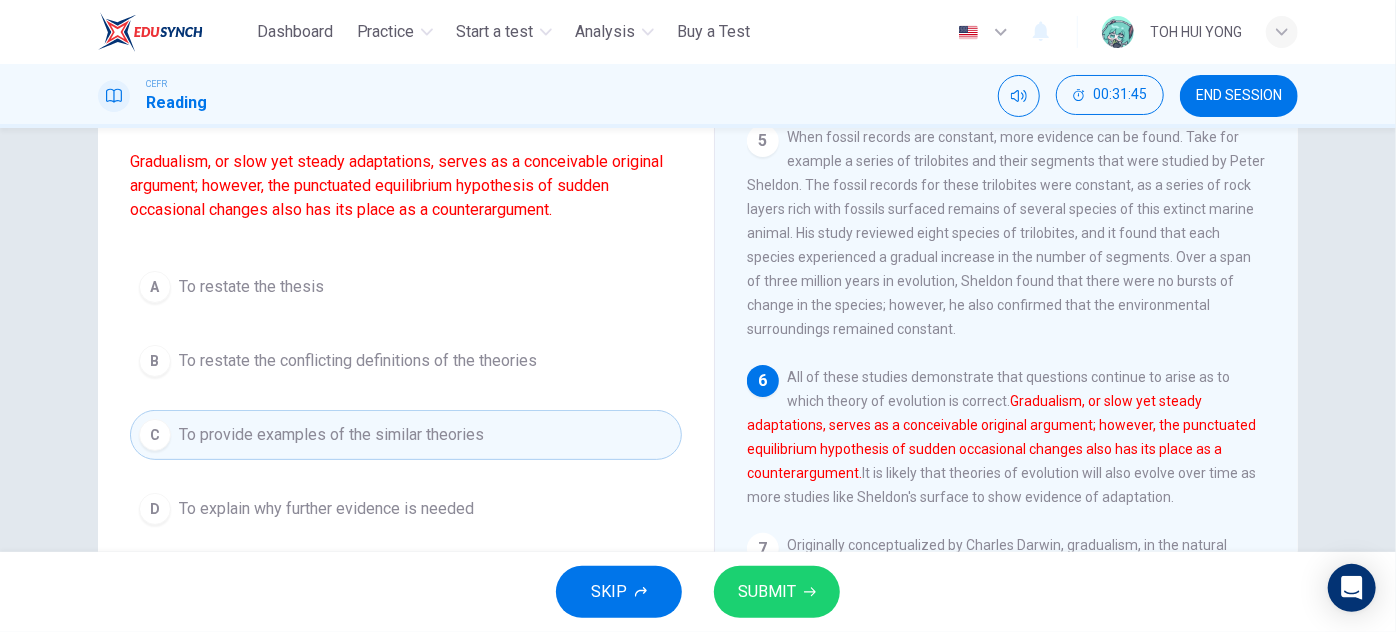 scroll, scrollTop: 181, scrollLeft: 0, axis: vertical 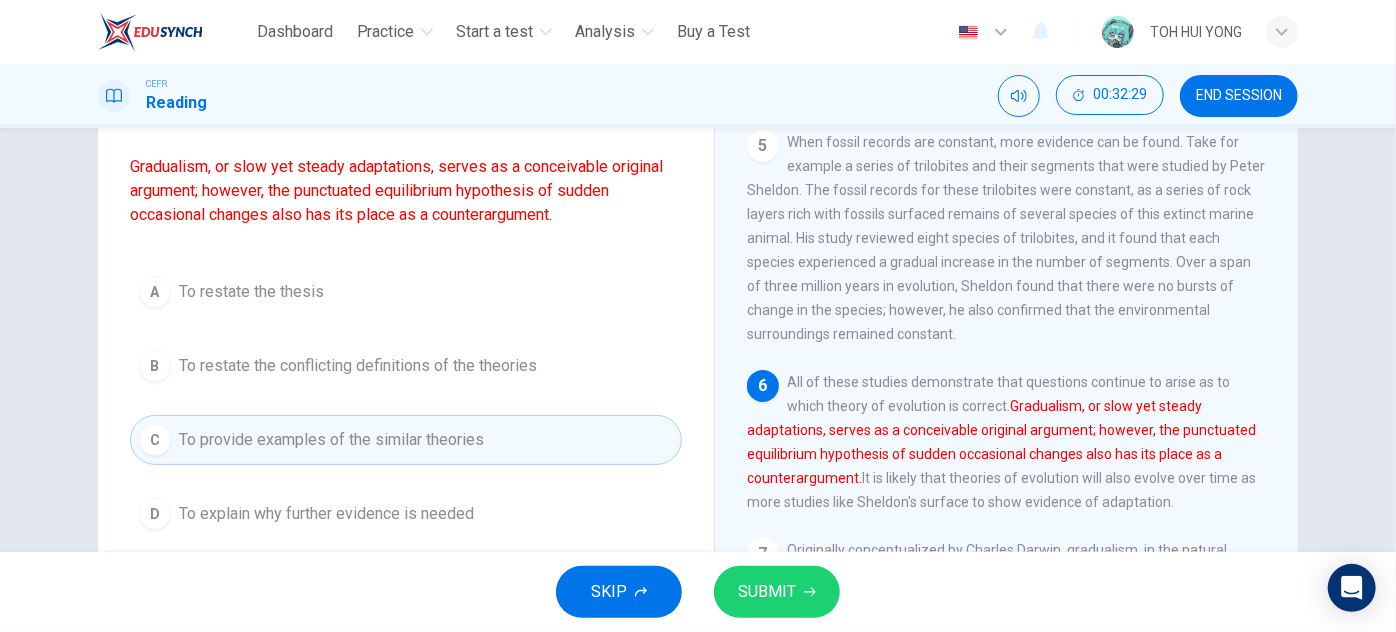 click on "To explain why further evidence is needed" at bounding box center (326, 514) 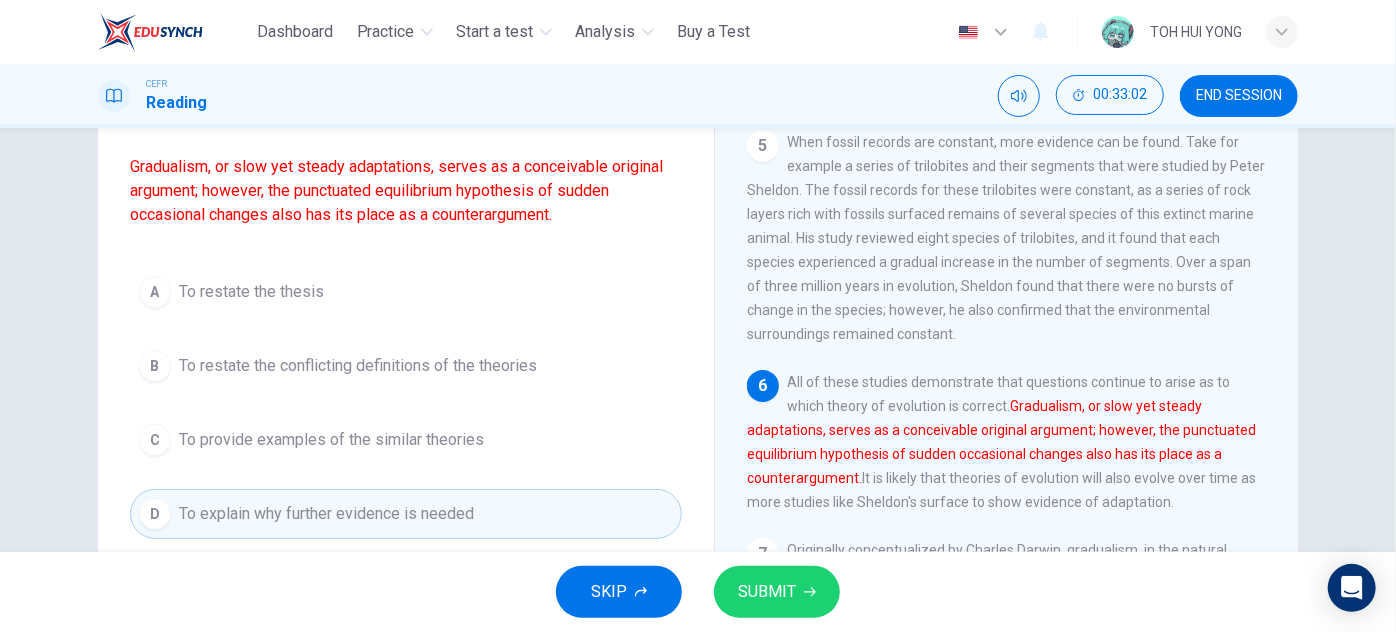 click 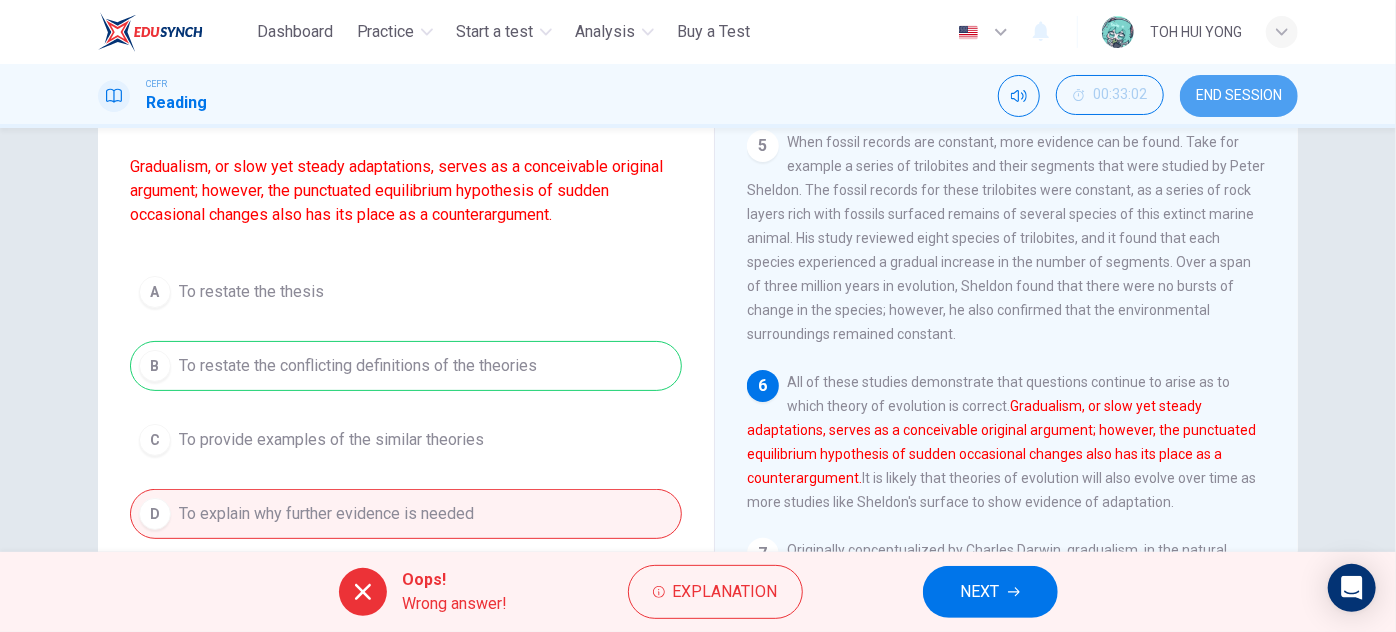 click on "END SESSION" at bounding box center (1239, 96) 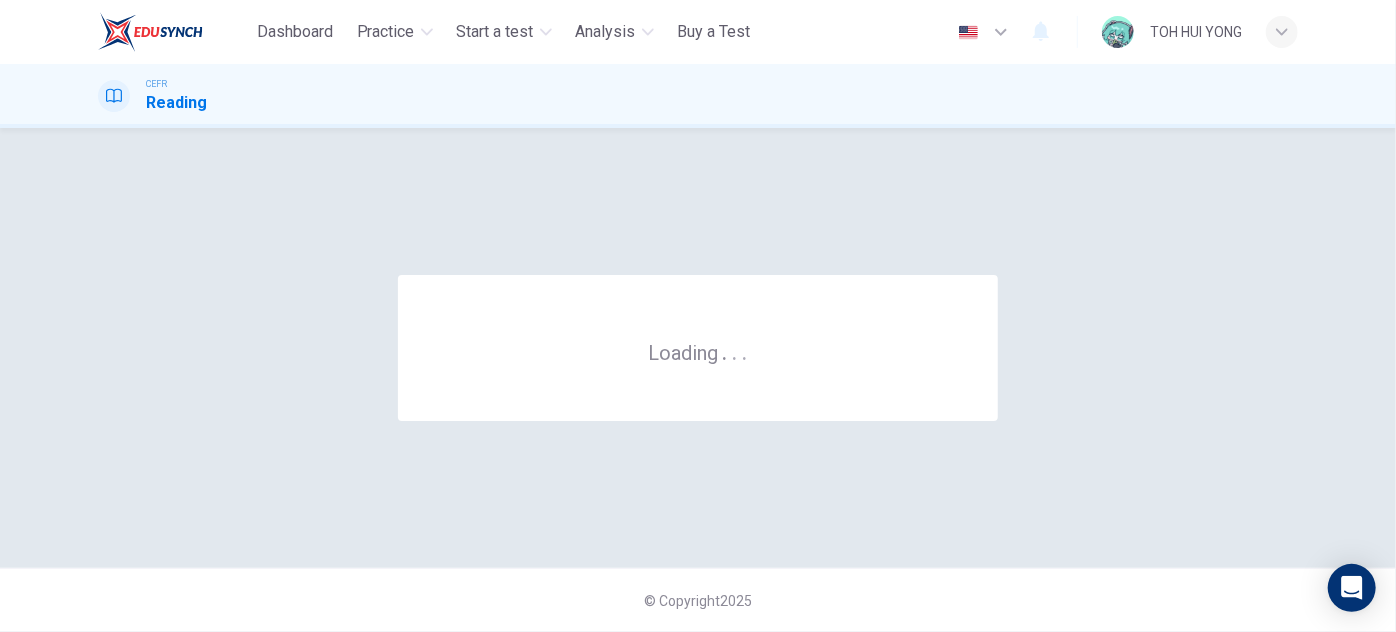 scroll, scrollTop: 0, scrollLeft: 0, axis: both 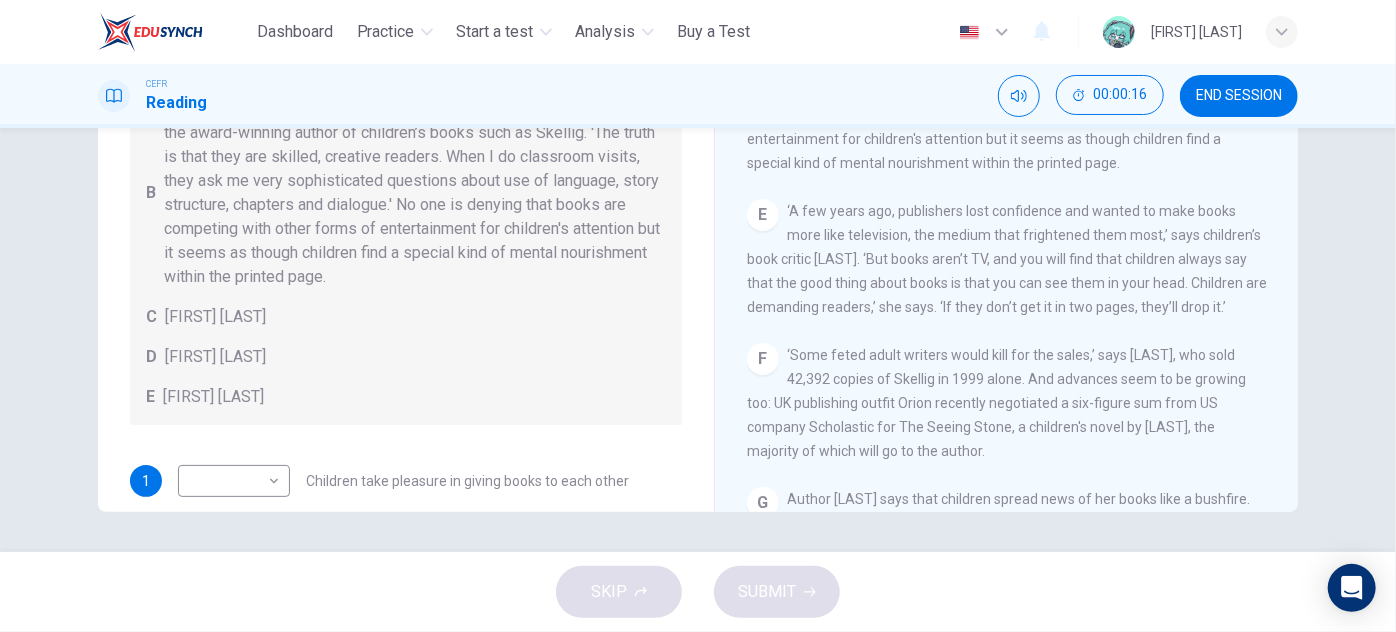 drag, startPoint x: 869, startPoint y: 210, endPoint x: 920, endPoint y: 286, distance: 91.525955 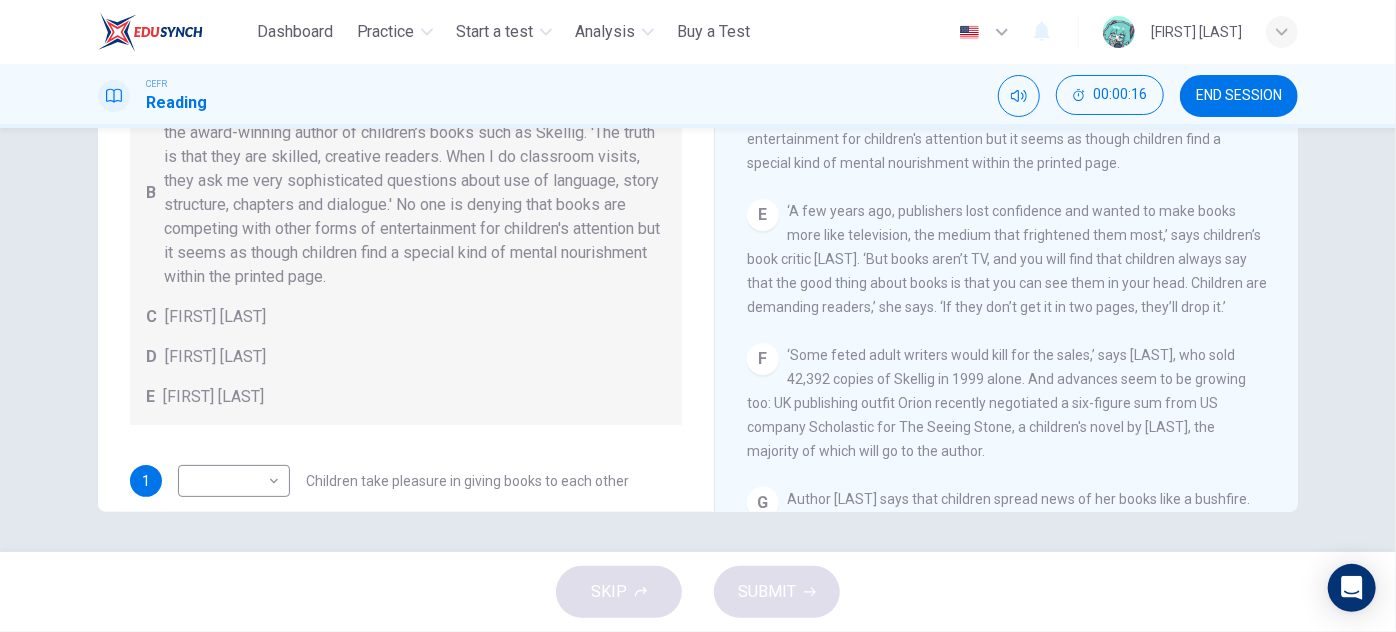 click on "'People still tell me, "children don’t read nowadays",' says David Almond, the award-winning author of children’s books such as Skellig. 'The truth is that they are skilled, creative readers. When I do classroom visits, they ask me very sophisticated questions about use of language, story structure, chapters and dialogue.' No one is denying that books are competing with other forms of entertainment for children's attention but it seems as though
children find a special kind of mental nourishment within the printed page." at bounding box center (1003, 91) 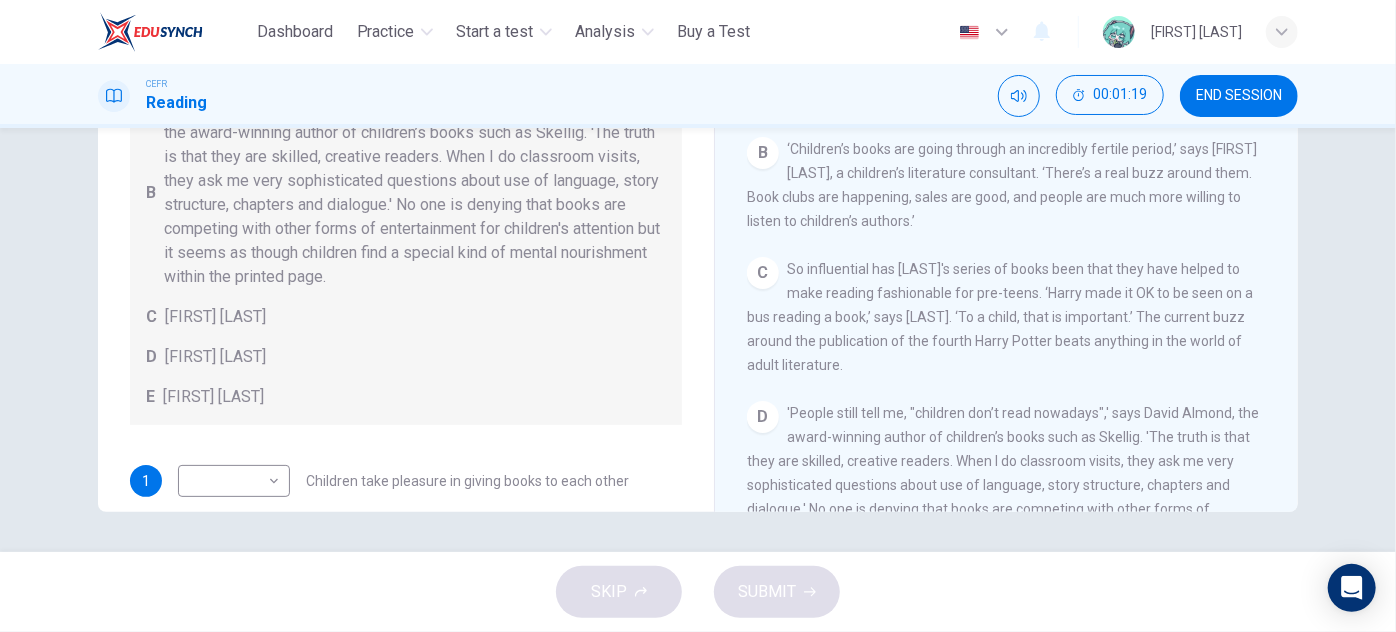 scroll, scrollTop: 388, scrollLeft: 0, axis: vertical 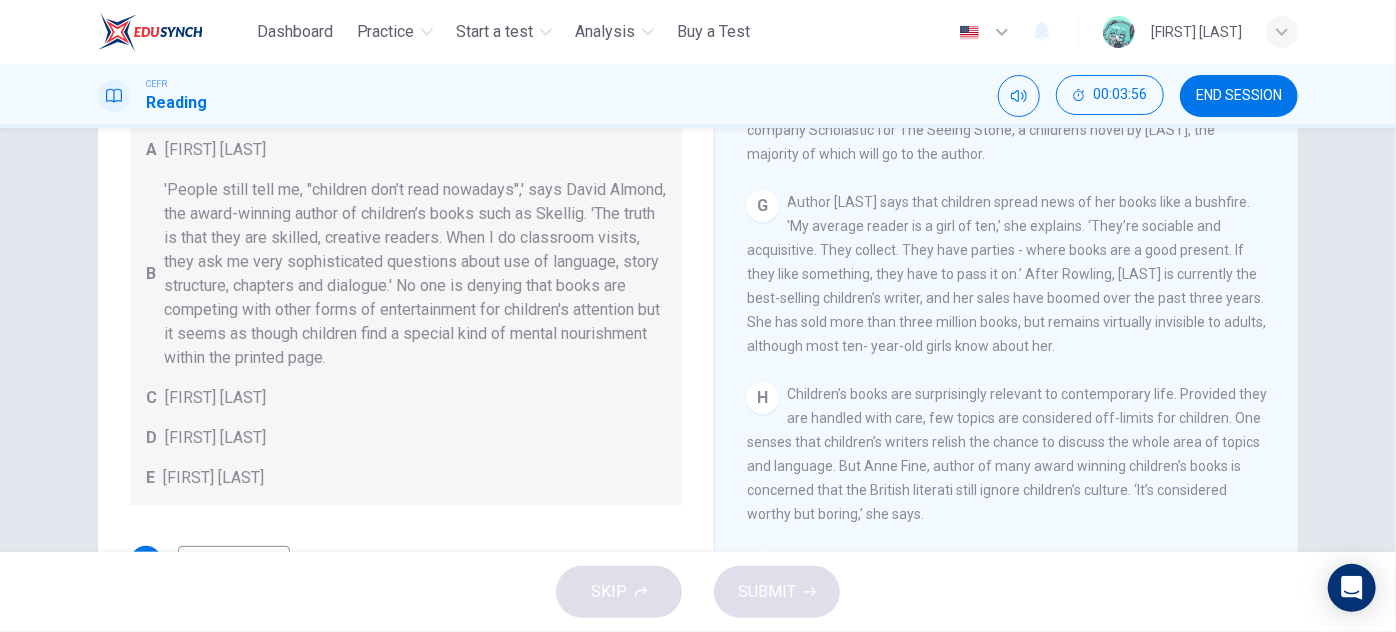 drag, startPoint x: 874, startPoint y: 288, endPoint x: 904, endPoint y: 286, distance: 30.066593 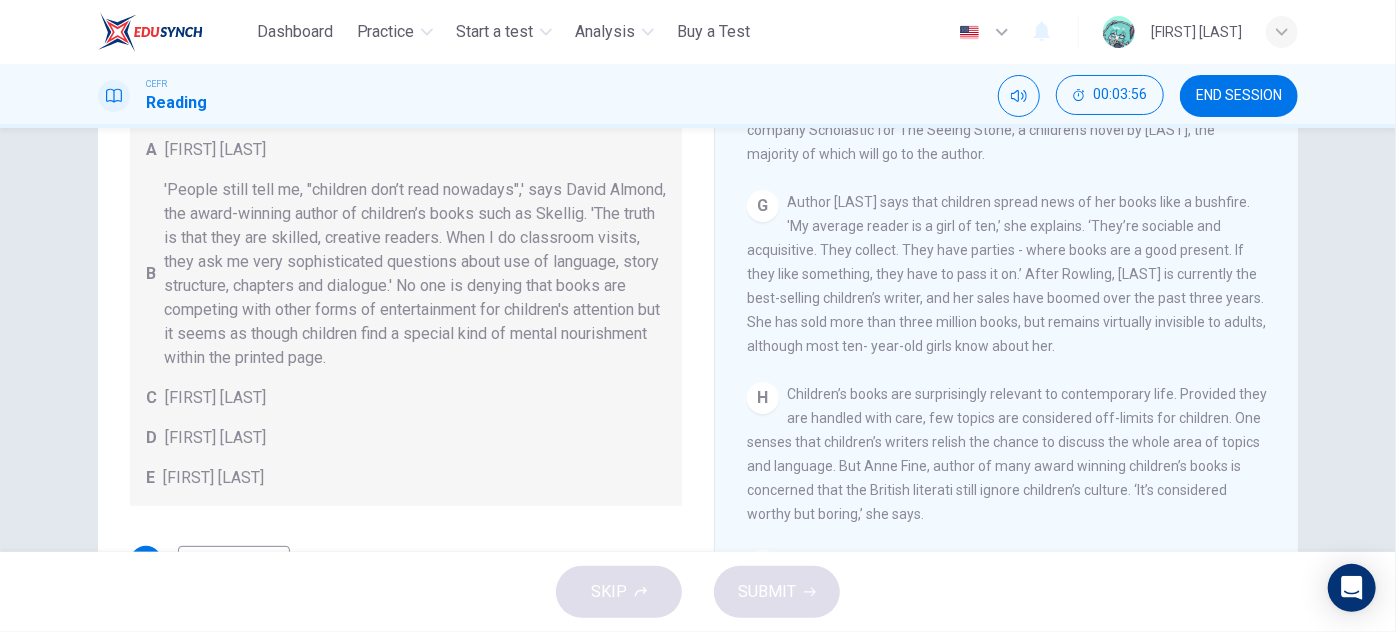click on "F No more are children’s authors considered mere sentimentalists or failed adult writers. 'Some feted adult writers would kill for the sales,’ says Almond, who sold 42,392 copies of Skellig in 1999 alone. And advances seem to be growing too: UK publishing outfit Orion recently negotiated a six-figure sum from US company Scholastic for The Seeing Stone, a children's novel by Kevin Crossley-Holland, the majority of which will go to the author." at bounding box center (1007, 106) 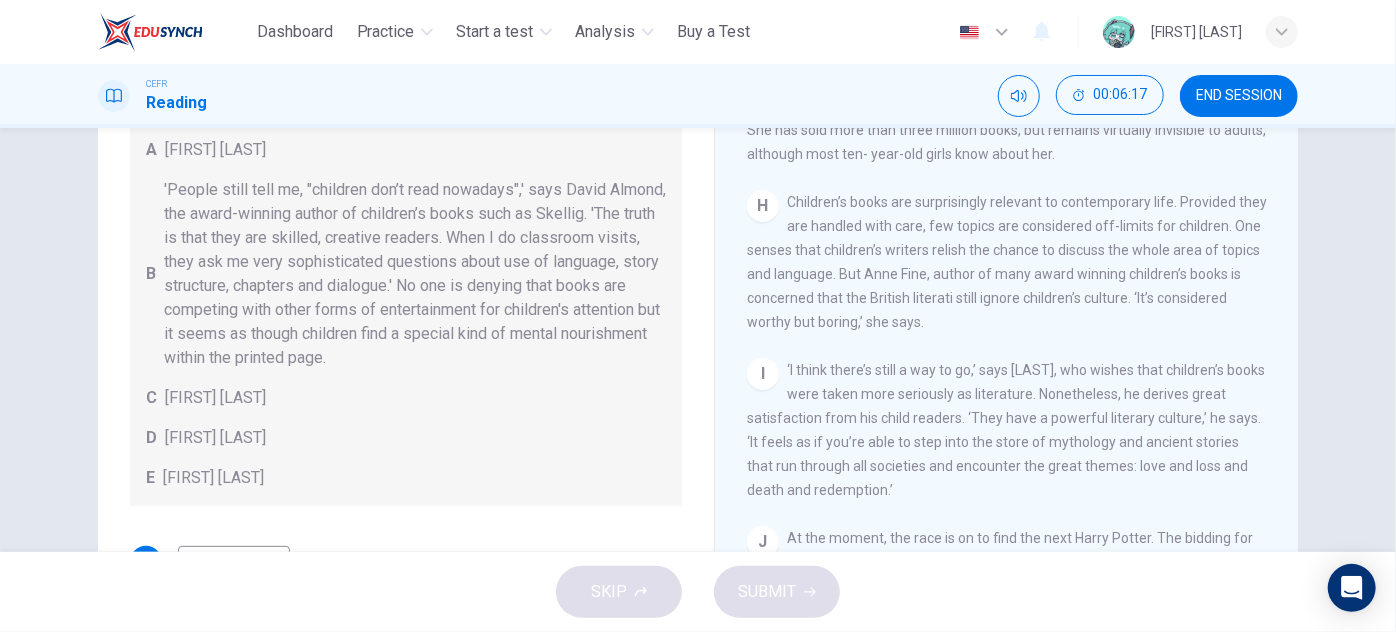 scroll, scrollTop: 1661, scrollLeft: 0, axis: vertical 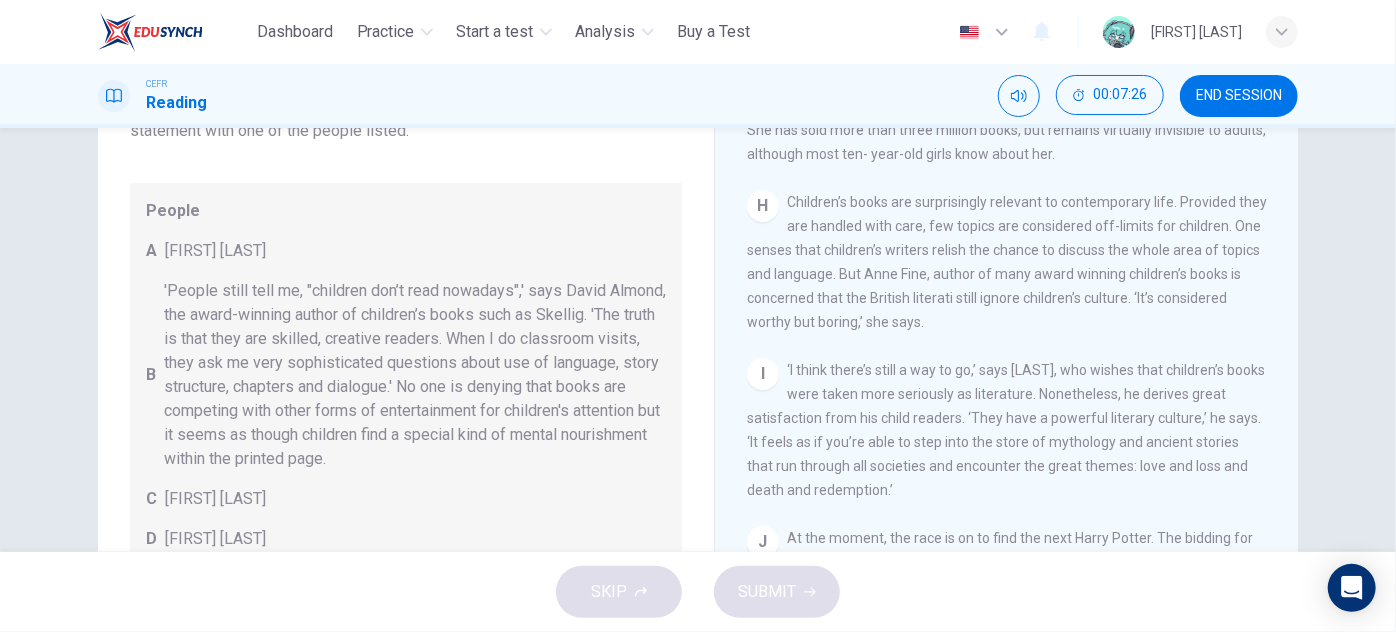 click on "This site uses cookies, as explained in our  Privacy Policy . If you agree to the use of cookies, please click the Accept button and continue to browse our site.   Privacy Policy Accept Dashboard Practice Start a test Analysis Buy a Test English ** ​ [FIRST] [LAST] CEFR Reading 00:07:26 END SESSION Questions 1 - 7 Look at the following list of people A-E and the list of statements. Match each statement with one of the people listed. People A Wendy Cooling B David Almond C Julia Eccleshare D Jacqueline Wilson E Anne Fine 1 ​ ​ Children take pleasure in giving books to each other 2 ​ ​ Reading in public is an activity that children have not always felt comfortable about doing 3 ​ ​ Some well-known writers of adult literature regret that they earn less than popular children’s writers 4 ​ ​ Children are quick to decide whether they like or dislike a book 5 ​ ​ Children will read many books by an author that they like 6 ​ ​ The public do not realise how much children read today 7 ​ ​" at bounding box center (698, 316) 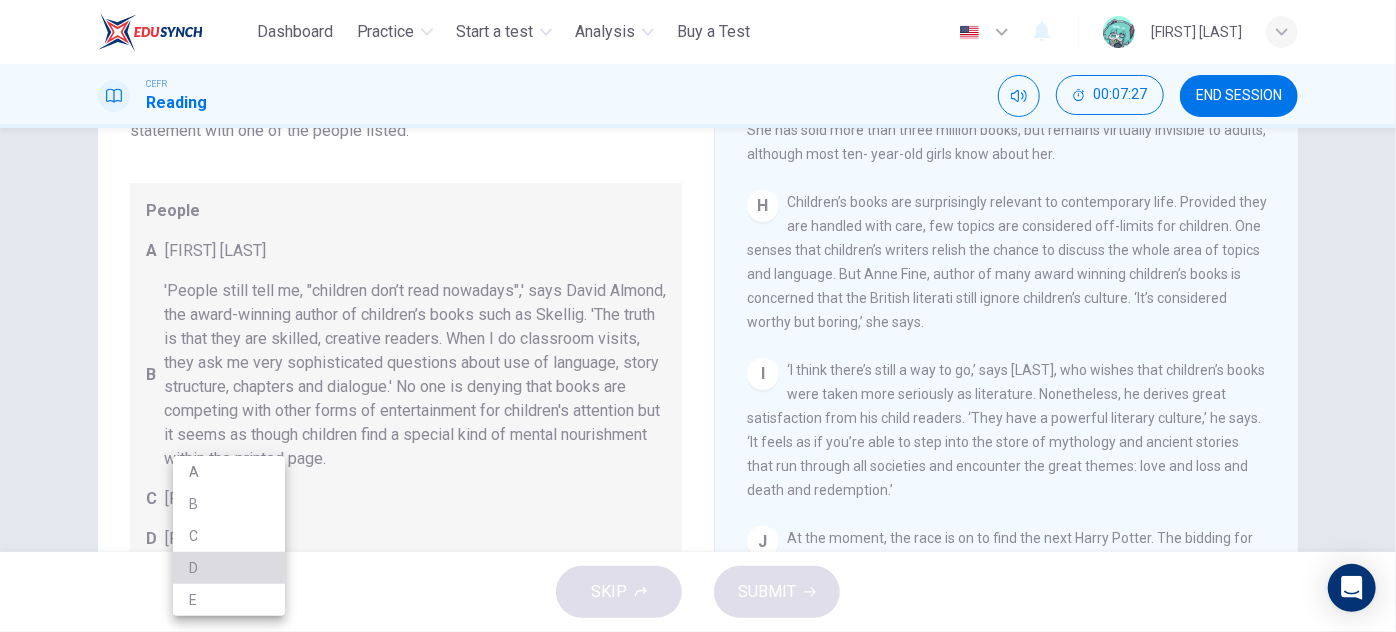 click on "D" at bounding box center (229, 568) 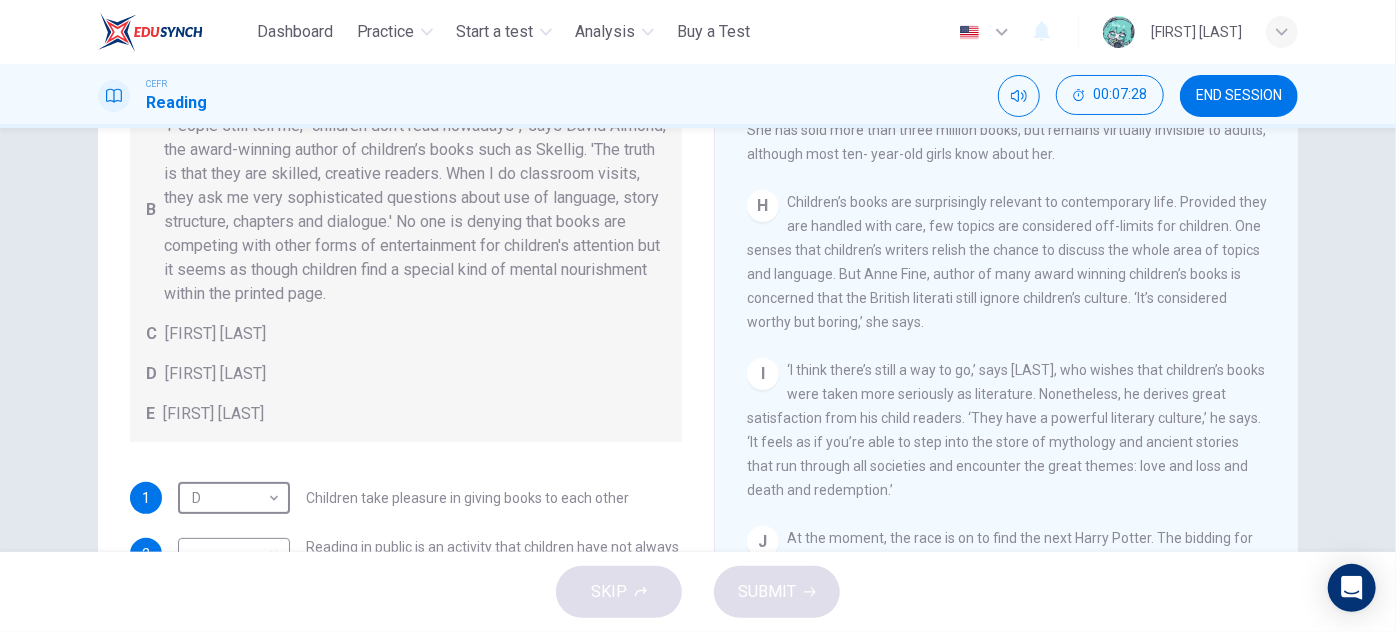 scroll, scrollTop: 181, scrollLeft: 0, axis: vertical 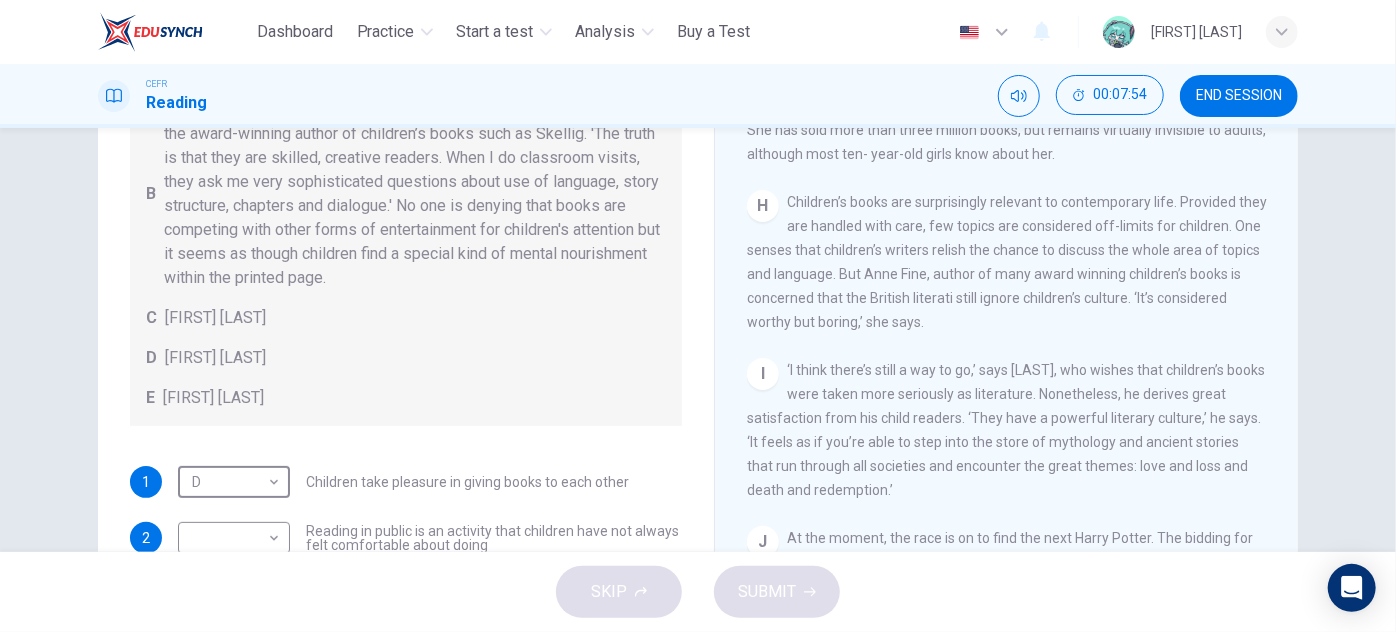 click on "This site uses cookies, as explained in our  Privacy Policy . If you agree to the use of cookies, please click the Accept button and continue to browse our site.   Privacy Policy Accept Dashboard Practice Start a test Analysis Buy a Test English ** ​ TOH HUI YONG CEFR Reading 00:07:54 END SESSION Questions 1 - 7 Look at the following list of people A-E and the list of statements. Match each statement with one of the people listed. People A [FIRST] [LAST] B [FIRST] [LAST] C [FIRST] [LAST] D [FIRST] [LAST] E [FIRST] [LAST] 1 D * ​ Children take pleasure in giving books to each other 2 ​ ​ Reading in public is an activity that children have not always felt comfortable about doing 3 ​ ​ Some well-known writers of adult literature regret that they earn less than popular children’s writers 4 ​ ​ Children are quick to decide whether they like or dislike a book 5 ​ ​ Children will read many books by an author that they like 6 ​ ​ The public do not realise how much children read today 7 ​ ​" at bounding box center [698, 316] 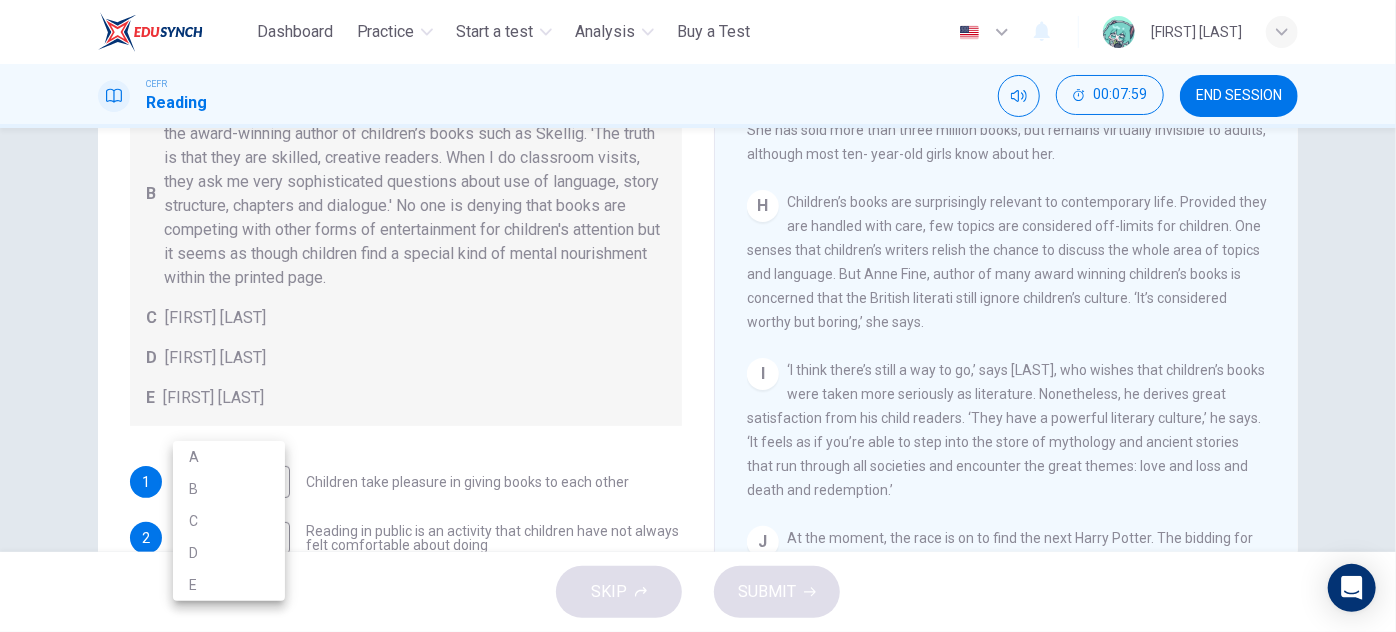 click at bounding box center [698, 316] 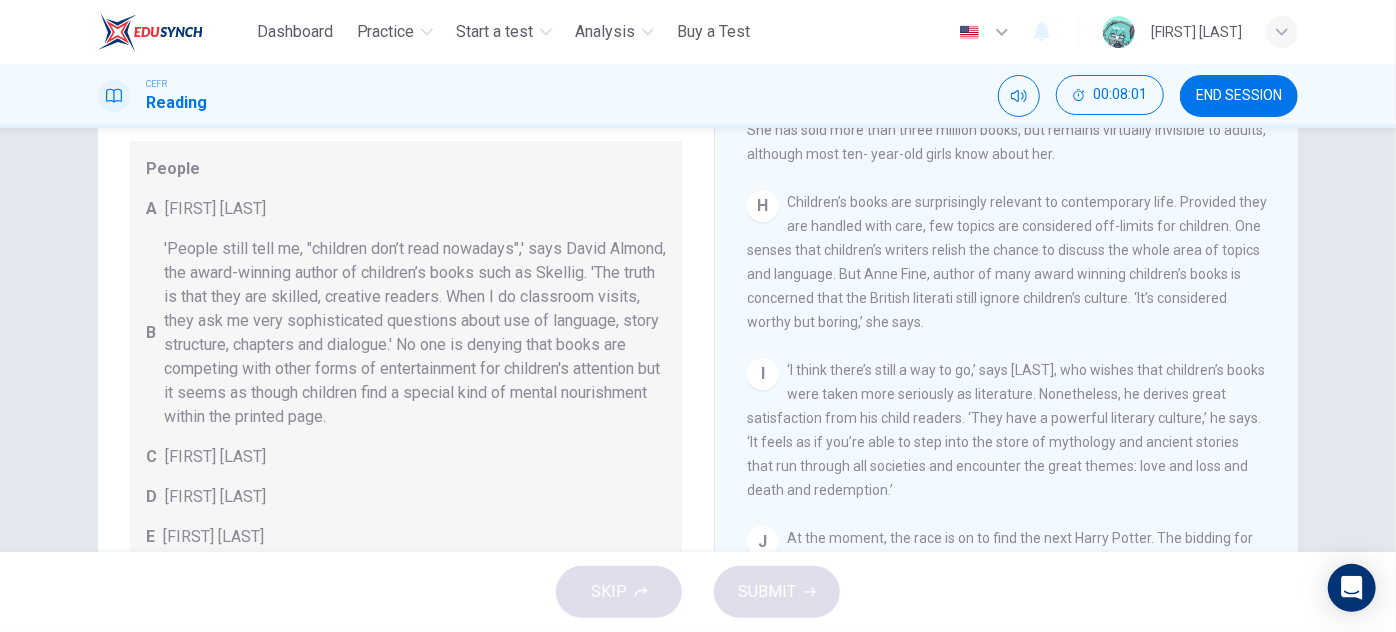 scroll, scrollTop: 0, scrollLeft: 0, axis: both 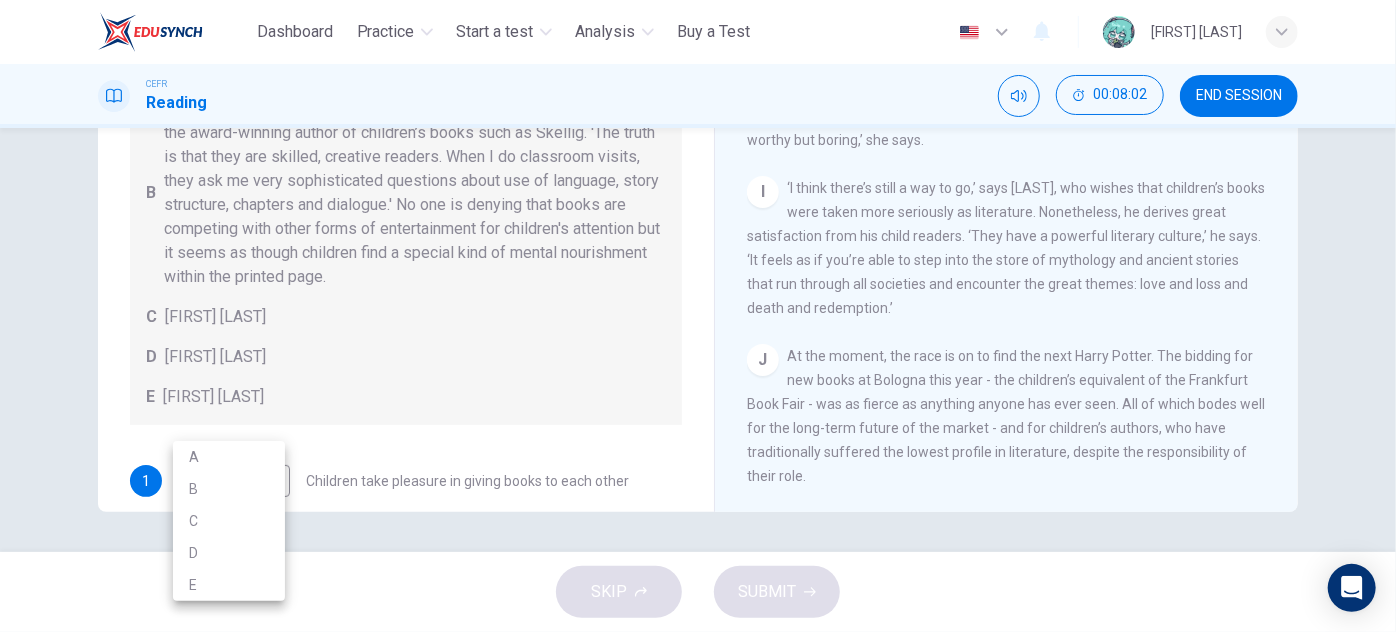 click on "This site uses cookies, as explained in our  Privacy Policy . If you agree to the use of cookies, please click the Accept button and continue to browse our site.   Privacy Policy Accept Dashboard Practice Start a test Analysis Buy a Test English ** ​ TOH HUI YONG CEFR Reading 00:08:02 END SESSION Questions 1 - 7 Look at the following list of people A-E and the list of statements. Match each statement with one of the people listed. People A [FIRST] [LAST] B [FIRST] [LAST] C [FIRST] [LAST] D [FIRST] [LAST] E [FIRST] [LAST] 1 D * ​ Children take pleasure in giving books to each other 2 ​ ​ Reading in public is an activity that children have not always felt comfortable about doing 3 ​ ​ Some well-known writers of adult literature regret that they earn less than popular children’s writers 4 ​ ​ Children are quick to decide whether they like or dislike a book 5 ​ ​ Children will read many books by an author that they like 6 ​ ​ The public do not realise how much children read today 7 ​ ​" at bounding box center [698, 316] 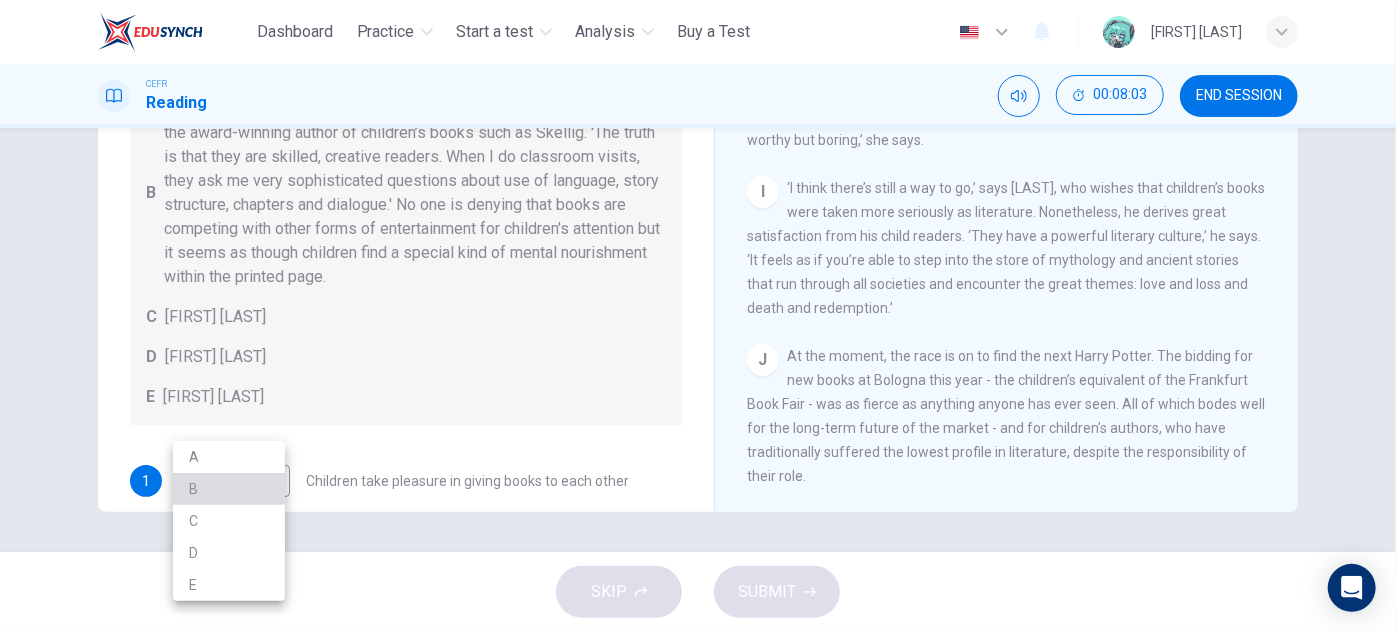 click on "B" at bounding box center [229, 489] 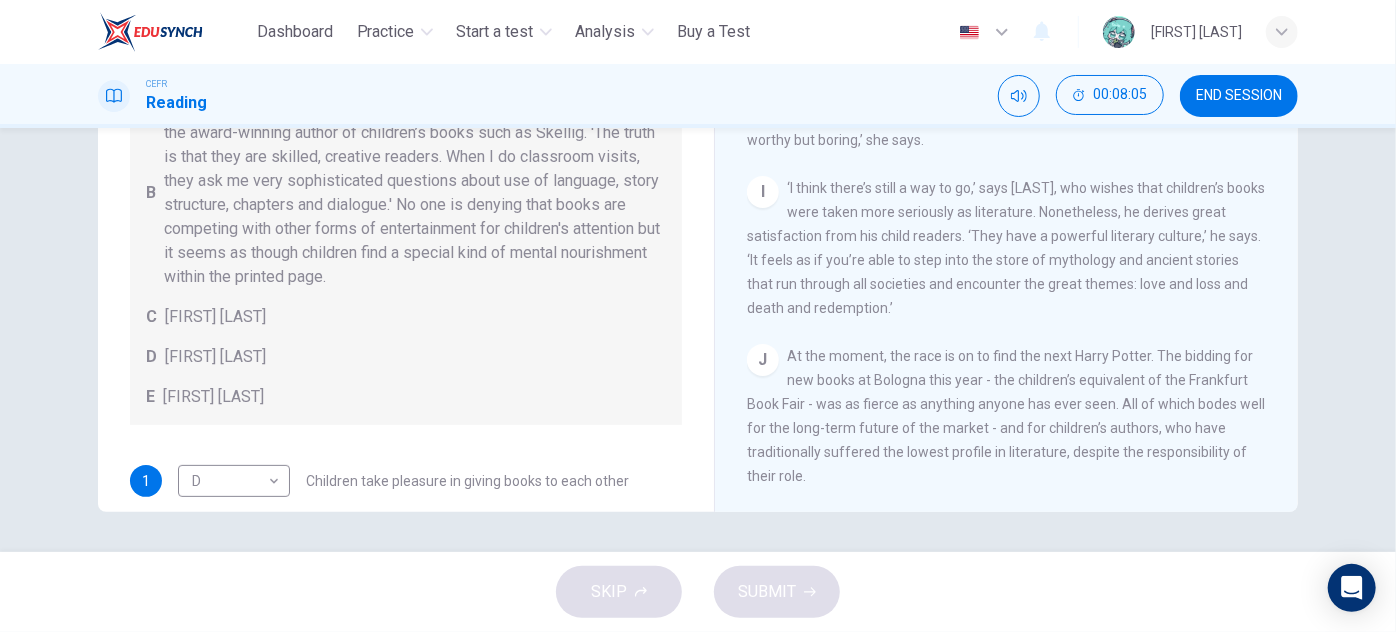 scroll, scrollTop: 90, scrollLeft: 0, axis: vertical 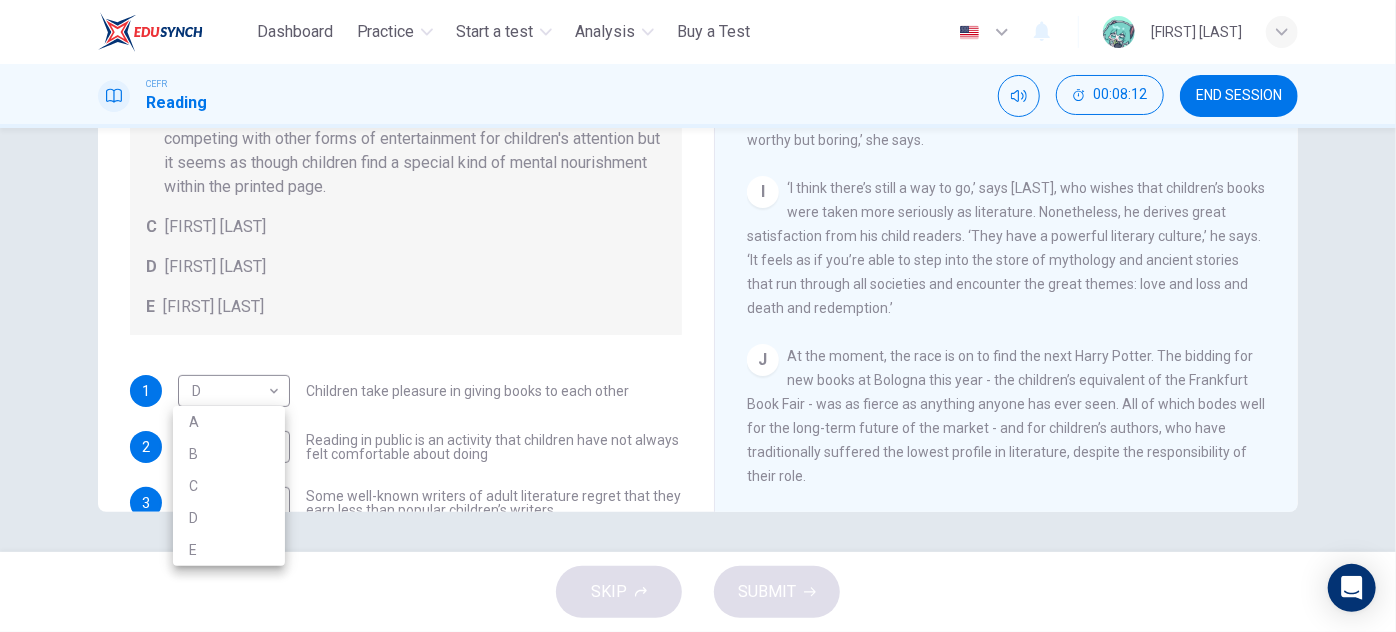click on "This site uses cookies, as explained in our  Privacy Policy . If you agree to the use of cookies, please click the Accept button and continue to browse our site.   Privacy Policy Accept Dashboard Practice Start a test Analysis Buy a Test English ** ​ TOH HUI YONG CEFR Reading 00:08:12 END SESSION Questions 1 - 7 Look at the following list of people A-E and the list of statements. Match each statement with one of the people listed. People A [FIRST] [LAST] B [FIRST] [LAST] C [FIRST] [LAST] D [FIRST] [LAST] E [FIRST] [LAST] 1 D * ​ Children take pleasure in giving books to each other 2 ​ ​ Reading in public is an activity that children have not always felt comfortable about doing 3 B * ​ Some well-known writers of adult literature regret that they earn less than popular children’s writers 4 ​ ​ Children are quick to decide whether they like or dislike a book 5 ​ ​ Children will read many books by an author that they like 6 ​ ​ The public do not realise how much children read today 7 ​ ​" at bounding box center (698, 316) 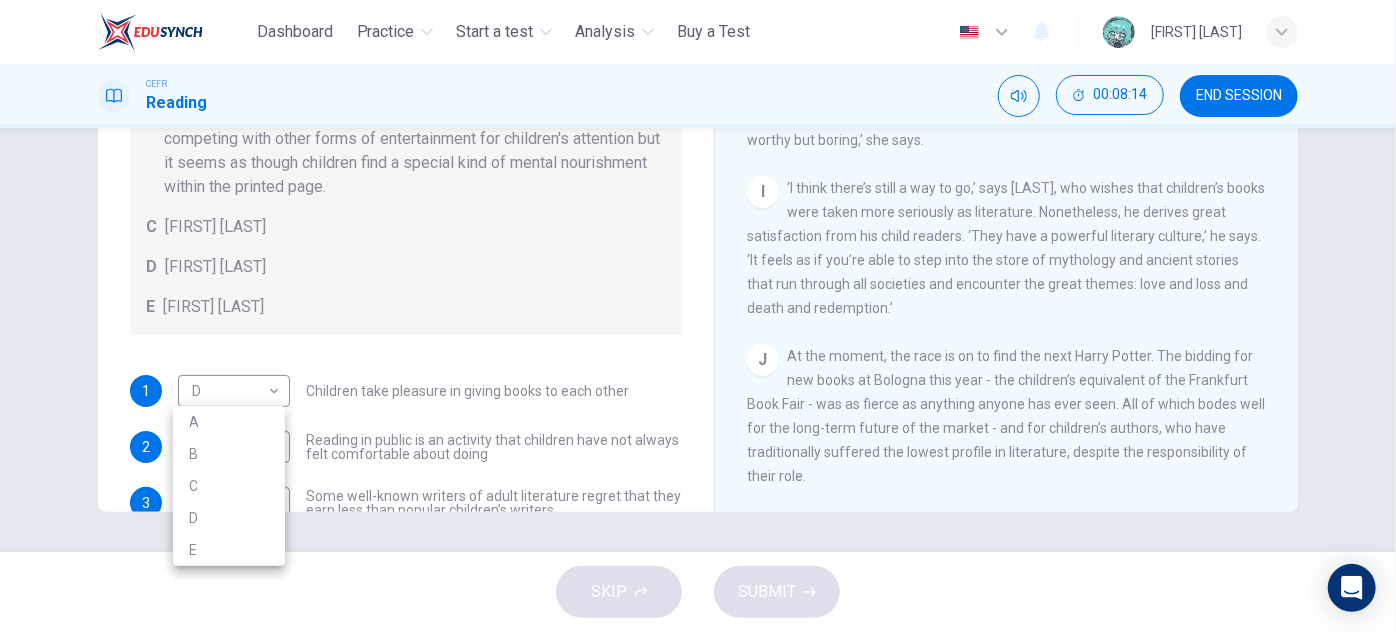 drag, startPoint x: 261, startPoint y: 451, endPoint x: 416, endPoint y: 450, distance: 155.00322 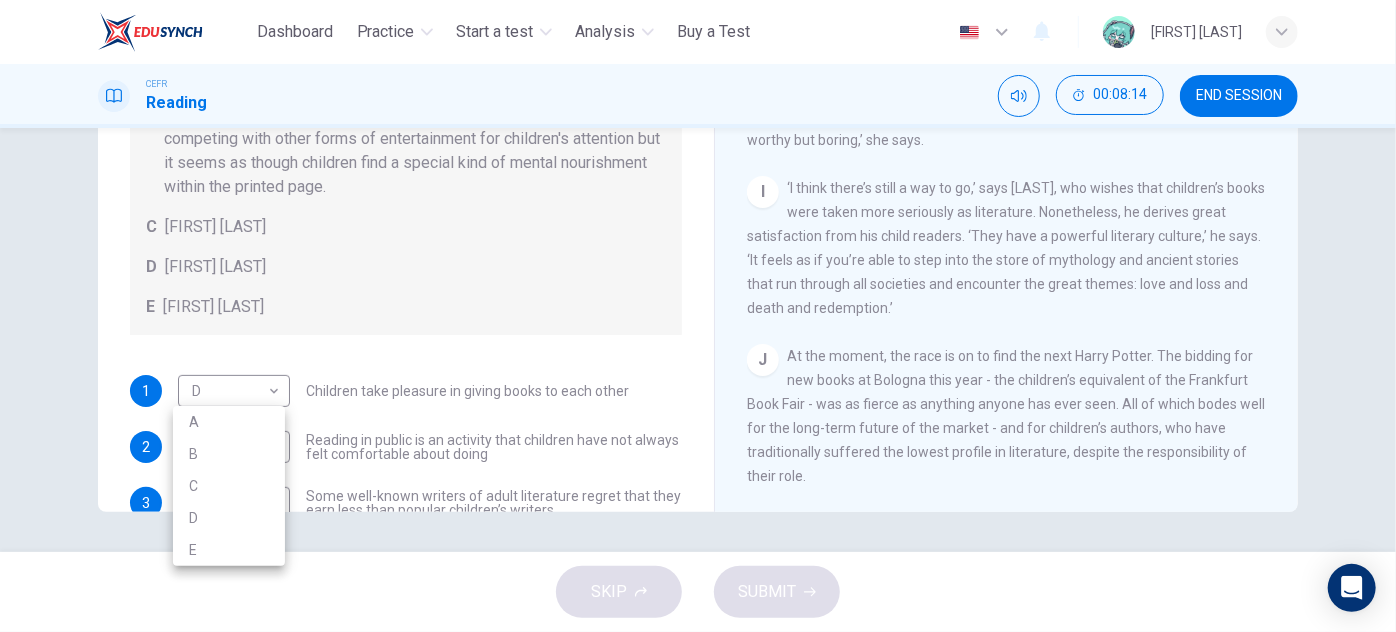 click on "B" at bounding box center [229, 454] 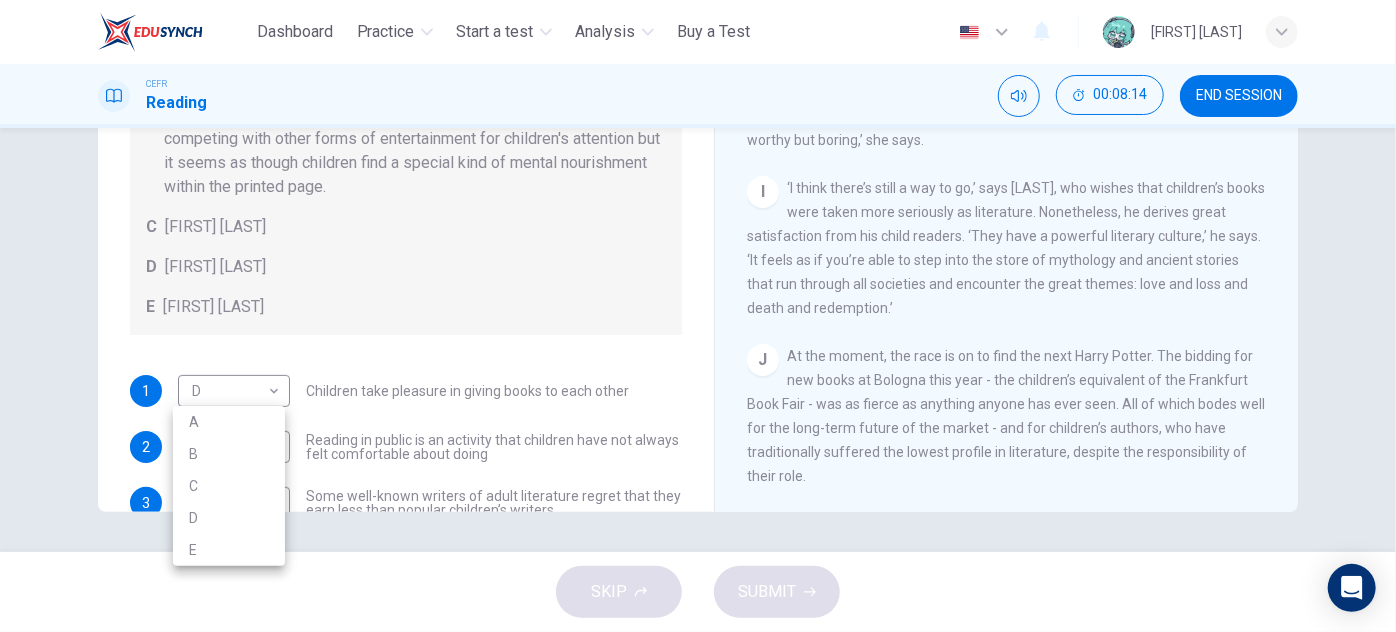 type on "*" 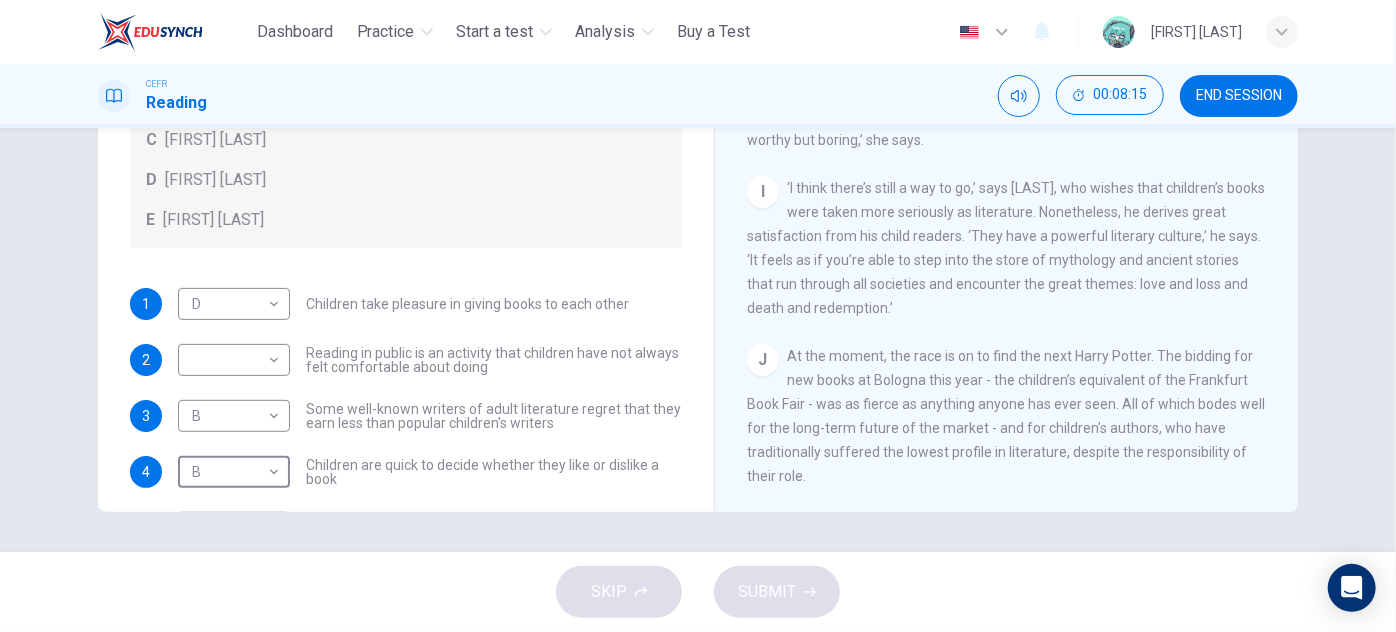 scroll, scrollTop: 181, scrollLeft: 0, axis: vertical 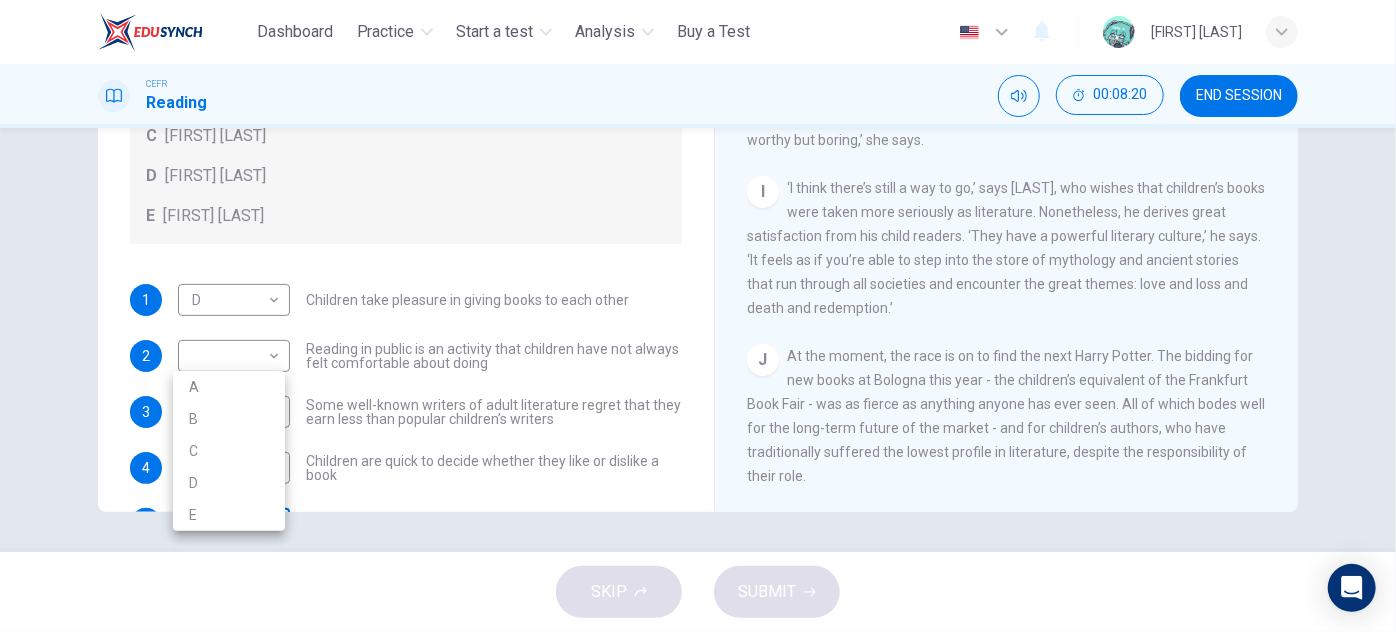 click on "This site uses cookies, as explained in our  Privacy Policy . If you agree to the use of cookies, please click the Accept button and continue to browse our site.   Privacy Policy Accept Dashboard Practice Start a test Analysis Buy a Test English ** ​ [FIRST] [LAST] CEFR Reading 00:08:20 END SESSION Questions 1 - 7 Look at the following list of people A-E and the list of statements. Match each statement with one of the people listed. People A Wendy Cooling B David Almond C Julia Eccleshare D Jacqueline Wilson E Anne Fine 1 D * ​ Children take pleasure in giving books to each other 2 ​ ​ Reading in public is an activity that children have not always felt comfortable about doing 3 B * ​ Some well-known writers of adult literature regret that they earn less than popular children’s writers 4 B * ​ Children are quick to decide whether they like or dislike a book 5 ​ ​ Children will read many books by an author that they like 6 ​ ​ The public do not realise how much children read today 7 ​ ​" at bounding box center (698, 316) 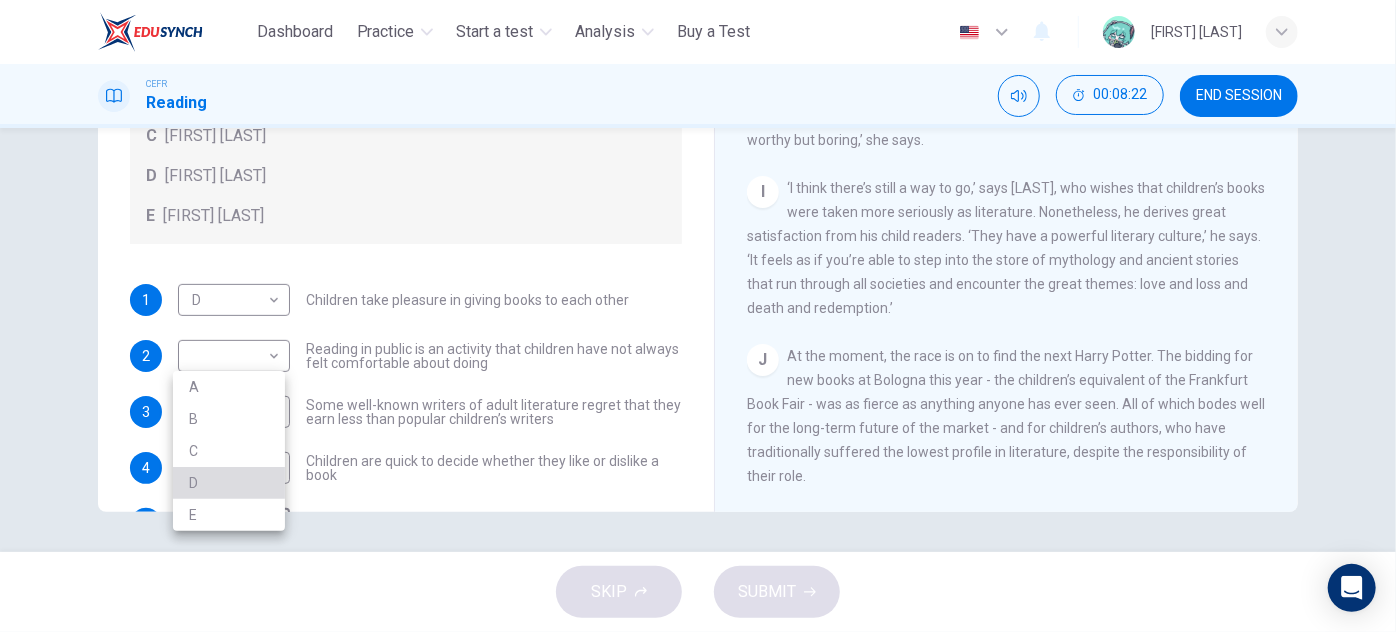 click on "D" at bounding box center (229, 483) 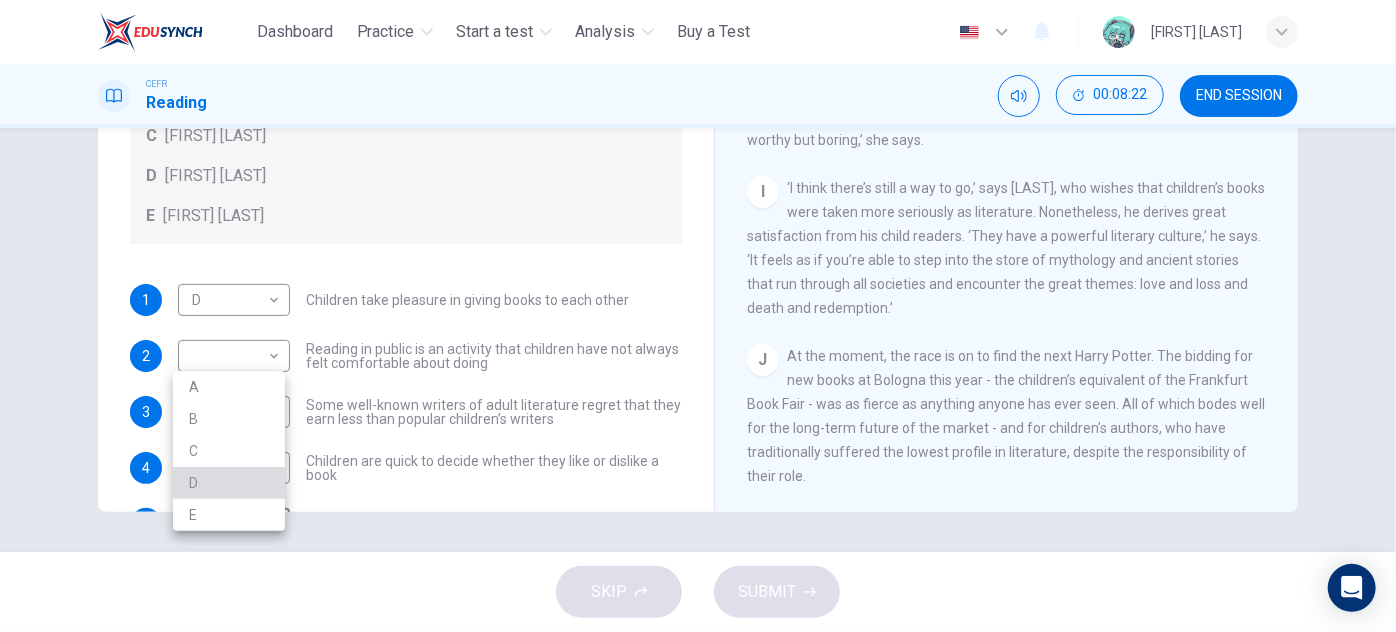type on "*" 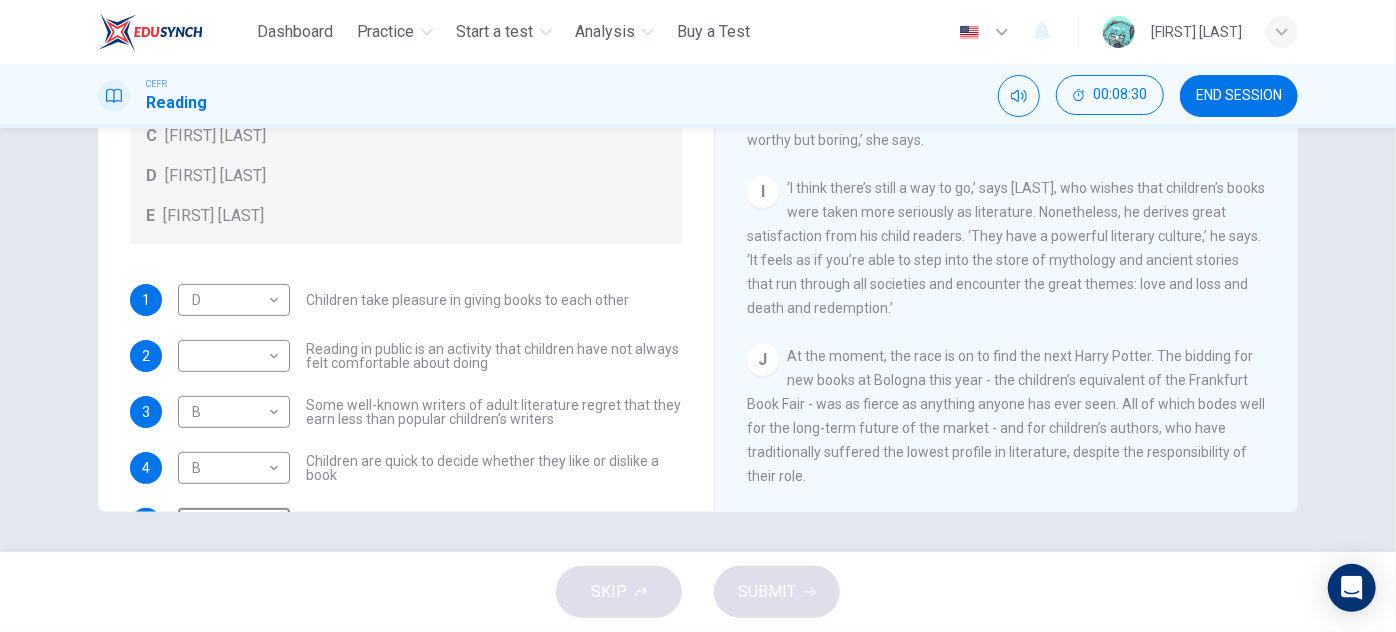 scroll, scrollTop: 192, scrollLeft: 0, axis: vertical 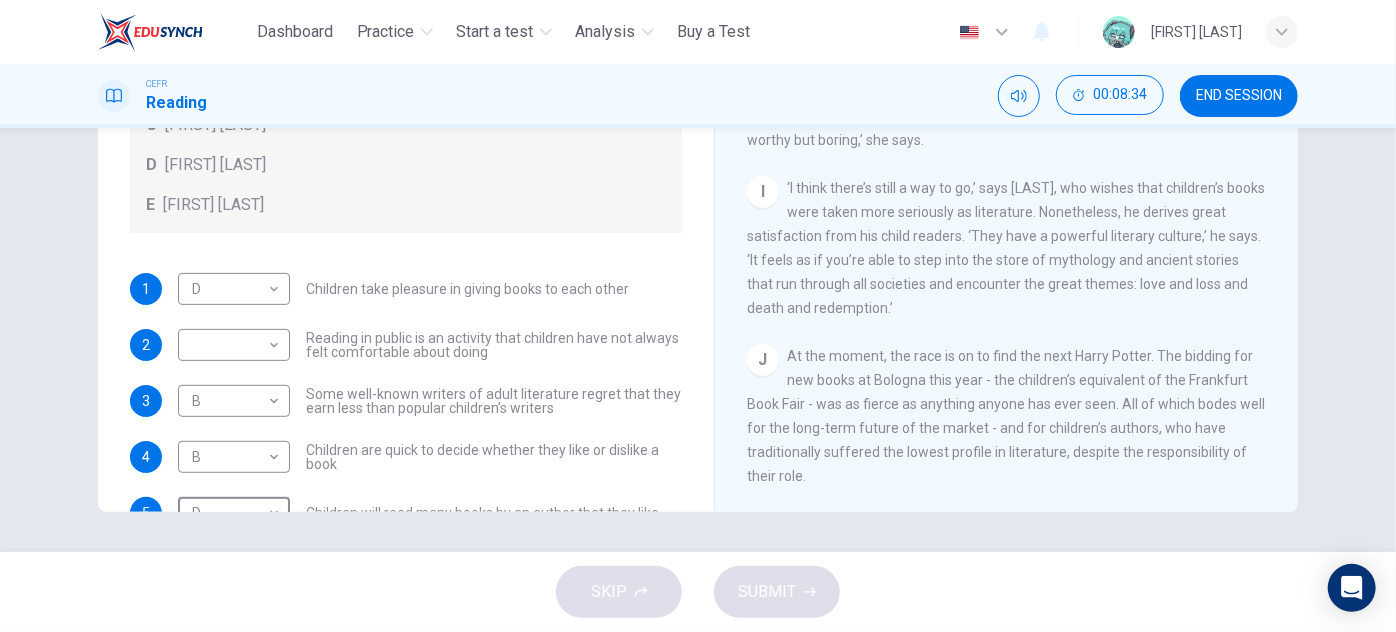 click on "This site uses cookies, as explained in our  Privacy Policy . If you agree to the use of cookies, please click the Accept button and continue to browse our site.   Privacy Policy Accept Dashboard Practice Start a test Analysis Buy a Test English ** ​ TOH HUI YONG CEFR Reading 00:08:34 END SESSION Questions 1 - 7 Look at the following list of people A-E and the list of statements. Match each statement with one of the people listed. People A [FIRST] [LAST] B [FIRST] [LAST] C [FIRST] [LAST] D [FIRST] [LAST] E [FIRST] [LAST] 1 D * ​ Children take pleasure in giving books to each other 2 ​ ​ Reading in public is an activity that children have not always felt comfortable about doing 3 B * ​ Some well-known writers of adult literature regret that they earn less than popular children’s writers 4 B * ​ Children are quick to decide whether they like or dislike a book 5 D * ​ Children will read many books by an author that they like 6 ​ ​ The public do not realise how much children read today 7 ​ ​" at bounding box center (698, 316) 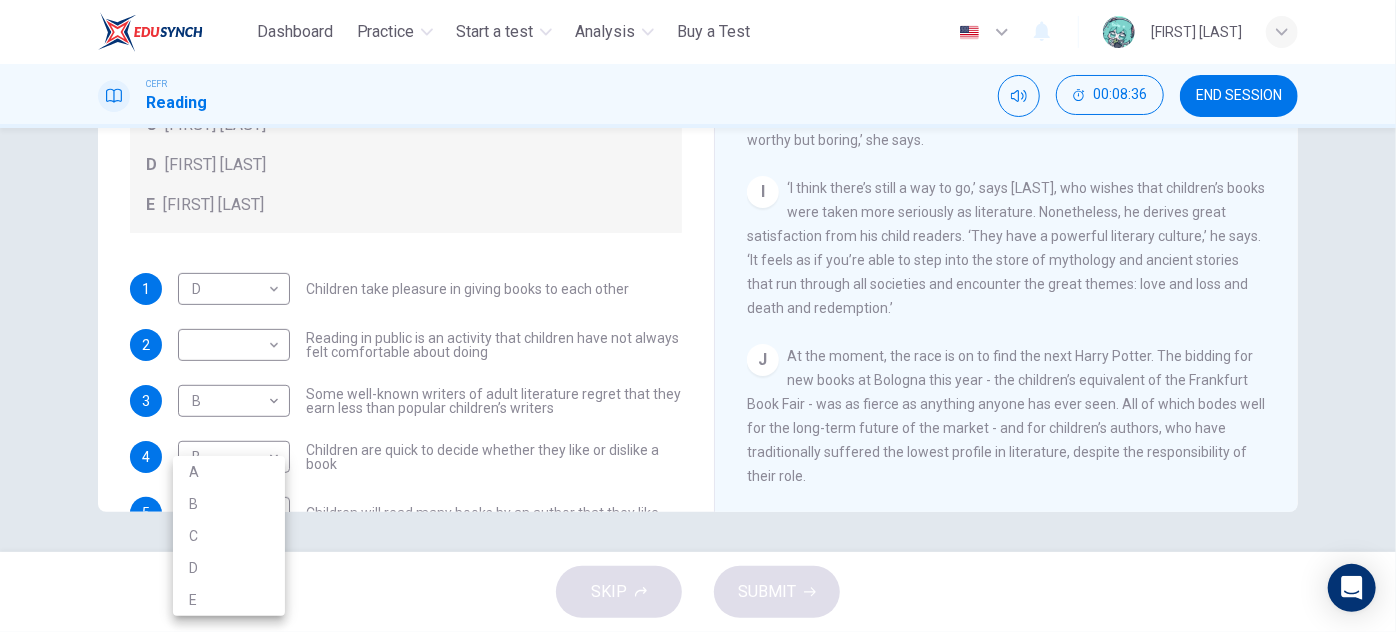 click at bounding box center [698, 316] 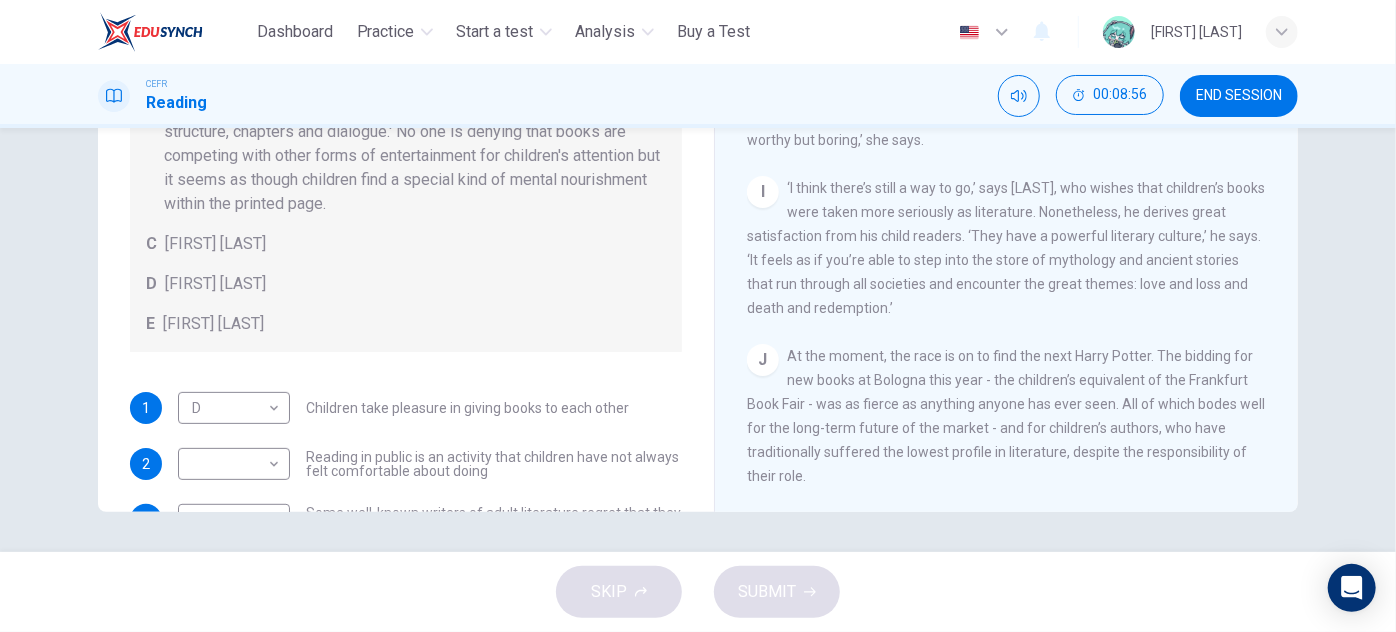scroll, scrollTop: 0, scrollLeft: 0, axis: both 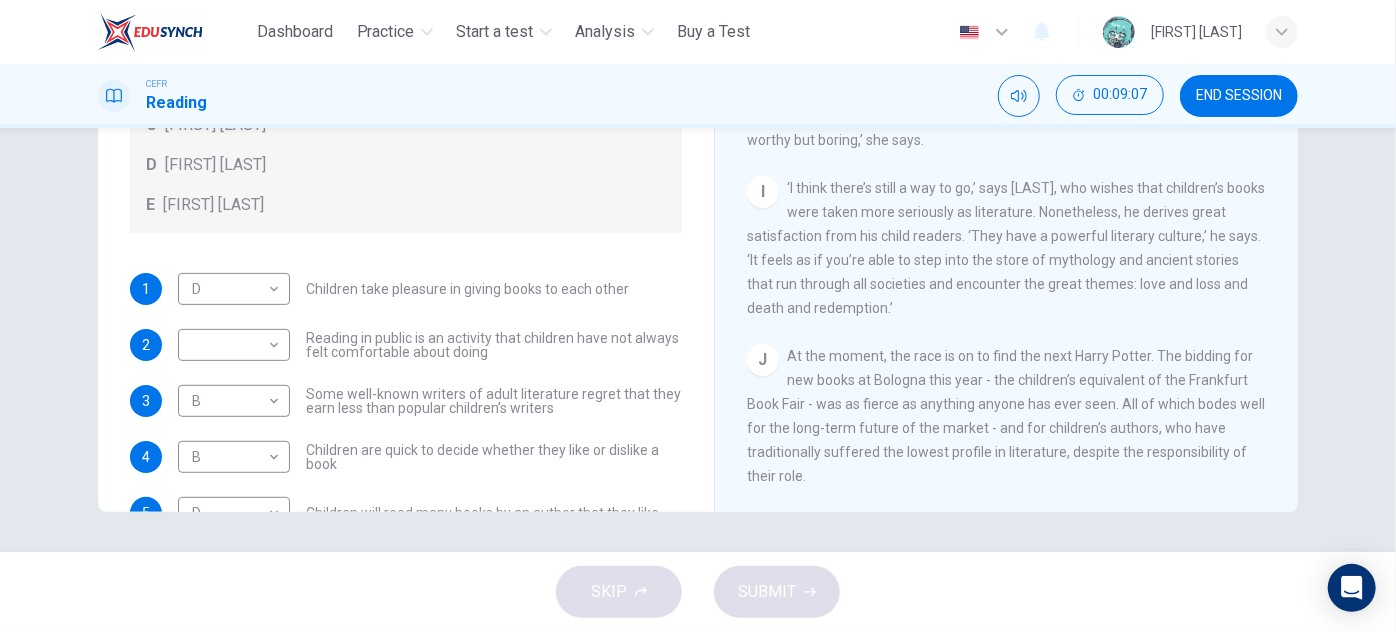 click on "This site uses cookies, as explained in our  Privacy Policy . If you agree to the use of cookies, please click the Accept button and continue to browse our site.   Privacy Policy Accept Dashboard Practice Start a test Analysis Buy a Test English ** ​ [FIRST] [LAST] CEFR Reading 00:09:07 END SESSION Questions 1 - 7 Look at the following list of people A-E and the list of statements. Match each statement with one of the people listed. People A Wendy Cooling B David Almond C Julia Eccleshare D Jacqueline Wilson E Anne Fine 1 D * ​ Children take pleasure in giving books to each other 2 ​ ​ Reading in public is an activity that children have not always felt comfortable about doing 3 B * ​ Some well-known writers of adult literature regret that they earn less than popular children’s writers 4 B * ​ Children are quick to decide whether they like or dislike a book 5 D * ​ Children will read many books by an author that they like 6 ​ ​ The public do not realise how much children read today 7 ​ ​" at bounding box center (698, 316) 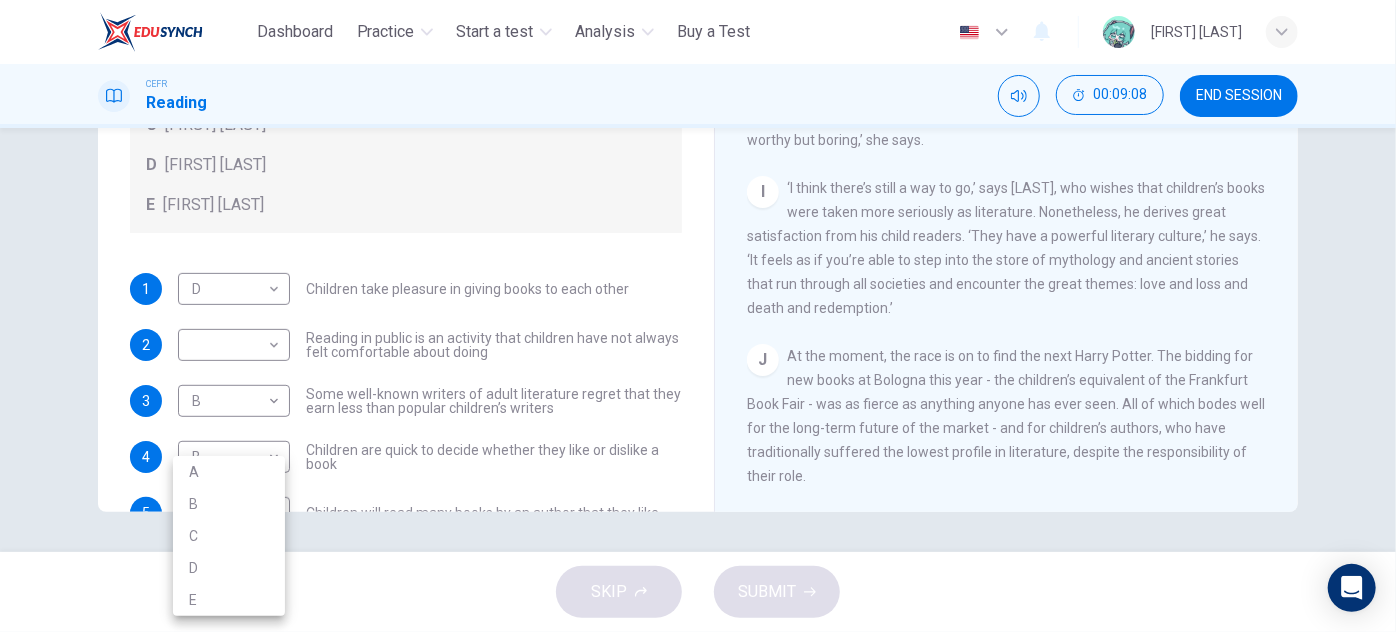 click on "A" at bounding box center (229, 472) 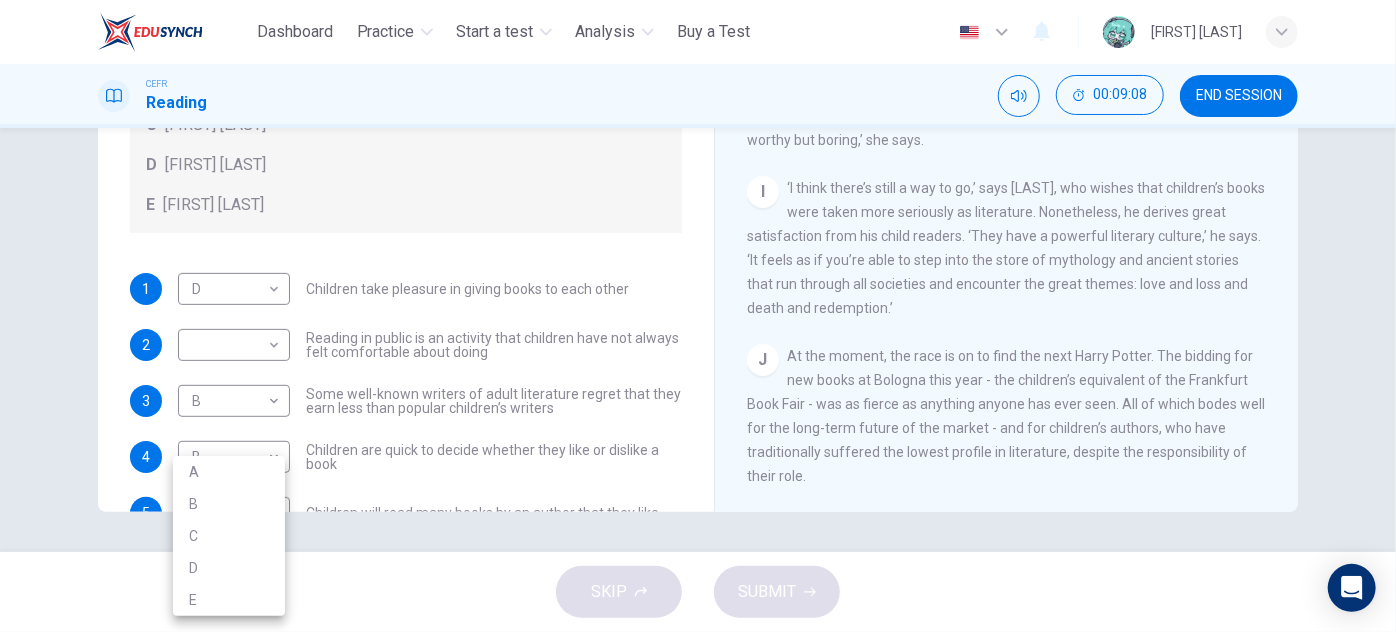 type on "*" 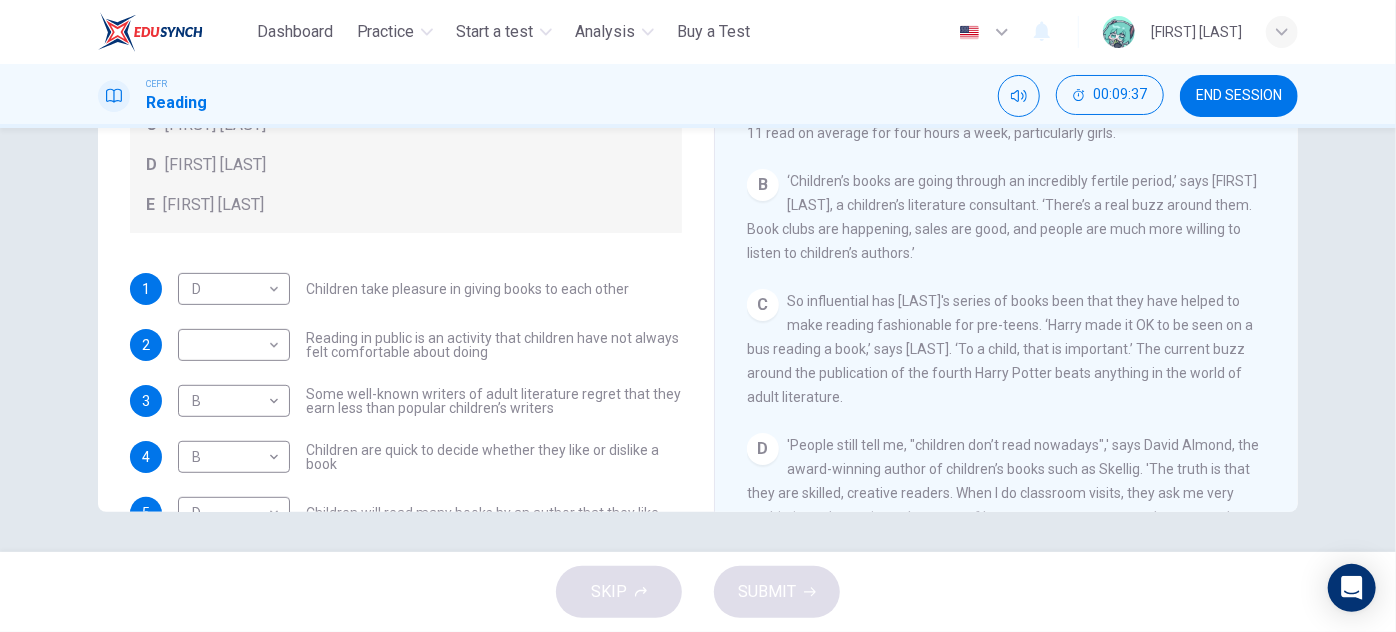 scroll, scrollTop: 297, scrollLeft: 0, axis: vertical 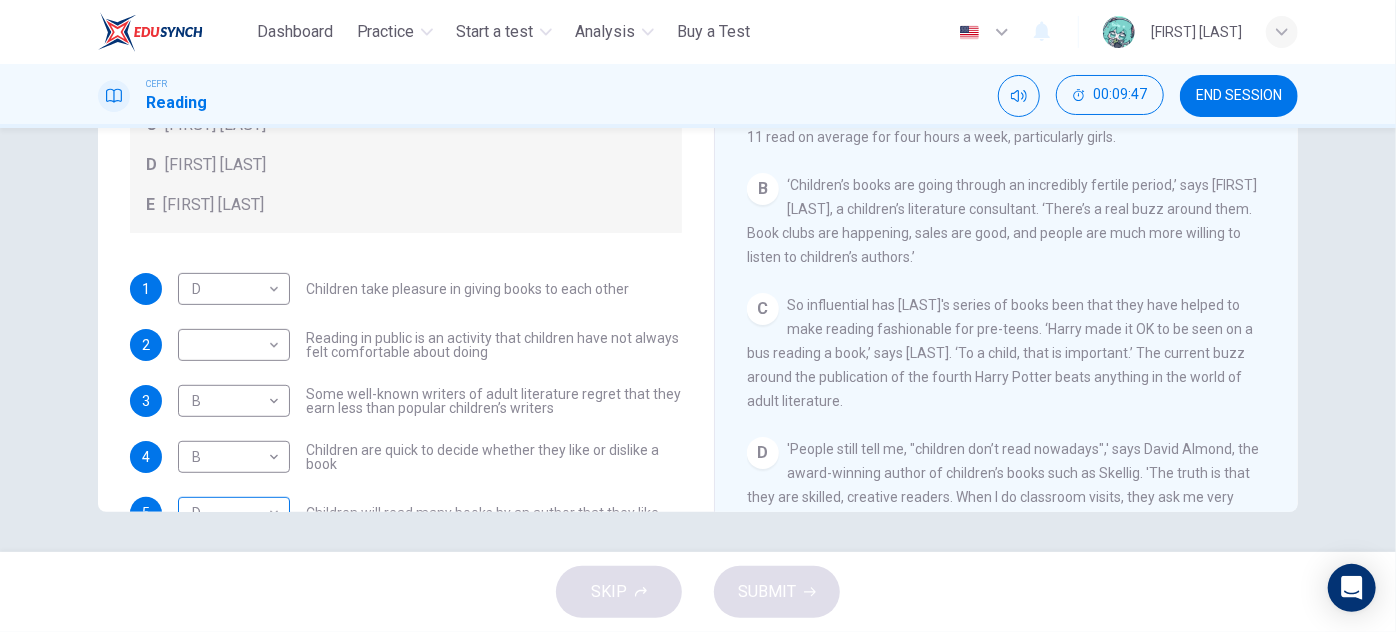 click on "This site uses cookies, as explained in our  Privacy Policy . If you agree to the use of cookies, please click the Accept button and continue to browse our site.   Privacy Policy Accept Dashboard Practice Start a test Analysis Buy a Test English ** ​ [FIRST] [LAST] CEFR Reading 00:09:47 END SESSION Questions 1 - 7 Look at the following list of people A-E and the list of statements. Match each statement with one of the people listed. People A Wendy Cooling B David Almond C Julia Eccleshare D Jacqueline Wilson E Anne Fine 1 D * ​ Children take pleasure in giving books to each other 2 ​ ​ Reading in public is an activity that children have not always felt comfortable about doing 3 B * ​ Some well-known writers of adult literature regret that they earn less than popular children’s writers 4 B * ​ Children are quick to decide whether they like or dislike a book 5 D * ​ Children will read many books by an author that they like 6 ​ ​ The public do not realise how much children read today 7 A * ​" at bounding box center [698, 316] 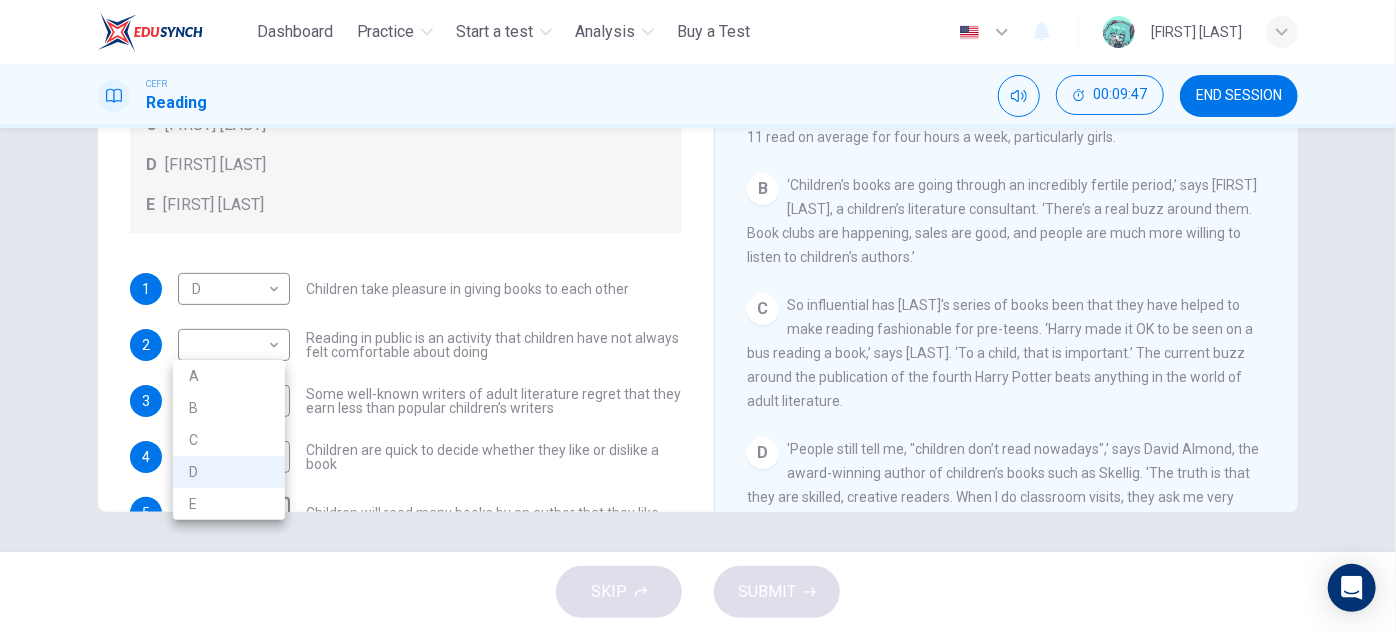 click on "A" at bounding box center (229, 376) 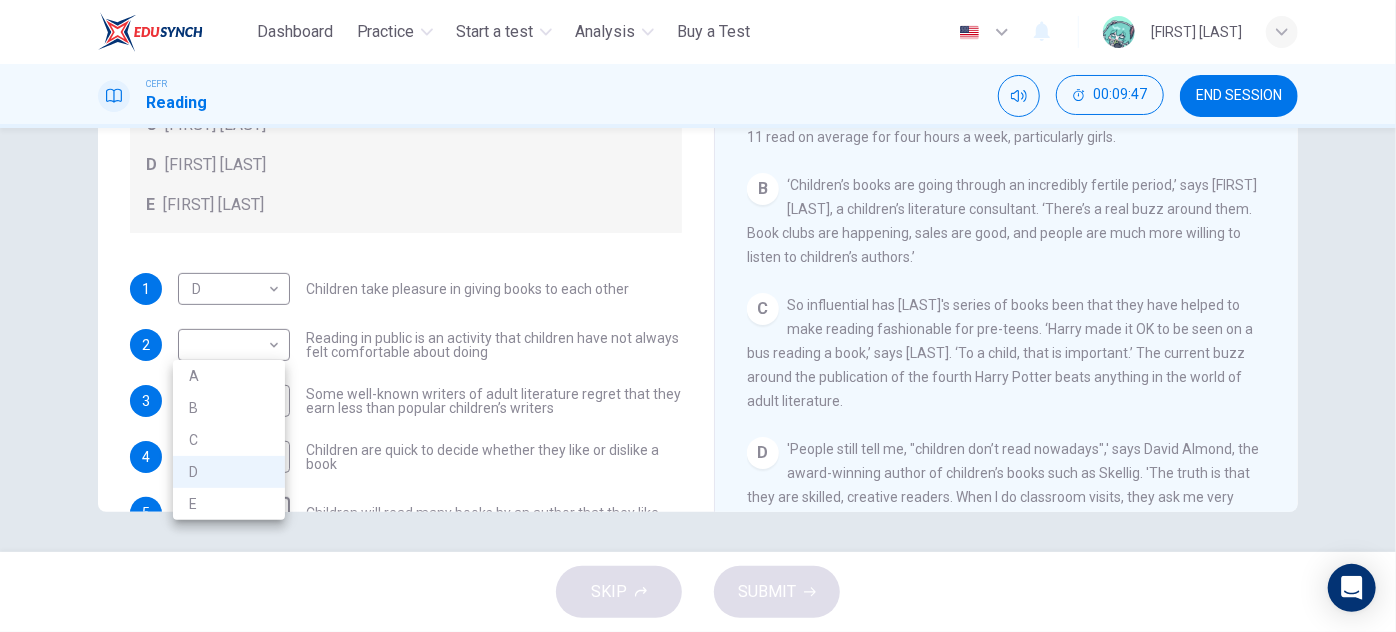 type on "*" 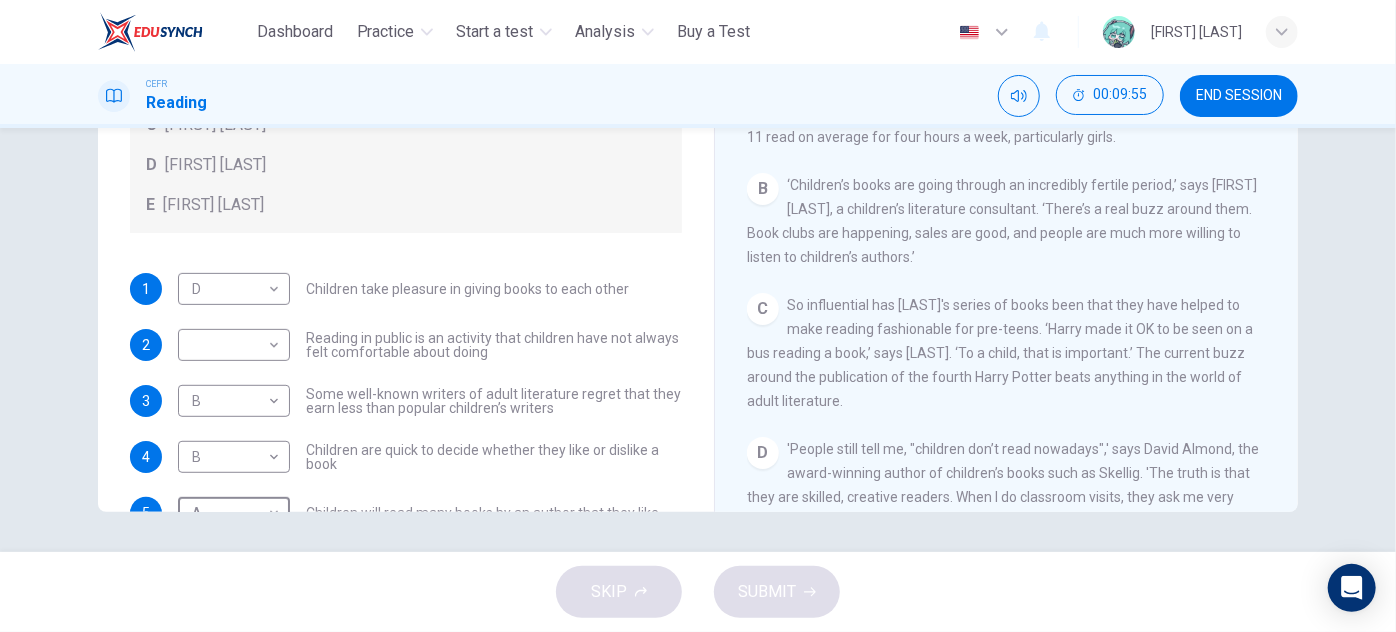 scroll, scrollTop: 388, scrollLeft: 0, axis: vertical 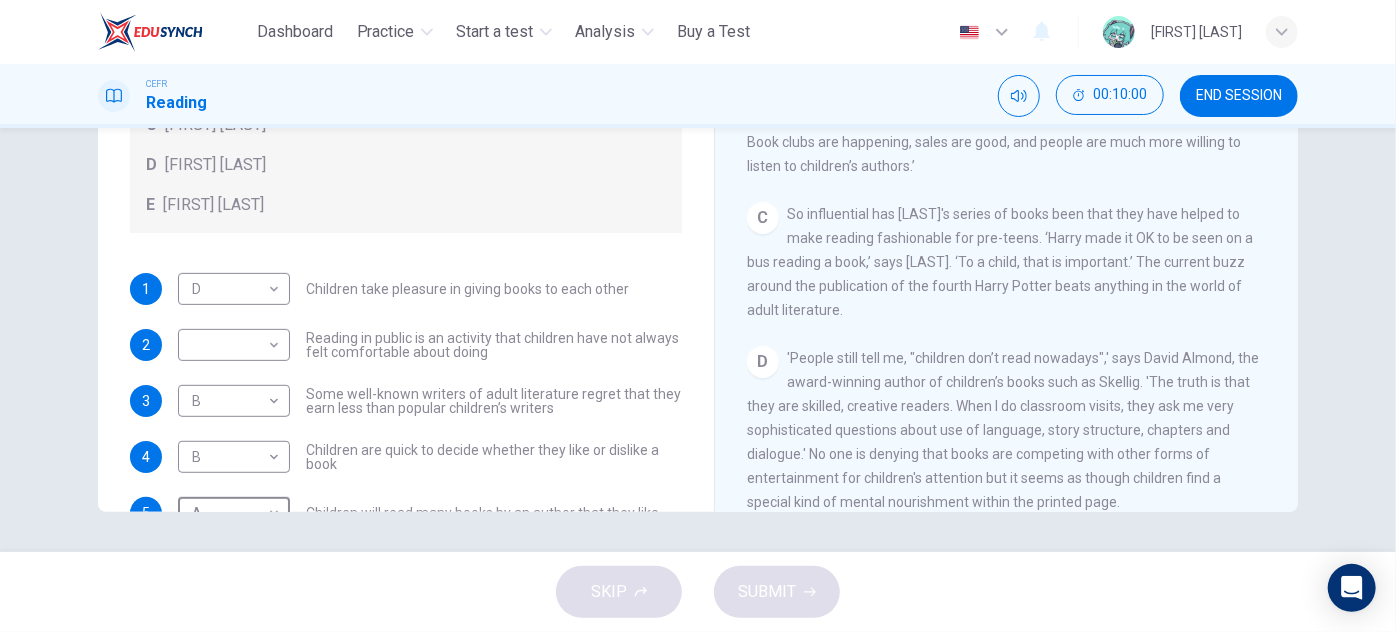 click on "This site uses cookies, as explained in our  Privacy Policy . If you agree to the use of cookies, please click the Accept button and continue to browse our site.   Privacy Policy Accept Dashboard Practice Start a test Analysis Buy a Test English ** ​ TOH HUI YONG CEFR Reading 00:10:00 END SESSION Questions 1 - 7 Look at the following list of people A-E and the list of statements. Match each statement with one of the people listed. People A [FIRST] [LAST] B [FIRST] [LAST] C [FIRST] [LAST] D [FIRST] [LAST] E [FIRST] [LAST] 1 D * ​ Children take pleasure in giving books to each other 2 ​ ​ Reading in public is an activity that children have not always felt comfortable about doing 3 B * ​ Some well-known writers of adult literature regret that they earn less than popular children’s writers 4 B * ​ Children are quick to decide whether they like or dislike a book 5 A * ​ Children will read many books by an author that they like 6 ​ ​ The public do not realise how much children read today 7 A * ​" at bounding box center (698, 316) 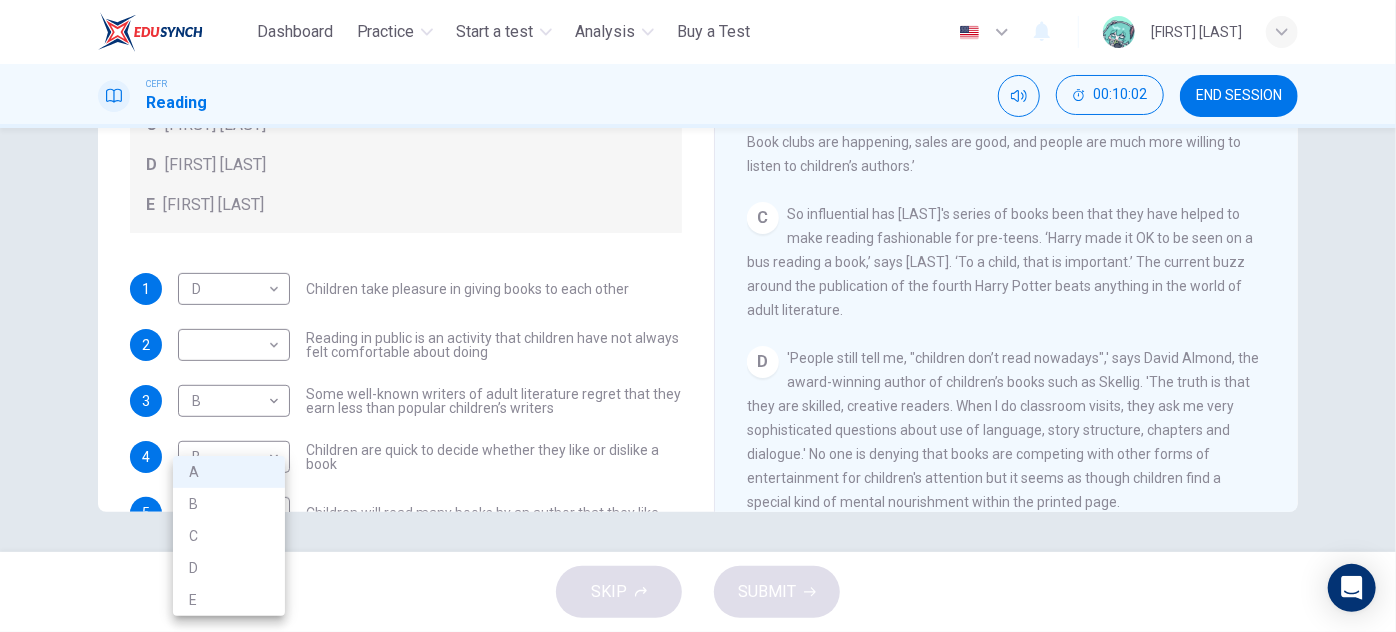 click at bounding box center (698, 316) 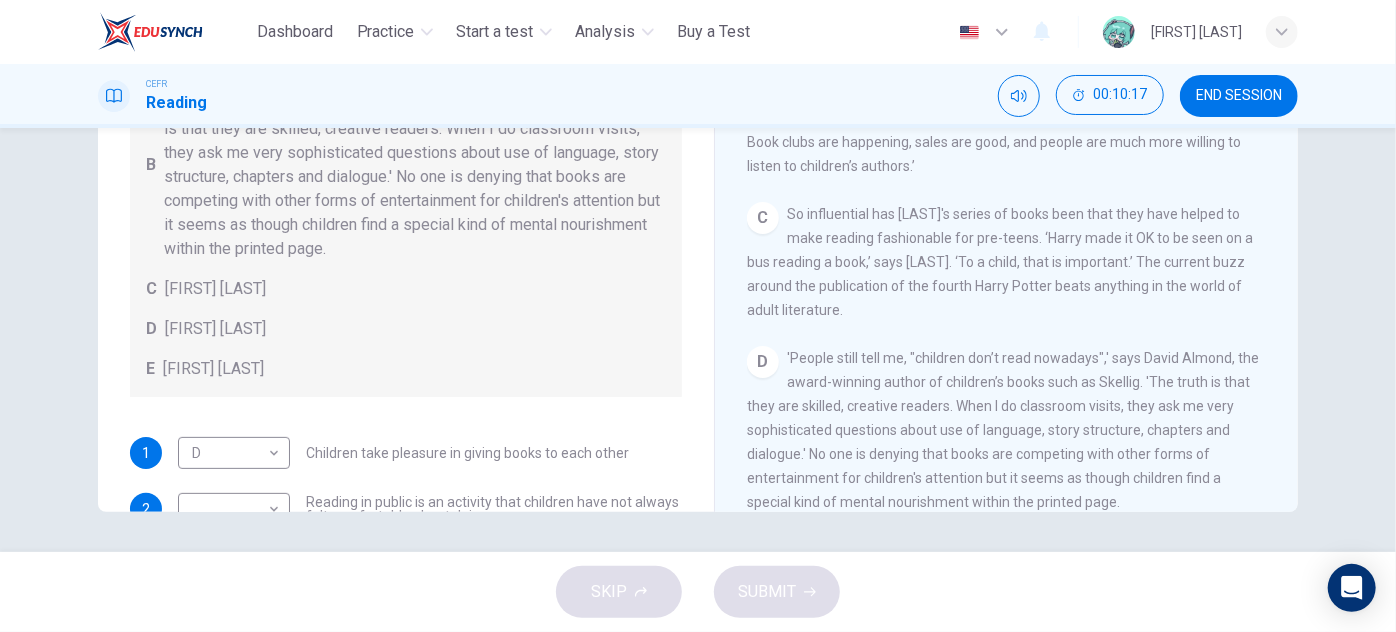 scroll, scrollTop: 0, scrollLeft: 0, axis: both 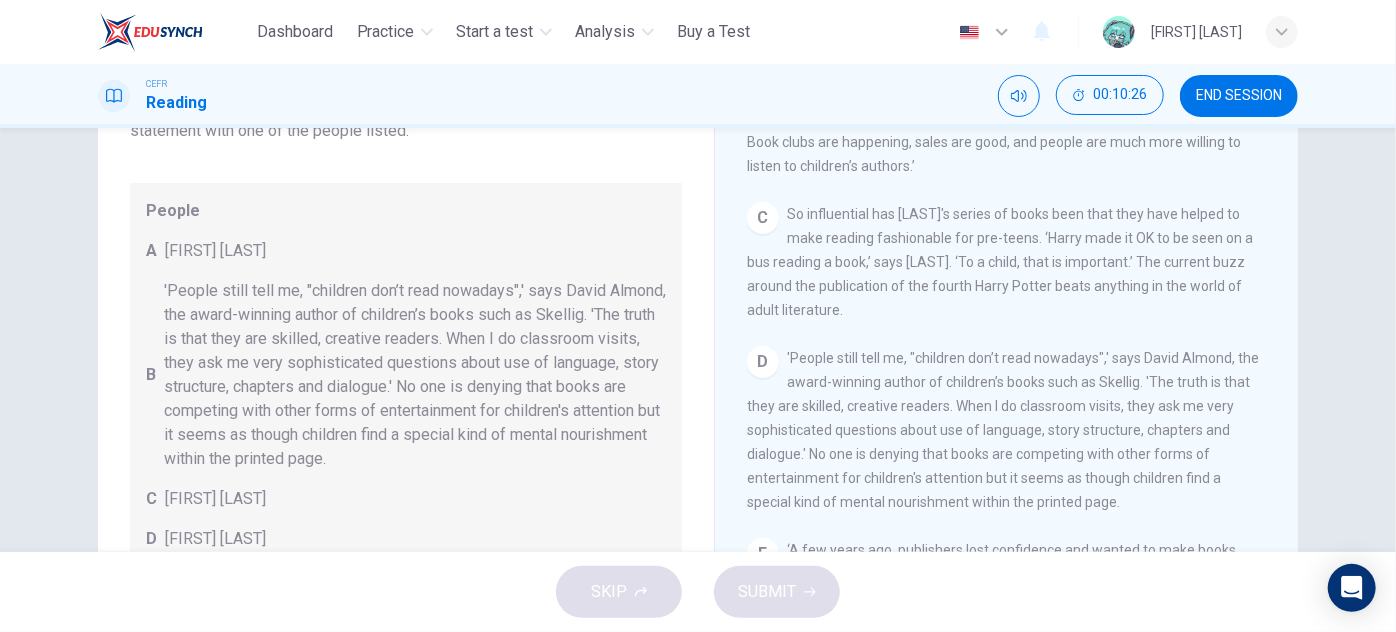 drag, startPoint x: 962, startPoint y: 353, endPoint x: 969, endPoint y: 367, distance: 15.652476 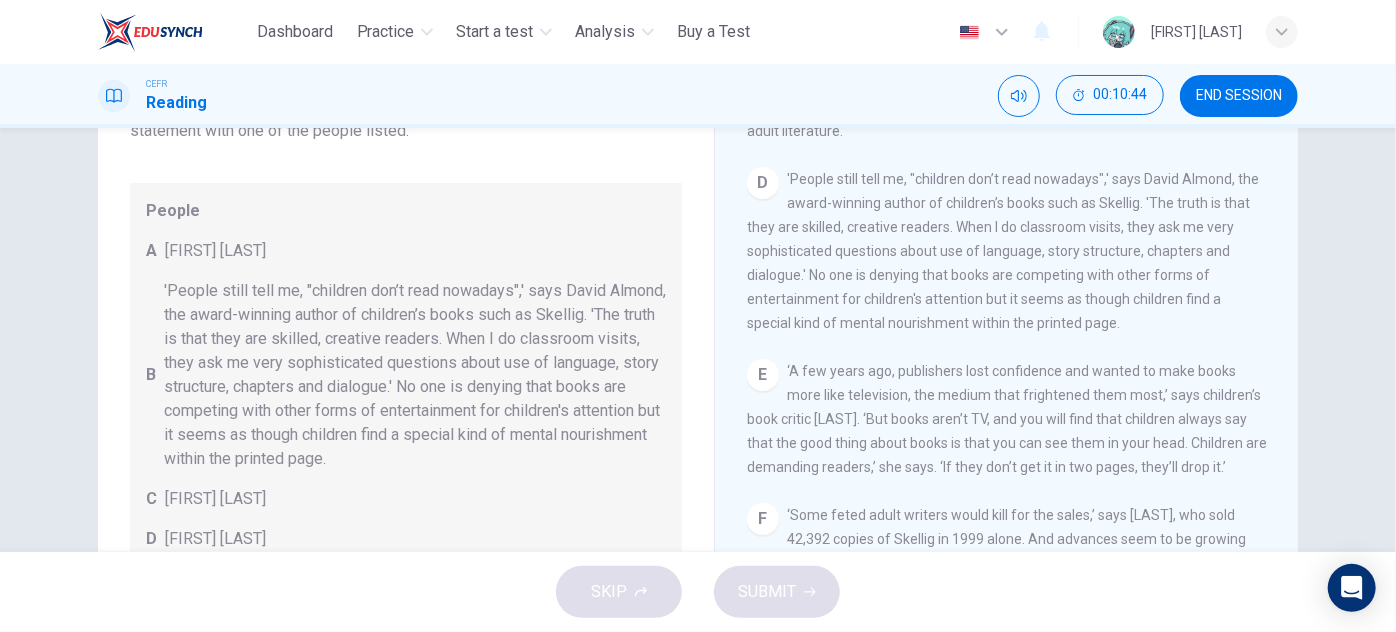 scroll, scrollTop: 752, scrollLeft: 0, axis: vertical 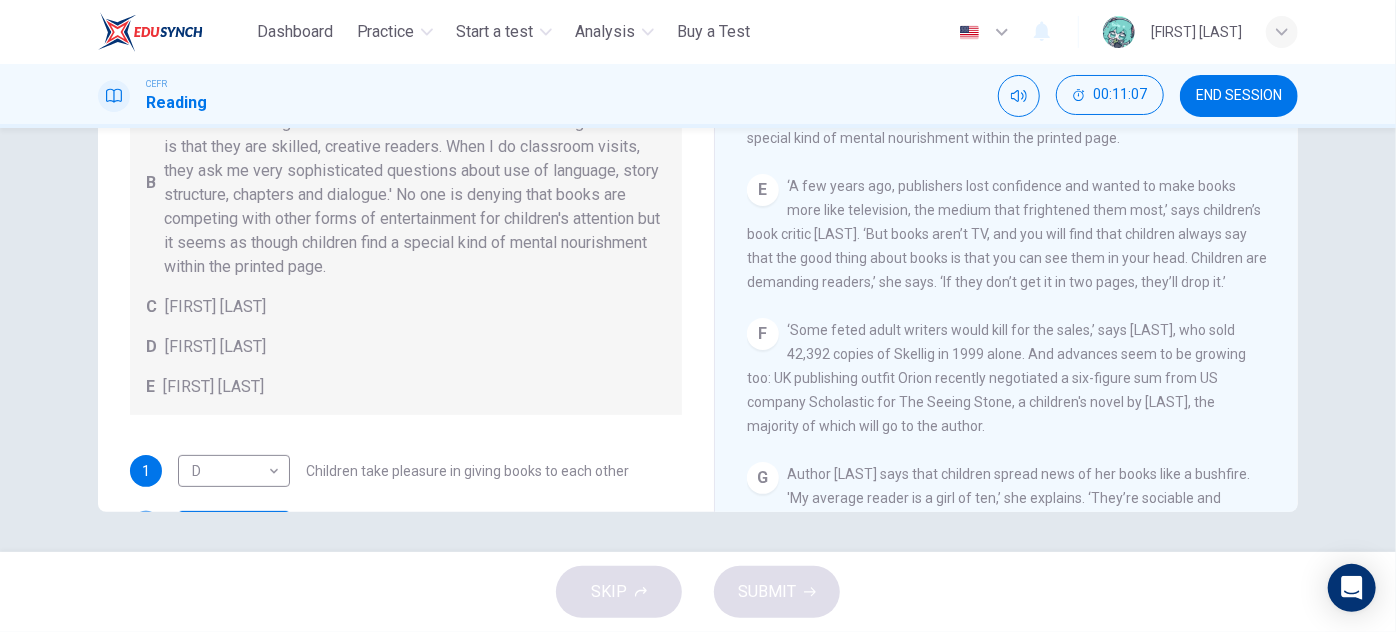 click on "This site uses cookies, as explained in our  Privacy Policy . If you agree to the use of cookies, please click the Accept button and continue to browse our site.   Privacy Policy Accept Dashboard Practice Start a test Analysis Buy a Test English ** ​ TOH HUI YONG CEFR Reading 00:11:07 END SESSION Questions 1 - 7 Look at the following list of people A-E and the list of statements. Match each statement with one of the people listed. People A [FIRST] [LAST] B [FIRST] [LAST] C [FIRST] [LAST] D [FIRST] [LAST] E [FIRST] [LAST] 1 D * ​ Children take pleasure in giving books to each other 2 ​ ​ Reading in public is an activity that children have not always felt comfortable about doing 3 B * ​ Some well-known writers of adult literature regret that they earn less than popular children’s writers 4 B * ​ Children are quick to decide whether they like or dislike a book 5 A * ​ Children will read many books by an author that they like 6 ​ ​ The public do not realise how much children read today 7 A * ​" at bounding box center (698, 316) 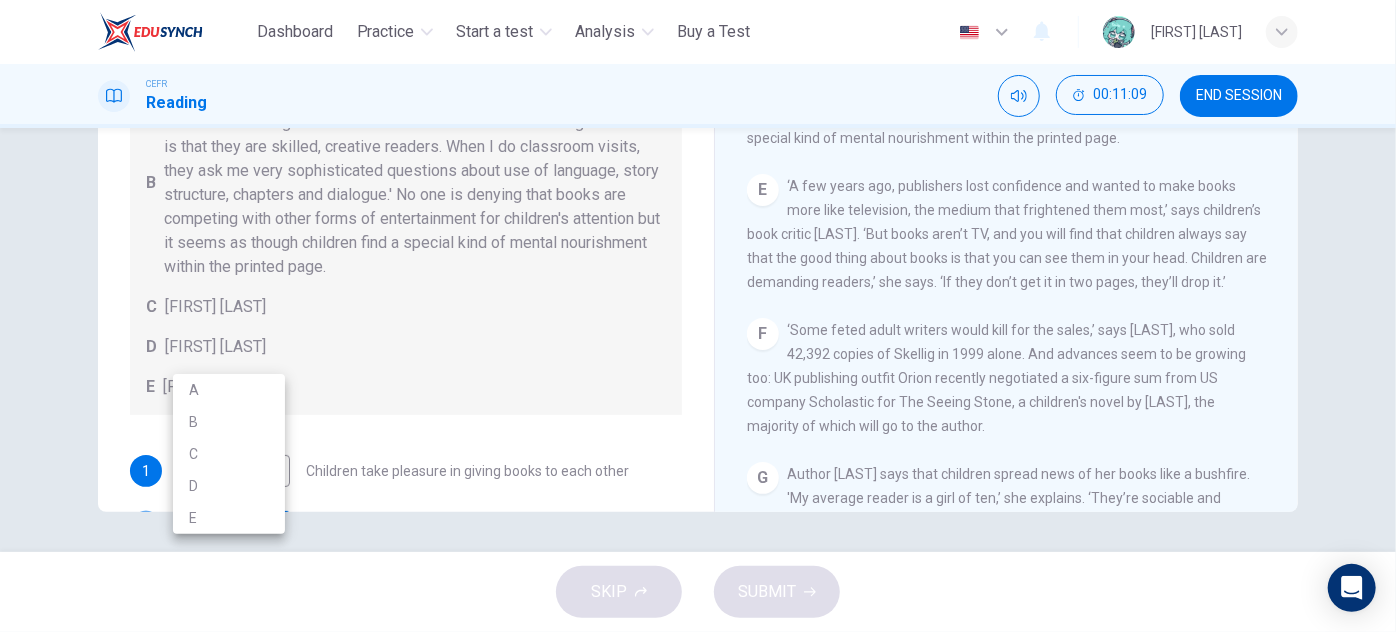 click at bounding box center (698, 316) 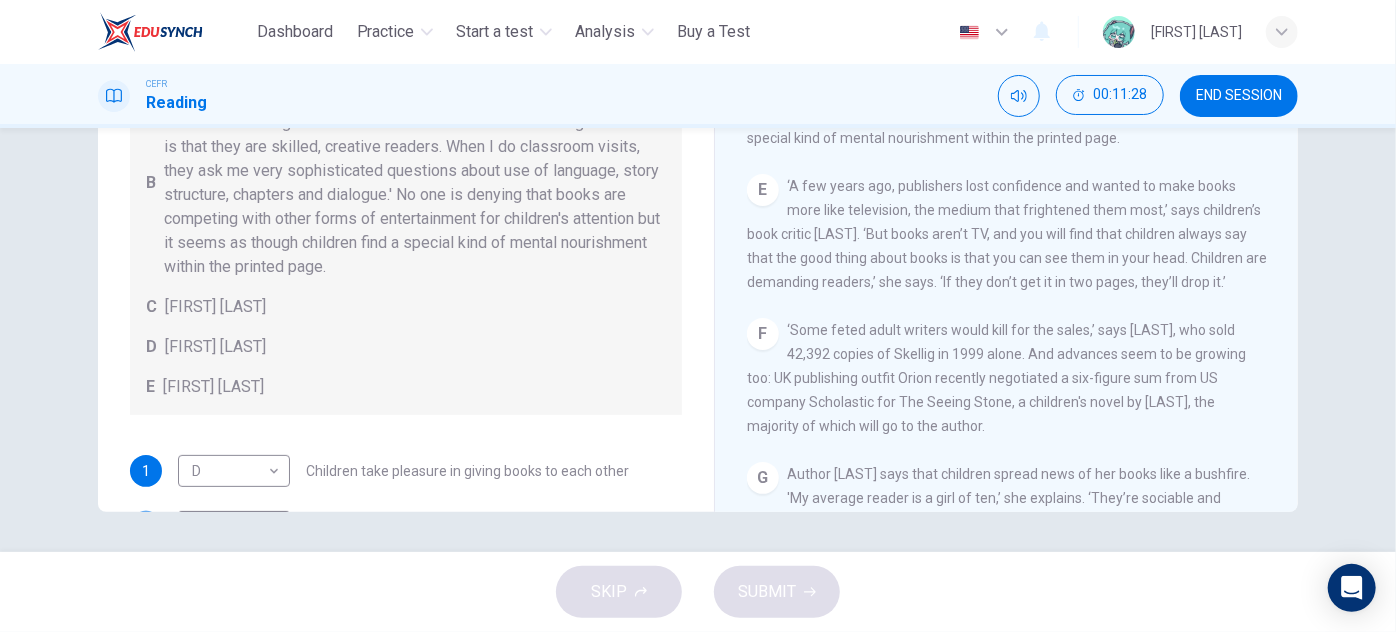 click on "This site uses cookies, as explained in our  Privacy Policy . If you agree to the use of cookies, please click the Accept button and continue to browse our site.   Privacy Policy Accept Dashboard Practice Start a test Analysis Buy a Test English ** ​ TOH HUI YONG CEFR Reading 00:11:28 END SESSION Questions 1 - 7 Look at the following list of people A-E and the list of statements. Match each statement with one of the people listed. People A [FIRST] [LAST] B [FIRST] [LAST] C [FIRST] [LAST] D [FIRST] [LAST] E [FIRST] [LAST] 1 D * ​ Children take pleasure in giving books to each other 2 ​ ​ Reading in public is an activity that children have not always felt comfortable about doing 3 B * ​ Some well-known writers of adult literature regret that they earn less than popular children’s writers 4 B * ​ Children are quick to decide whether they like or dislike a book 5 A * ​ Children will read many books by an author that they like 6 ​ ​ The public do not realise how much children read today 7 A * ​" at bounding box center (698, 316) 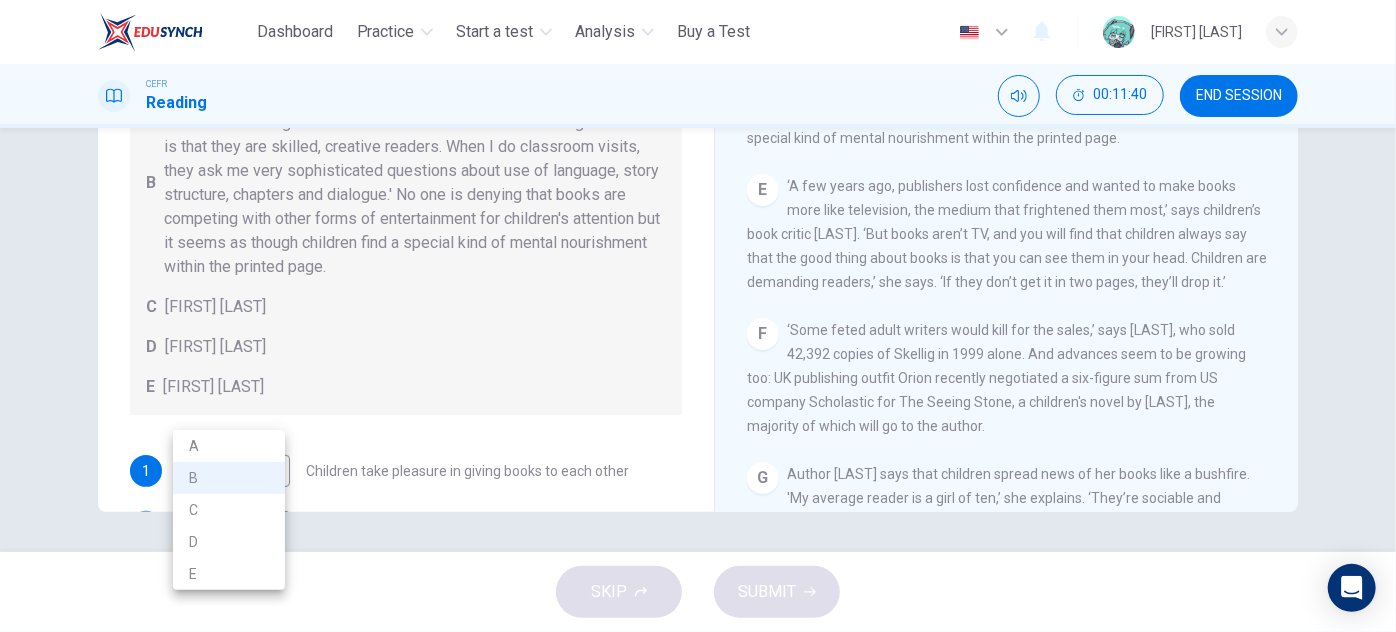 click on "E" at bounding box center (229, 574) 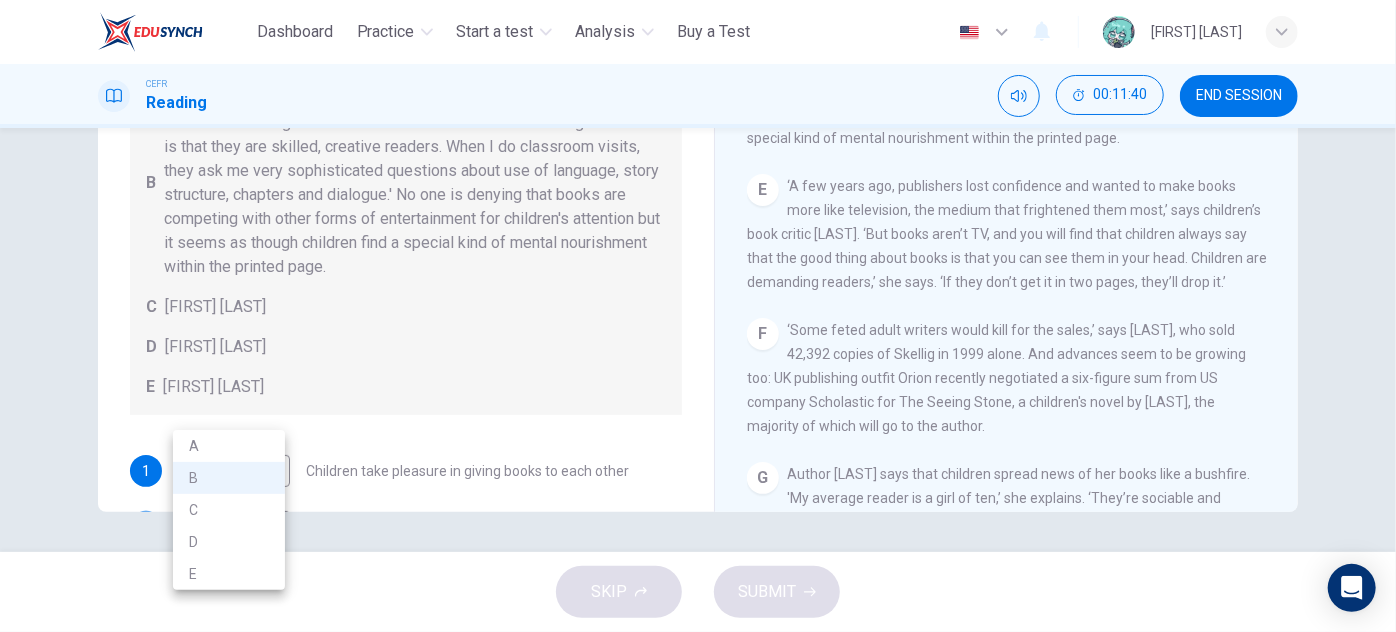 type on "*" 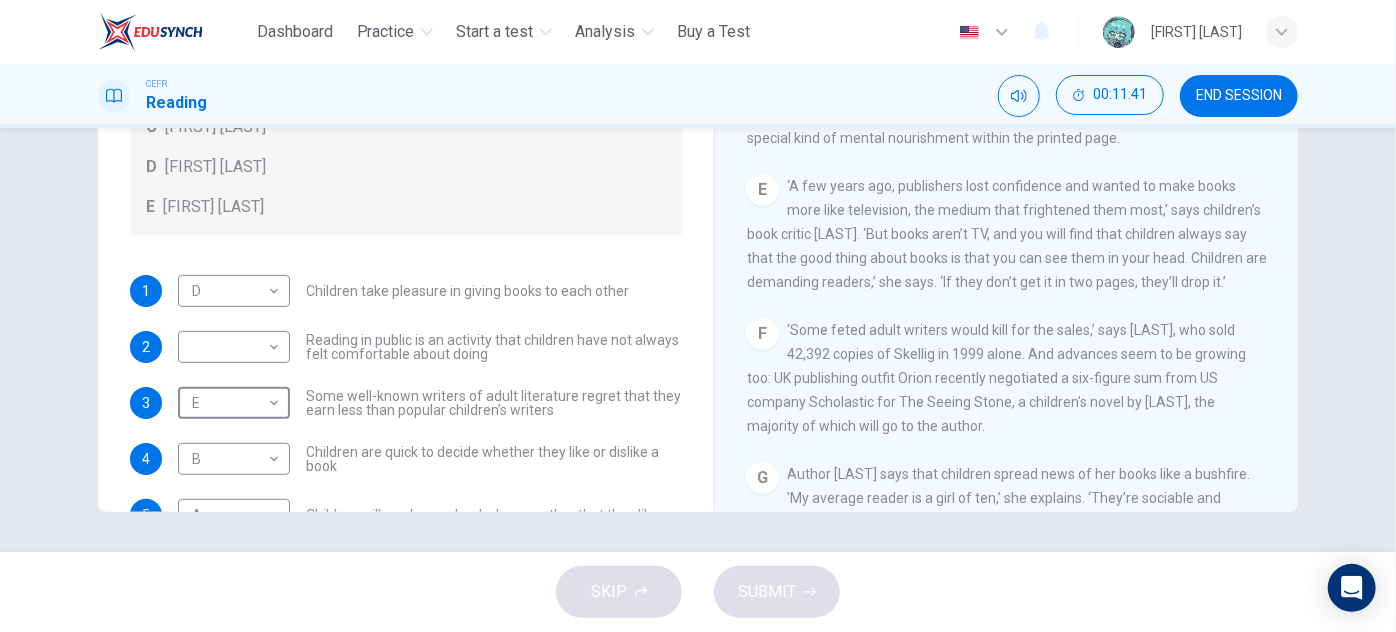 scroll, scrollTop: 192, scrollLeft: 0, axis: vertical 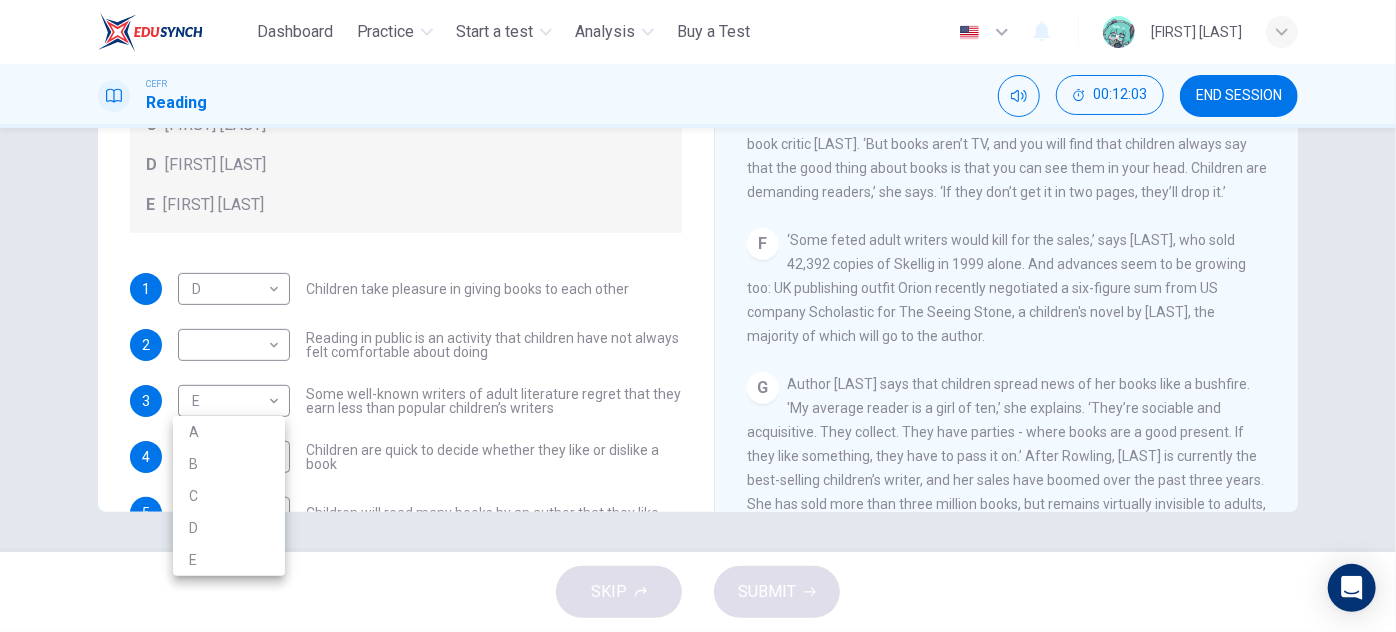click on "This site uses cookies, as explained in our  Privacy Policy . If you agree to the use of cookies, please click the Accept button and continue to browse our site.   Privacy Policy Accept Dashboard Practice Start a test Analysis Buy a Test English ** ​ TOH HUI YONG CEFR Reading 00:12:03 END SESSION Questions 1 - 7 Look at the following list of people A-E and the list of statements. Match each statement with one of the people listed. People A [FIRST] [LAST] B [FIRST] [LAST] C [FIRST] [LAST] D [FIRST] [LAST] E [FIRST] [LAST] 1 D * ​ Children take pleasure in giving books to each other 2 ​ ​ Reading in public is an activity that children have not always felt comfortable about doing 3 E * ​ Some well-known writers of adult literature regret that they earn less than popular children’s writers 4 B * ​ Children are quick to decide whether they like or dislike a book 5 A * ​ Children will read many books by an author that they like 6 ​ ​ The public do not realise how much children read today 7 A * ​" at bounding box center (698, 316) 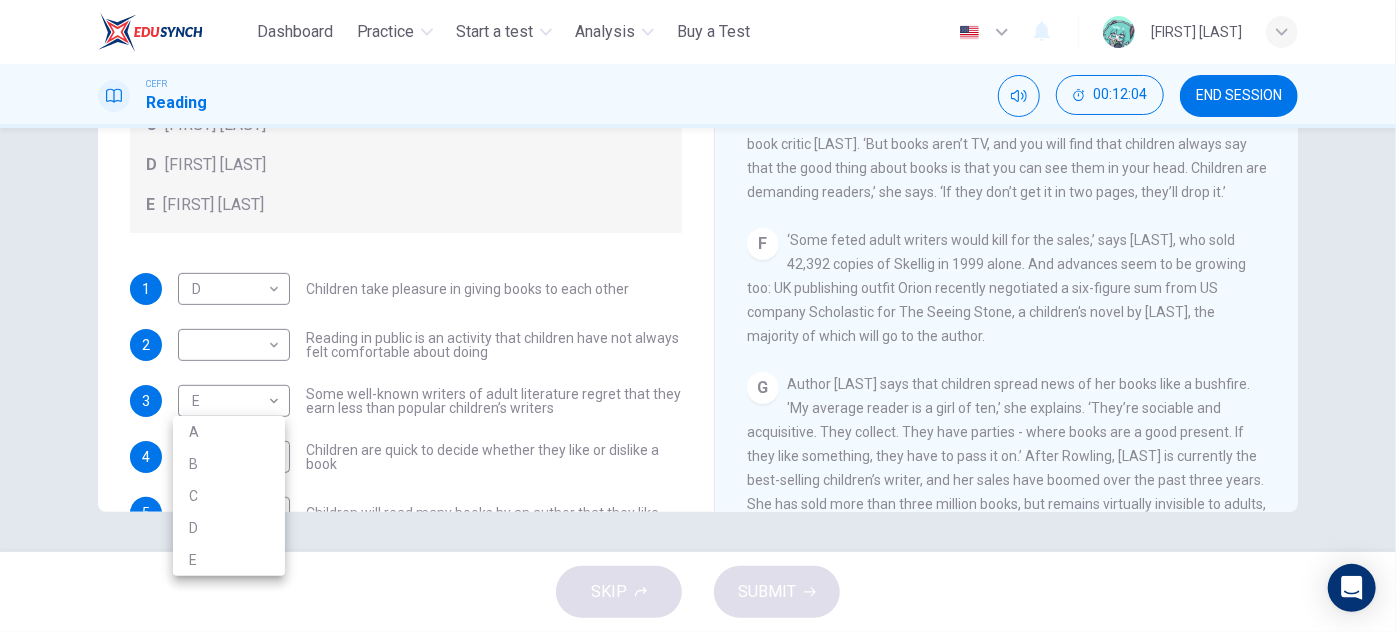 click at bounding box center (698, 316) 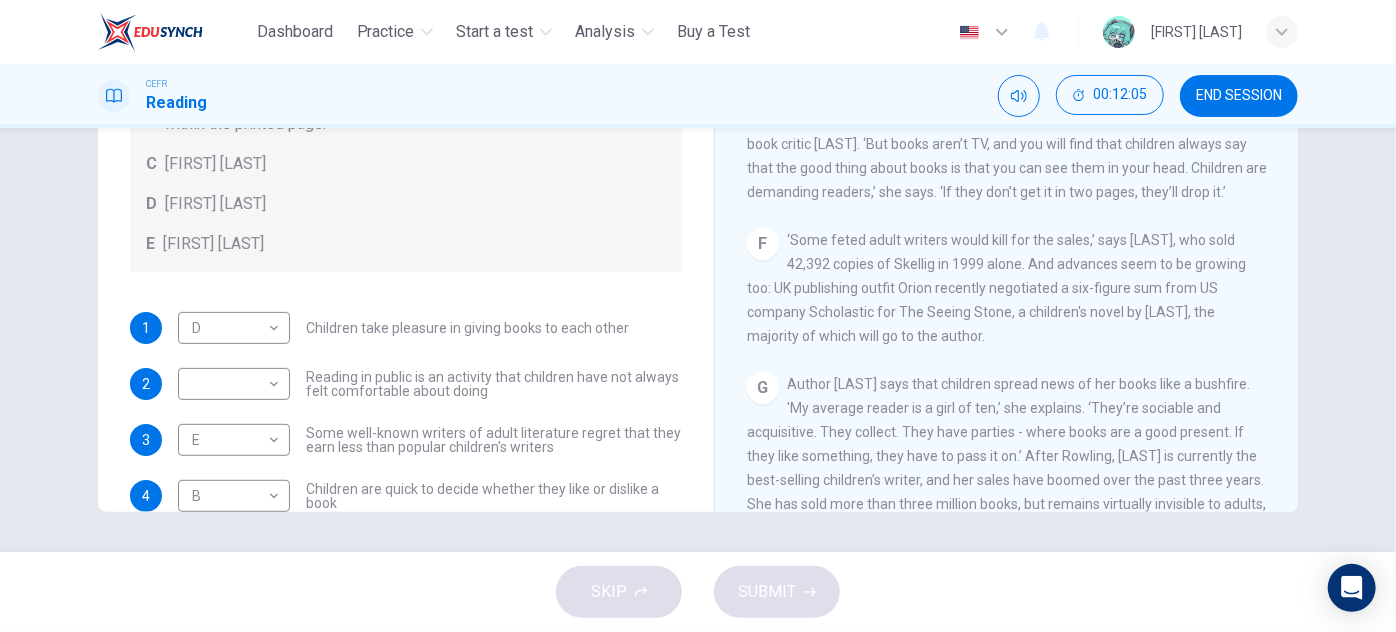 scroll, scrollTop: 181, scrollLeft: 0, axis: vertical 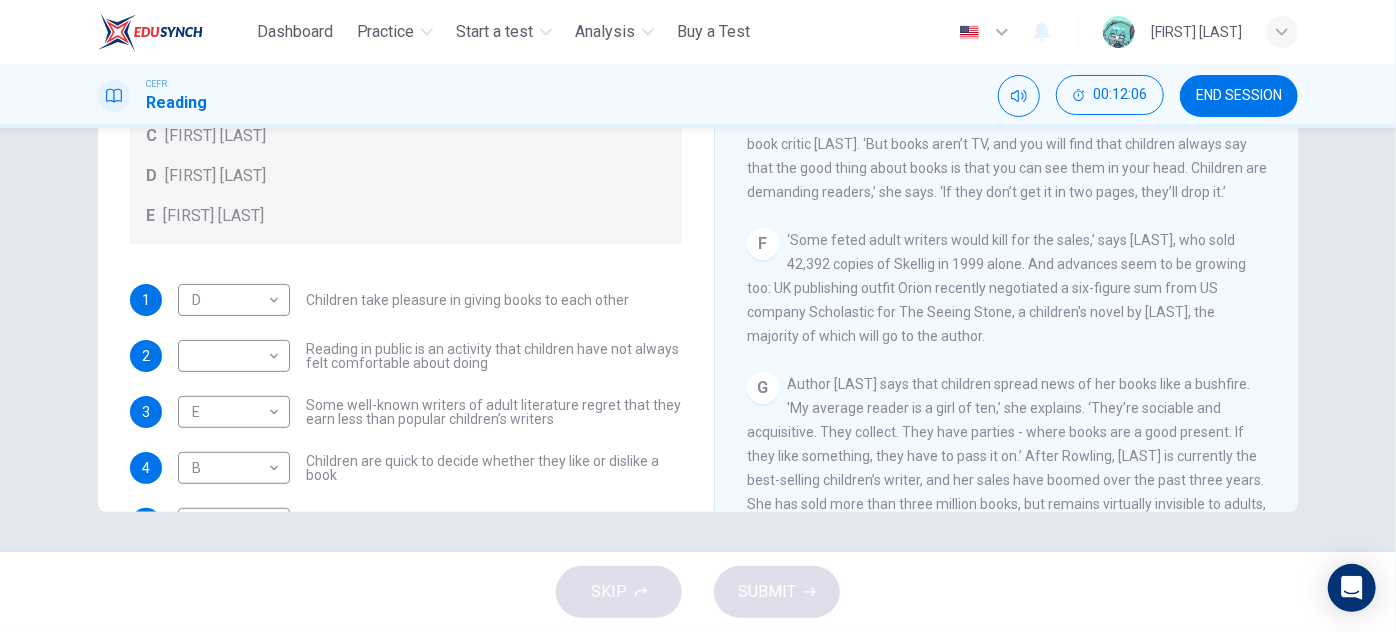 click on "This site uses cookies, as explained in our  Privacy Policy . If you agree to the use of cookies, please click the Accept button and continue to browse our site.   Privacy Policy Accept Dashboard Practice Start a test Analysis Buy a Test English ** ​ [FIRST] [LAST] CEFR Reading 00:12:06 END SESSION Questions 1 - 7 Look at the following list of people A-E and the list of statements. Match each statement with one of the people listed. People A Wendy Cooling B David Almond C Julia Eccleshare D Jacqueline Wilson E Anne Fine 1 D * ​ Children take pleasure in giving books to each other 2 ​ ​ Reading in public is an activity that children have not always felt comfortable about doing 3 E * ​ Some well-known writers of adult literature regret that they earn less than popular children’s writers 4 B * ​ Children are quick to decide whether they like or dislike a book 5 A * ​ Children will read many books by an author that they like 6 ​ ​ The public do not realise how much children read today 7 A * ​" at bounding box center [698, 316] 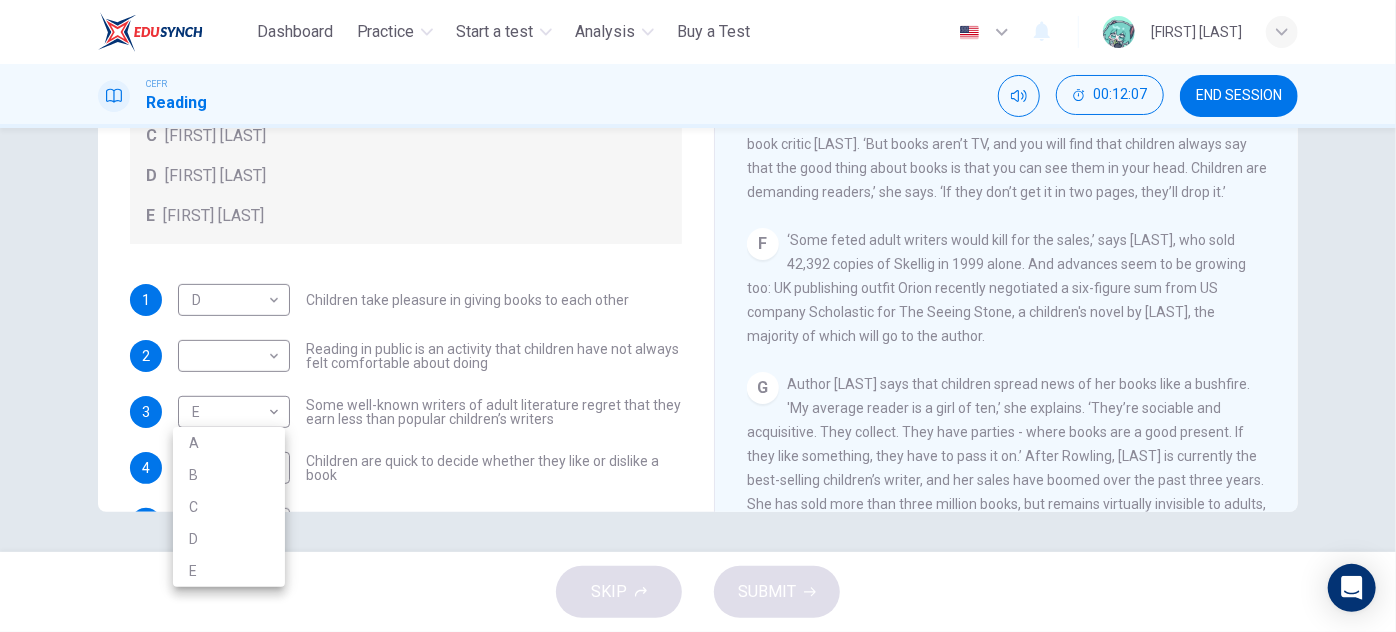click on "C" at bounding box center [229, 507] 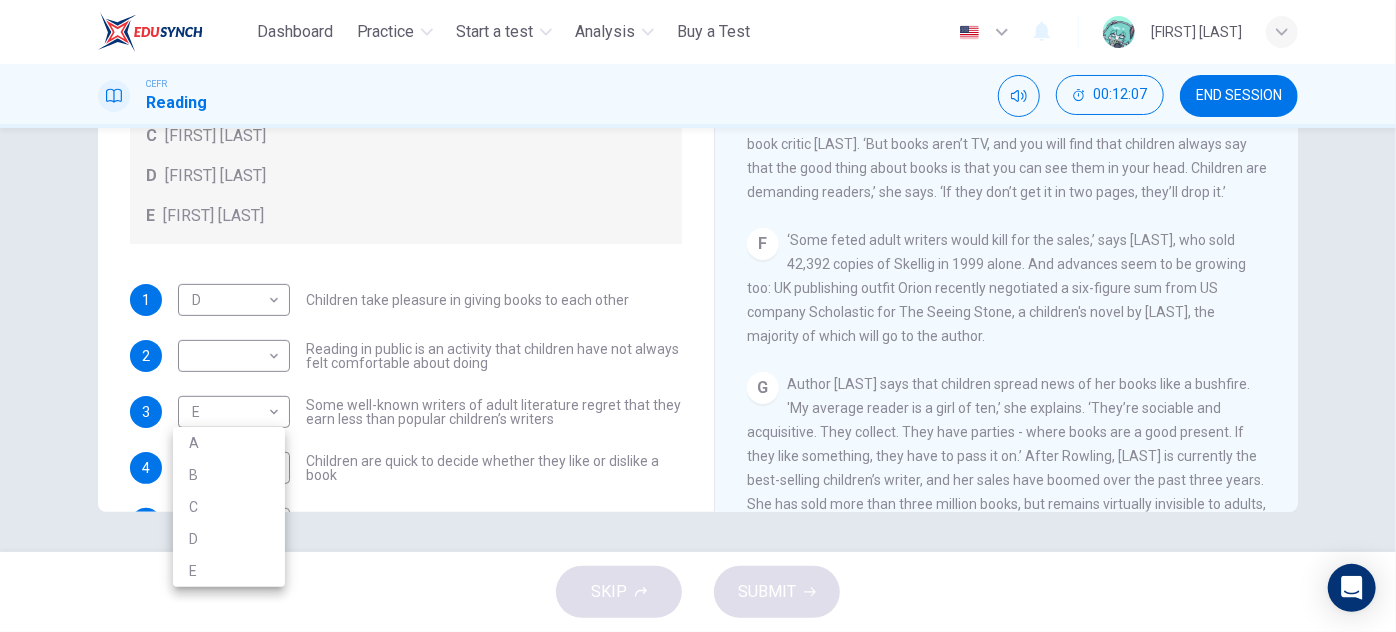 type on "*" 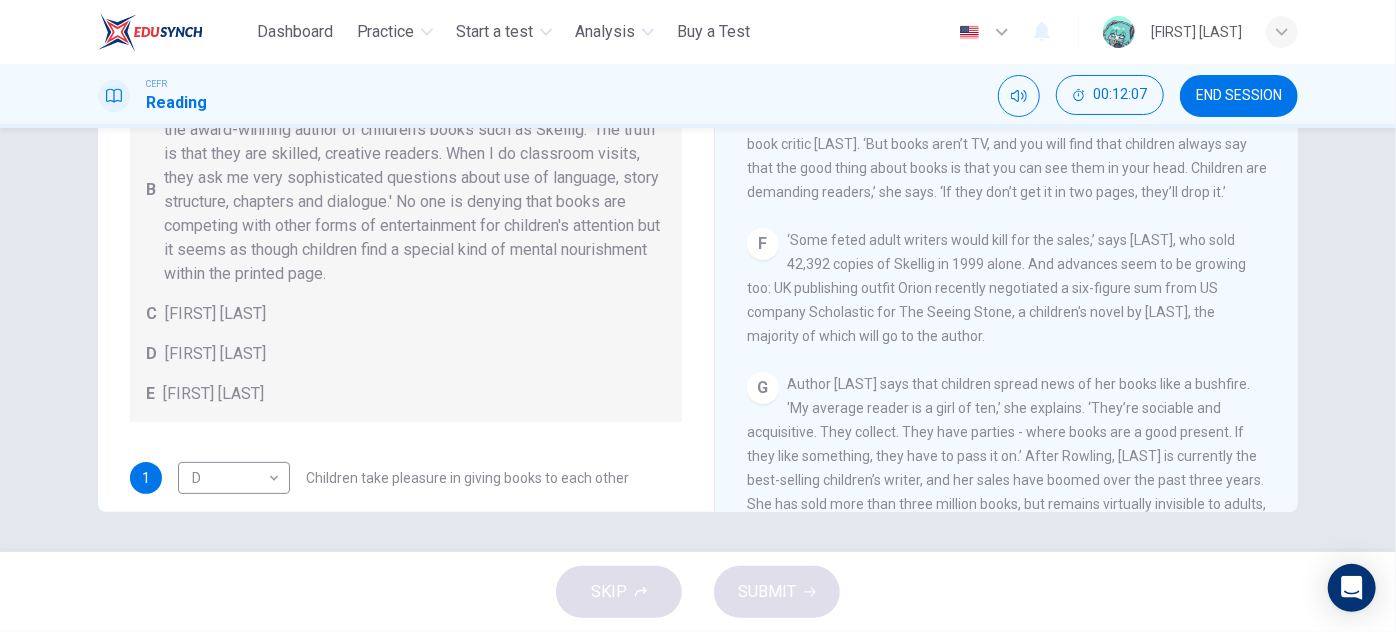 scroll, scrollTop: 0, scrollLeft: 0, axis: both 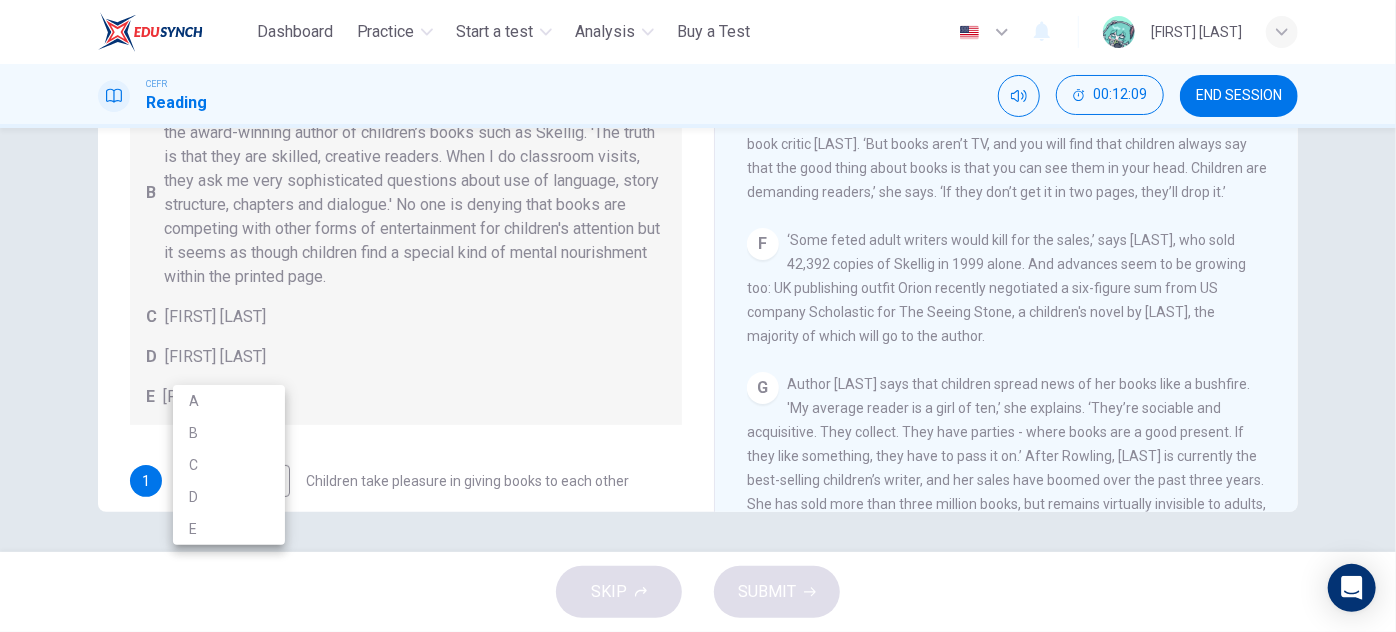 click on "This site uses cookies, as explained in our  Privacy Policy . If you agree to the use of cookies, please click the Accept button and continue to browse our site.   Privacy Policy Accept Dashboard Practice Start a test Analysis Buy a Test English ** ​ TOH HUI YONG CEFR Reading 00:12:09 END SESSION Questions 1 - 7 Look at the following list of people A-E and the list of statements. Match each statement with one of the people listed. People A [FIRST] [LAST] B [FIRST] [LAST] C [FIRST] [LAST] D [FIRST] [LAST] E [FIRST] [LAST] 1 D * ​ Children take pleasure in giving books to each other 2 ​ ​ Reading in public is an activity that children have not always felt comfortable about doing 3 E * ​ Some well-known writers of adult literature regret that they earn less than popular children’s writers 4 B * ​ Children are quick to decide whether they like or dislike a book 5 A * ​ Children will read many books by an author that they like 6 C * ​ The public do not realise how much children read today 7 A * ​" at bounding box center [698, 316] 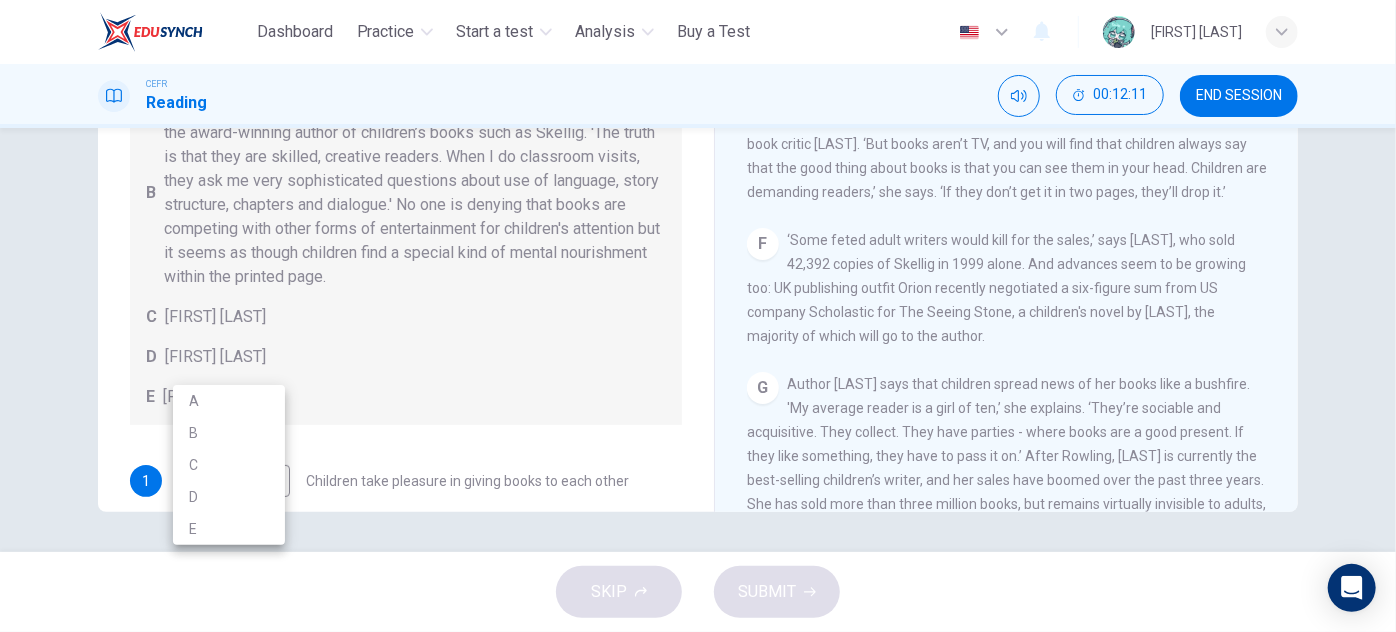 click at bounding box center [698, 316] 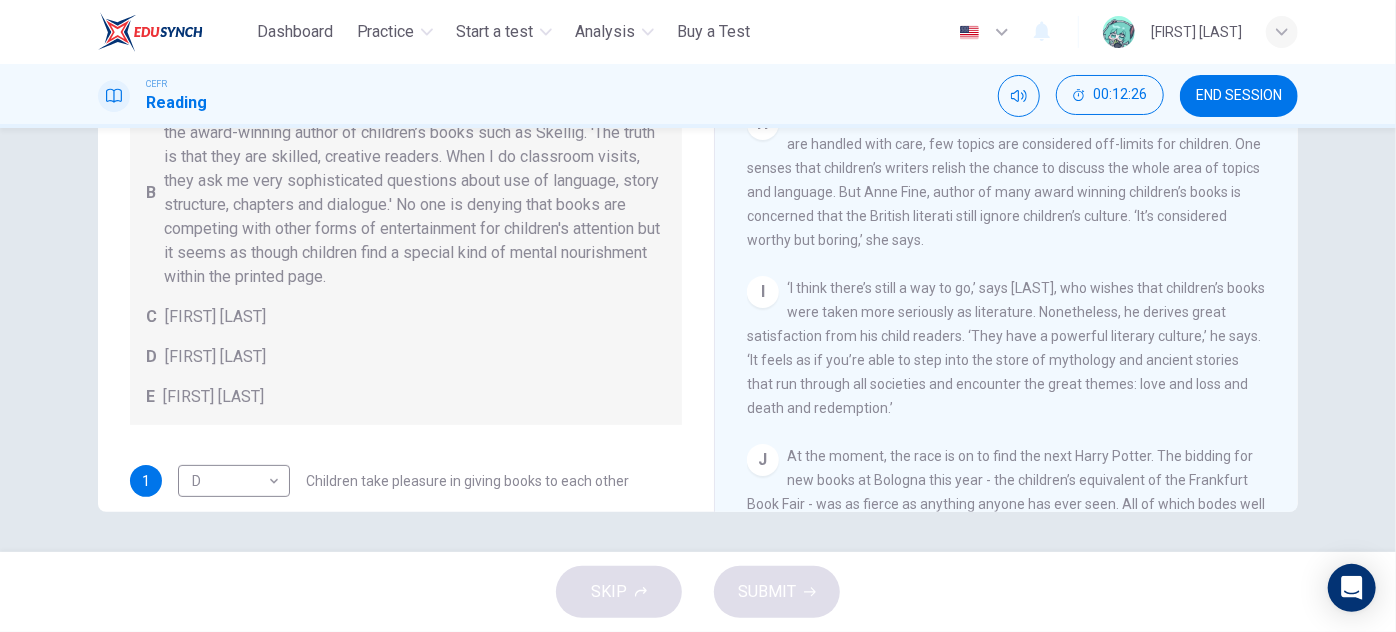 scroll, scrollTop: 1297, scrollLeft: 0, axis: vertical 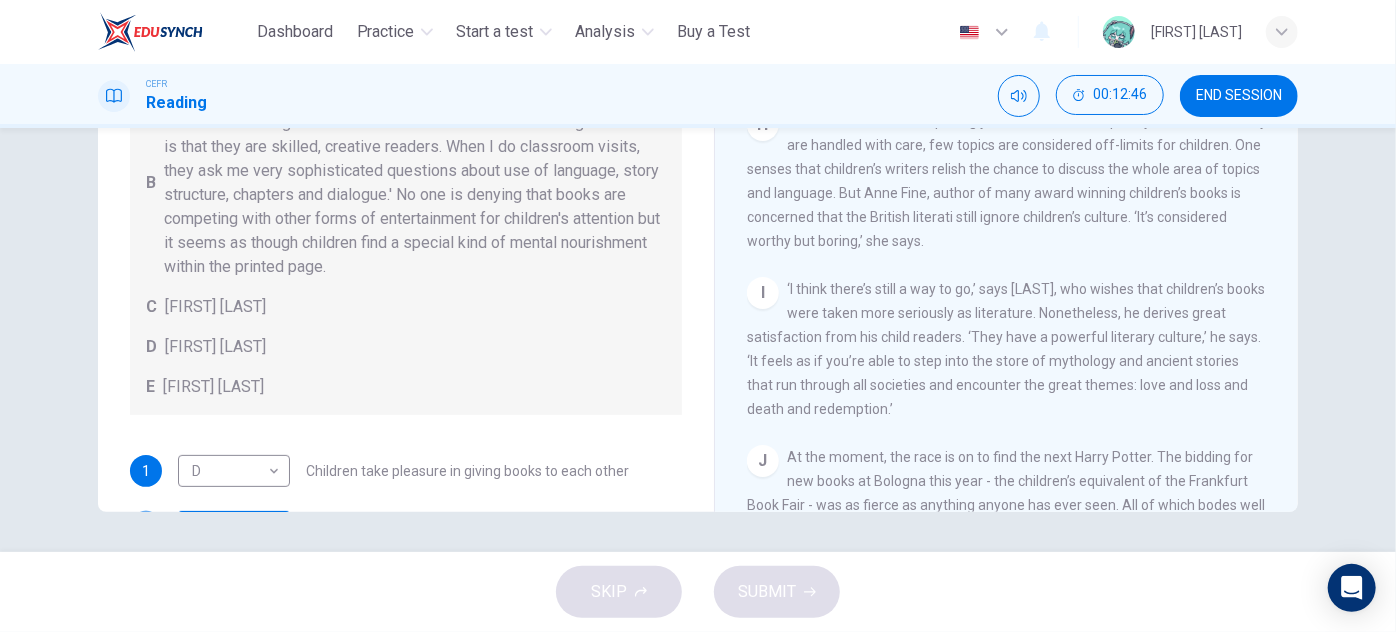 click on "This site uses cookies, as explained in our  Privacy Policy . If you agree to the use of cookies, please click the Accept button and continue to browse our site.   Privacy Policy Accept Dashboard Practice Start a test Analysis Buy a Test English ** ​ [FIRST] [LAST] CEFR Reading 00:12:46 END SESSION Questions 1 - 7 Look at the following list of people A-E and the list of statements. Match each statement with one of the people listed. People A Wendy Cooling B David Almond C Julia Eccleshare D Jacqueline Wilson E Anne Fine 1 D * ​ Children take pleasure in giving books to each other 2 ​ ​ Reading in public is an activity that children have not always felt comfortable about doing 3 E * ​ Some well-known writers of adult literature regret that they earn less than popular children’s writers 4 B * ​ Children are quick to decide whether they like or dislike a book 5 A * ​ Children will read many books by an author that they like 6 C * ​ The public do not realise how much children read today 7 A * ​" at bounding box center [698, 316] 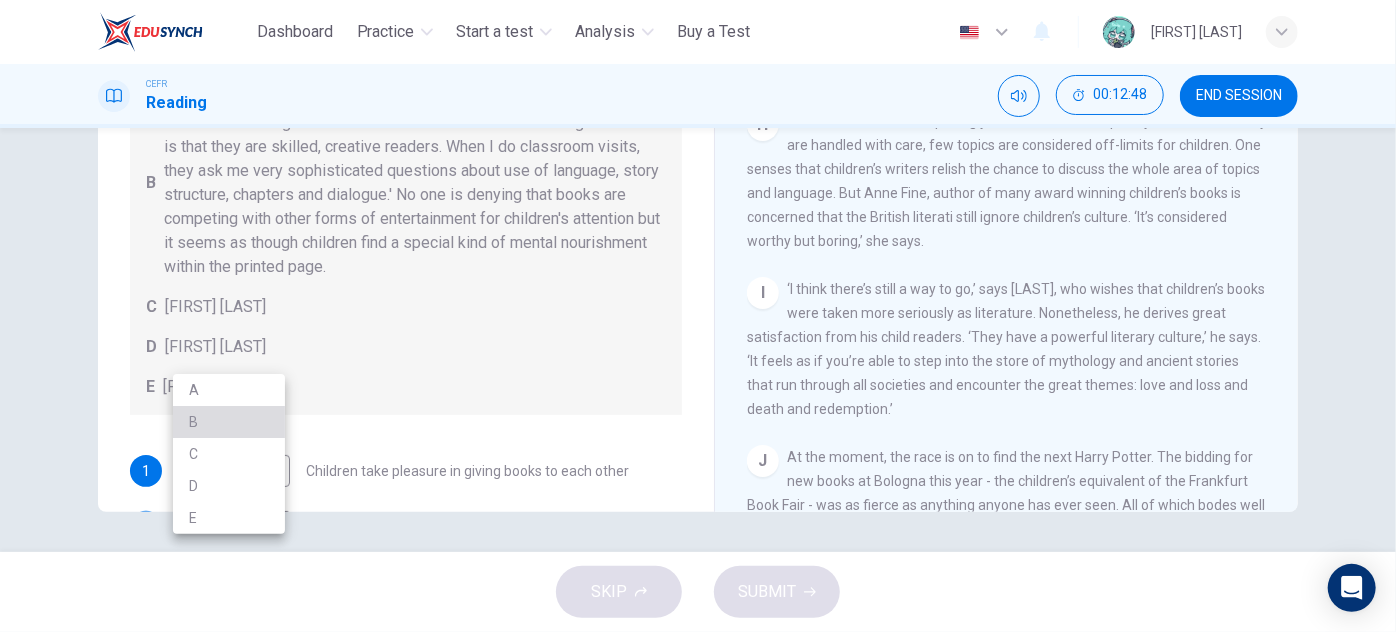 click on "B" at bounding box center [229, 422] 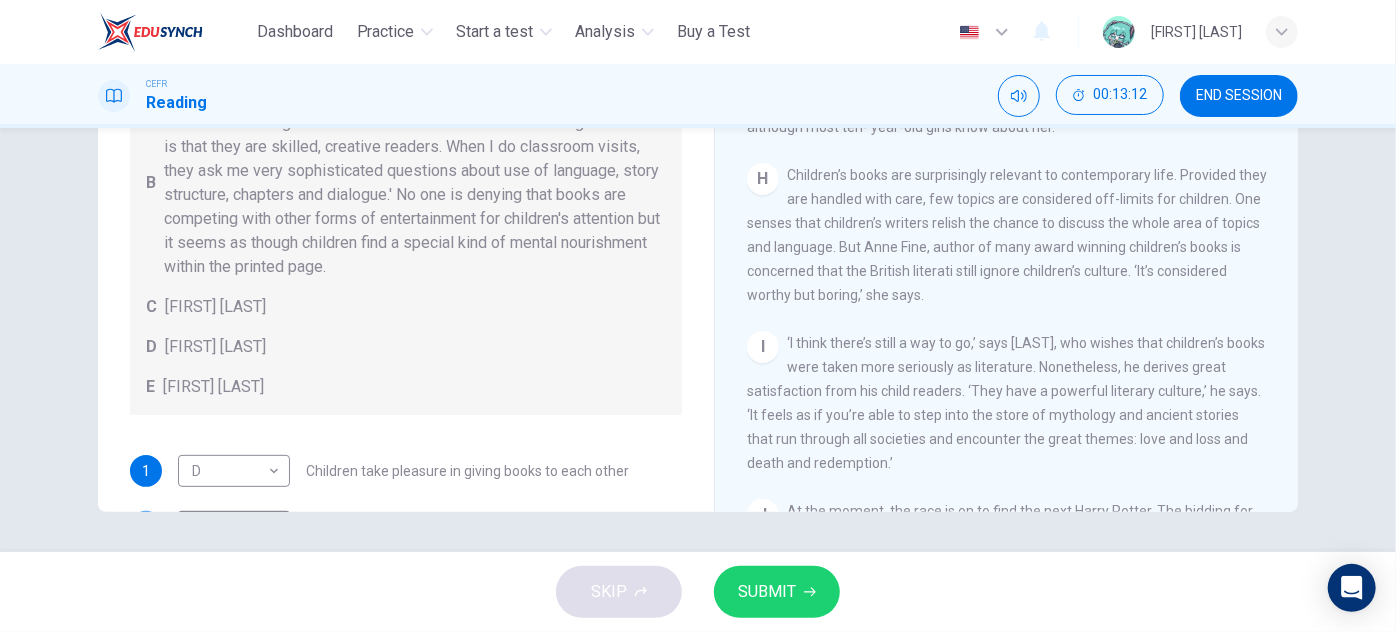scroll, scrollTop: 1206, scrollLeft: 0, axis: vertical 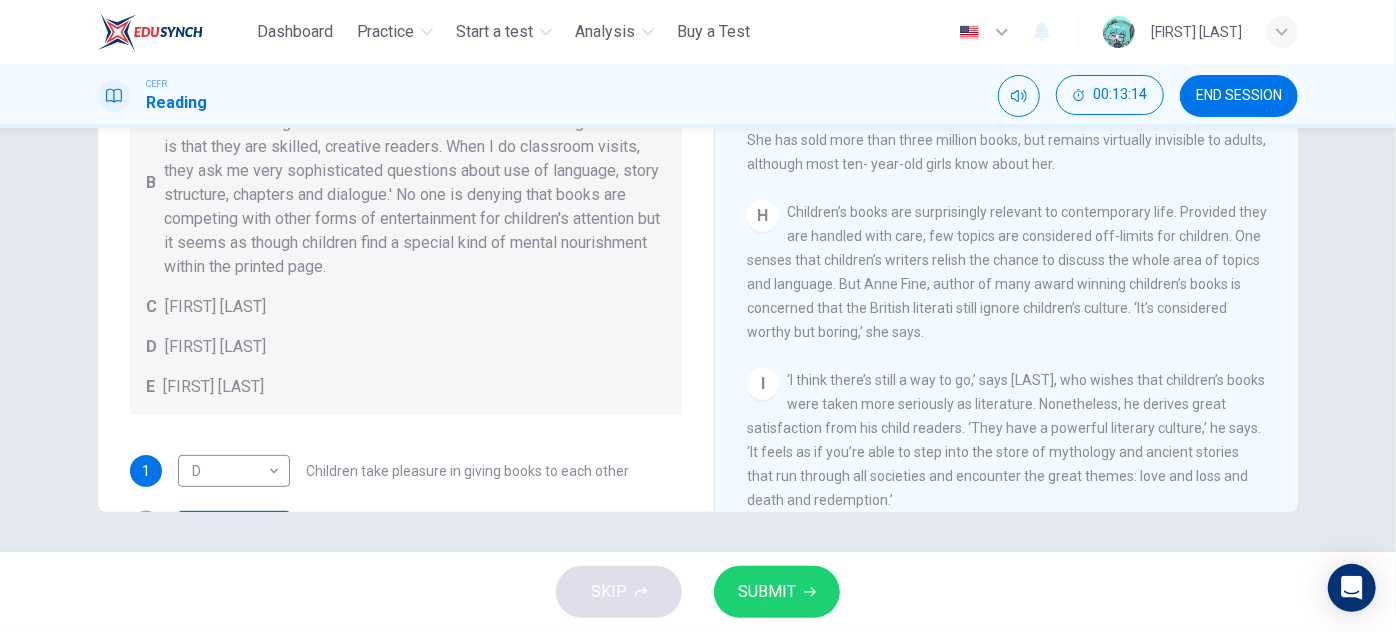 click on "This site uses cookies, as explained in our  Privacy Policy . If you agree to the use of cookies, please click the Accept button and continue to browse our site.   Privacy Policy Accept Dashboard Practice Start a test Analysis Buy a Test English ** ​ TOH HUI YONG CEFR Reading 00:13:14 END SESSION Questions 1 - 7 Look at the following list of people A-E and the list of statements. Match each statement with one of the people listed. People A [FIRST] [LAST] B [FIRST] [LAST] C [FIRST] [LAST] D [FIRST] [LAST] E [FIRST] [LAST] 1 D * ​ Children take pleasure in giving books to each other 2 B * ​ Reading in public is an activity that children have not always felt comfortable about doing 3 E * ​ Some well-known writers of adult literature regret that they earn less than popular children’s writers 4 B * ​ Children are quick to decide whether they like or dislike a book 5 A * ​ Children will read many books by an author that they like 6 C * ​ The public do not realise how much children read today 7 A * ​" at bounding box center [698, 316] 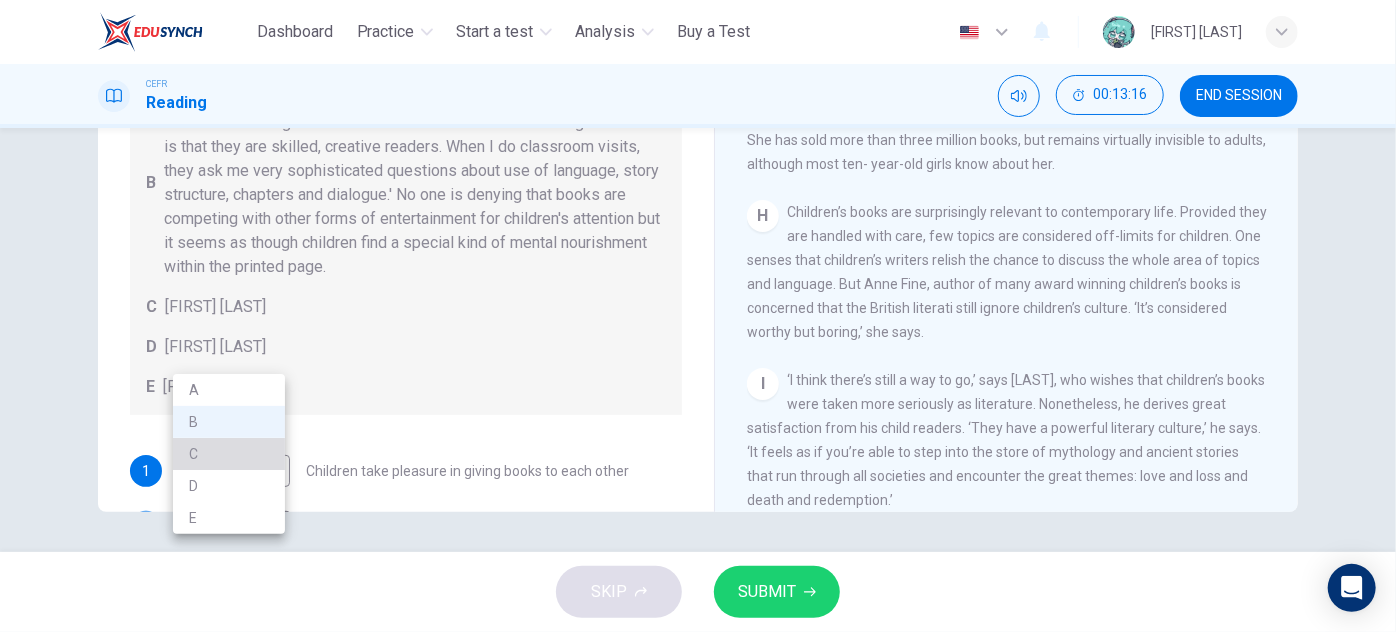 click on "C" at bounding box center (229, 454) 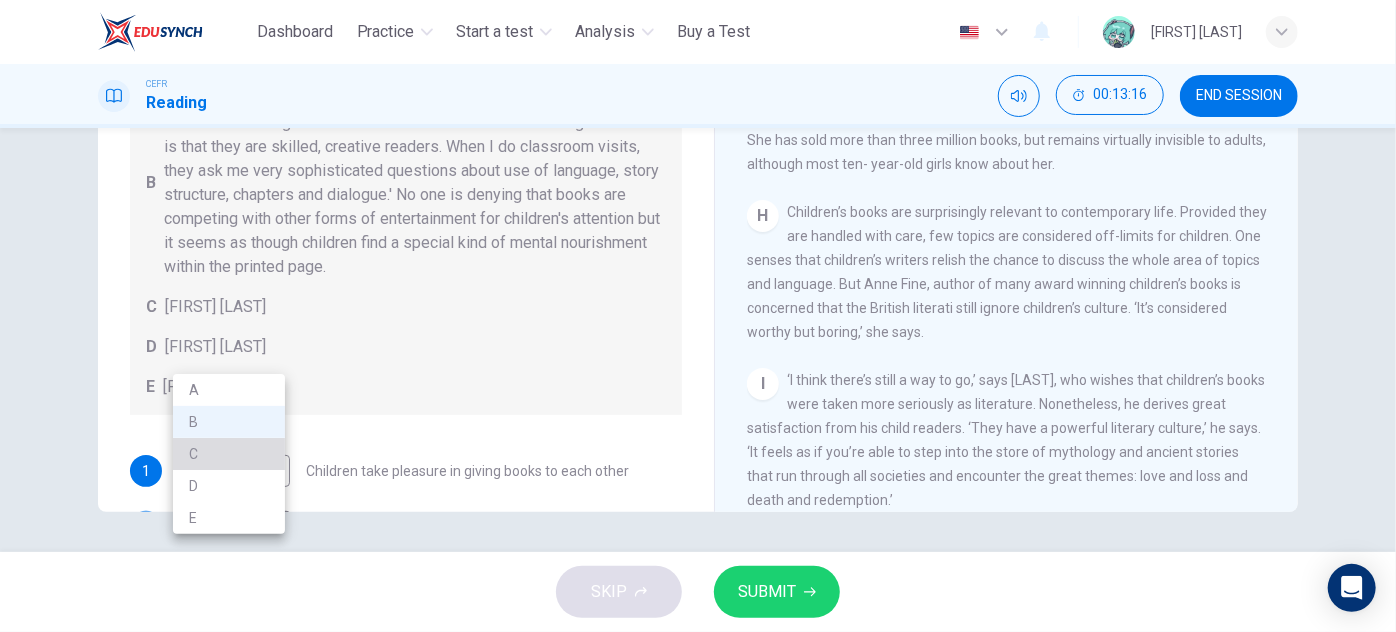 type on "*" 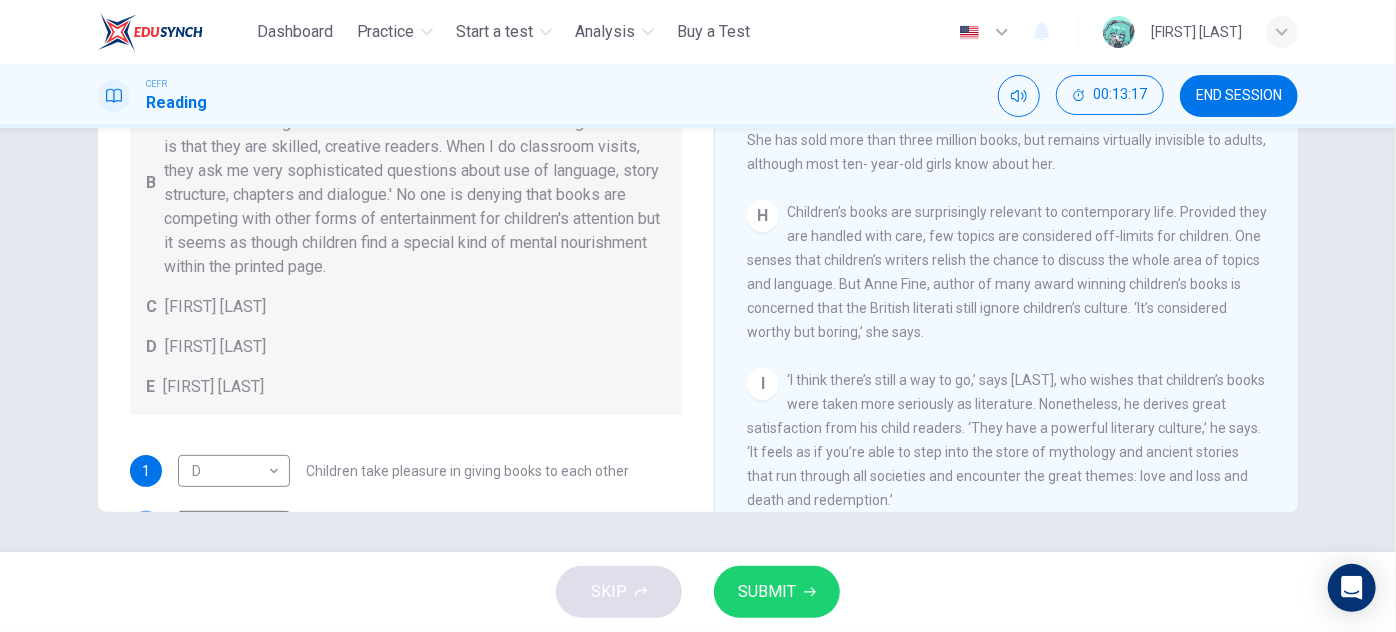 click on "SUBMIT" at bounding box center (767, 592) 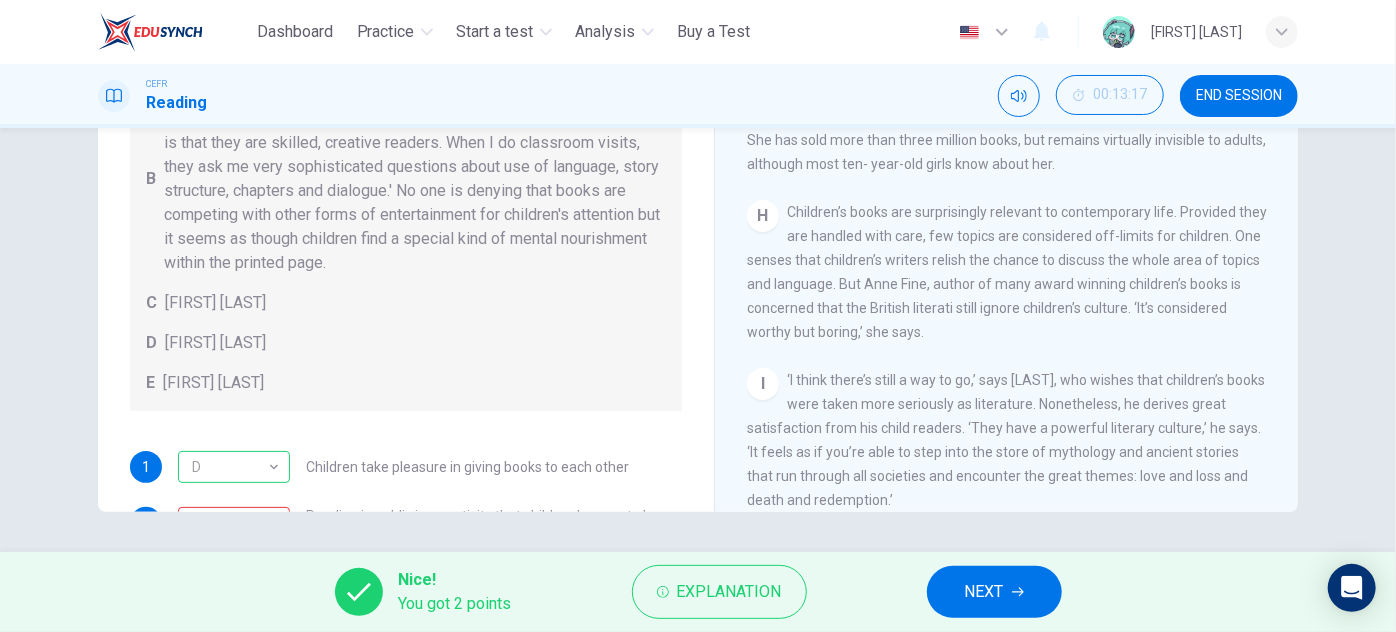 scroll, scrollTop: 0, scrollLeft: 0, axis: both 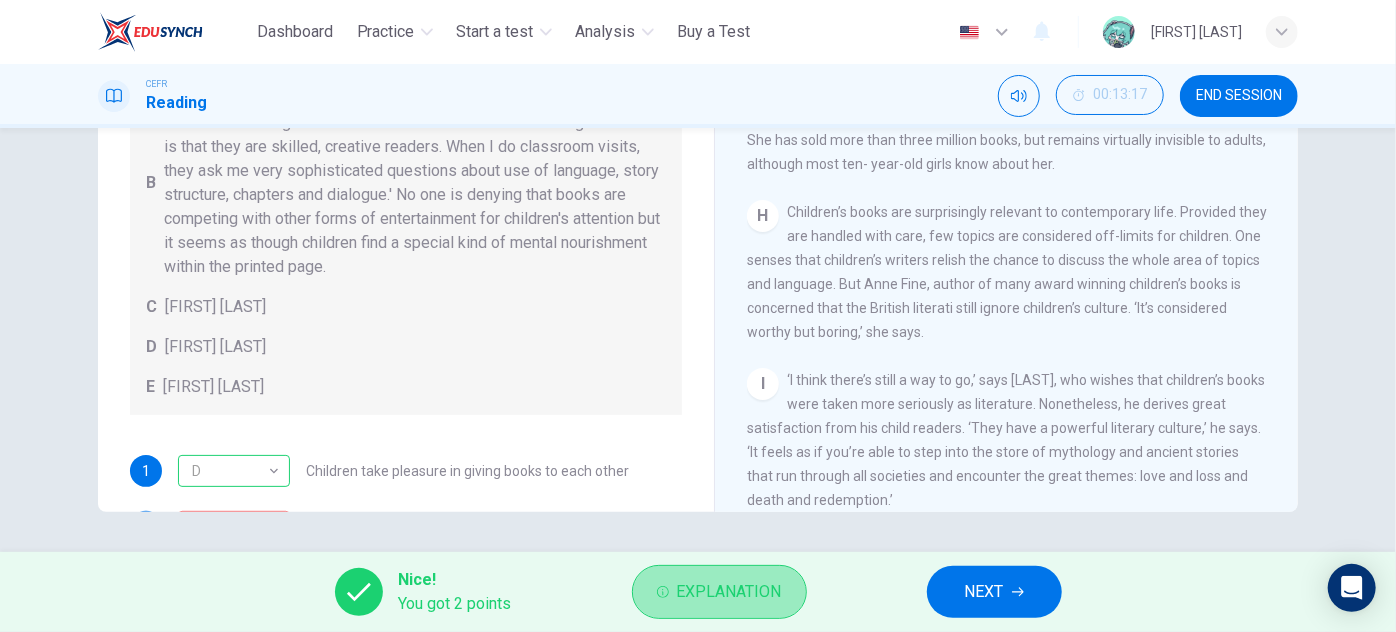 click on "Explanation" at bounding box center [719, 592] 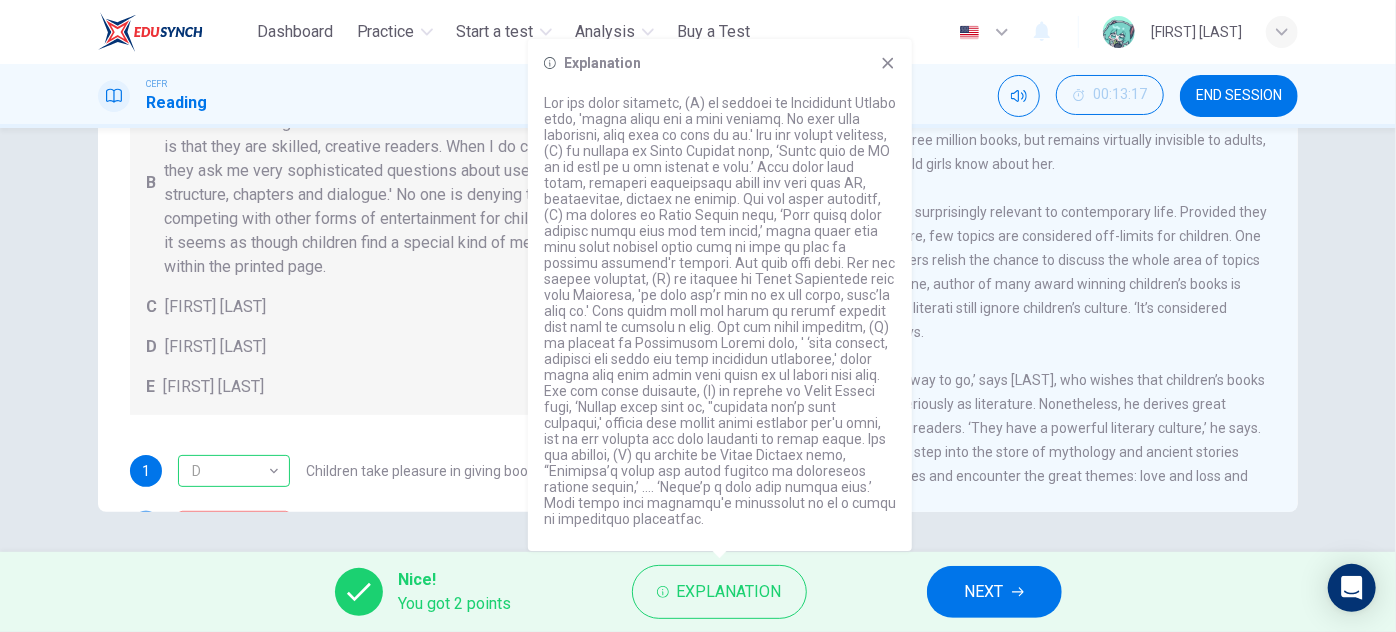 drag, startPoint x: 722, startPoint y: 103, endPoint x: 745, endPoint y: 126, distance: 32.526913 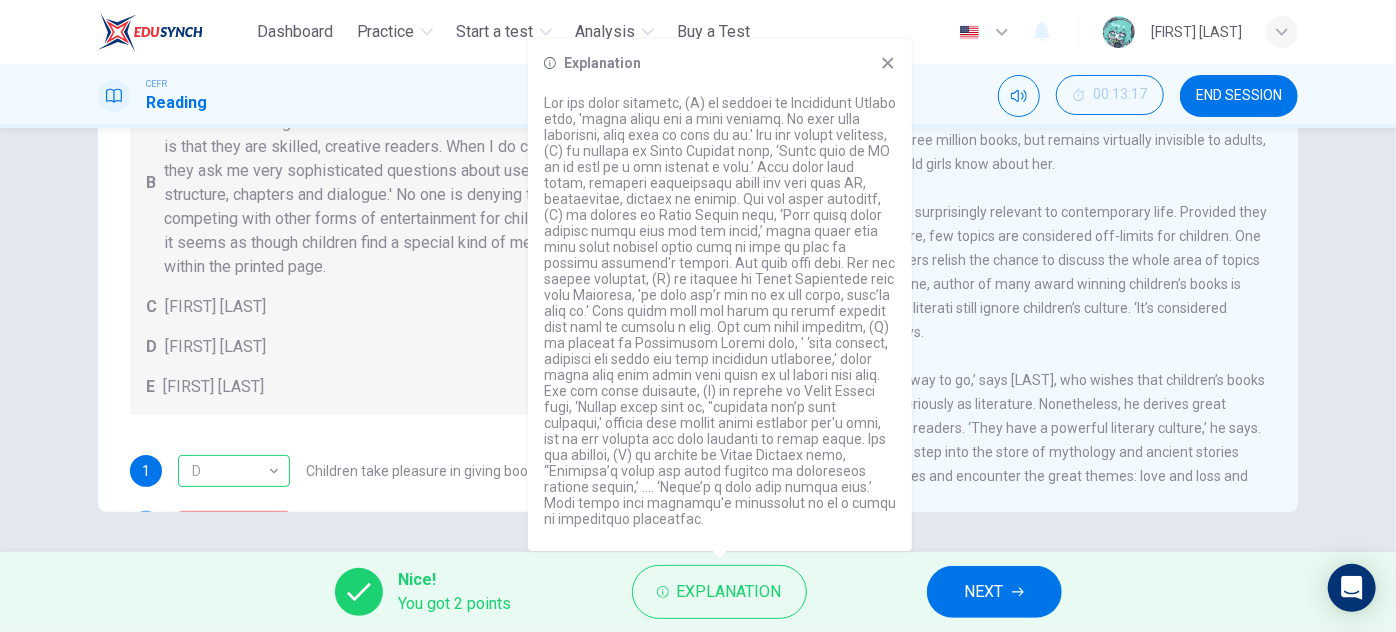 click at bounding box center (720, 311) 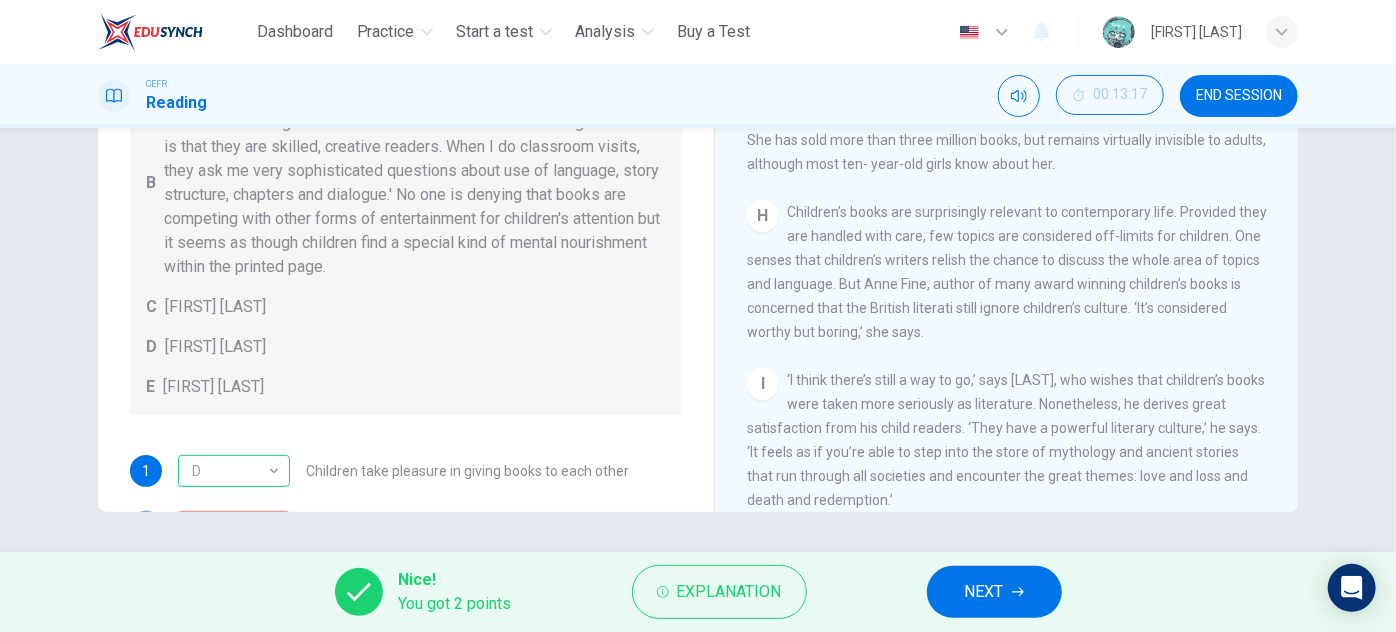 click on "Questions 1 - 7 Look at the following list of people A-E and the list of statements. Match each statement with one of the people listed. People A [FIRST] [LAST] B [FIRST] [LAST] C [FIRST] [LAST] D [FIRST] [LAST] E [FIRST] [LAST] 1 D * ​ Children take pleasure in giving books to each other 2 C * ​ Reading in public is an activity that children have not always felt comfortable about doing 3 E * ​ Some well-known writers of adult literature regret that they earn less than popular children’s writers 4 B * ​ Children are quick to decide whether they like or dislike a book 5 A * ​ Children will read many books by an author that they like 6 C * ​ The public do not realise how much children read today 7 A * ​" at bounding box center [698, 340] 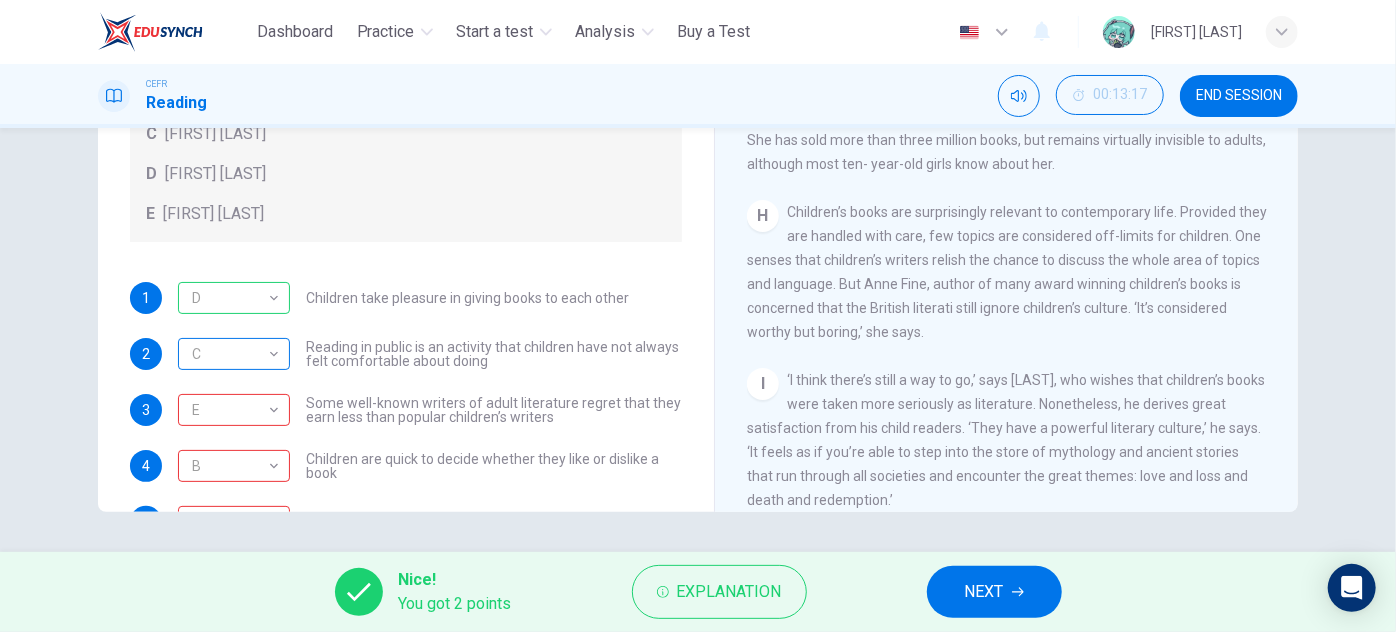 scroll, scrollTop: 192, scrollLeft: 0, axis: vertical 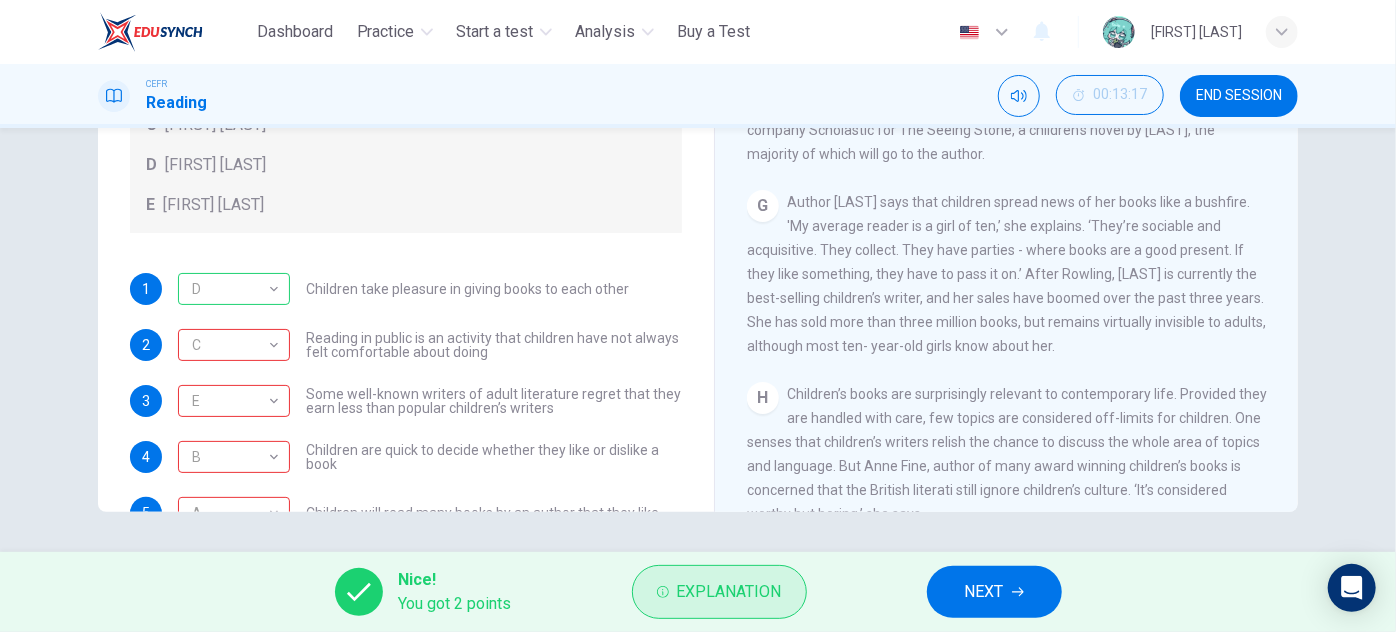 click on "Explanation" at bounding box center [729, 592] 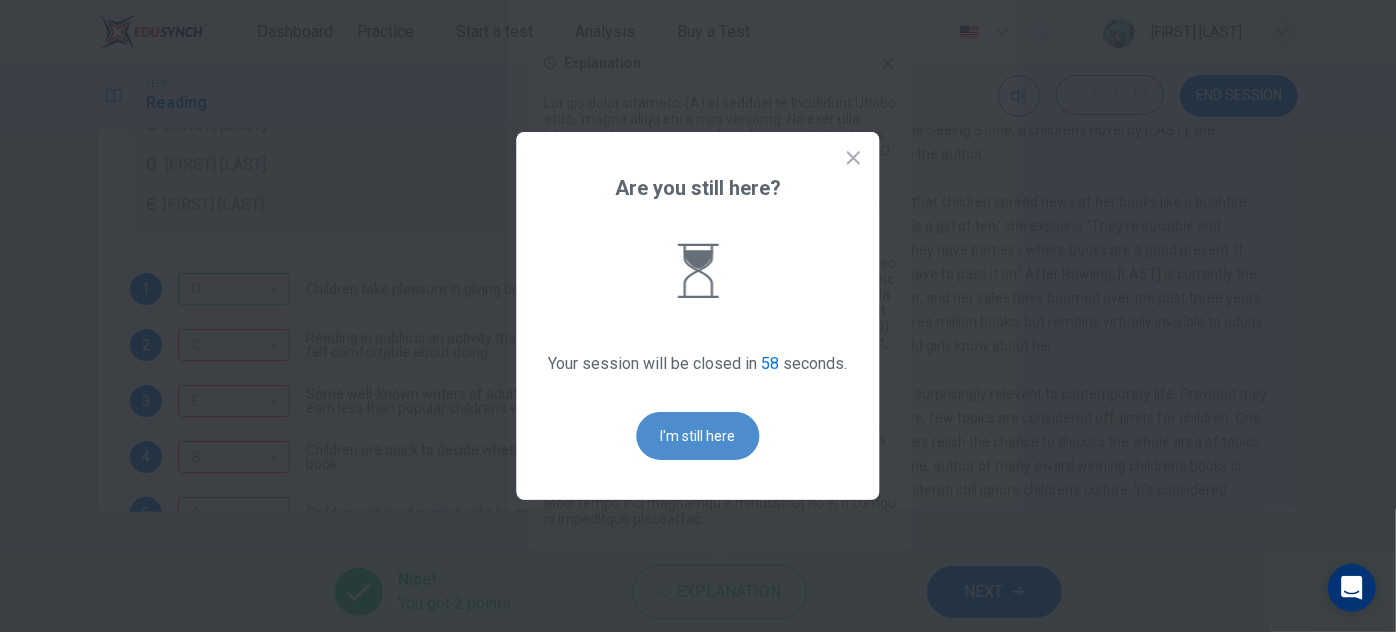 click on "I'm still here" at bounding box center [698, 436] 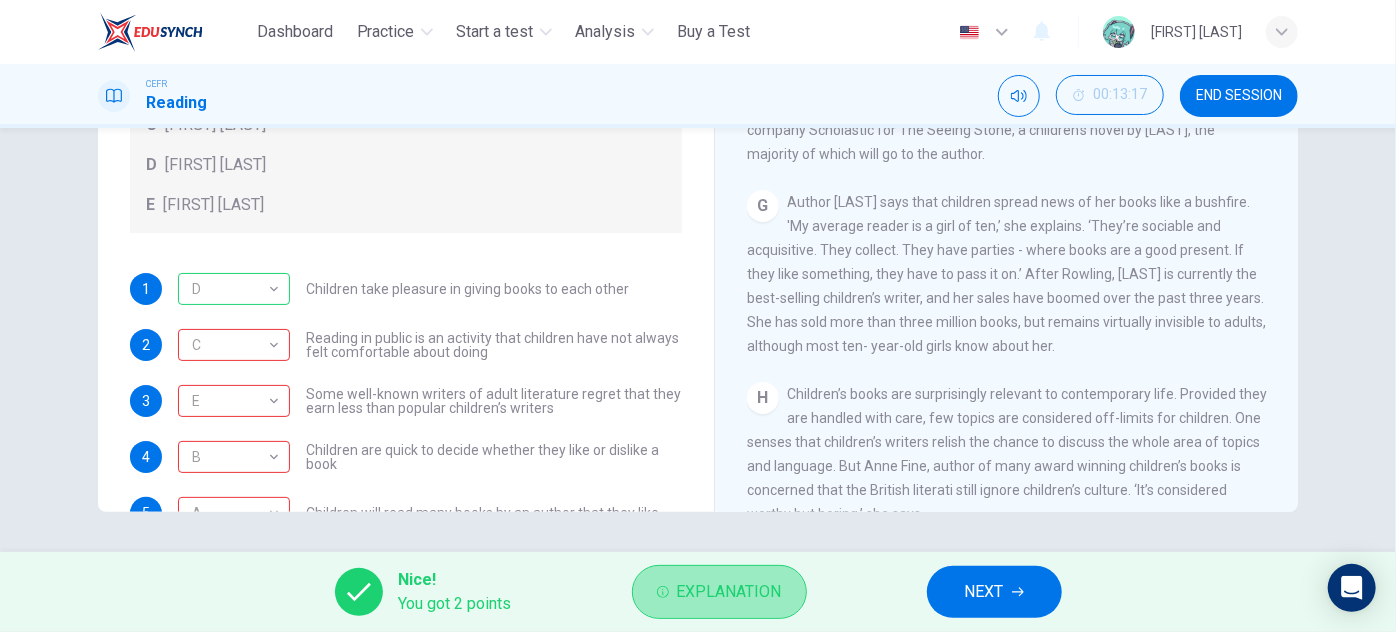 click on "Explanation" at bounding box center (729, 592) 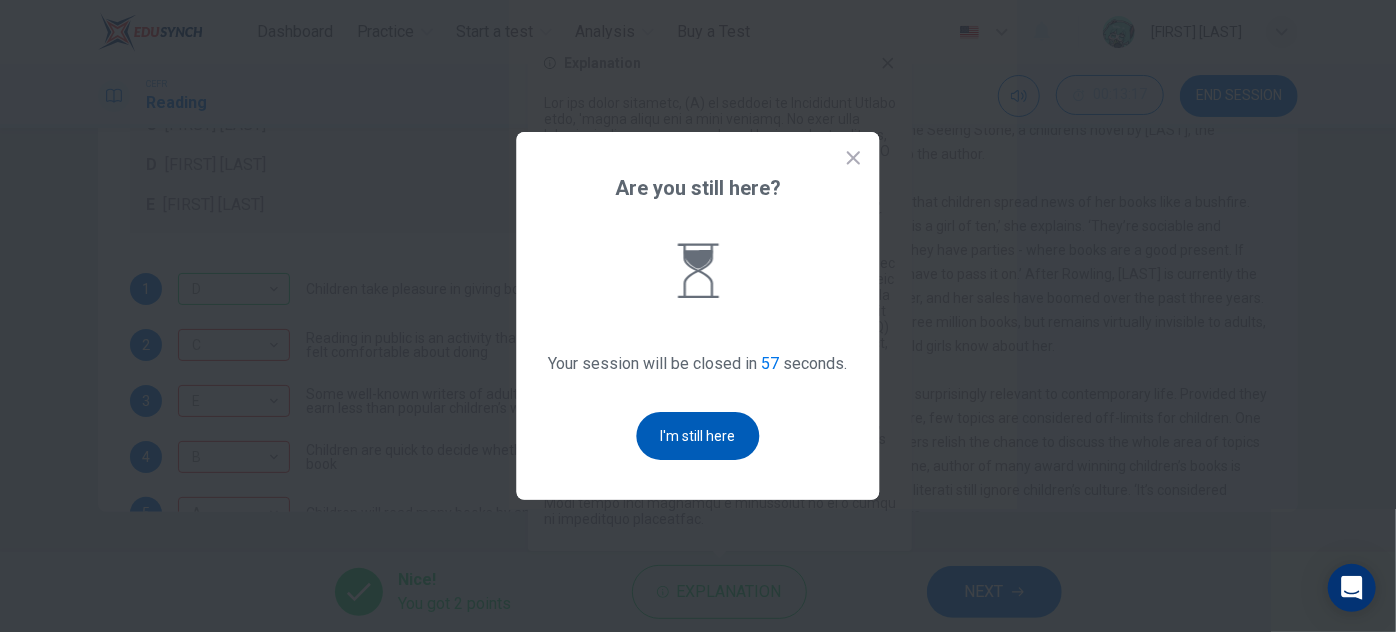 click on "I'm still here" at bounding box center [698, 436] 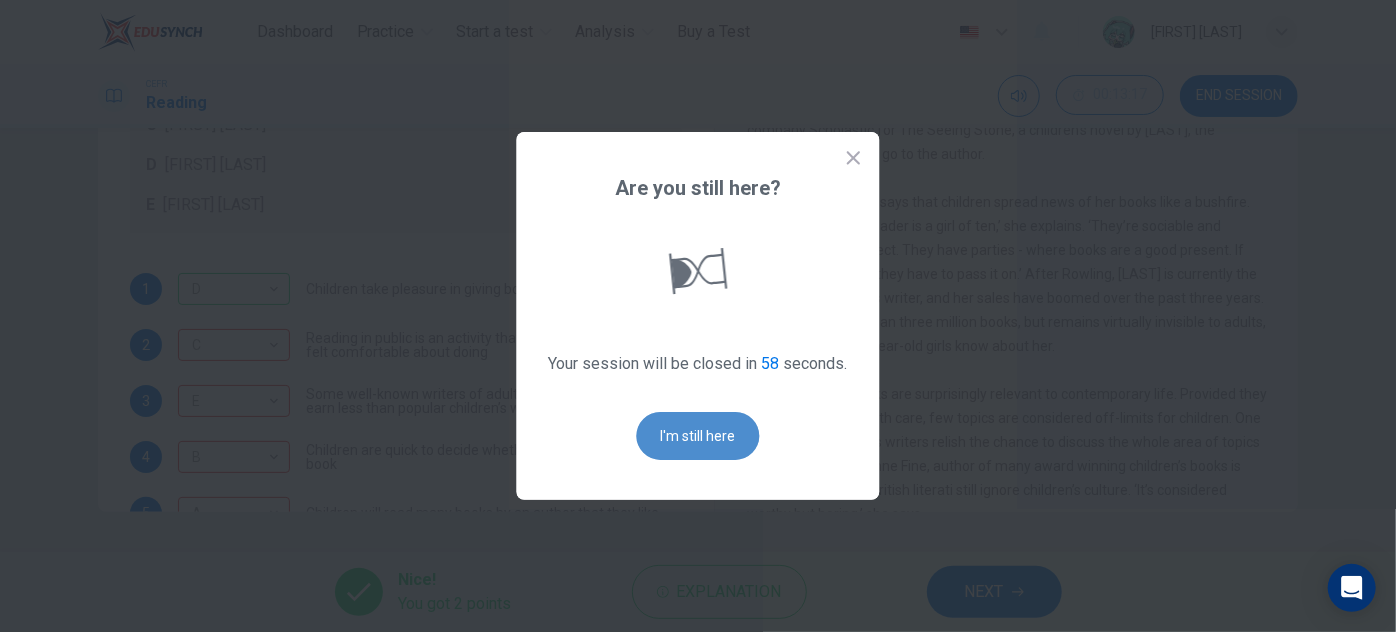 click on "I'm still here" at bounding box center [698, 436] 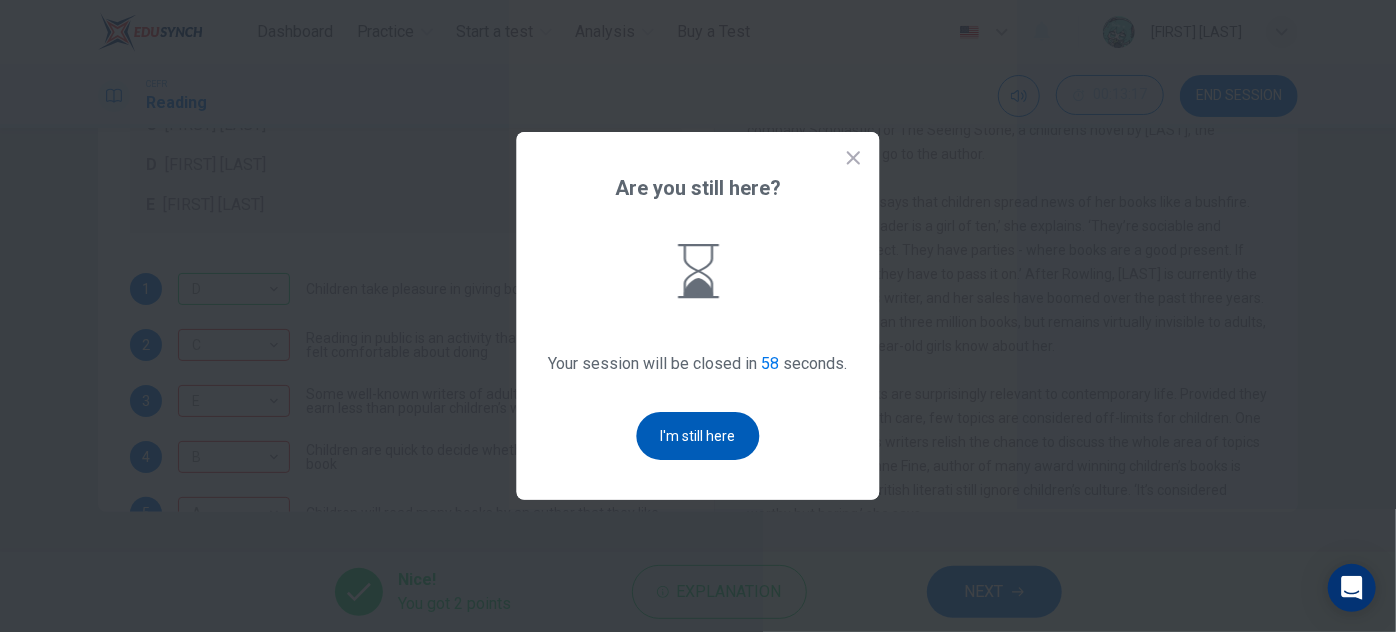click on "I'm still here" at bounding box center (698, 436) 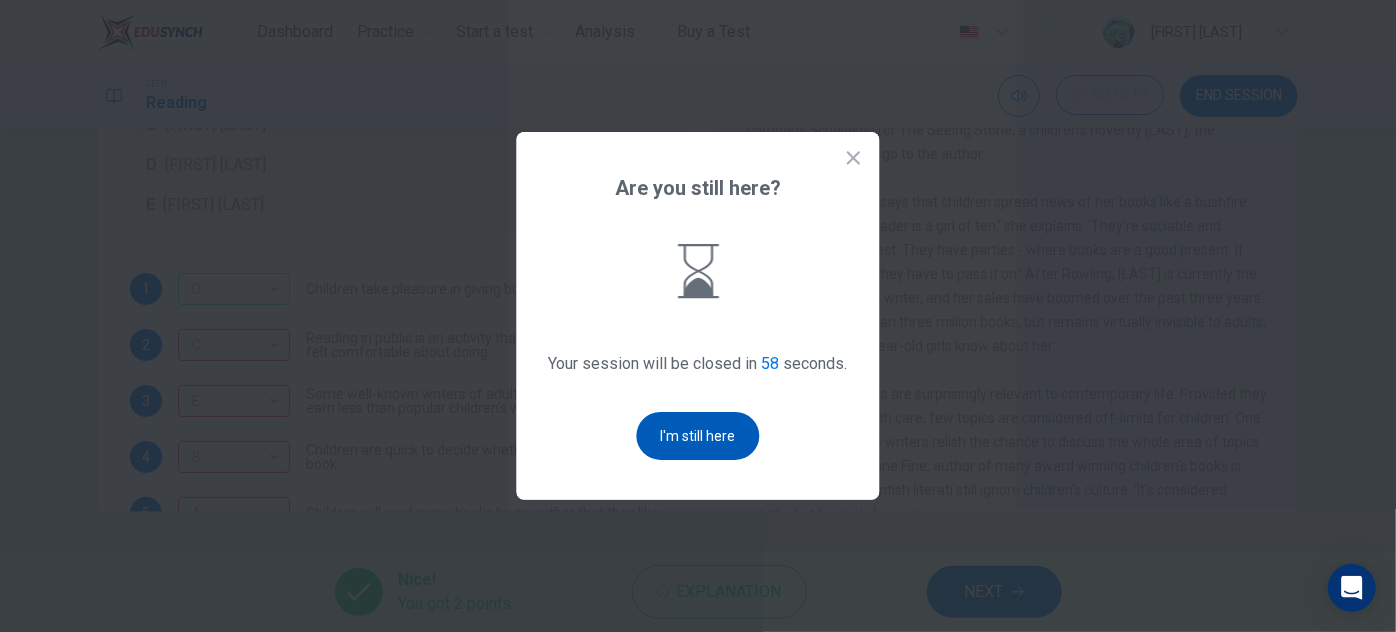 click on "I'm still here" at bounding box center [698, 436] 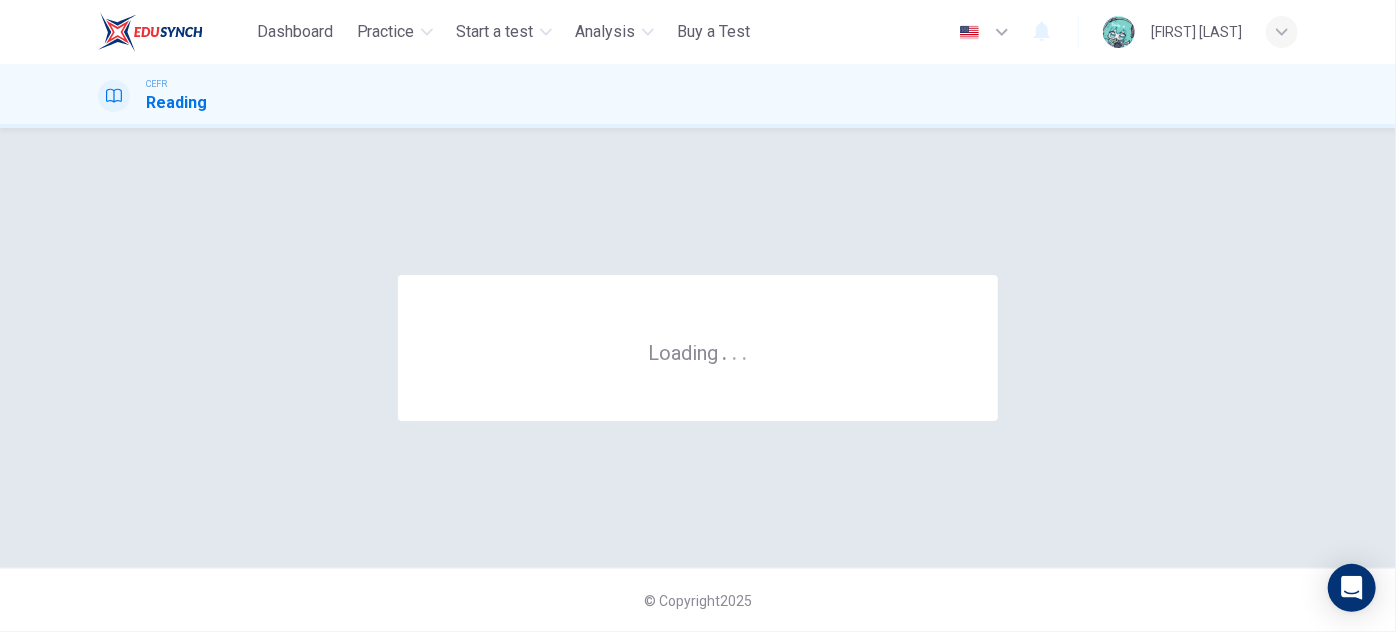 scroll, scrollTop: 0, scrollLeft: 0, axis: both 